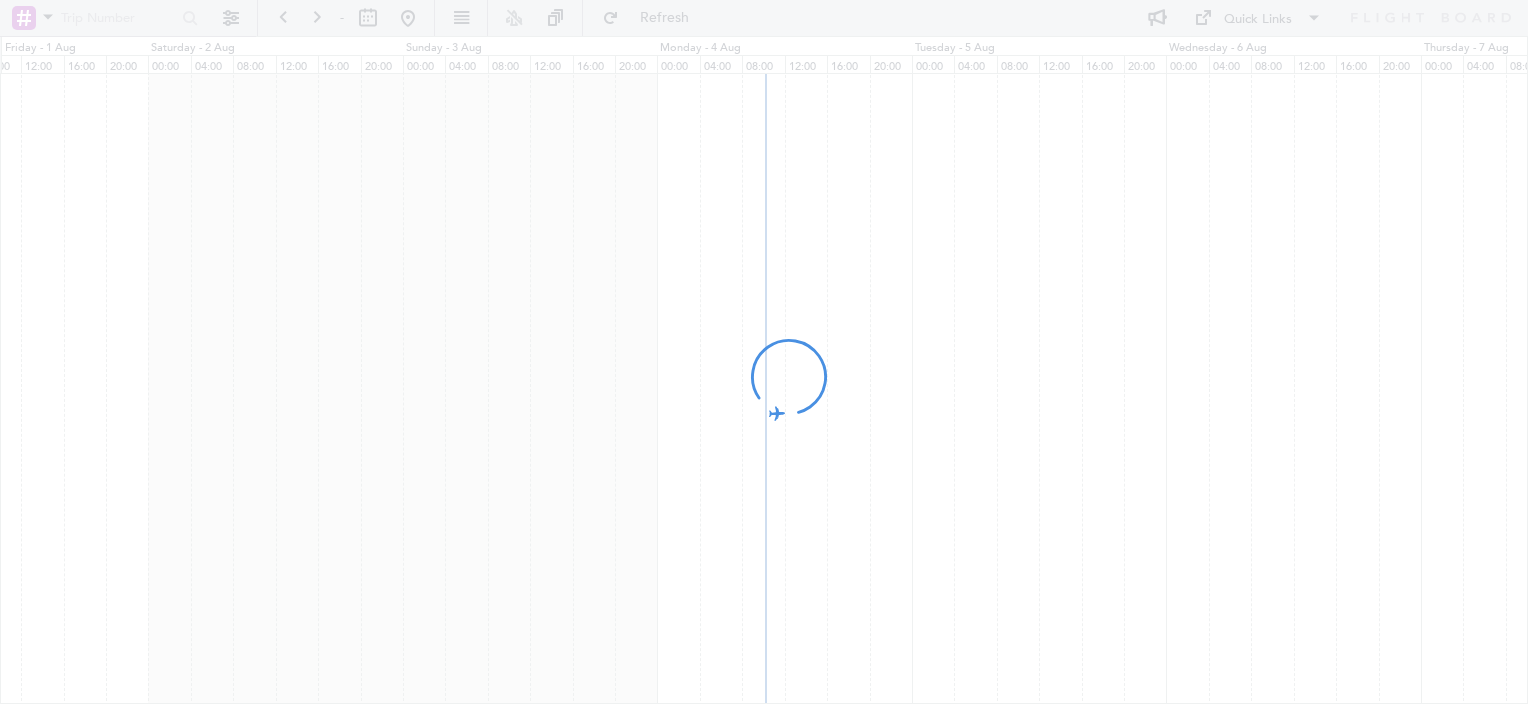 scroll, scrollTop: 0, scrollLeft: 0, axis: both 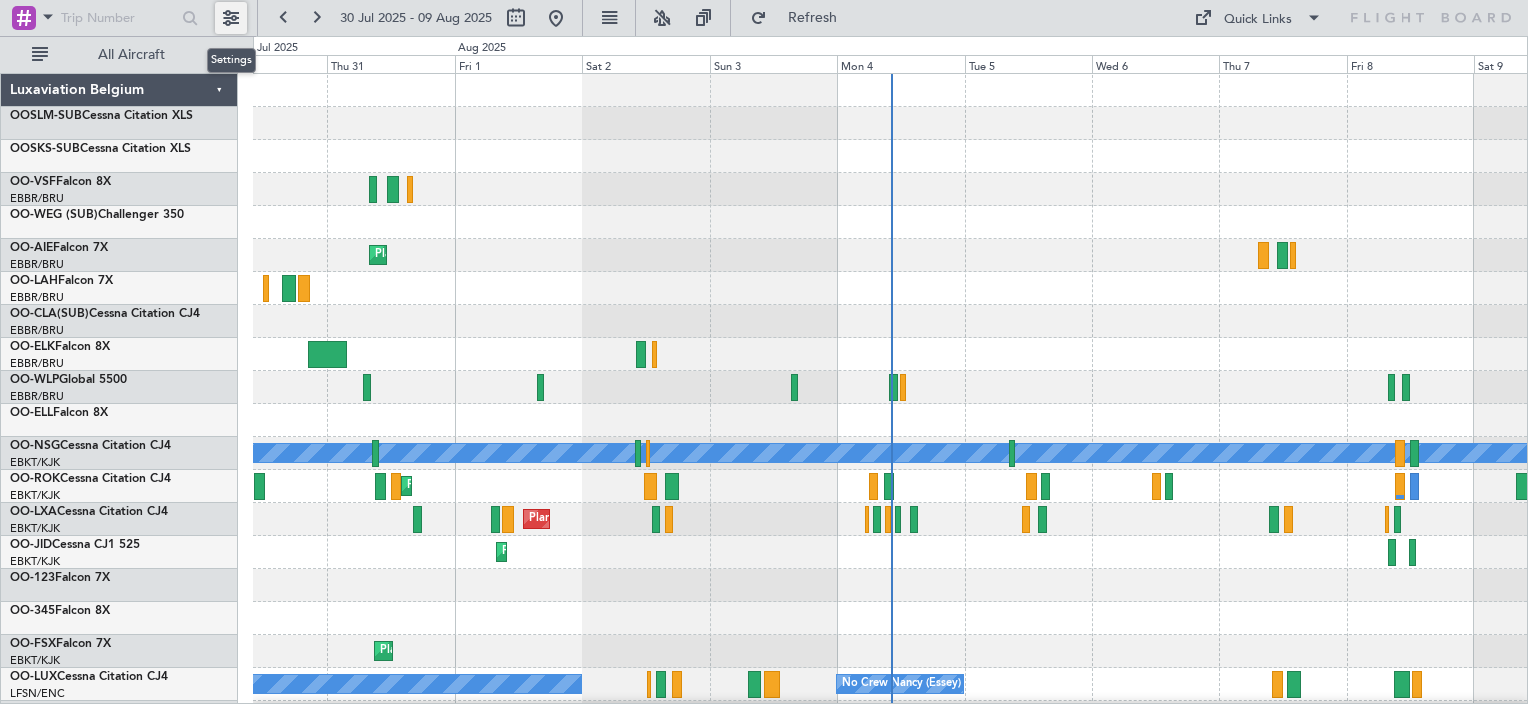 click at bounding box center [231, 18] 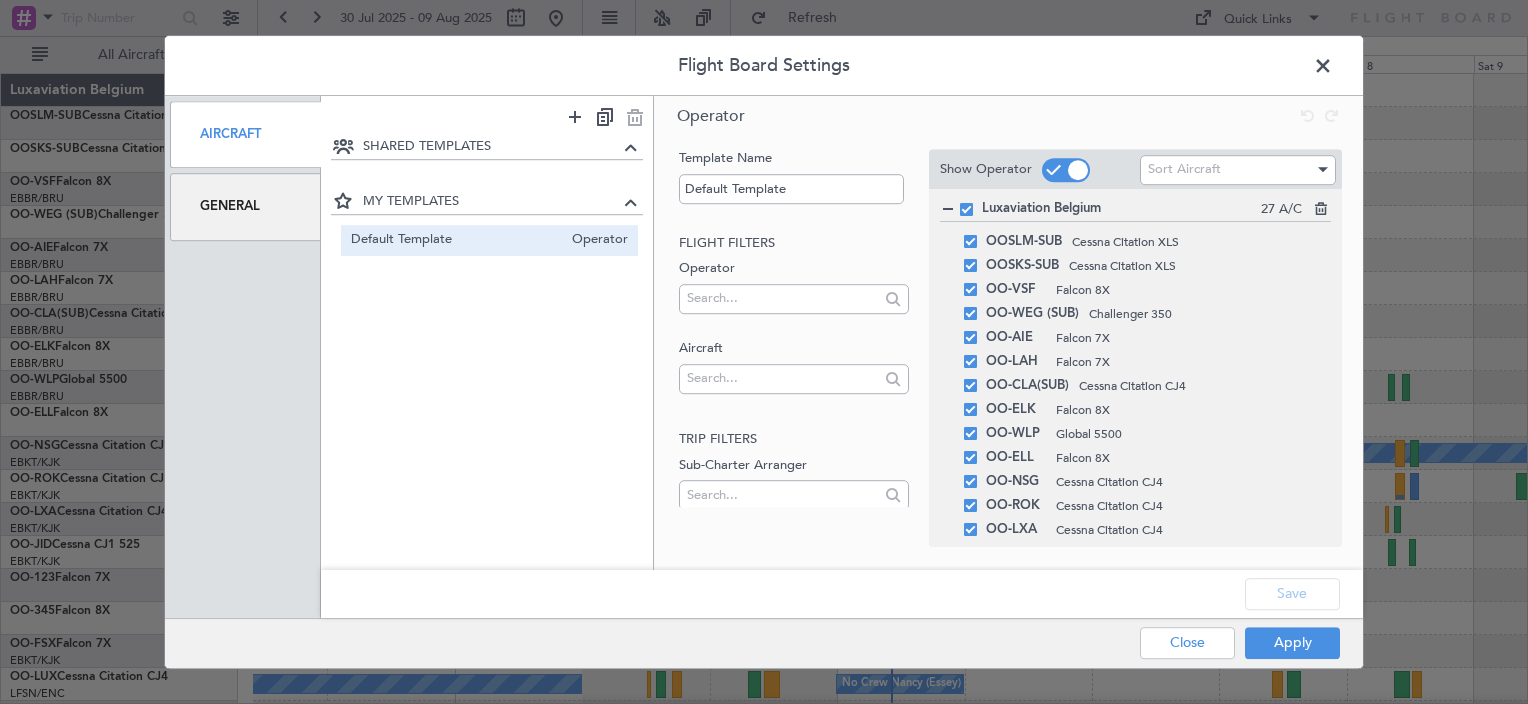 click on "General" at bounding box center (245, 206) 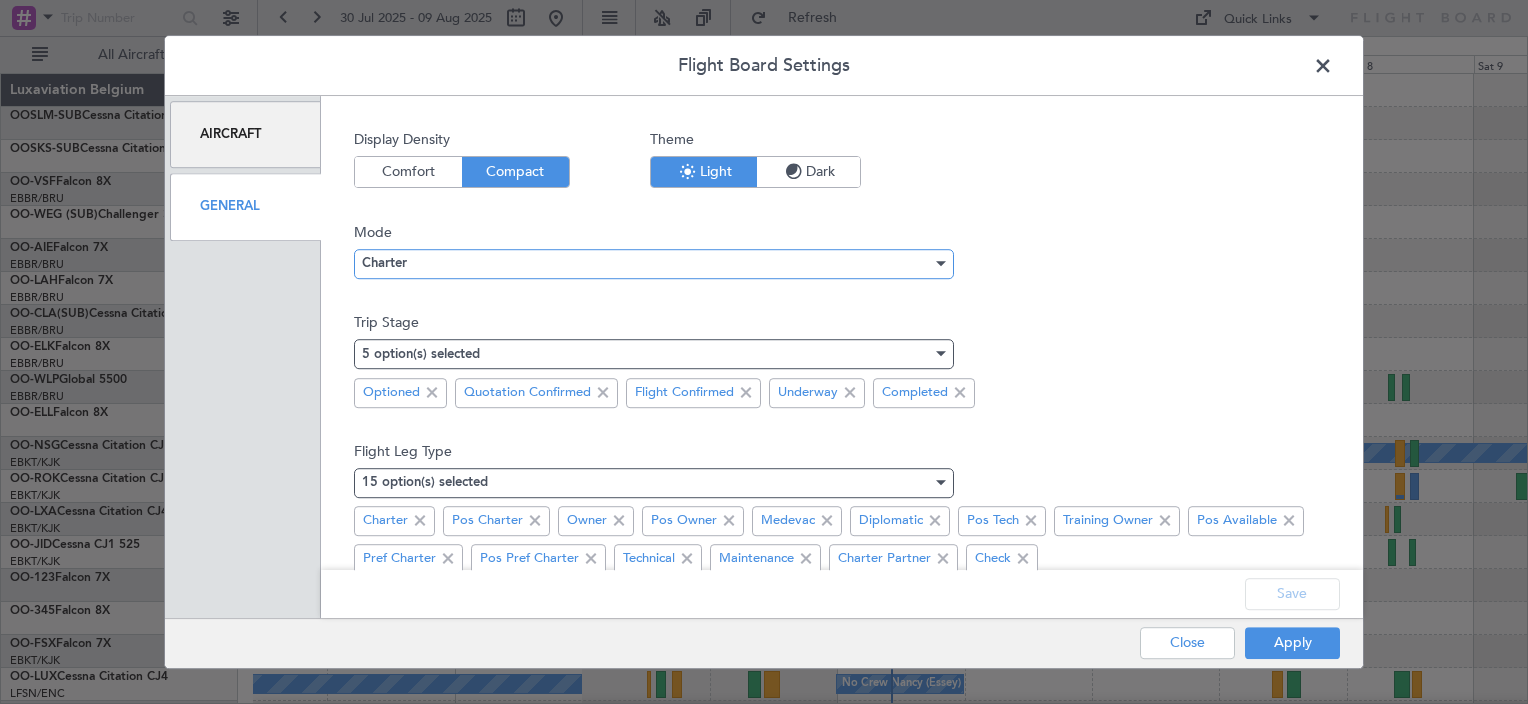 click on "Charter" at bounding box center [384, 264] 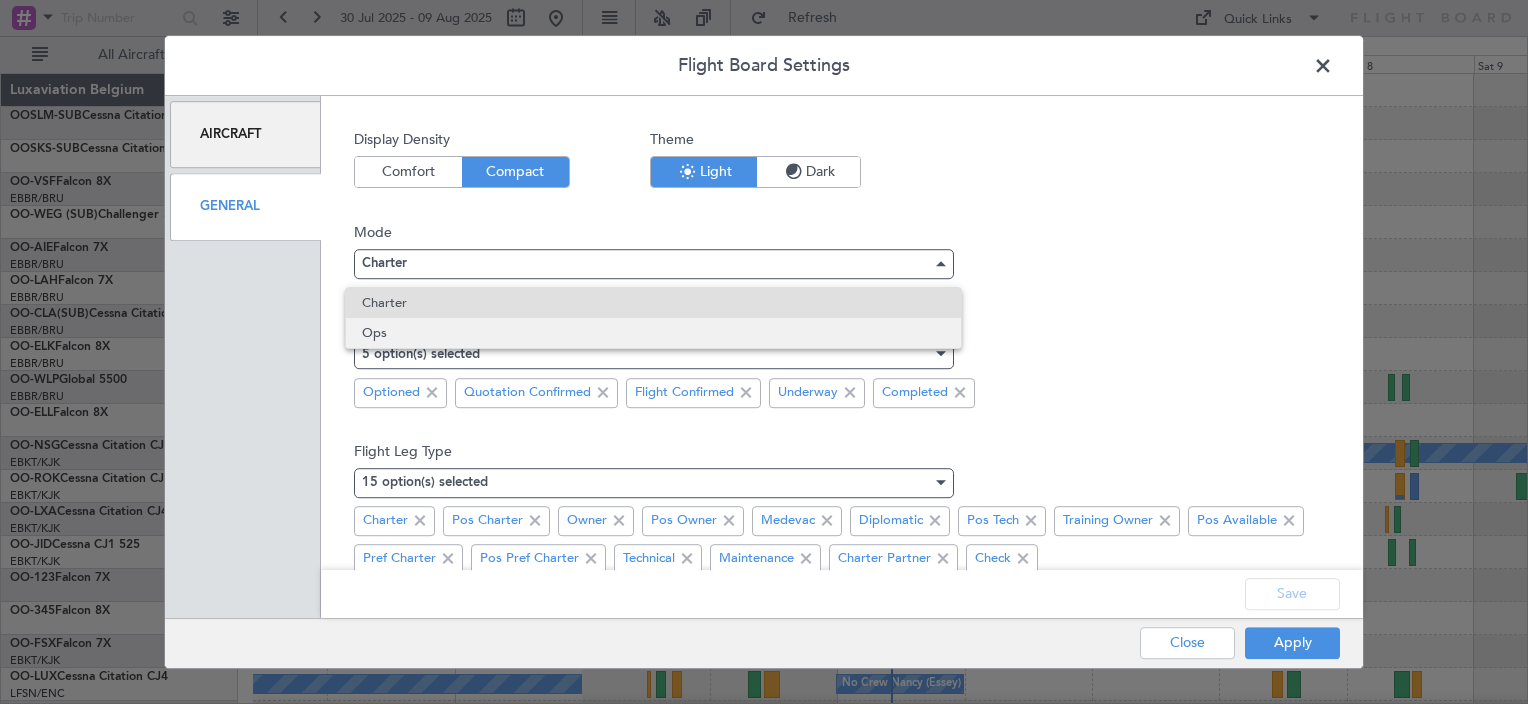 click on "Ops" at bounding box center (653, 333) 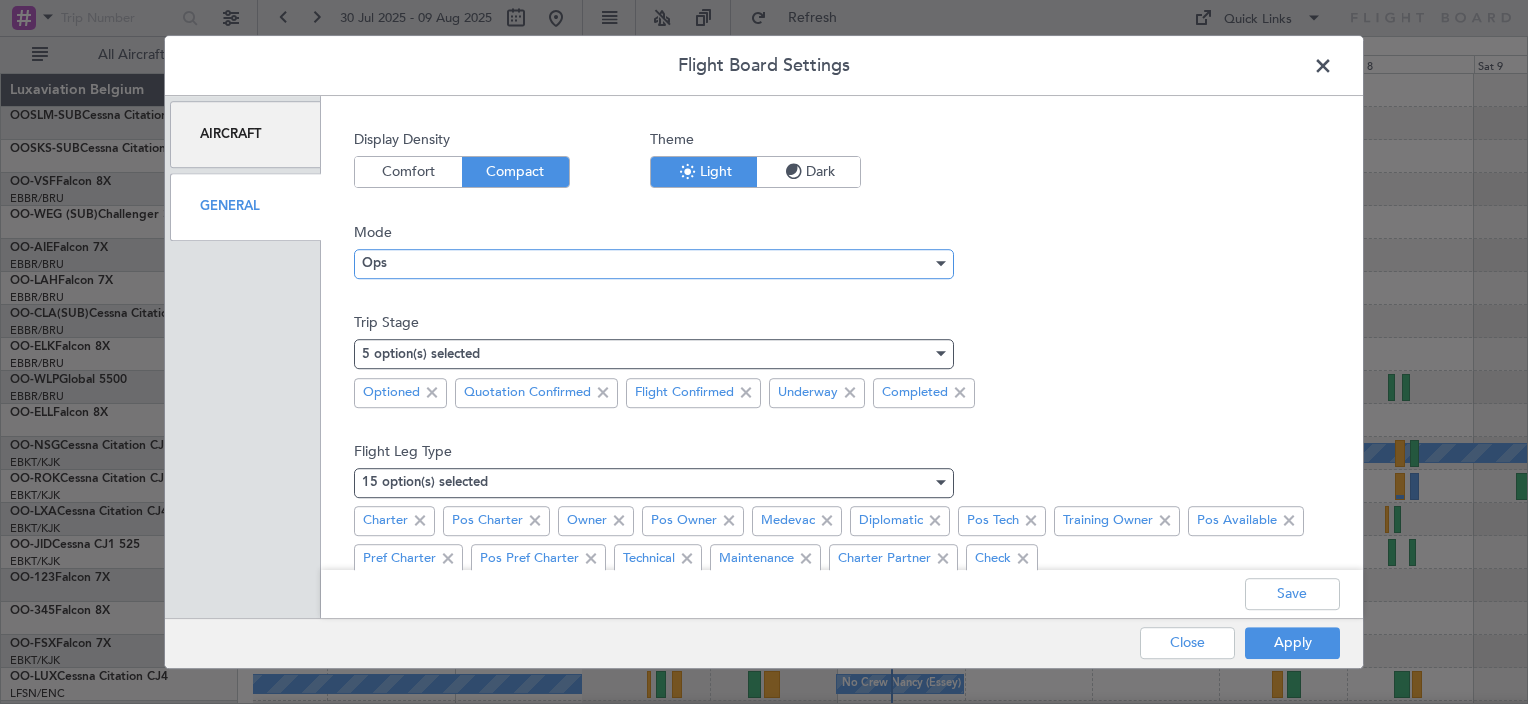 scroll, scrollTop: 100, scrollLeft: 0, axis: vertical 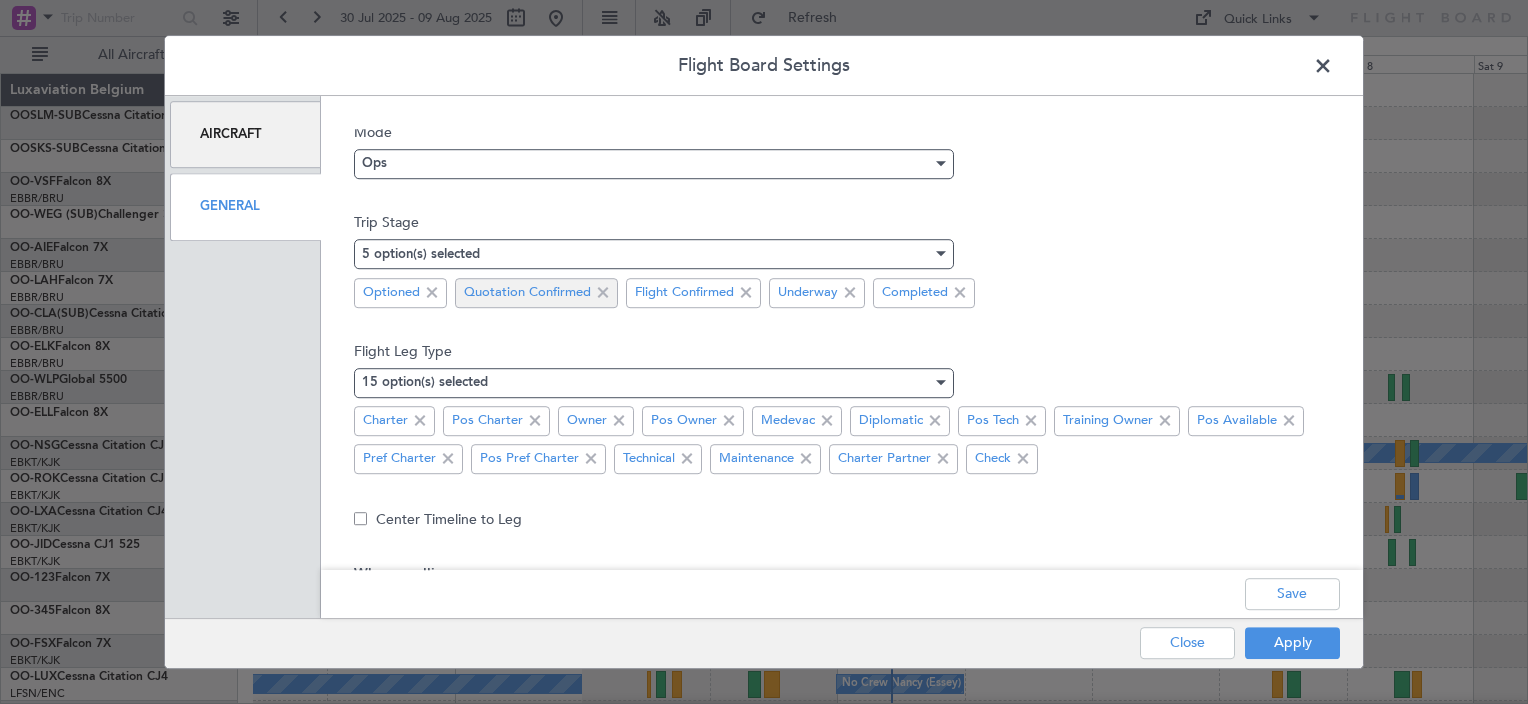 click 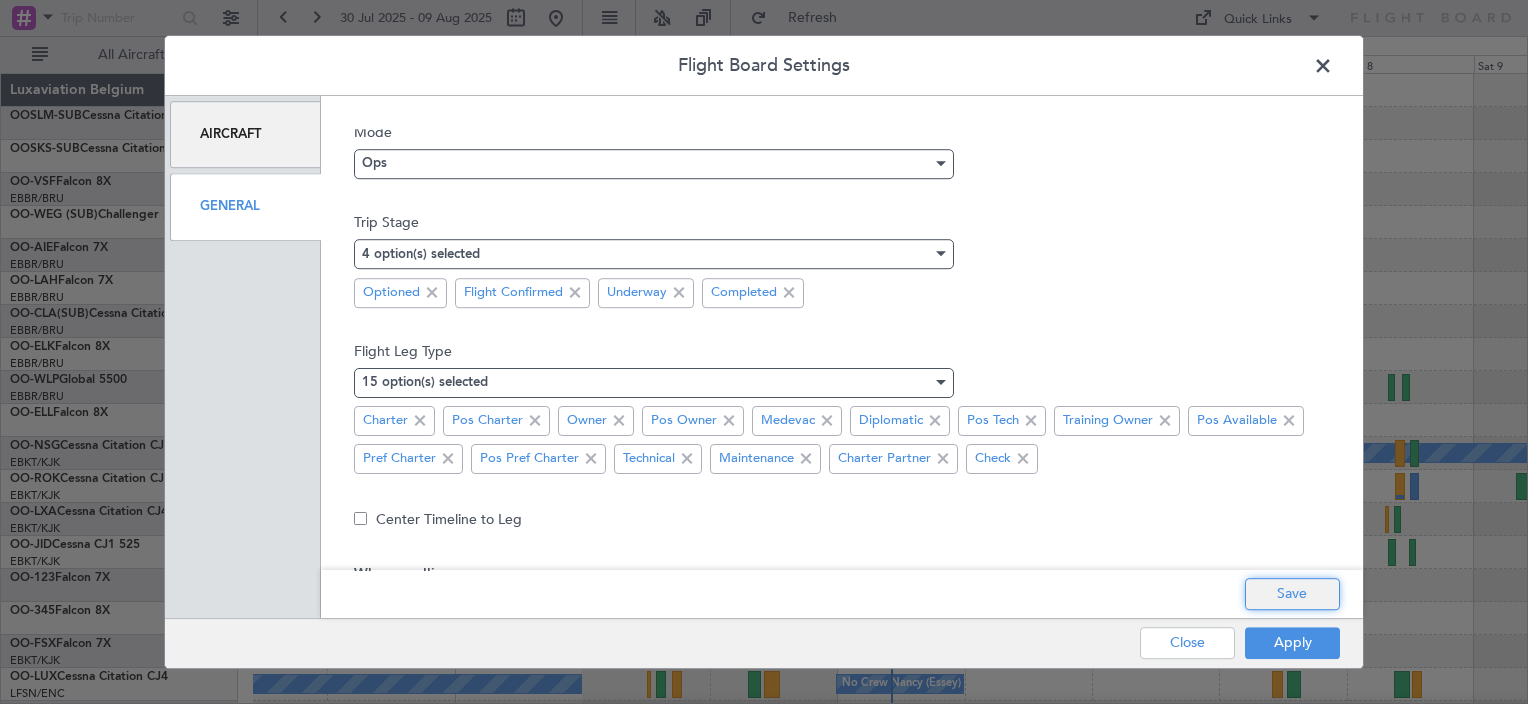 click on "Save" at bounding box center (1292, 594) 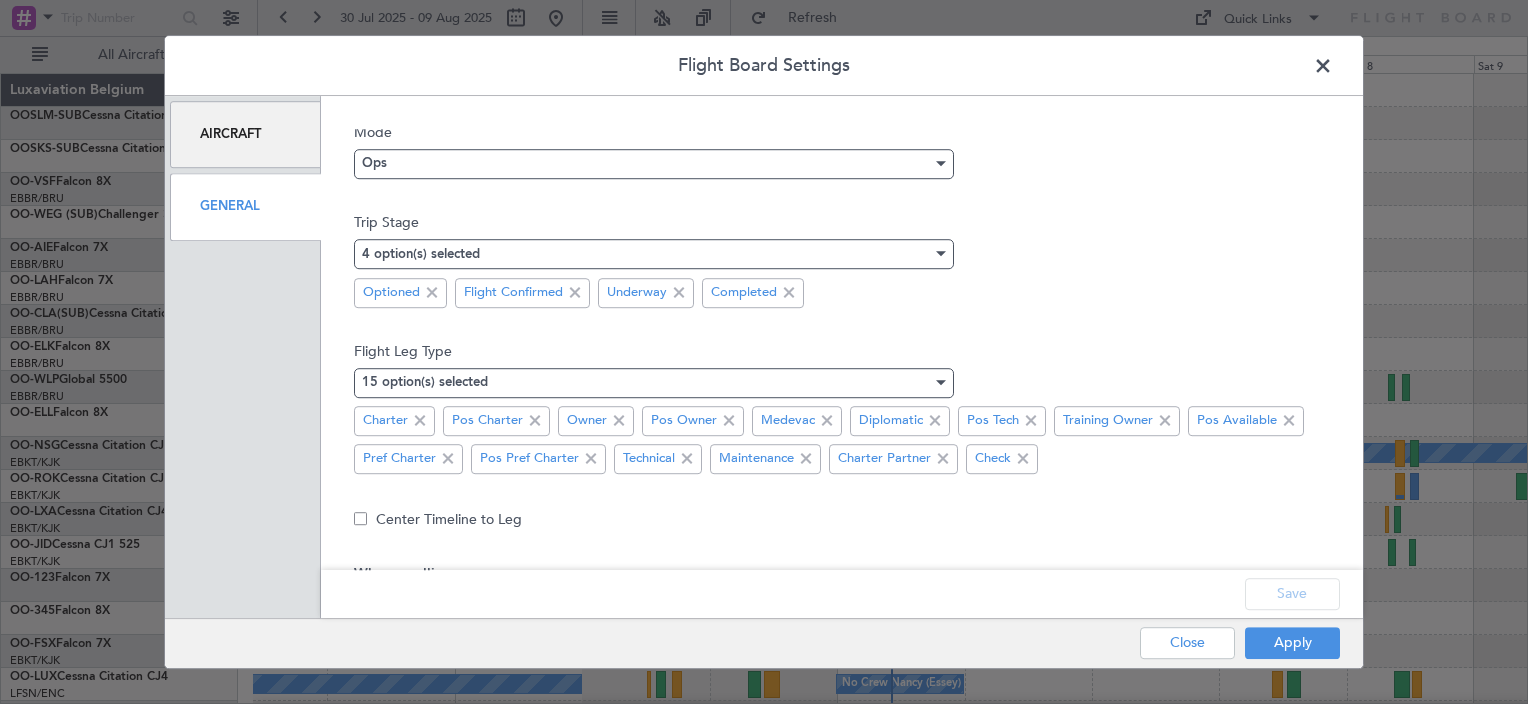 scroll, scrollTop: 200, scrollLeft: 0, axis: vertical 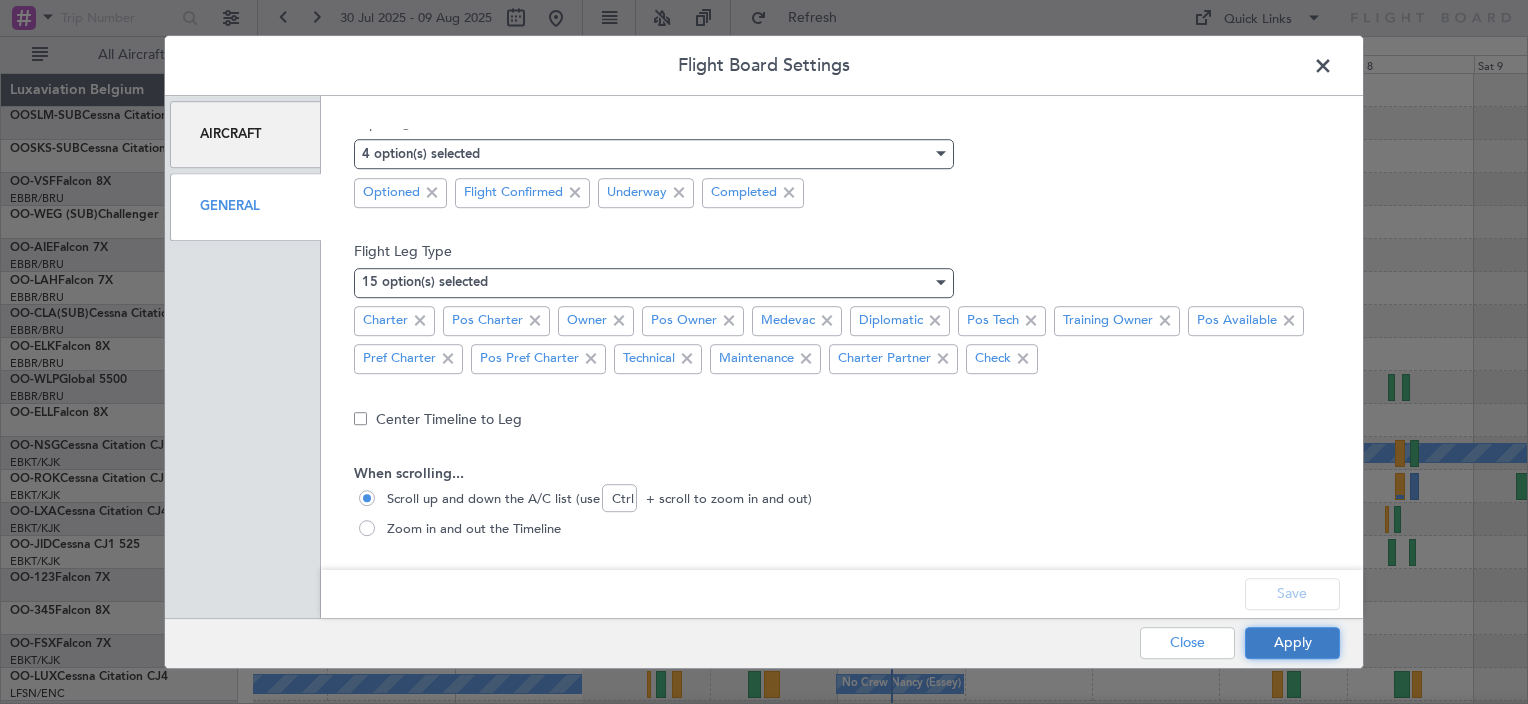 click on "Apply" at bounding box center [1292, 643] 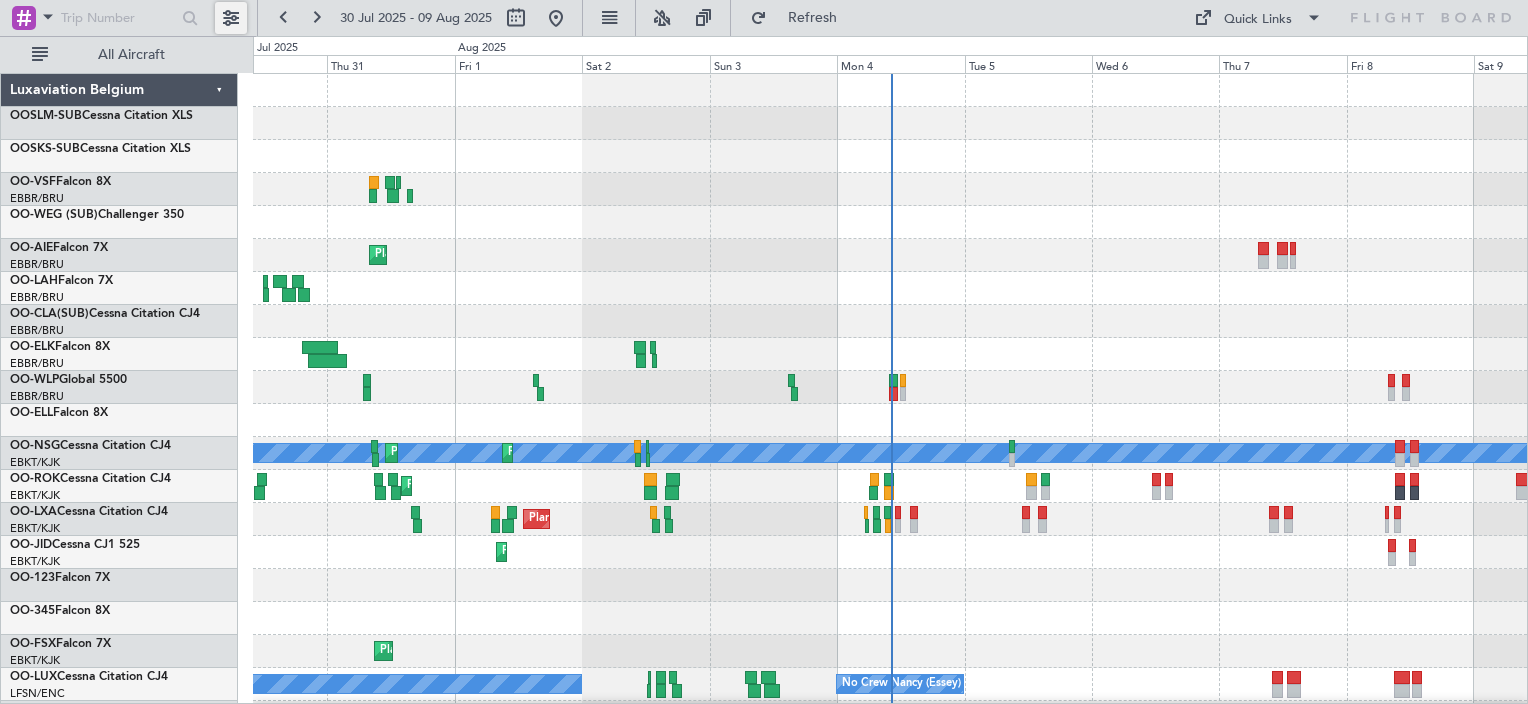 click at bounding box center [231, 18] 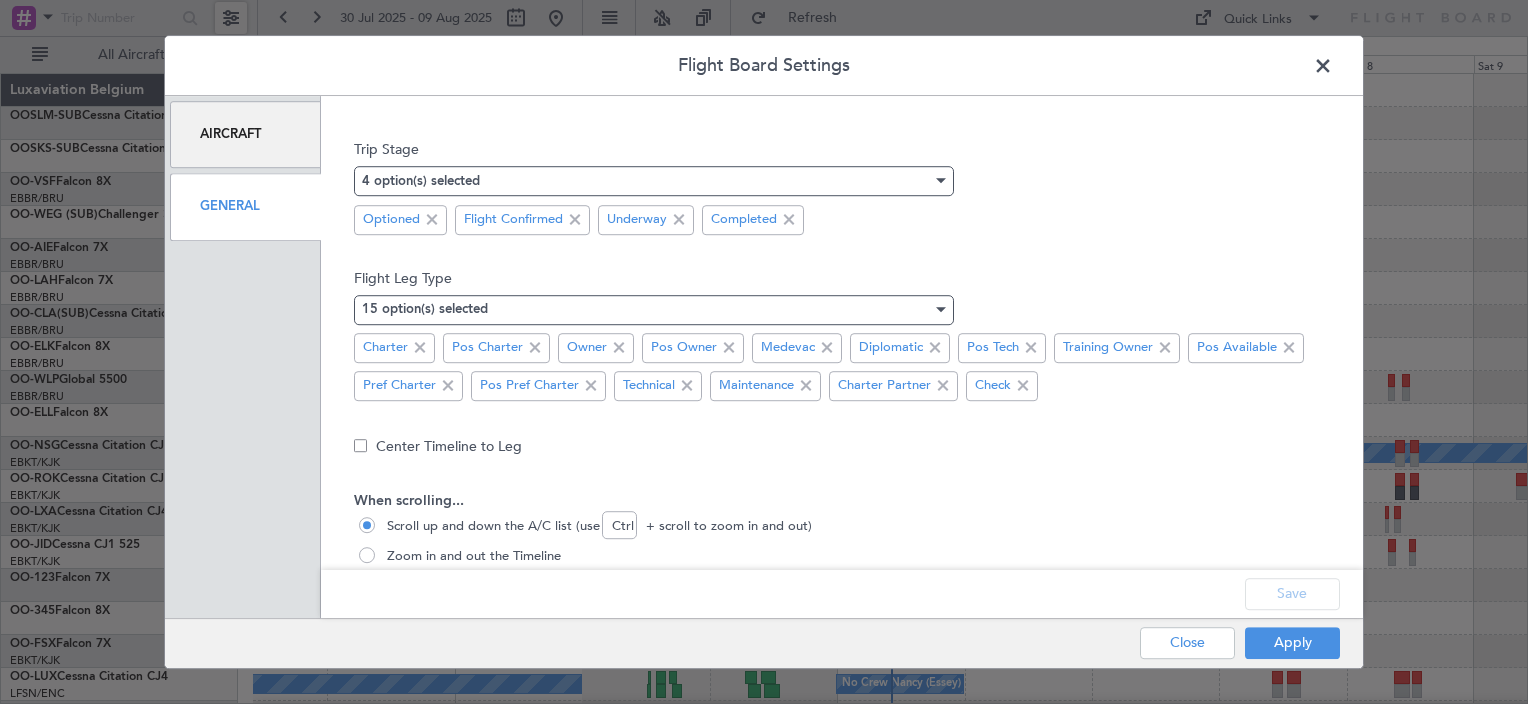 scroll, scrollTop: 200, scrollLeft: 0, axis: vertical 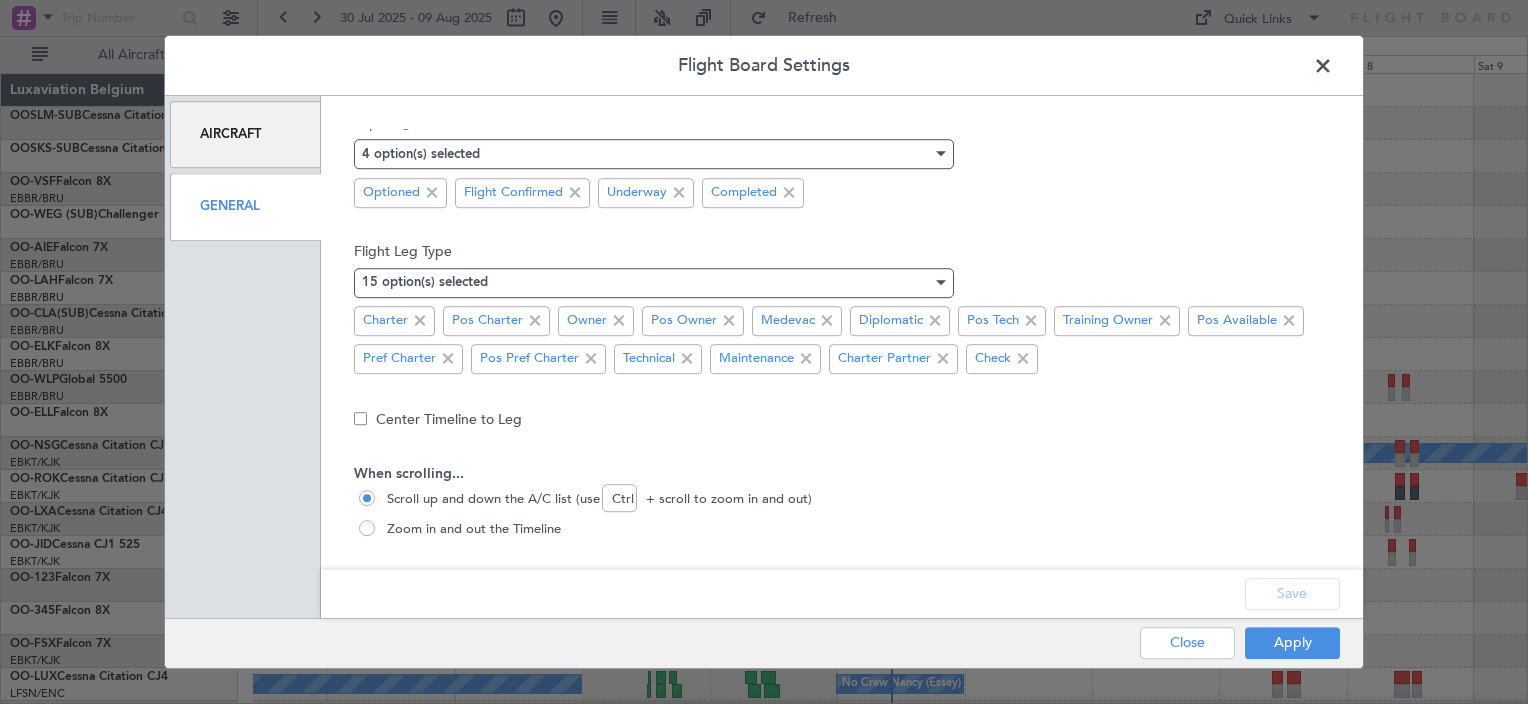 click on "Aircraft" at bounding box center (245, 134) 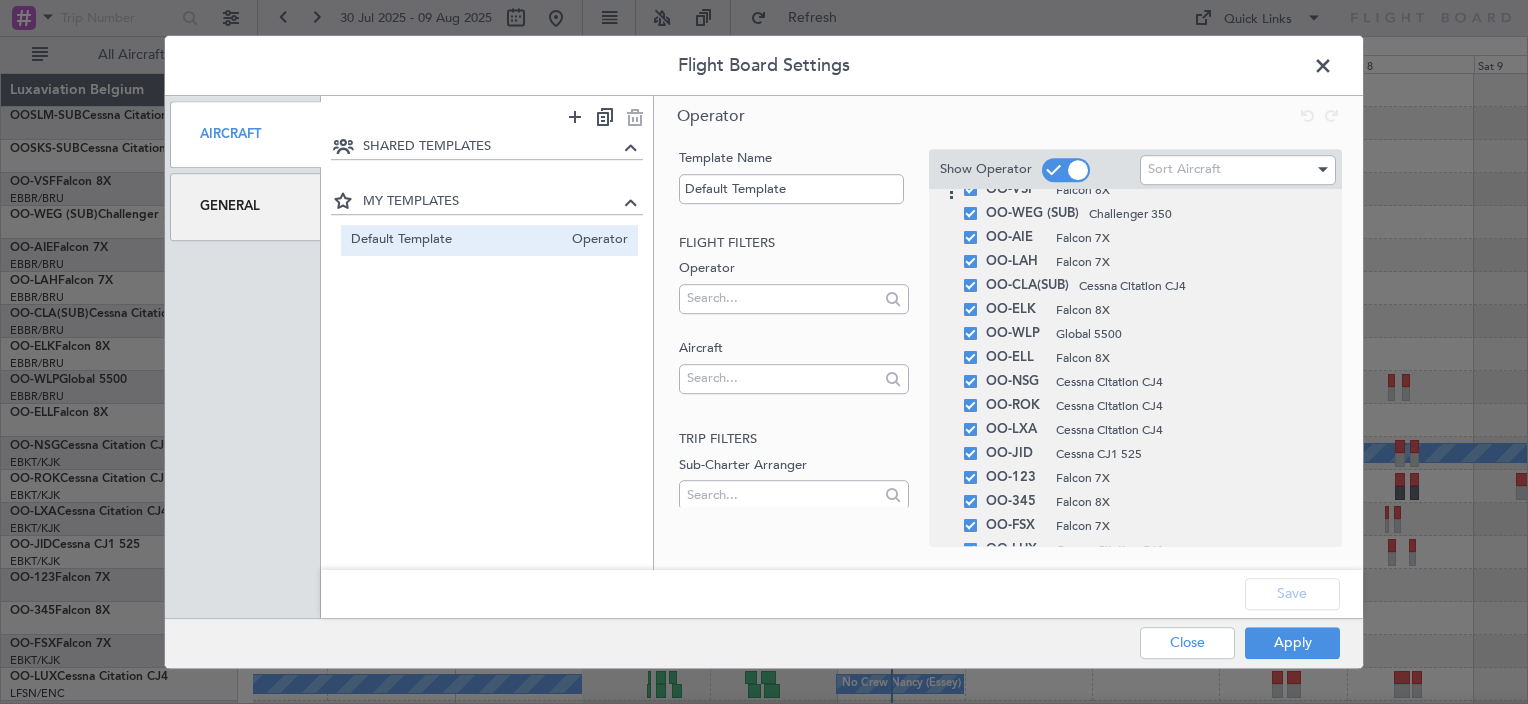 scroll, scrollTop: 0, scrollLeft: 0, axis: both 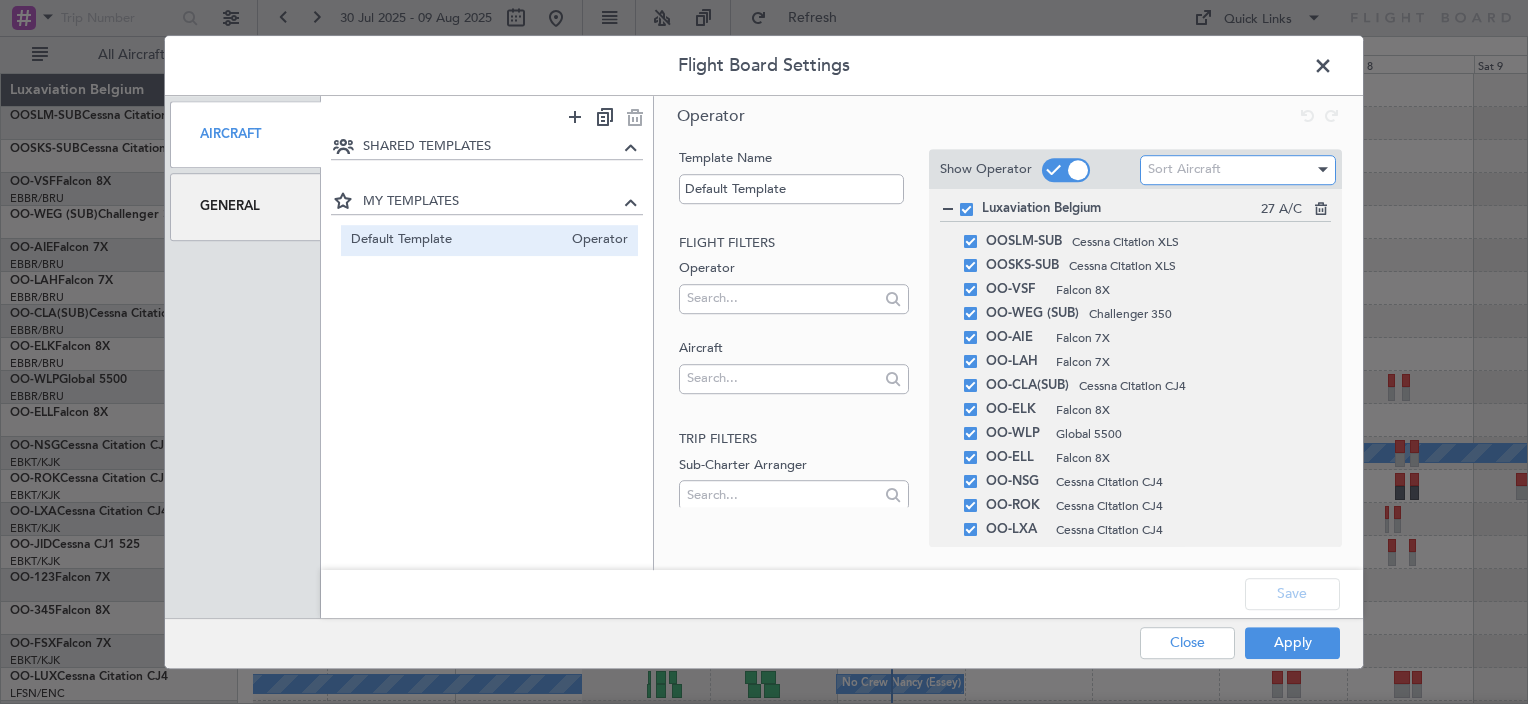 click on "Sort Aircraft" at bounding box center (1184, 170) 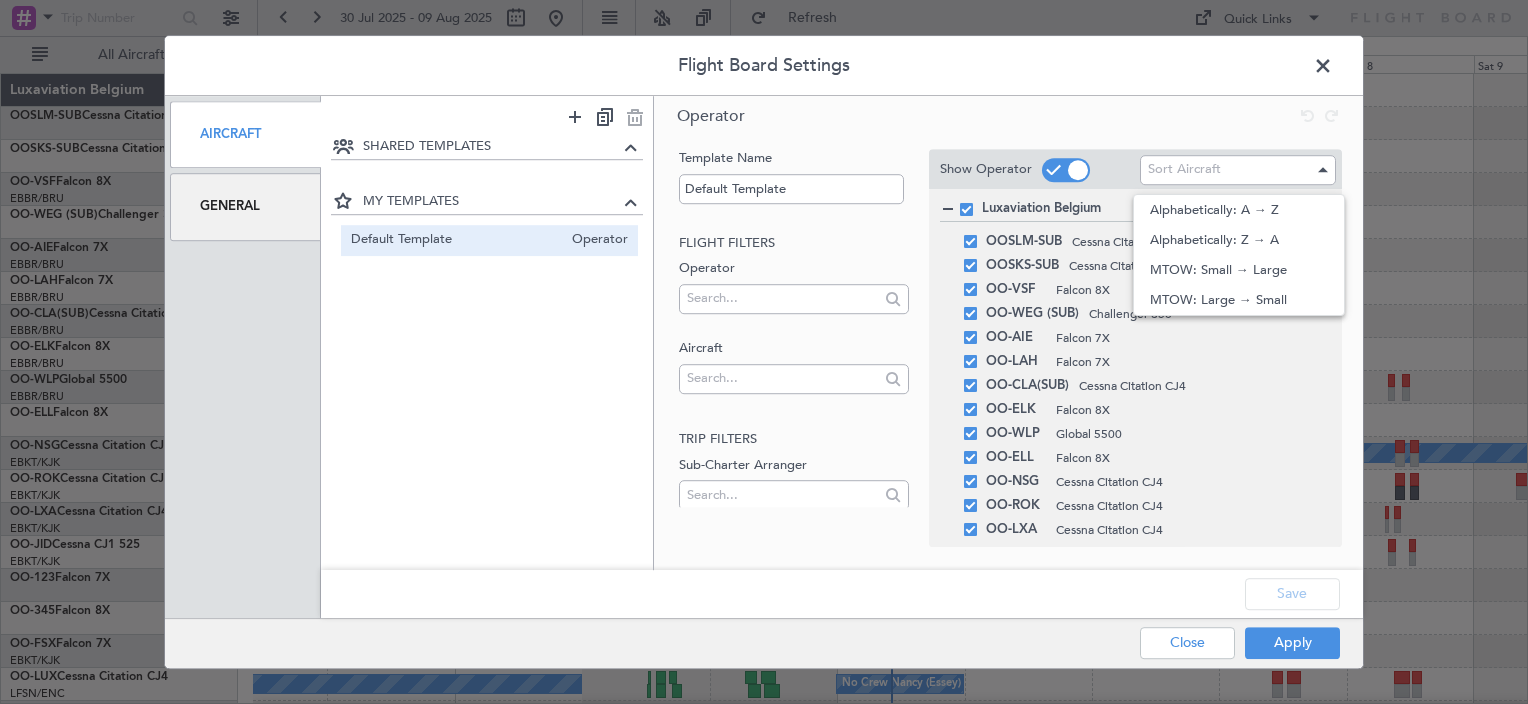 click at bounding box center (764, 352) 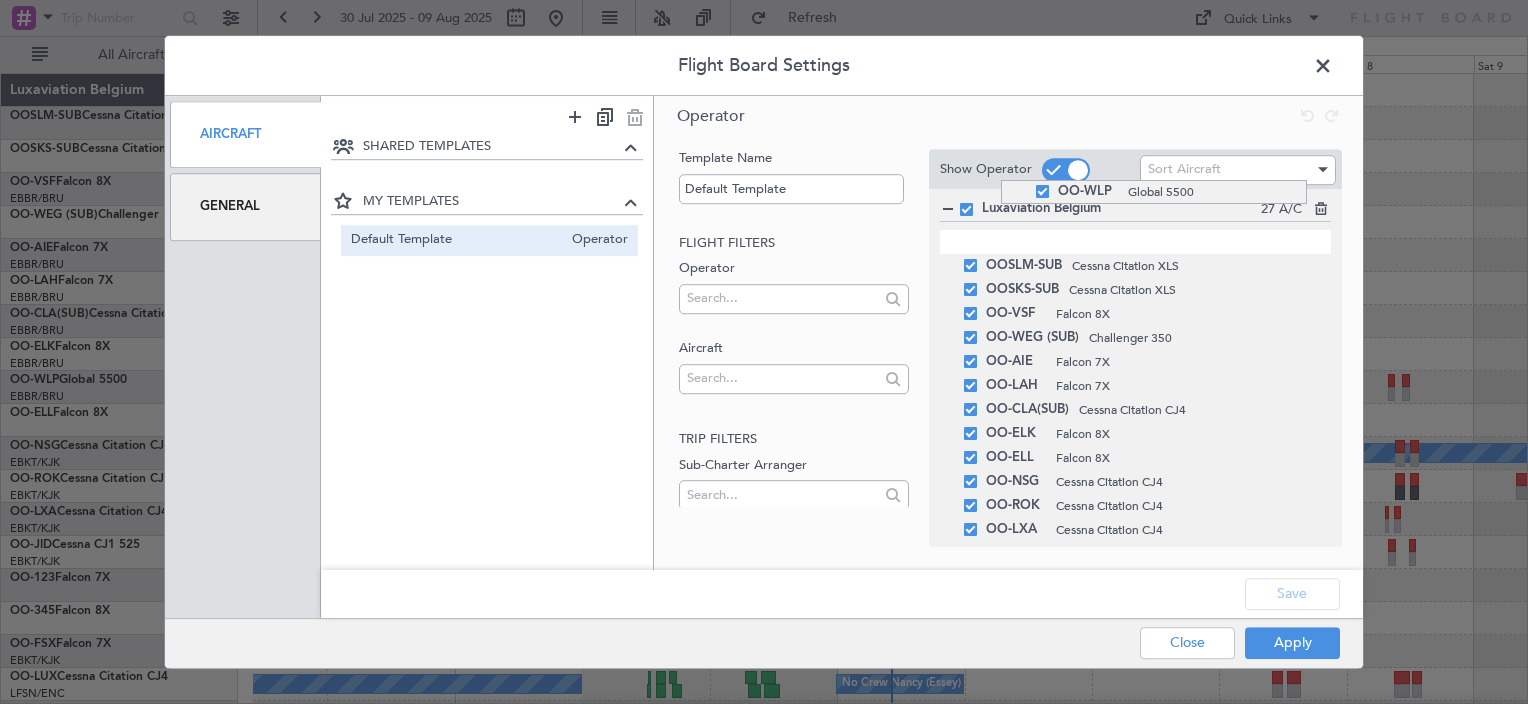 drag, startPoint x: 1001, startPoint y: 436, endPoint x: 955, endPoint y: 195, distance: 245.35077 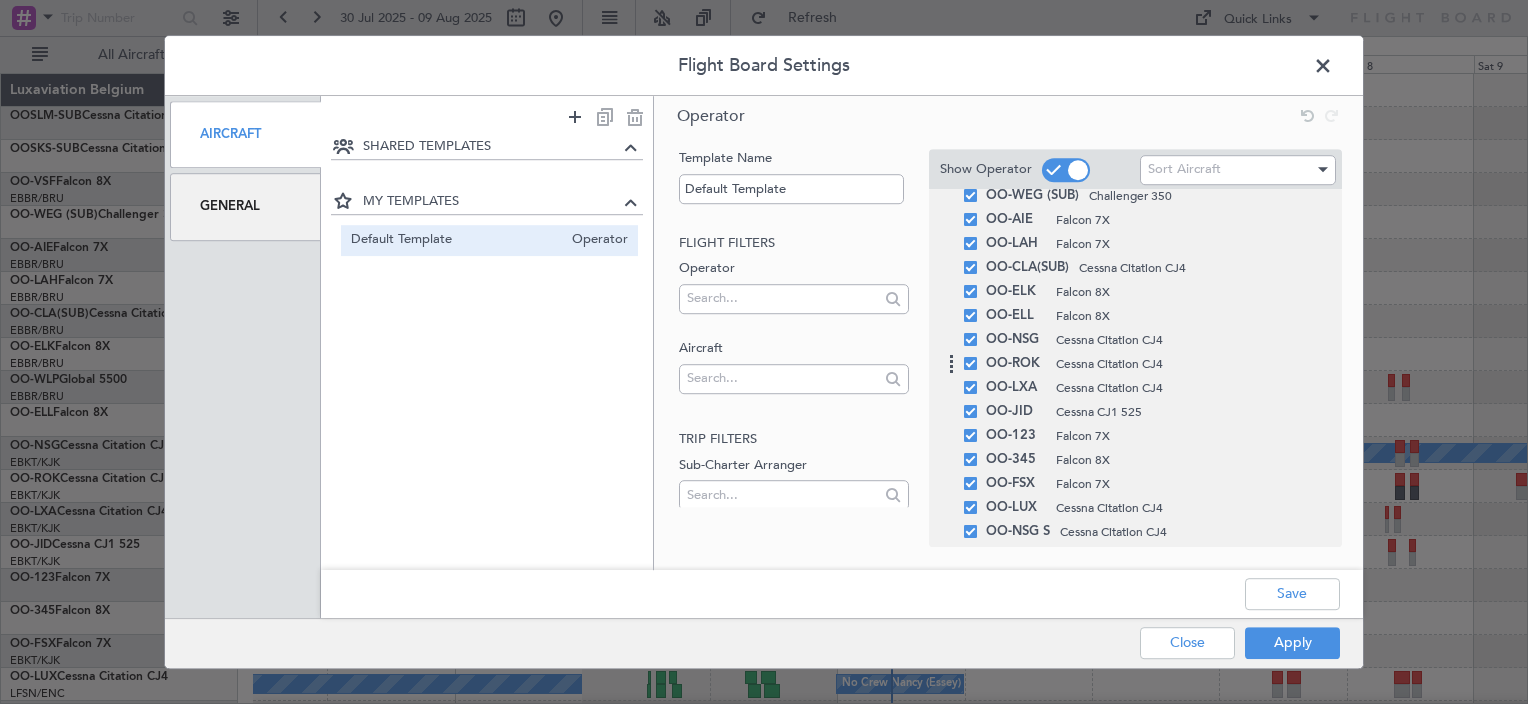 scroll, scrollTop: 100, scrollLeft: 0, axis: vertical 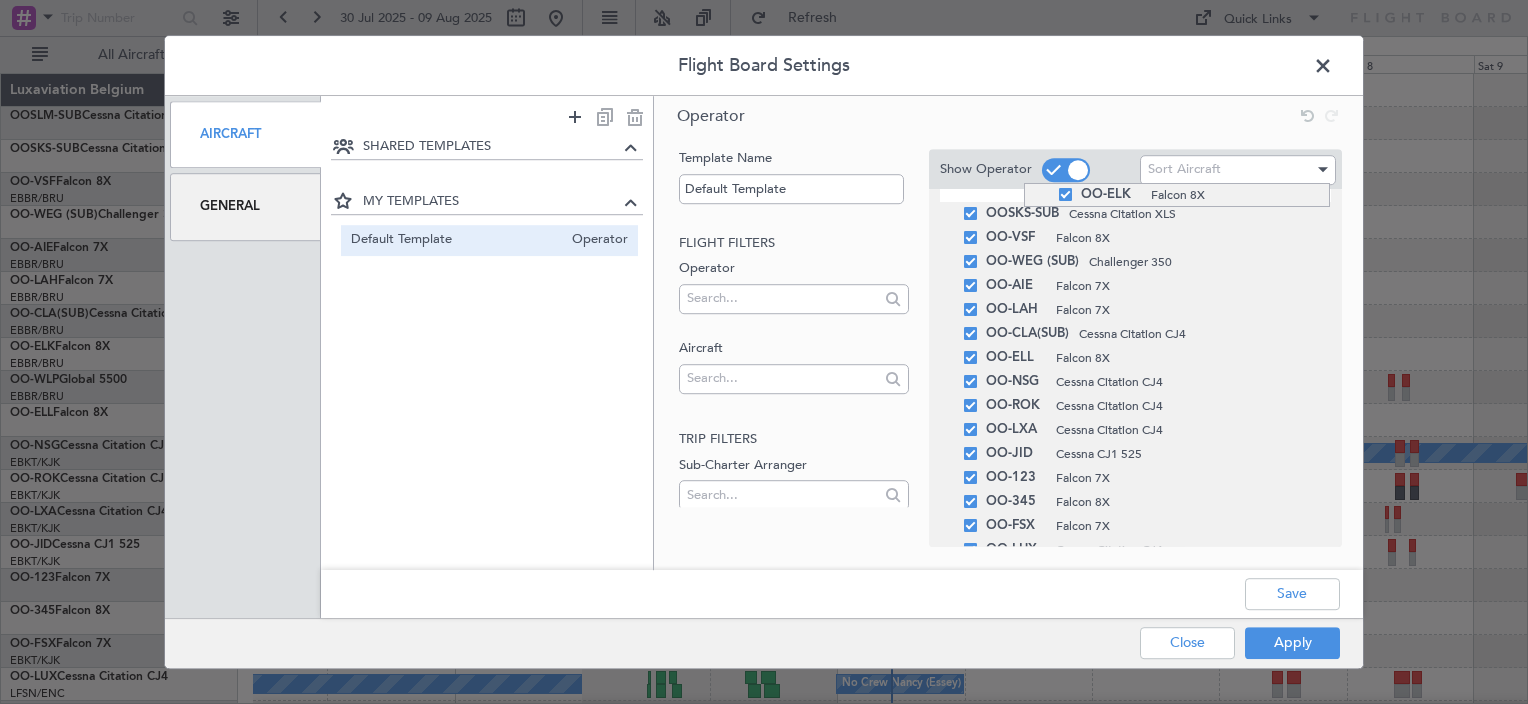 drag, startPoint x: 1024, startPoint y: 337, endPoint x: 1040, endPoint y: 183, distance: 154.82893 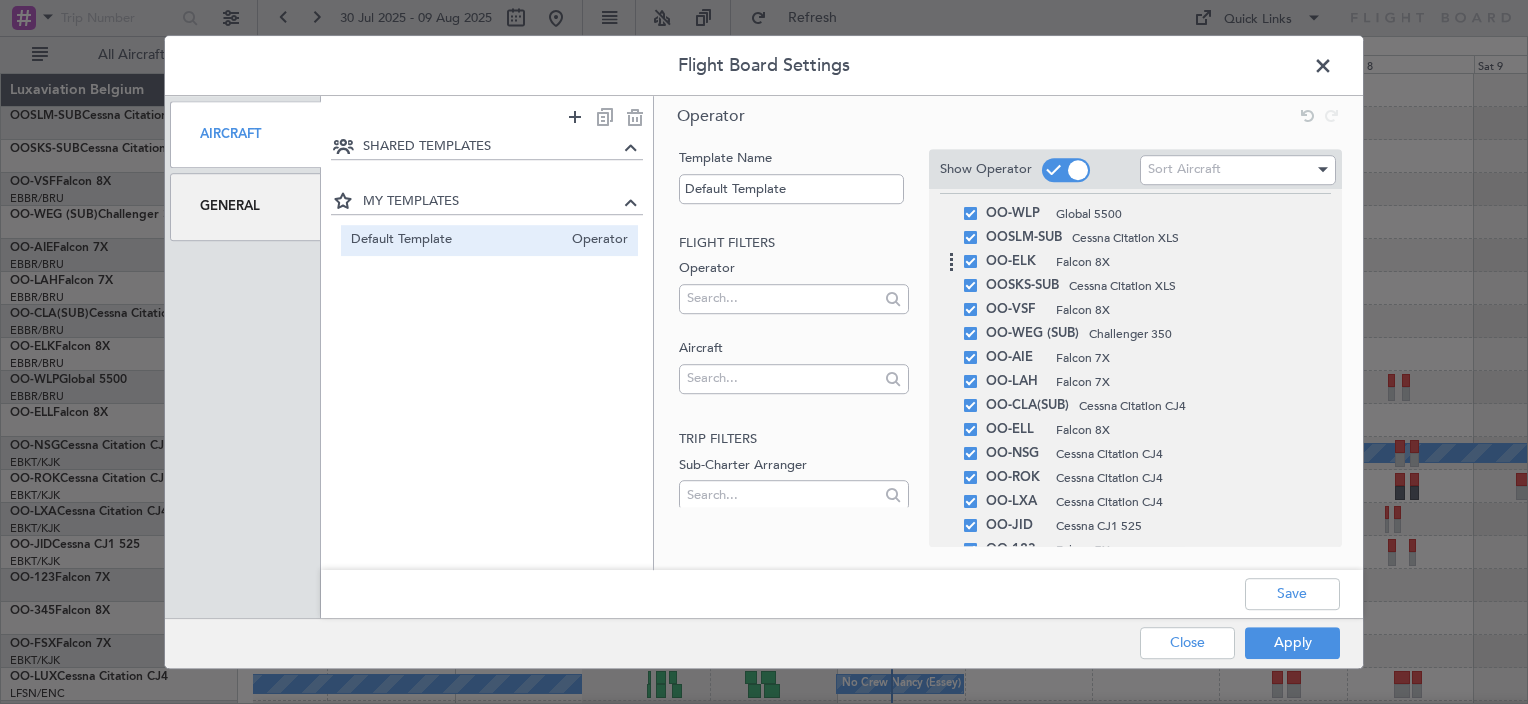 scroll, scrollTop: 0, scrollLeft: 0, axis: both 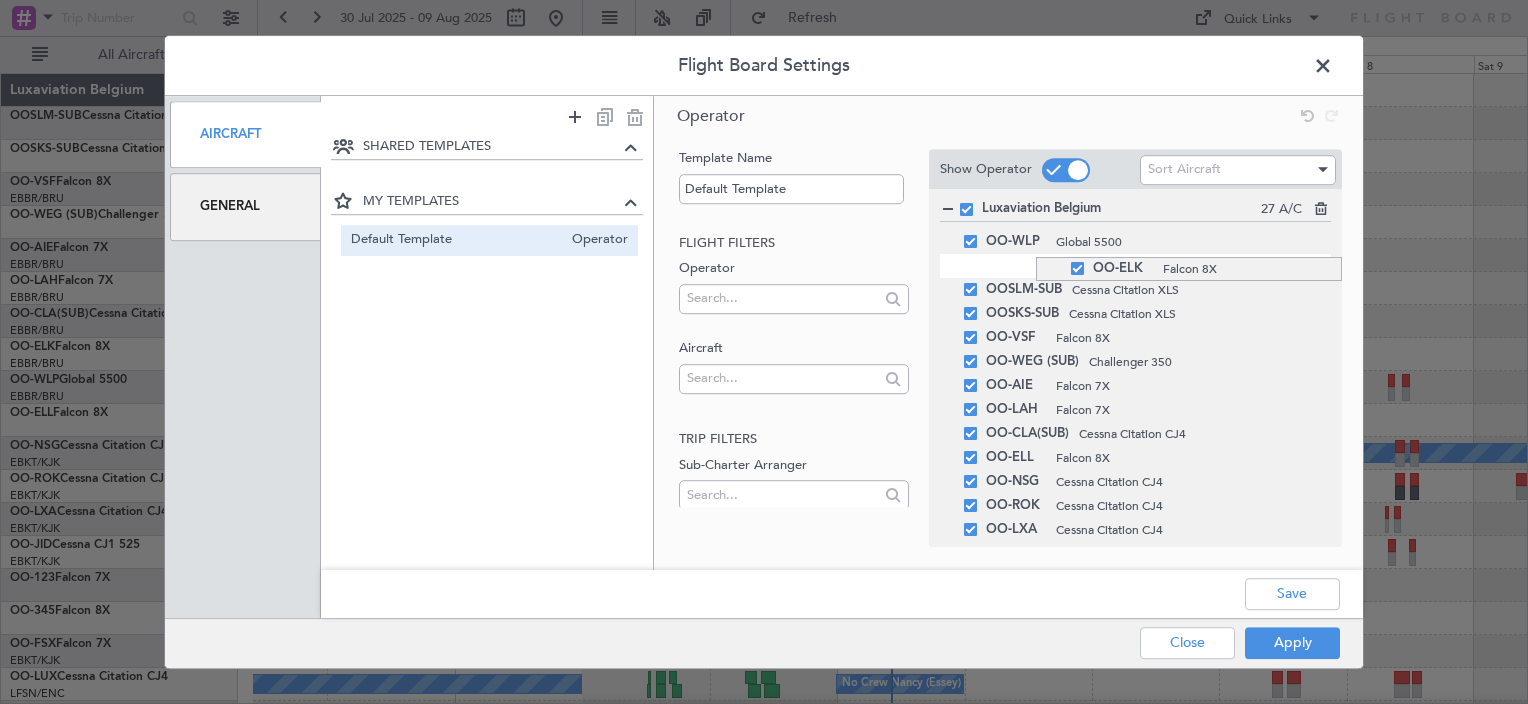 drag, startPoint x: 1036, startPoint y: 294, endPoint x: 1046, endPoint y: 257, distance: 38.327538 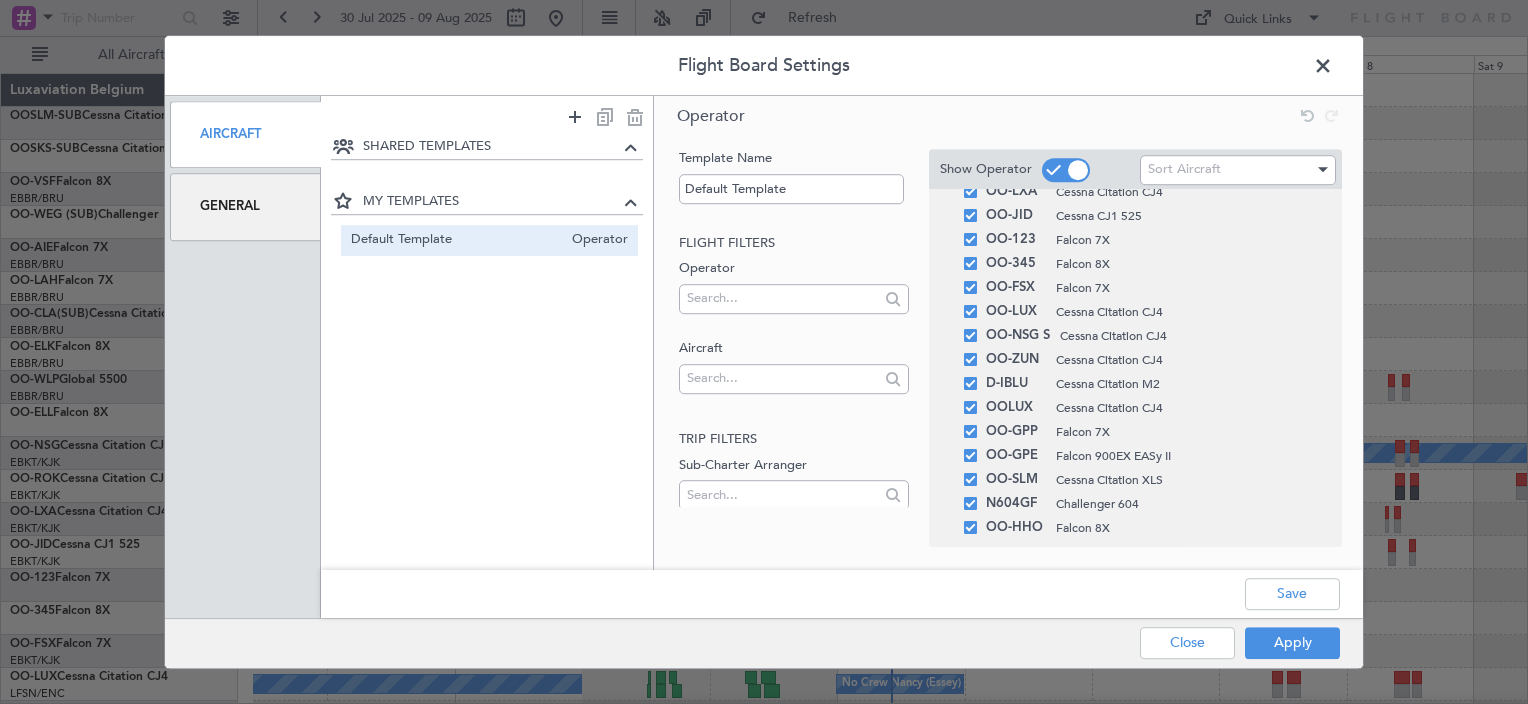 scroll, scrollTop: 341, scrollLeft: 0, axis: vertical 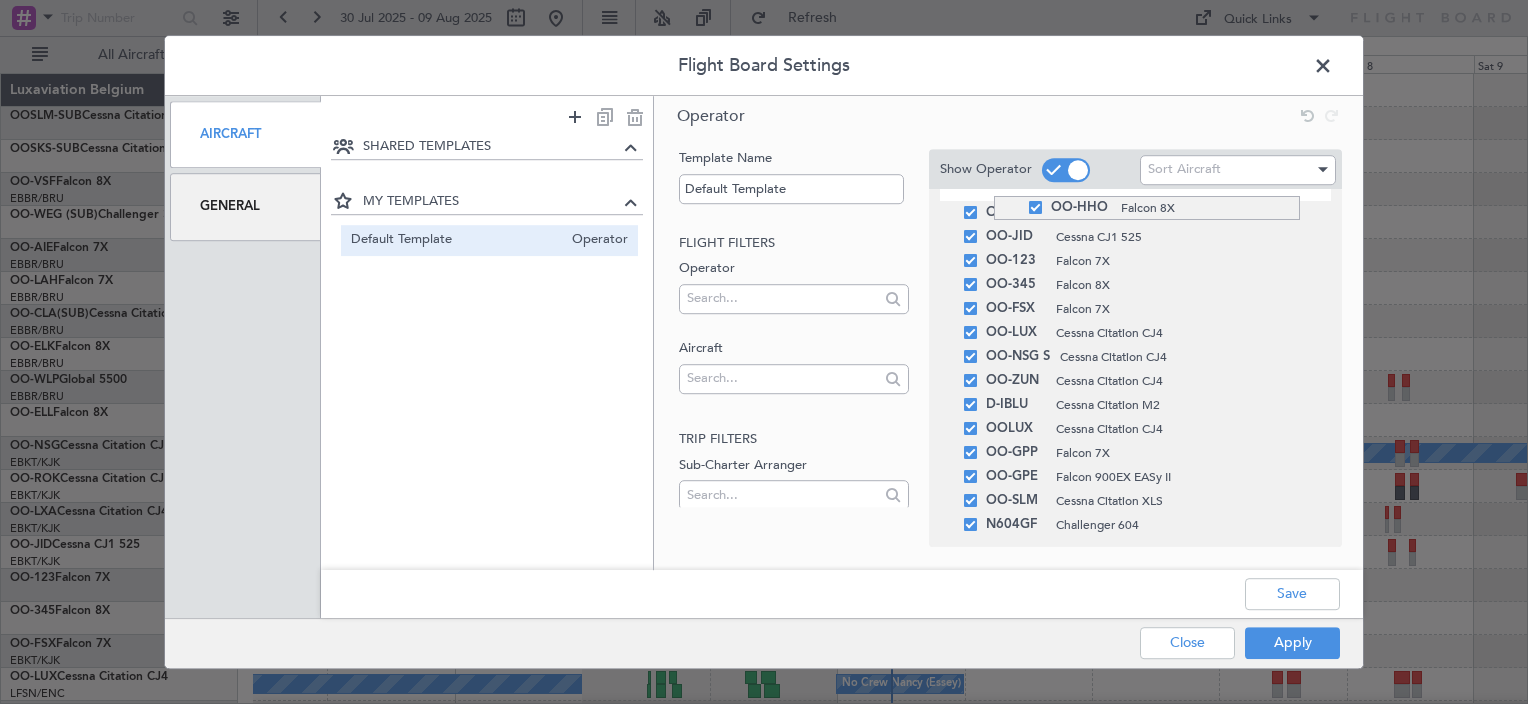 drag, startPoint x: 994, startPoint y: 534, endPoint x: 1294, endPoint y: 196, distance: 451.93362 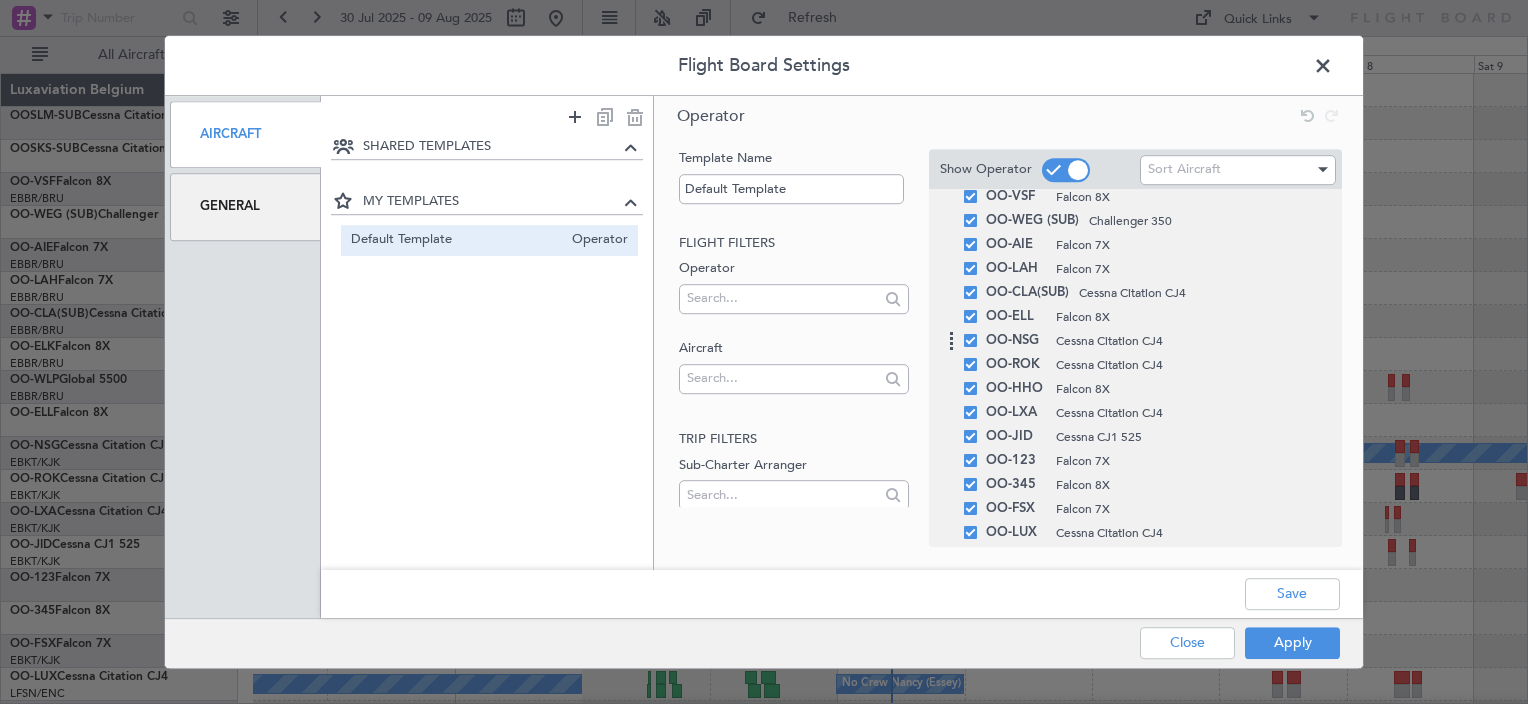 scroll, scrollTop: 41, scrollLeft: 0, axis: vertical 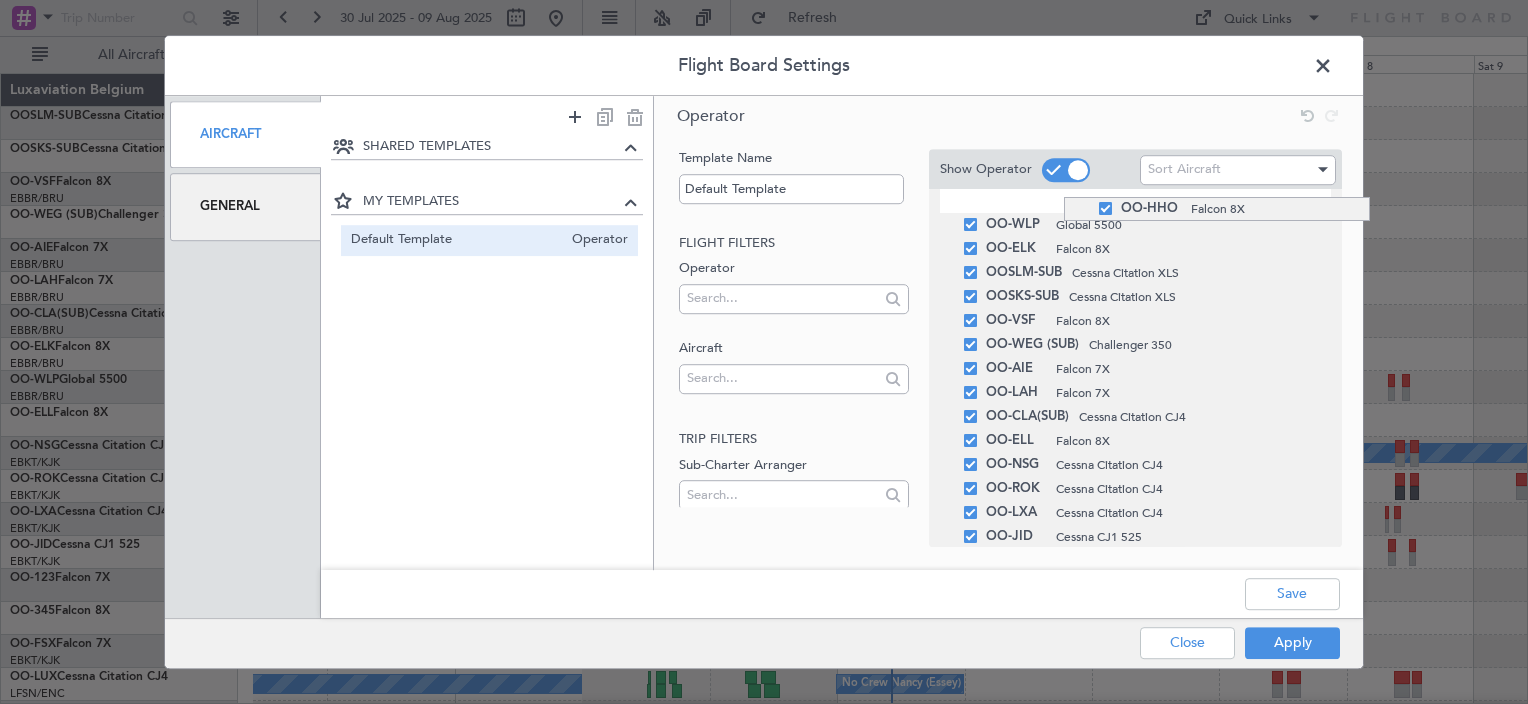 drag, startPoint x: 1064, startPoint y: 496, endPoint x: 1052, endPoint y: 197, distance: 299.2407 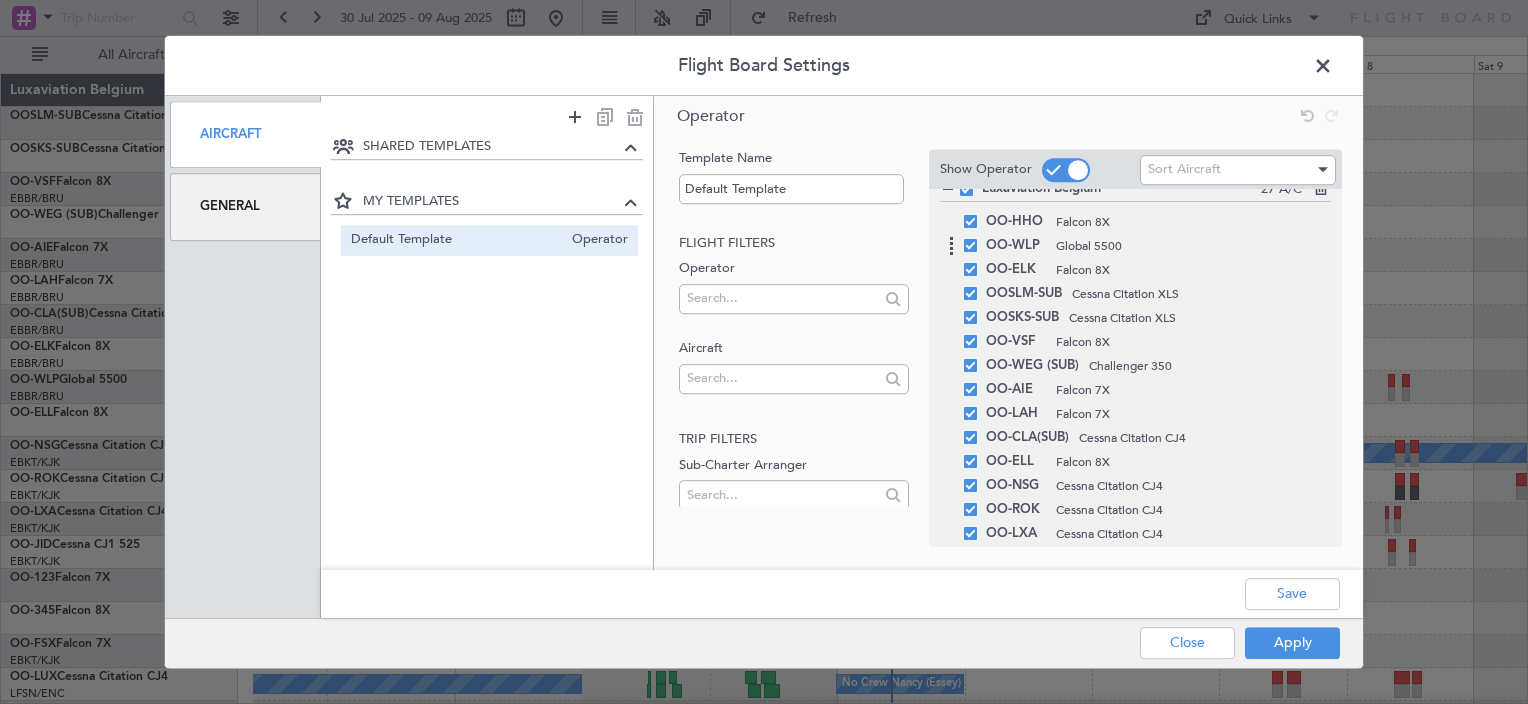 scroll, scrollTop: 0, scrollLeft: 0, axis: both 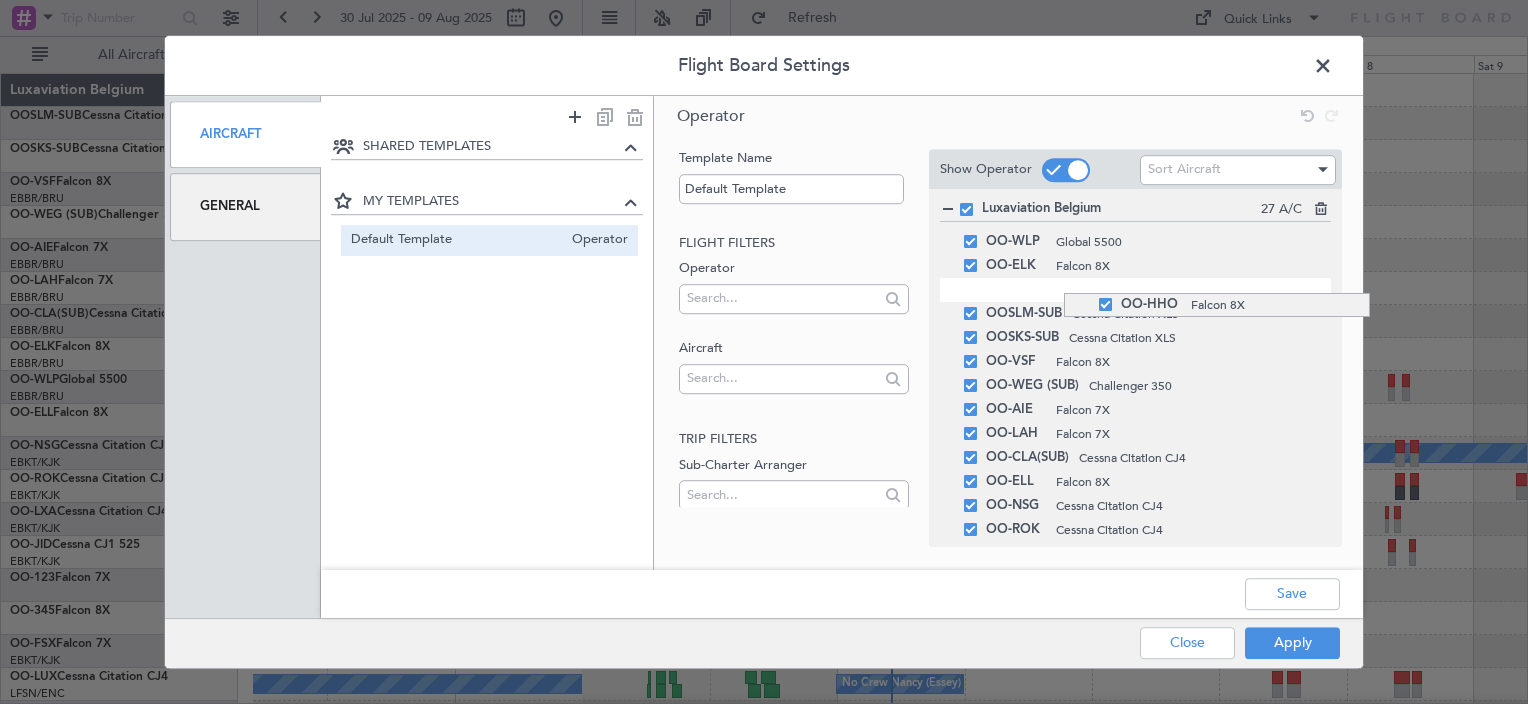 drag, startPoint x: 1064, startPoint y: 242, endPoint x: 1079, endPoint y: 293, distance: 53.160137 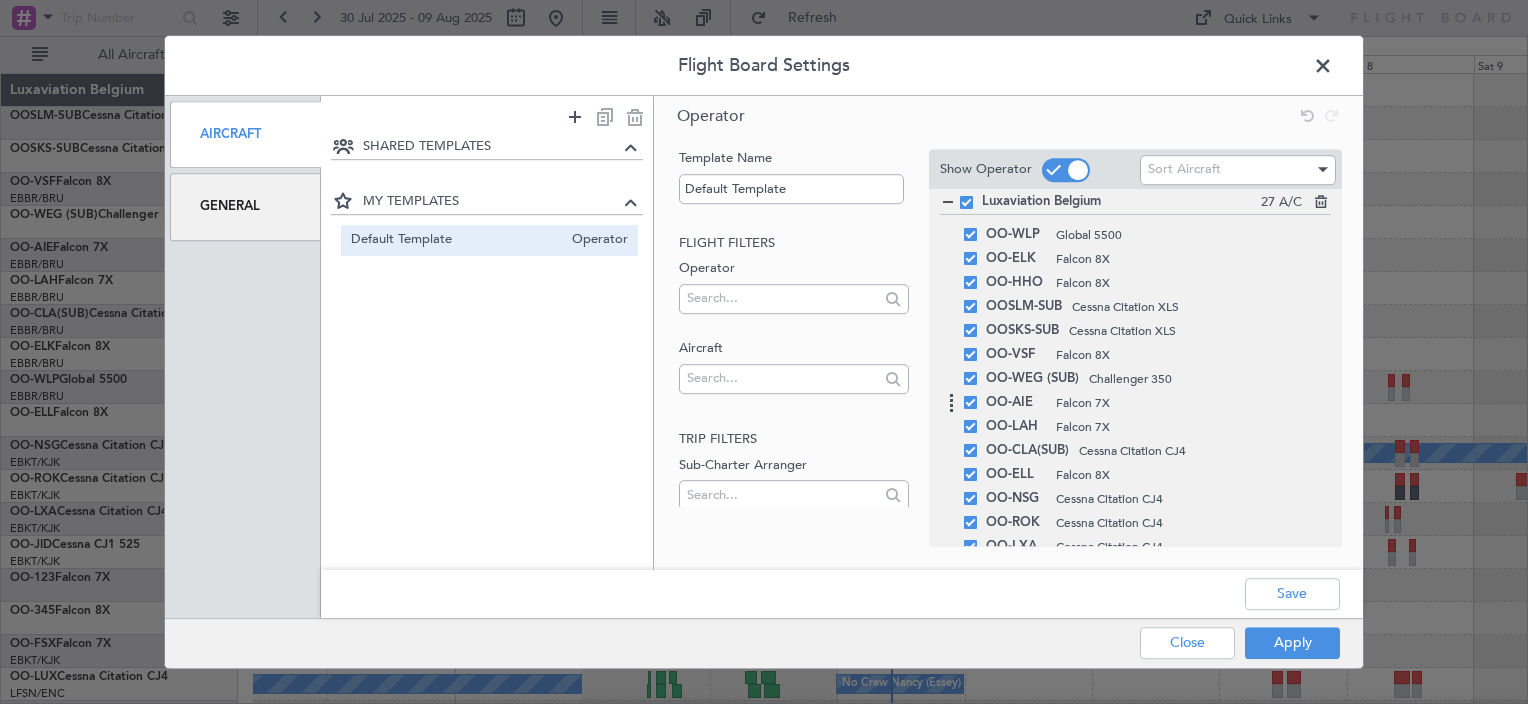 scroll, scrollTop: 0, scrollLeft: 0, axis: both 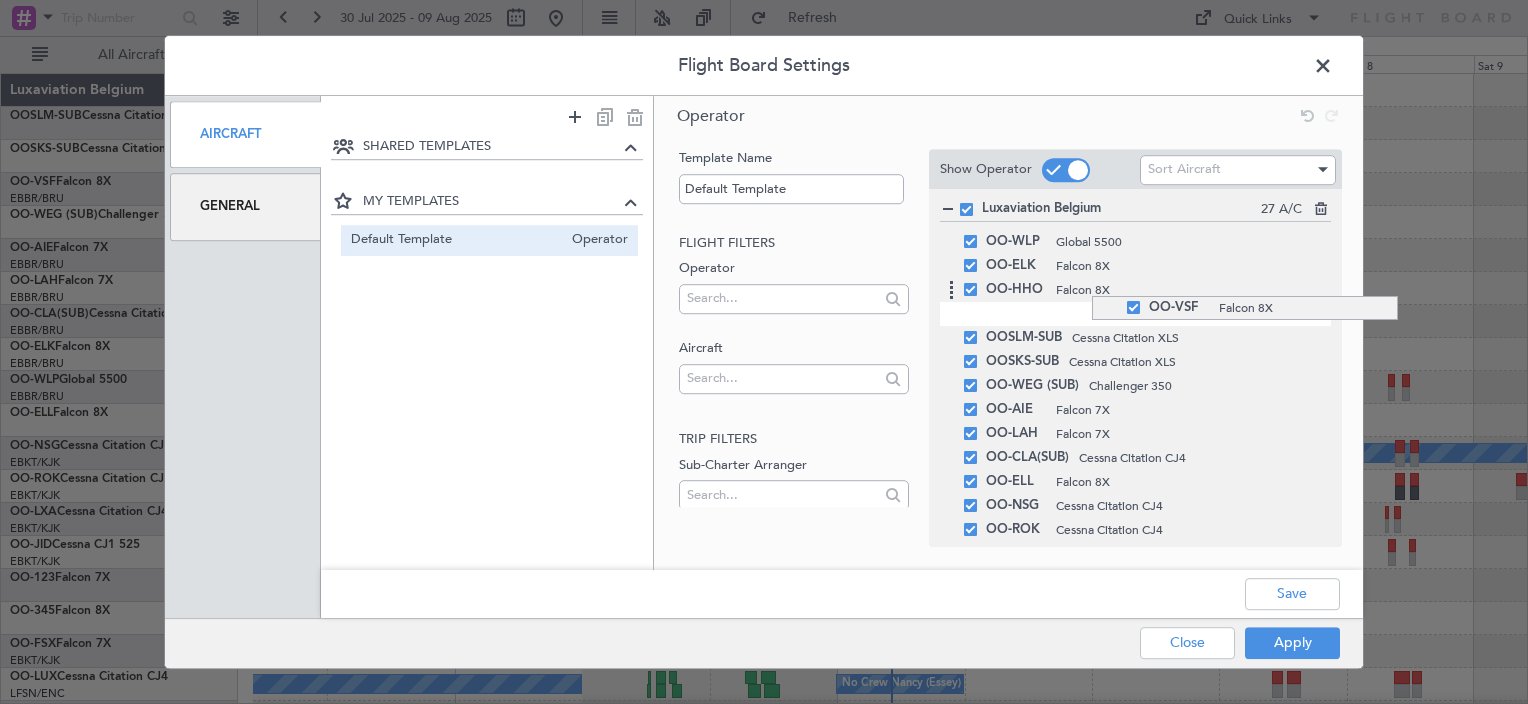 drag, startPoint x: 1092, startPoint y: 371, endPoint x: 1104, endPoint y: 296, distance: 75.95393 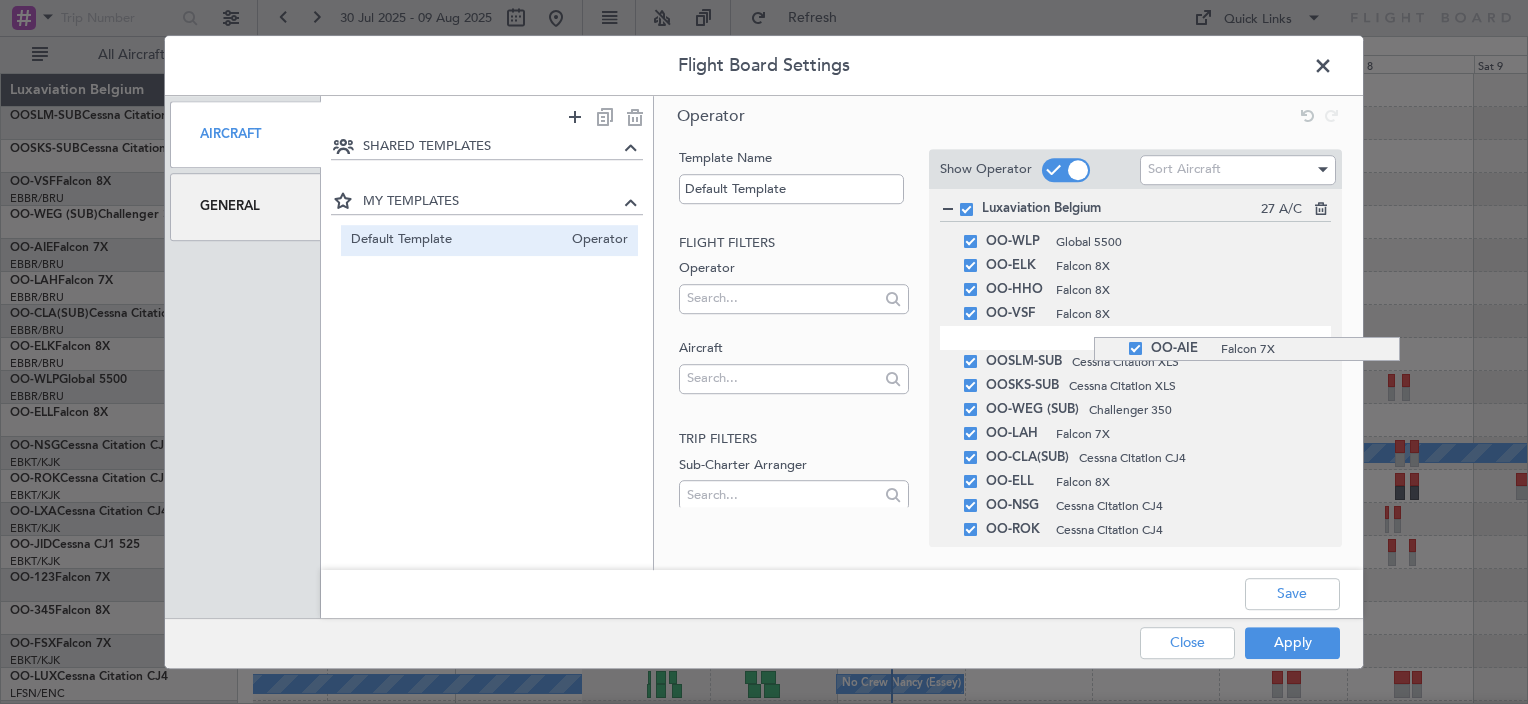 drag, startPoint x: 1094, startPoint y: 414, endPoint x: 1094, endPoint y: 337, distance: 77 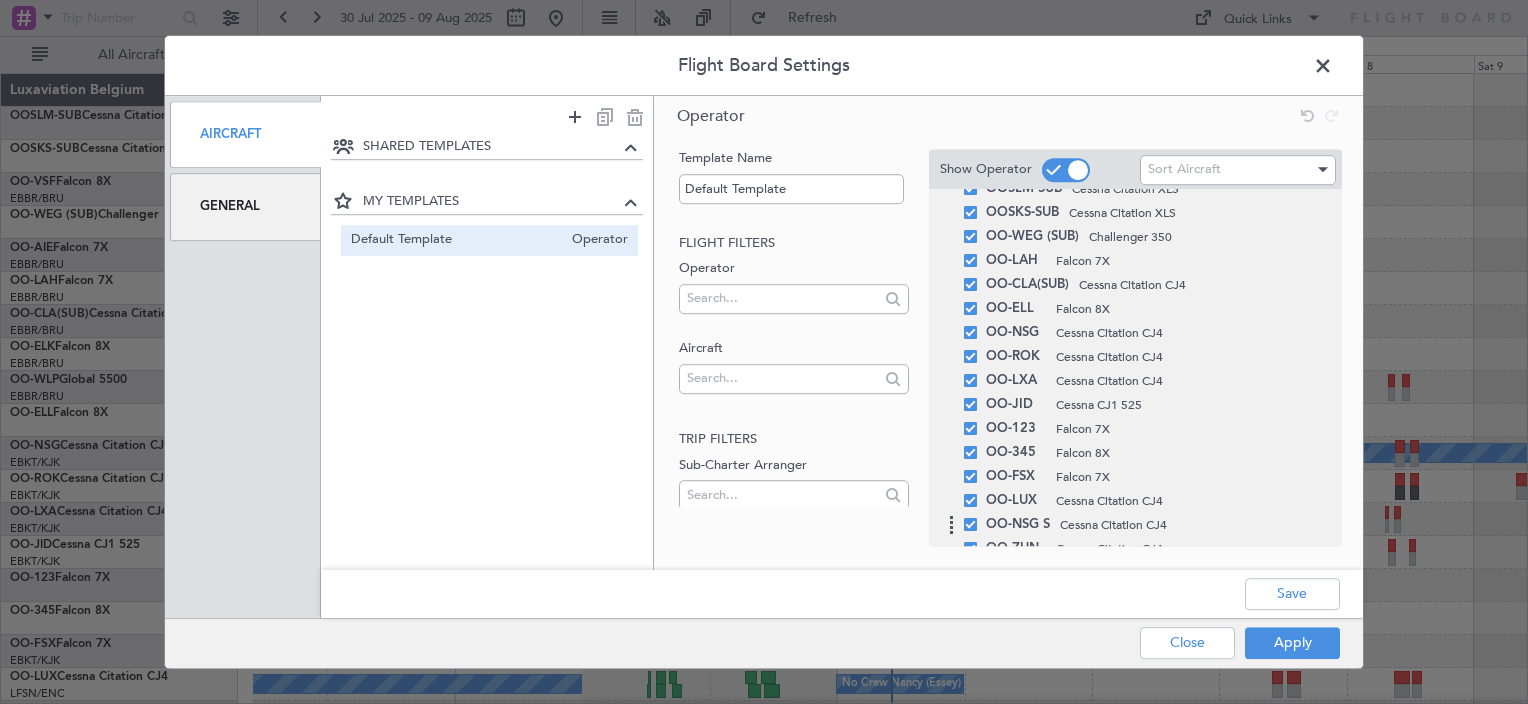 scroll, scrollTop: 141, scrollLeft: 0, axis: vertical 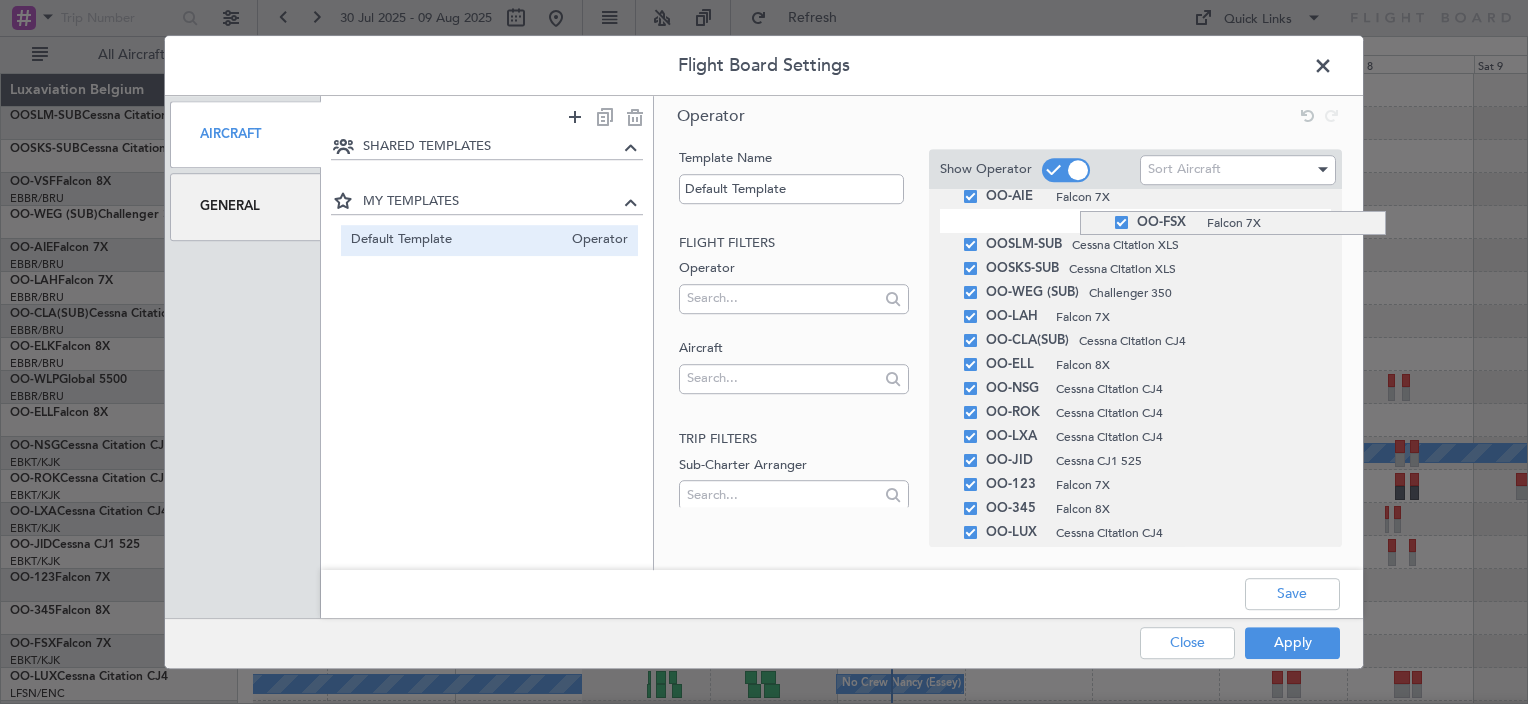 drag, startPoint x: 1080, startPoint y: 512, endPoint x: 1096, endPoint y: 213, distance: 299.4278 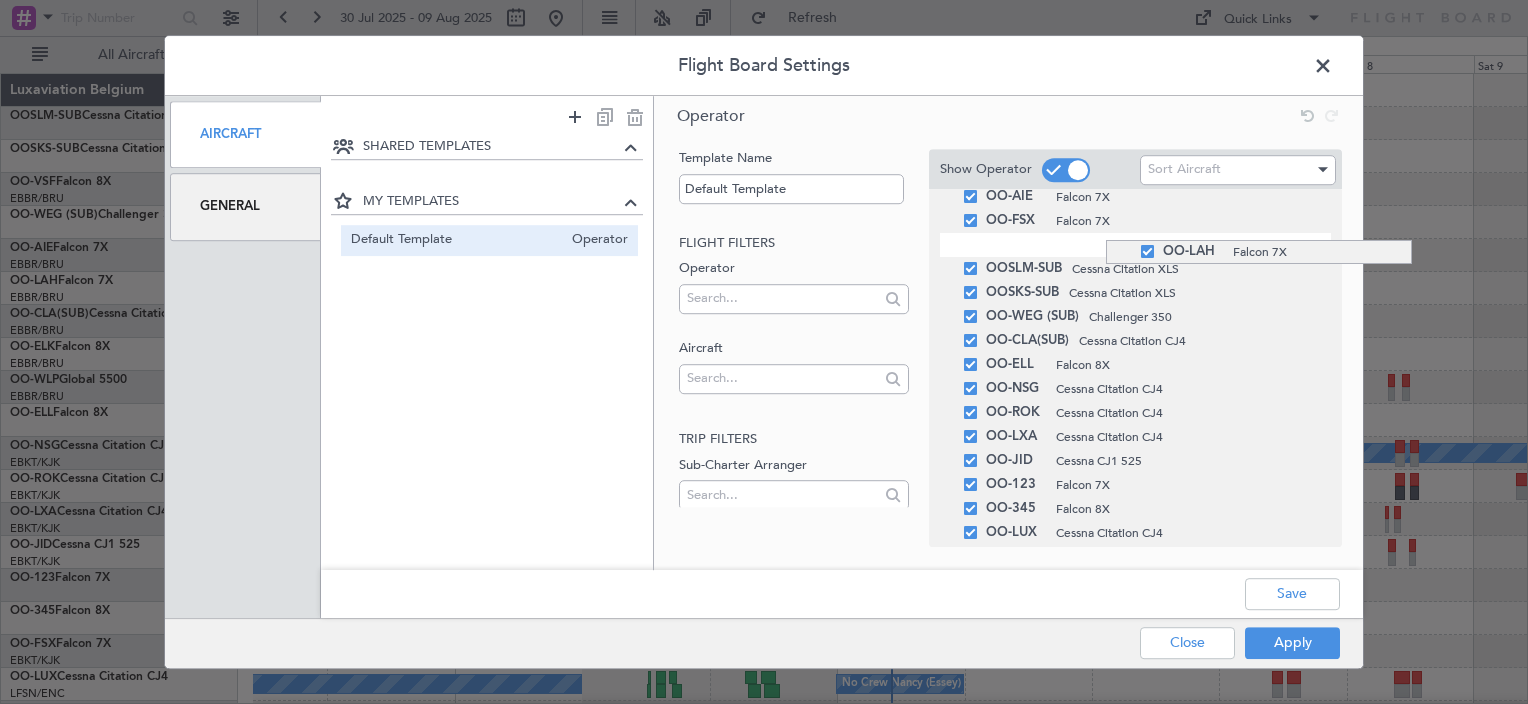 drag, startPoint x: 1106, startPoint y: 322, endPoint x: 1110, endPoint y: 240, distance: 82.0975 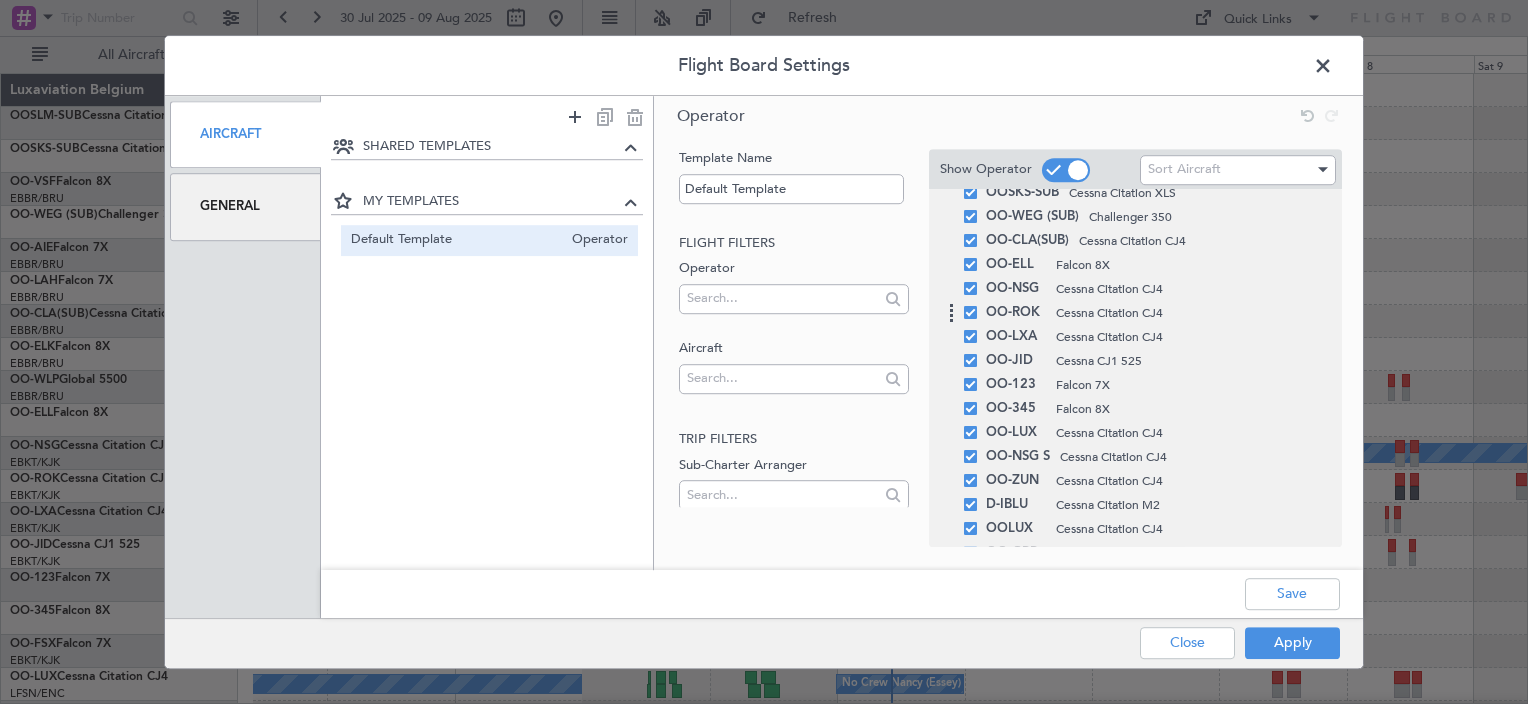 scroll, scrollTop: 341, scrollLeft: 0, axis: vertical 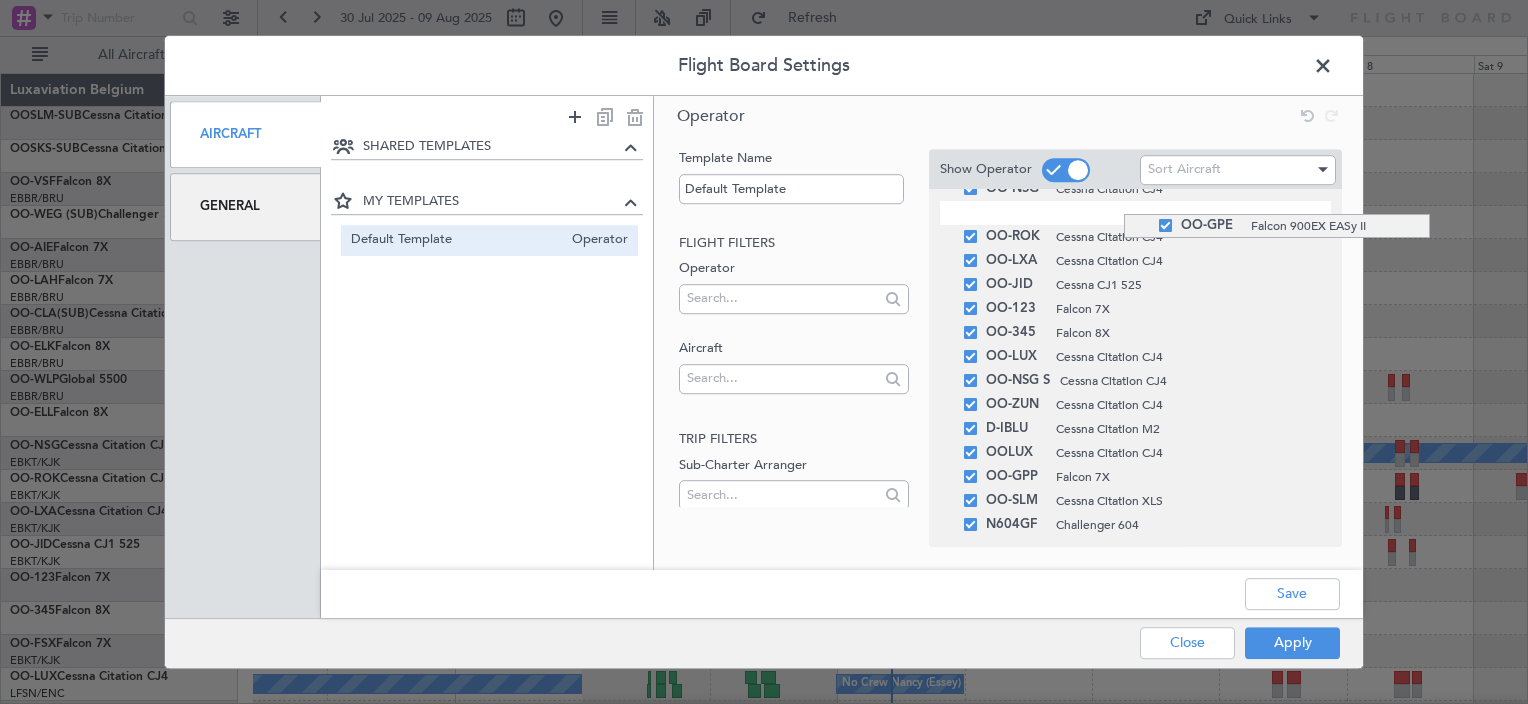 drag, startPoint x: 1124, startPoint y: 476, endPoint x: 1102, endPoint y: 212, distance: 264.91507 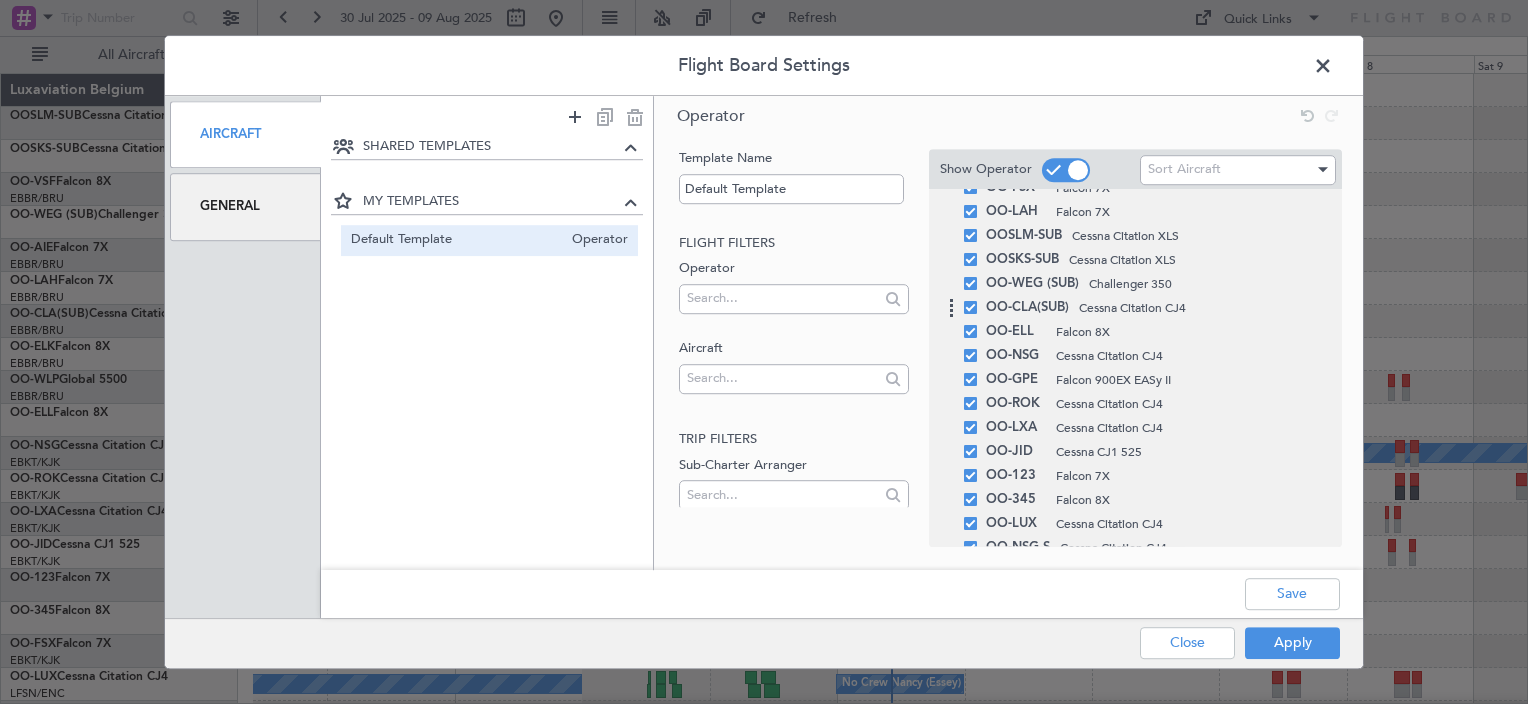 scroll, scrollTop: 141, scrollLeft: 0, axis: vertical 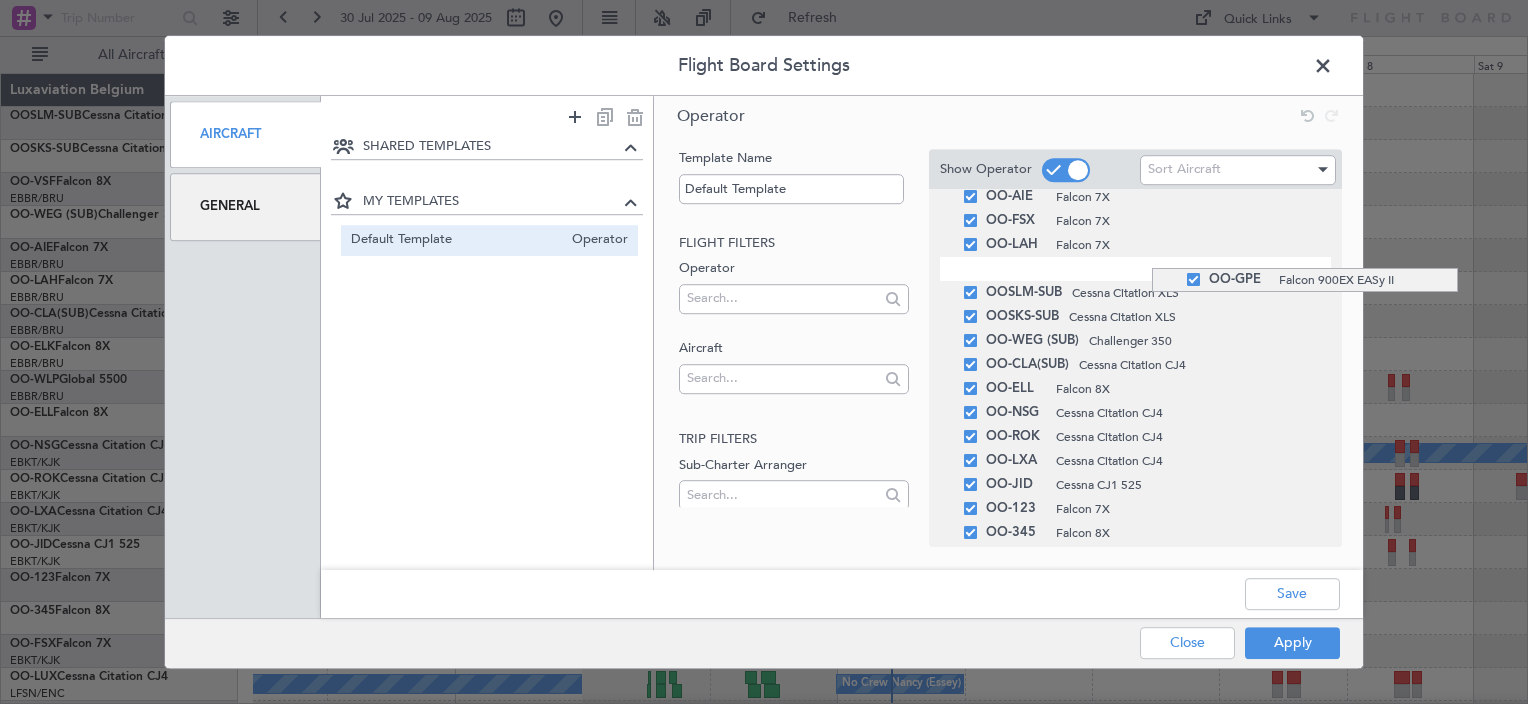 drag, startPoint x: 1152, startPoint y: 417, endPoint x: 1143, endPoint y: 267, distance: 150.26976 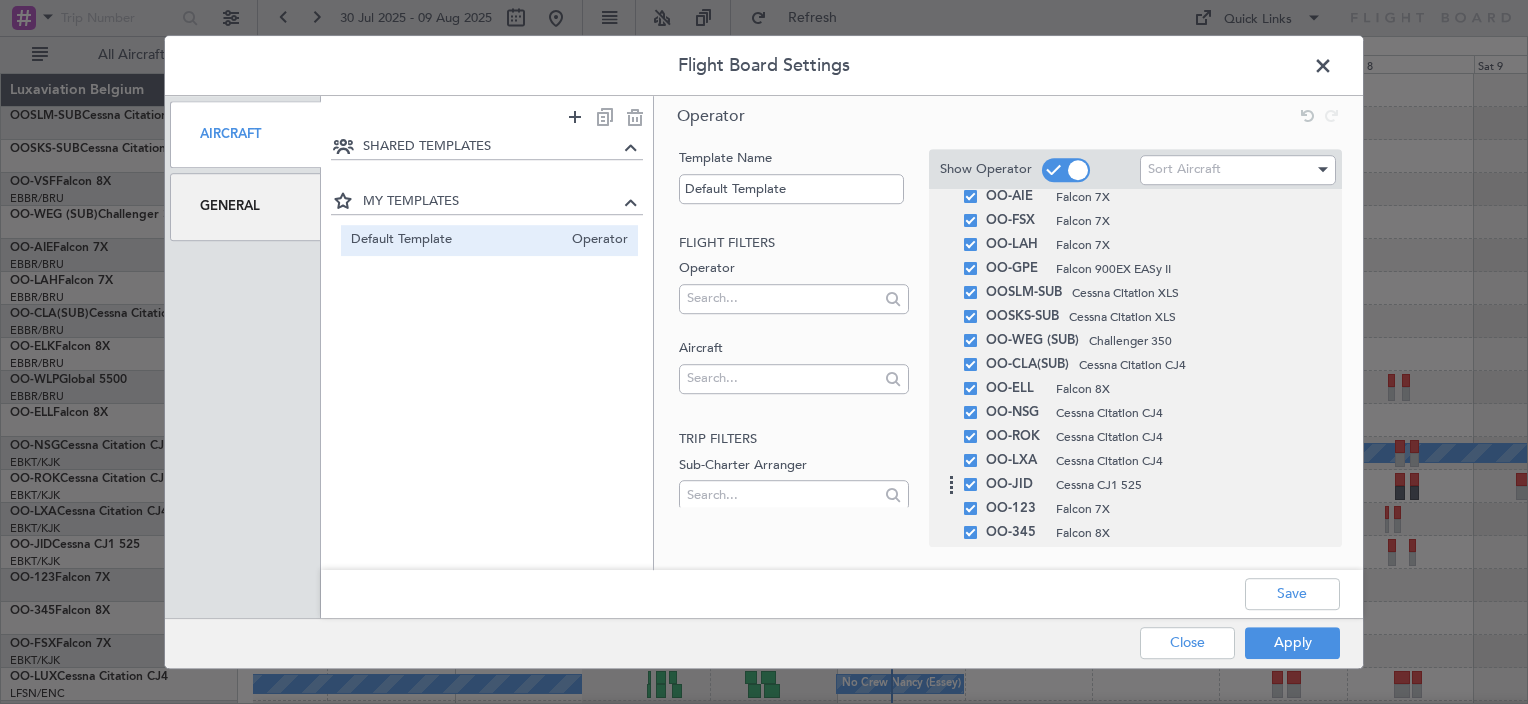 scroll, scrollTop: 341, scrollLeft: 0, axis: vertical 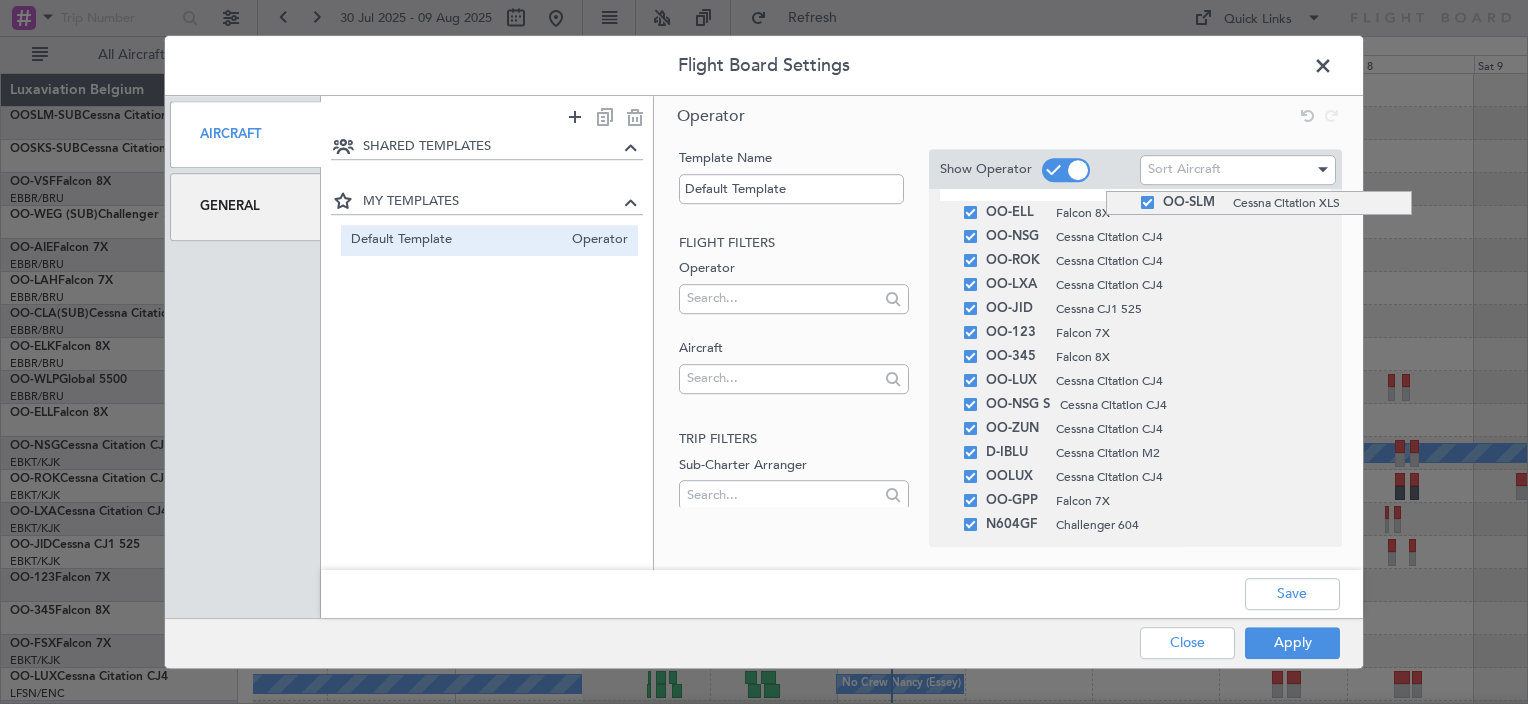 drag, startPoint x: 1106, startPoint y: 500, endPoint x: 1094, endPoint y: 191, distance: 309.2329 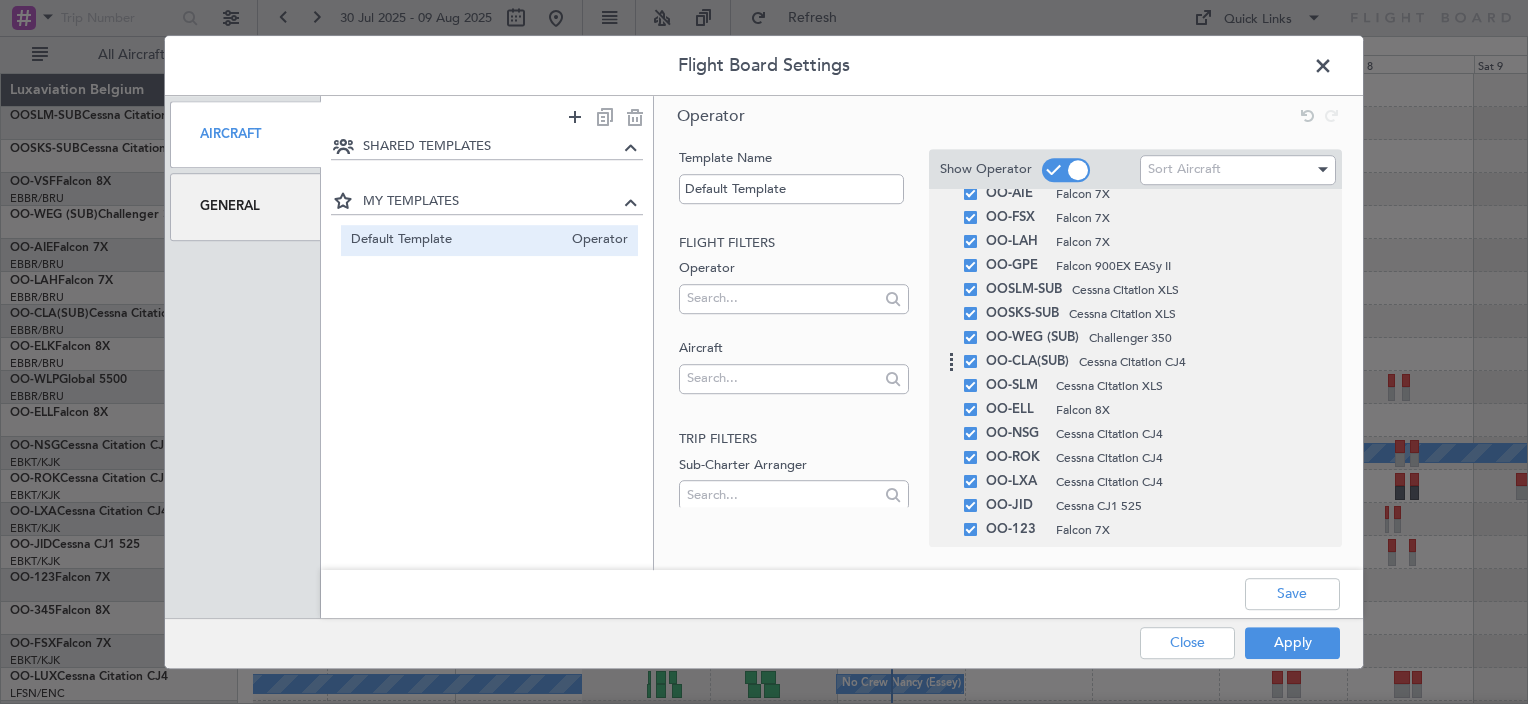 scroll, scrollTop: 141, scrollLeft: 0, axis: vertical 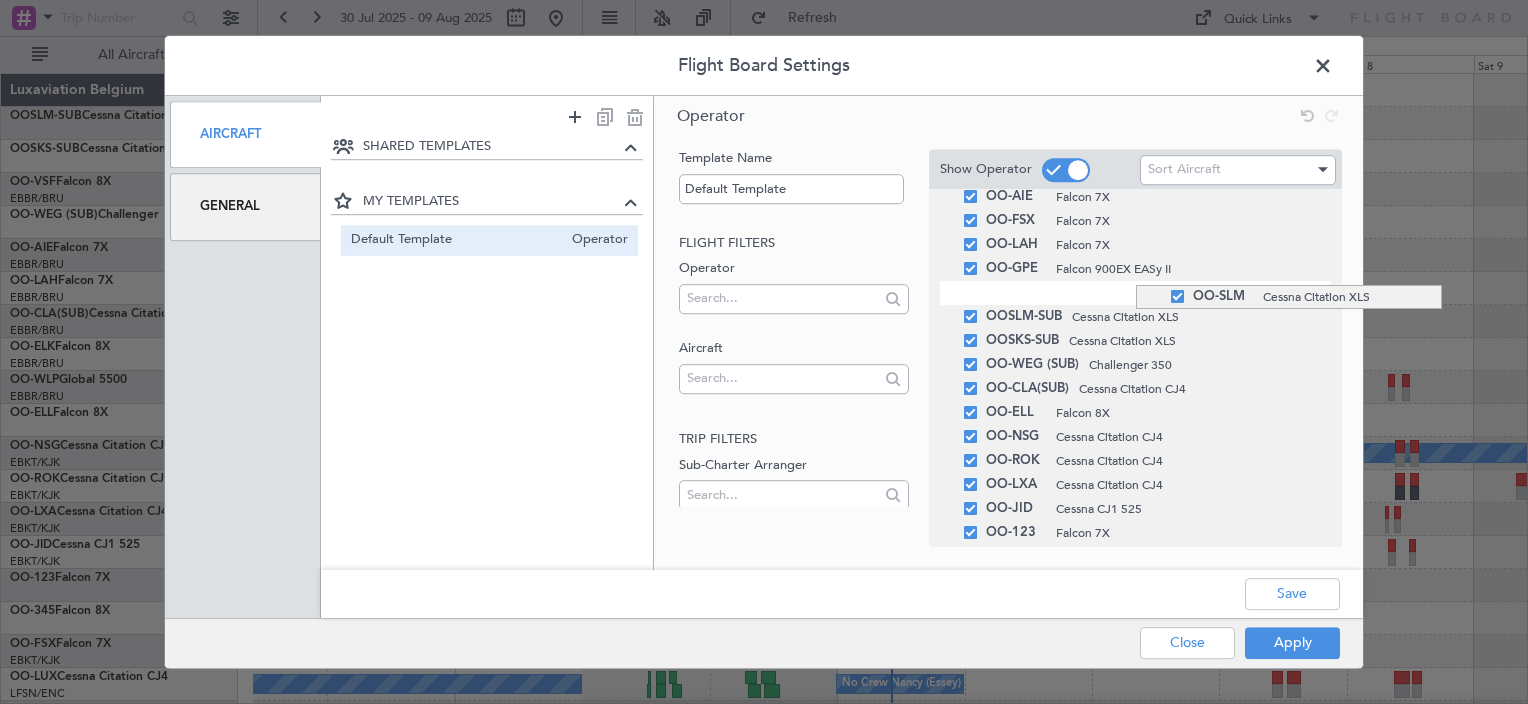 drag, startPoint x: 1136, startPoint y: 397, endPoint x: 1141, endPoint y: 285, distance: 112.11155 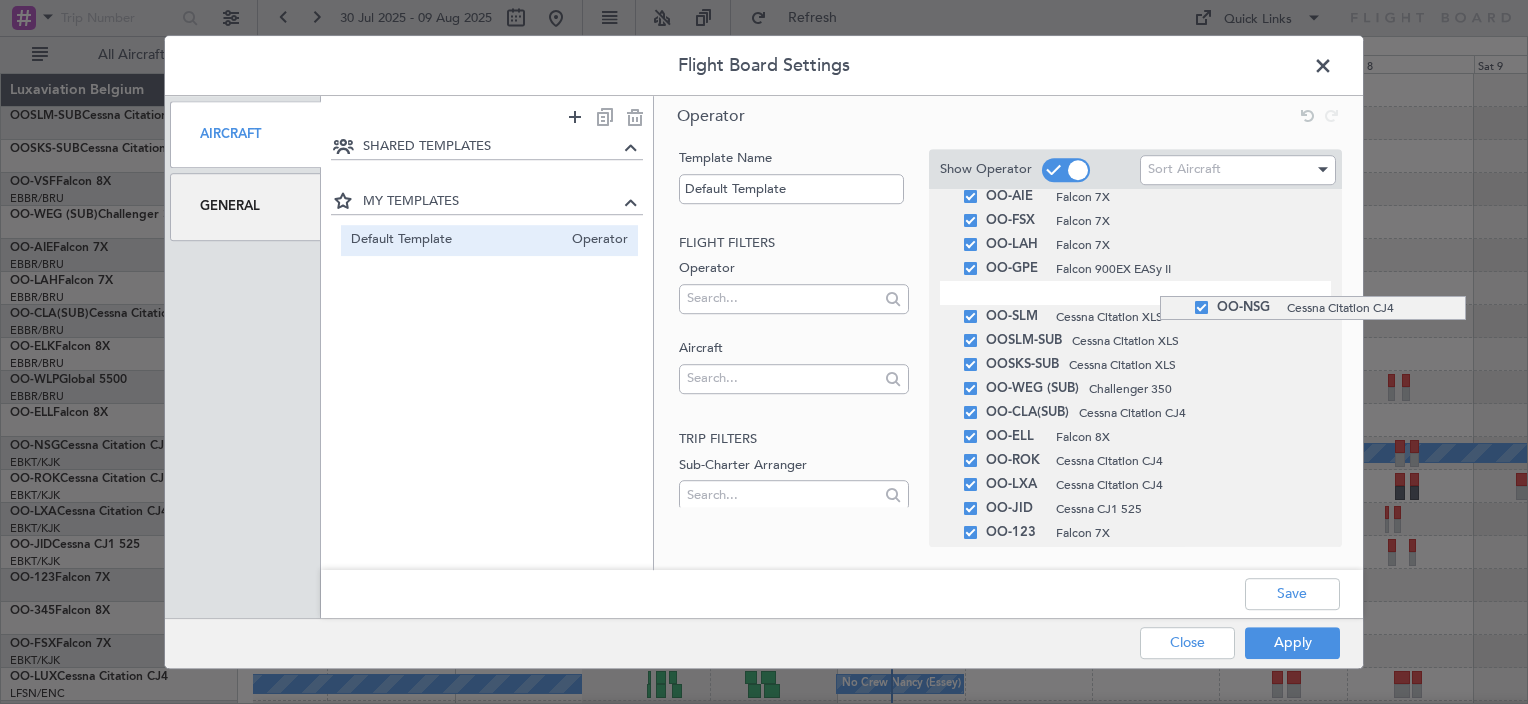 drag, startPoint x: 1160, startPoint y: 447, endPoint x: 1151, endPoint y: 296, distance: 151.26797 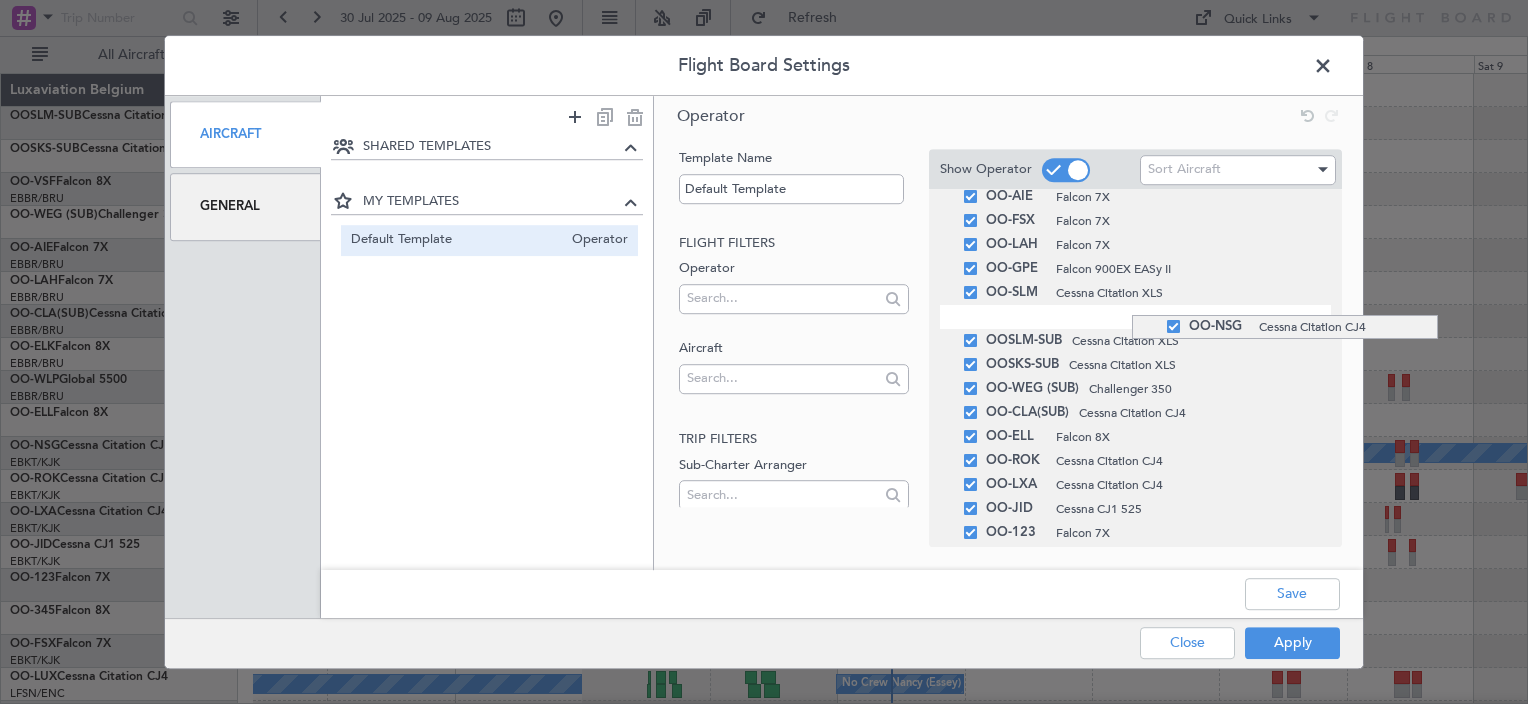 drag, startPoint x: 1132, startPoint y: 291, endPoint x: 1134, endPoint y: 315, distance: 24.083189 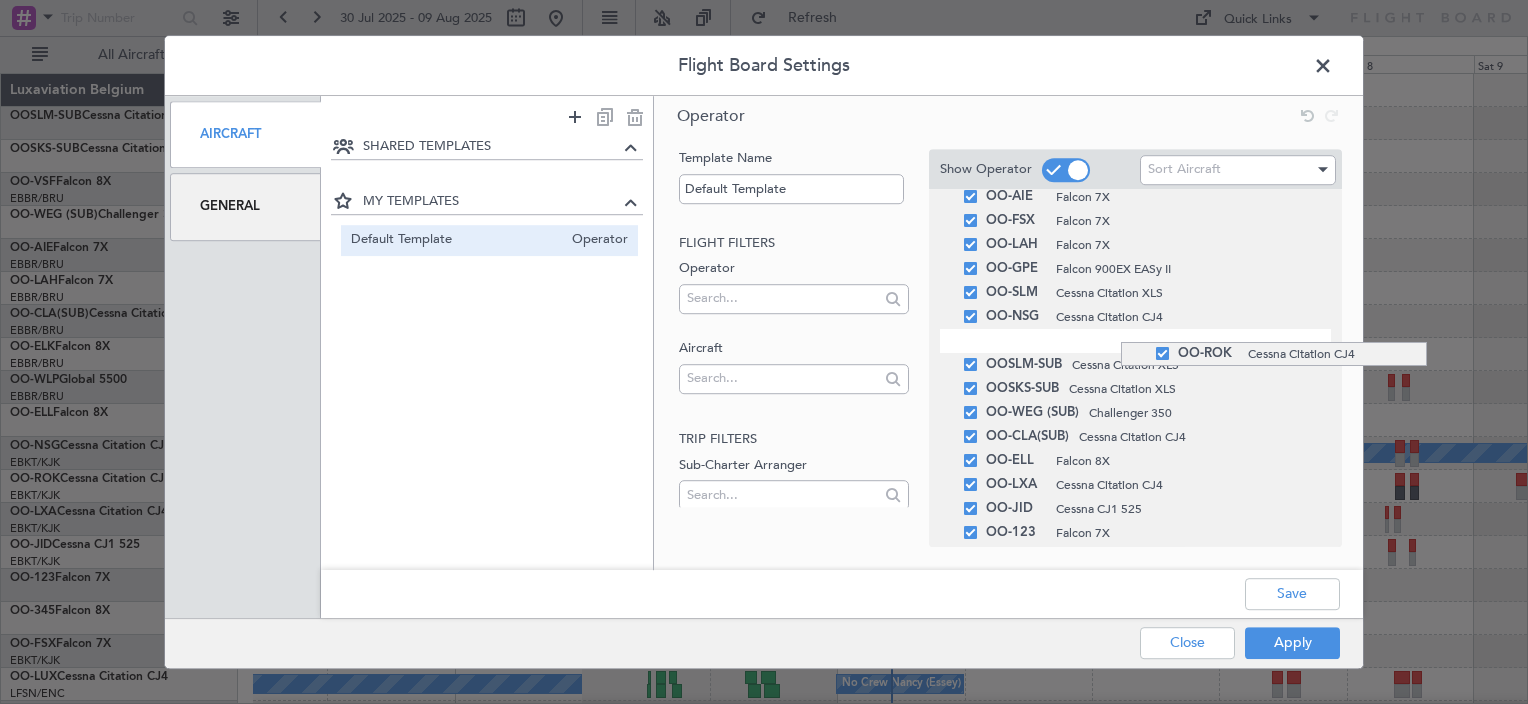 drag, startPoint x: 1121, startPoint y: 464, endPoint x: 1136, endPoint y: 342, distance: 122.91867 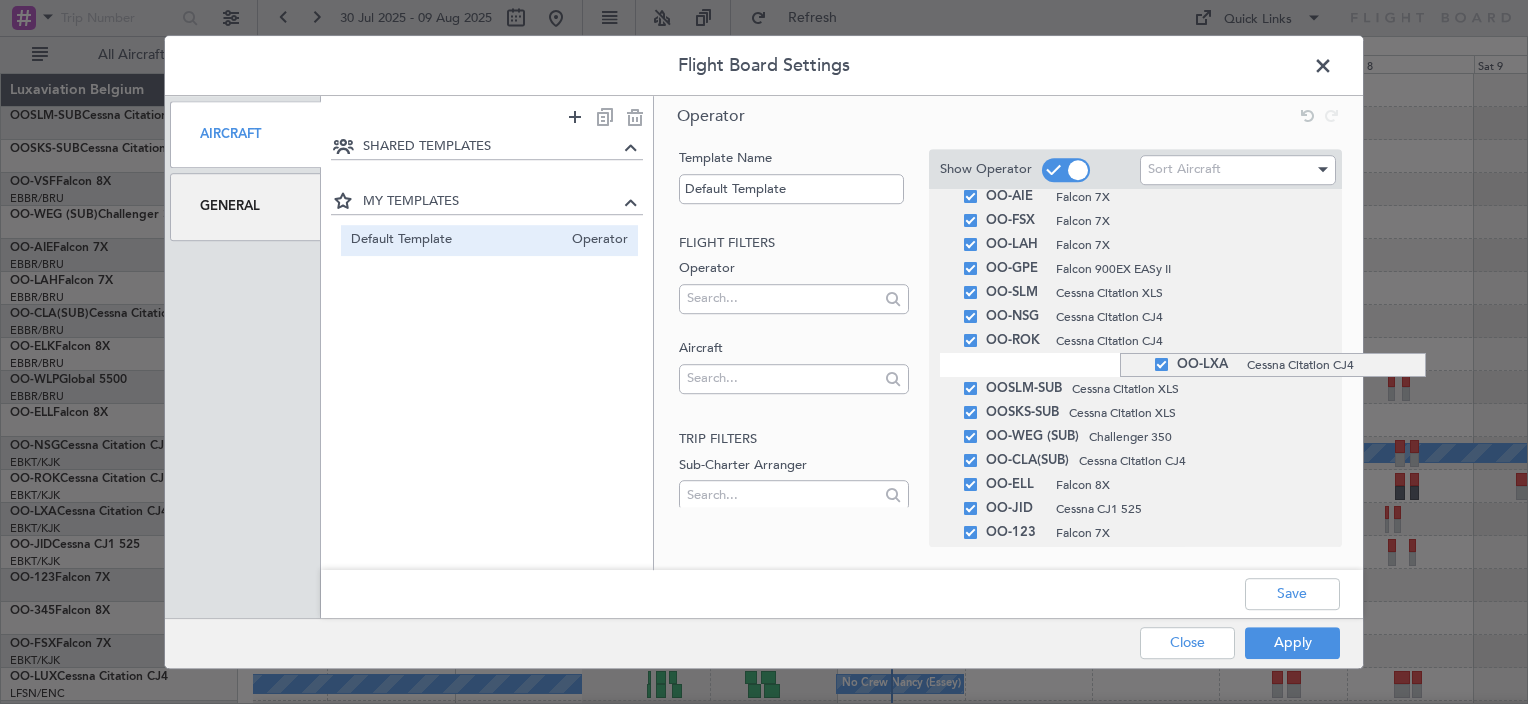 drag, startPoint x: 1120, startPoint y: 485, endPoint x: 1134, endPoint y: 353, distance: 132.74034 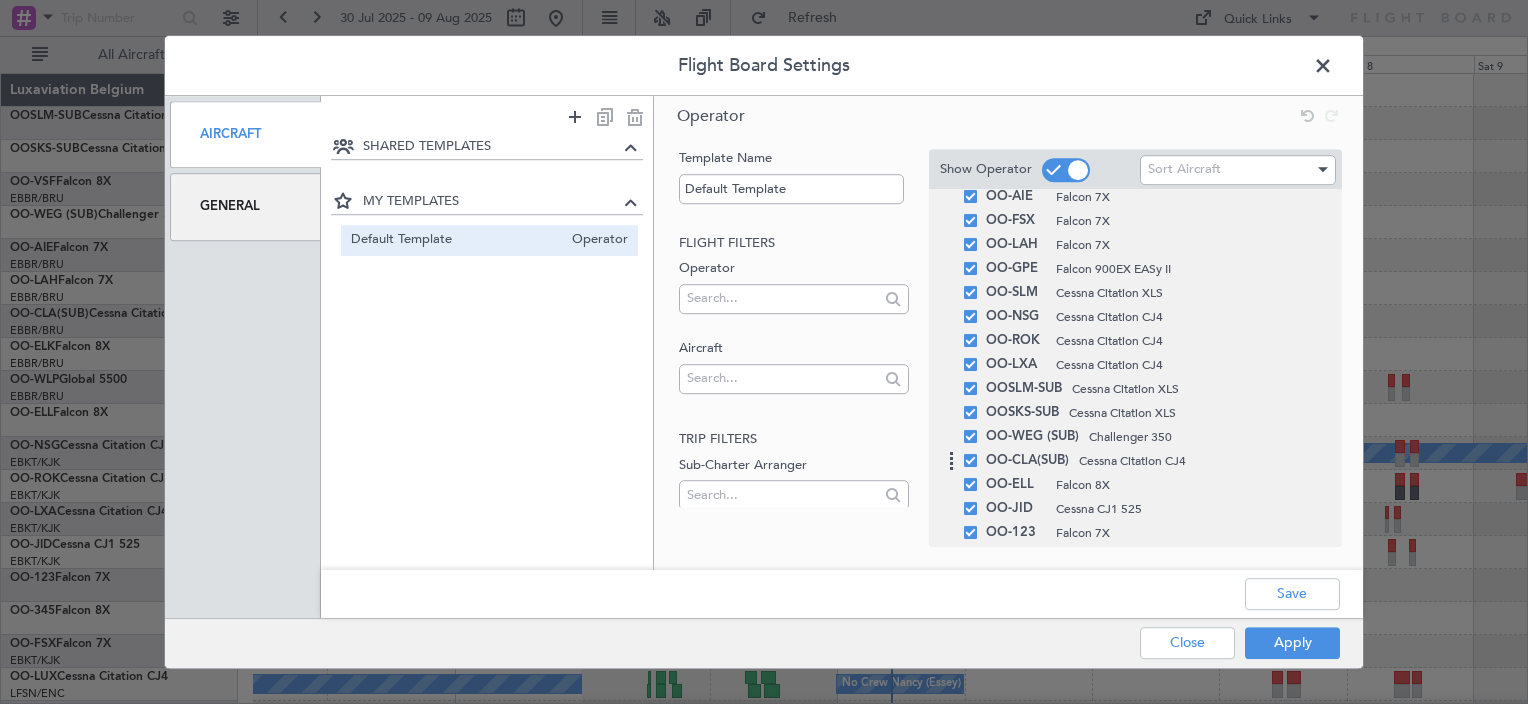 click on "Cessna Citation CJ4" at bounding box center [1205, 461] 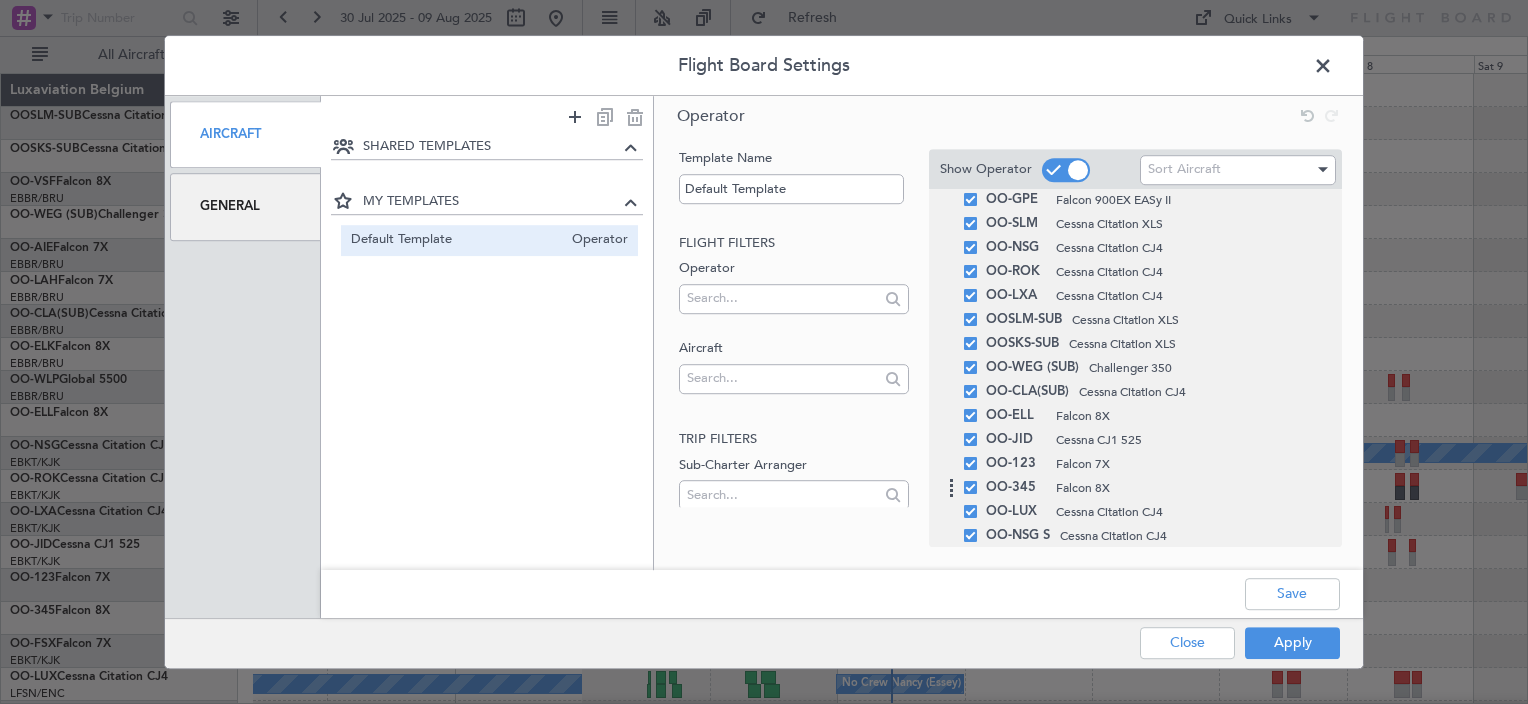 scroll, scrollTop: 241, scrollLeft: 0, axis: vertical 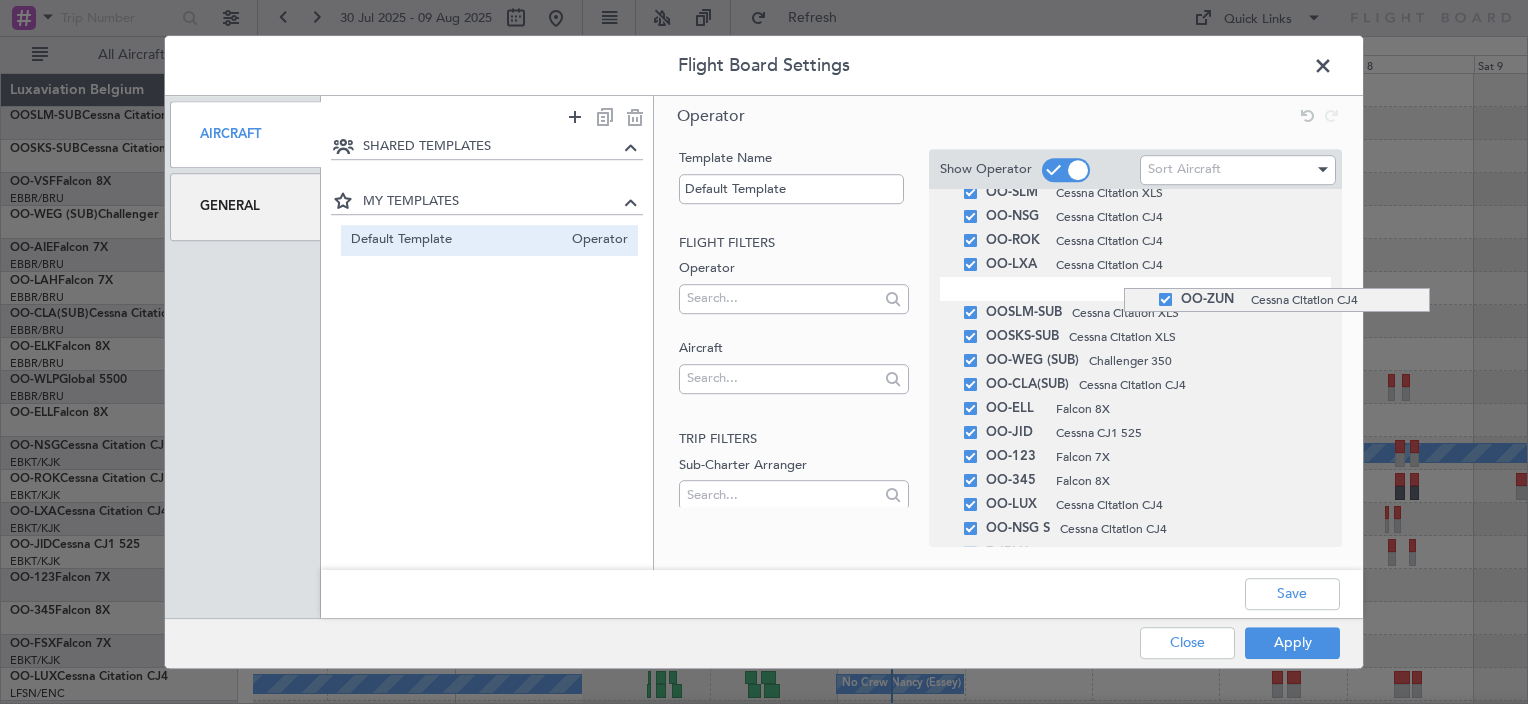 drag, startPoint x: 1124, startPoint y: 539, endPoint x: 1145, endPoint y: 288, distance: 251.87695 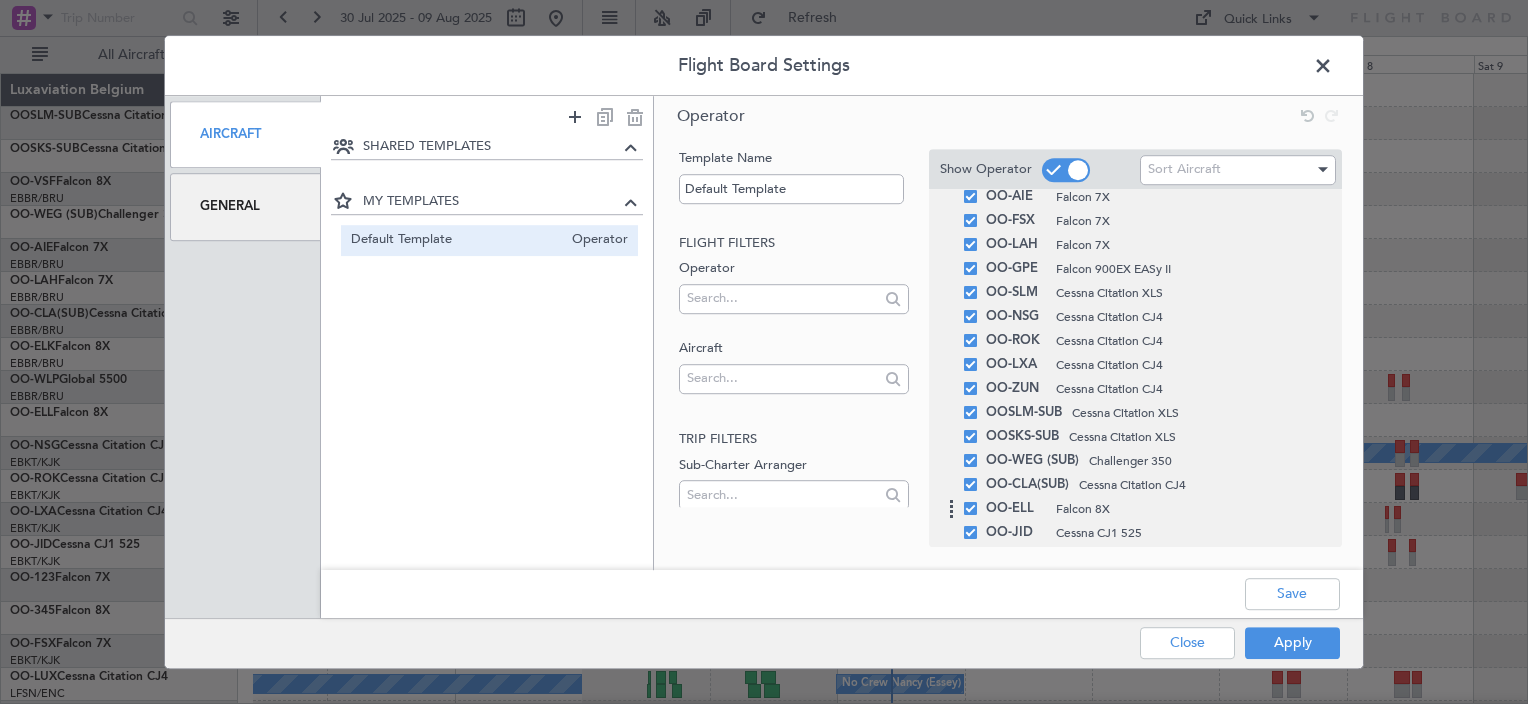 scroll, scrollTop: 241, scrollLeft: 0, axis: vertical 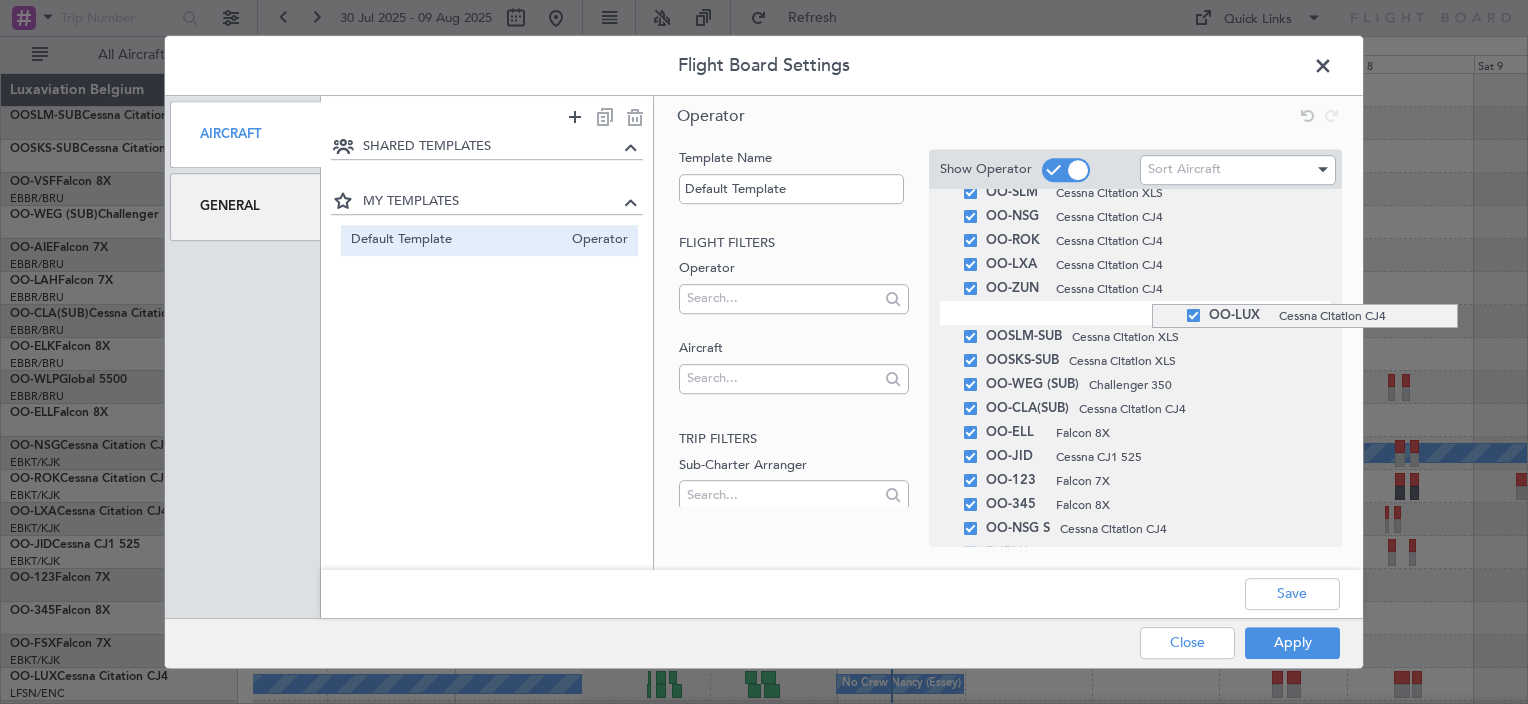 drag, startPoint x: 1152, startPoint y: 506, endPoint x: 1183, endPoint y: 304, distance: 204.36487 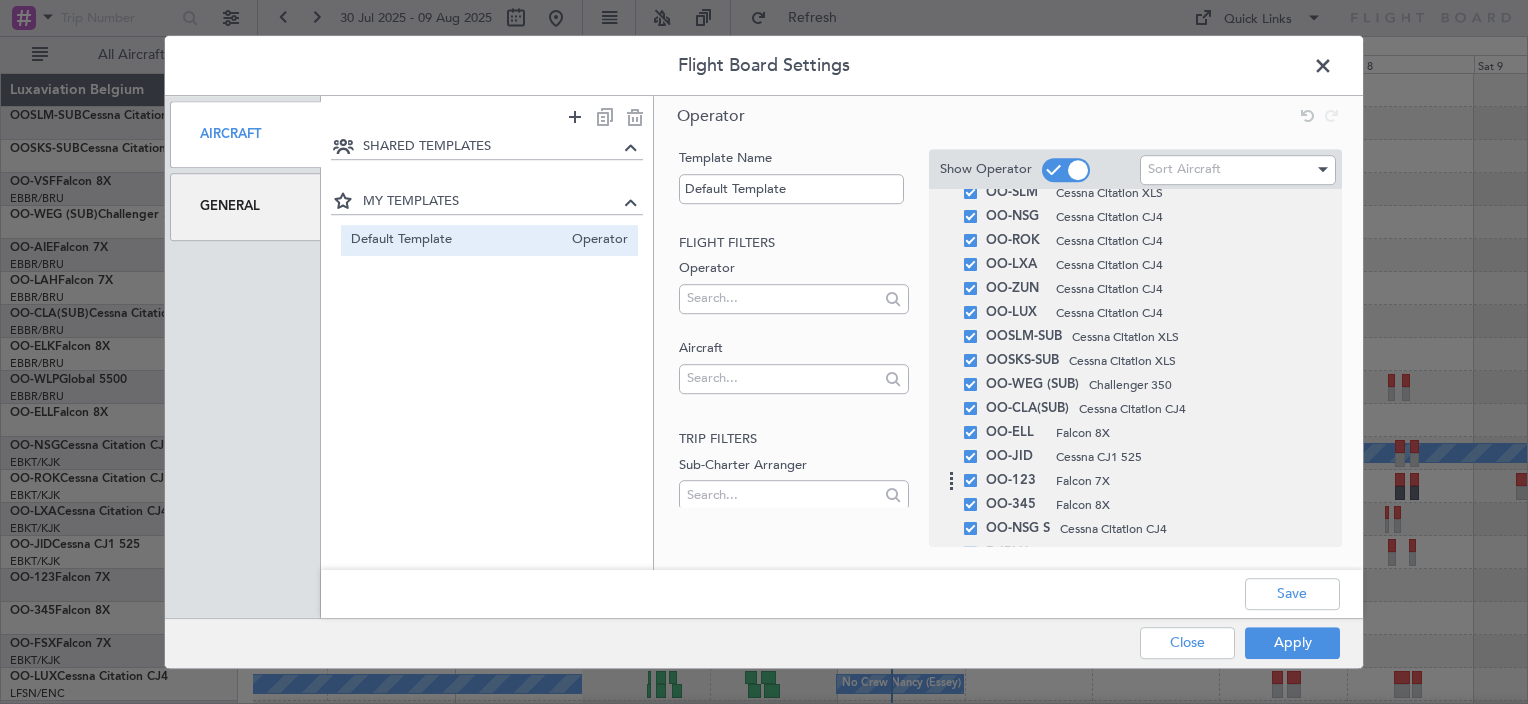 scroll, scrollTop: 341, scrollLeft: 0, axis: vertical 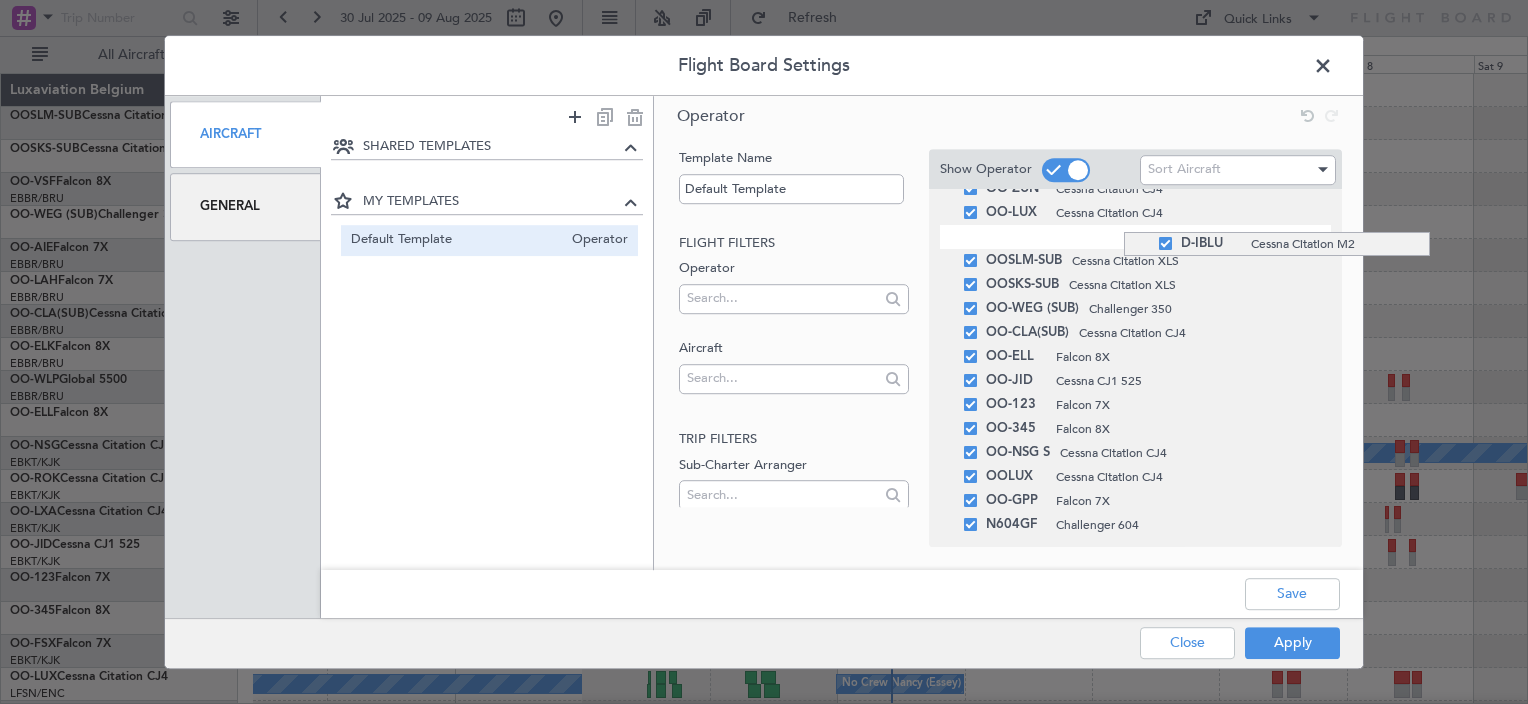 drag, startPoint x: 1124, startPoint y: 452, endPoint x: 1152, endPoint y: 232, distance: 221.77466 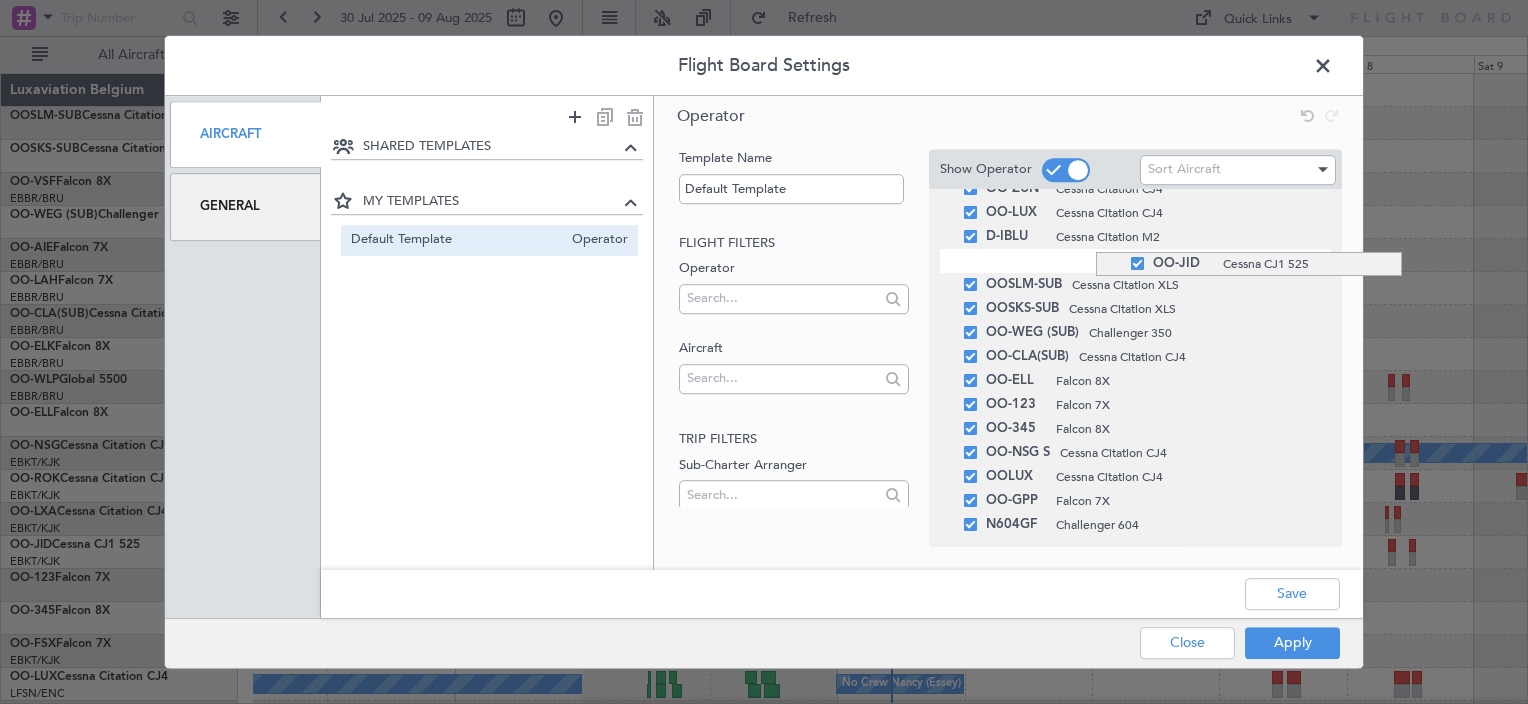 drag, startPoint x: 1096, startPoint y: 380, endPoint x: 1104, endPoint y: 252, distance: 128.24976 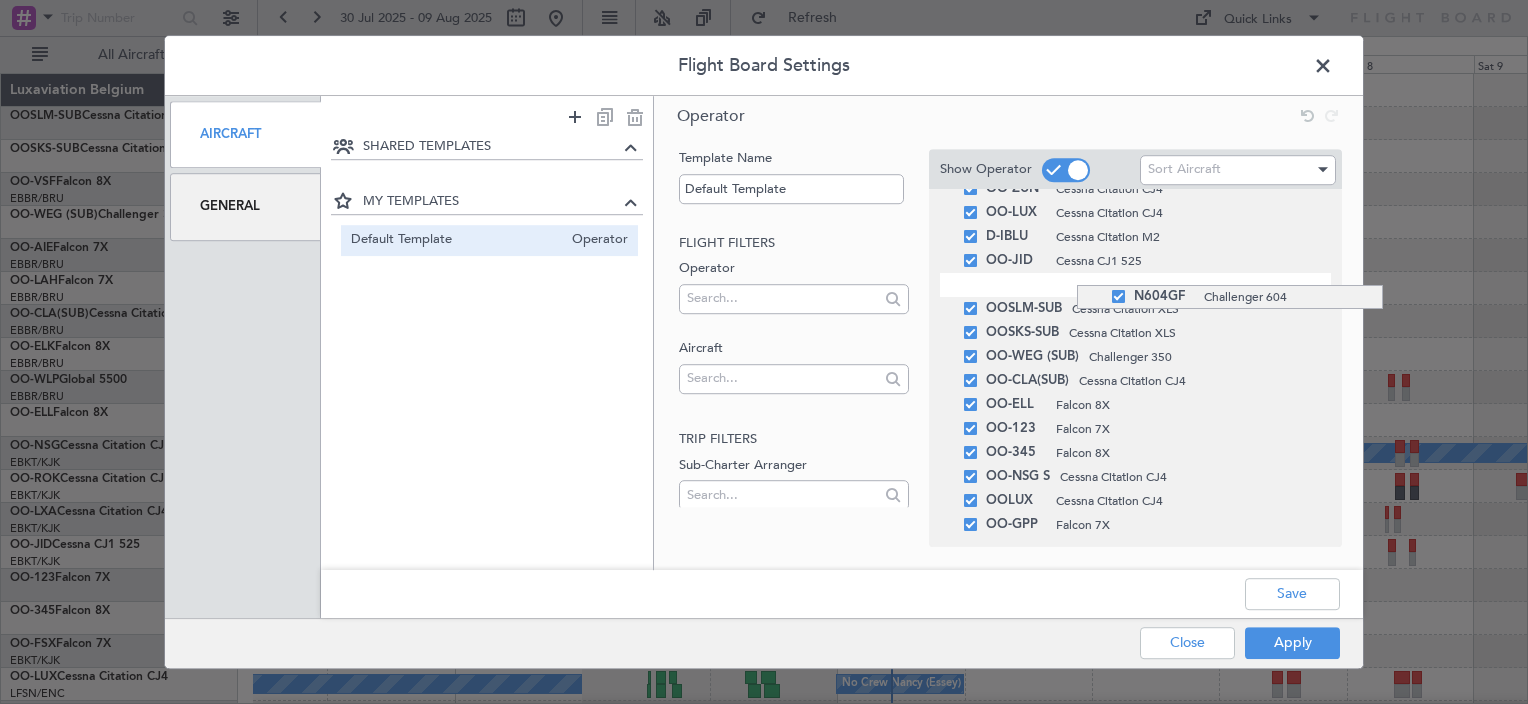 drag, startPoint x: 1077, startPoint y: 533, endPoint x: 1121, endPoint y: 285, distance: 251.87299 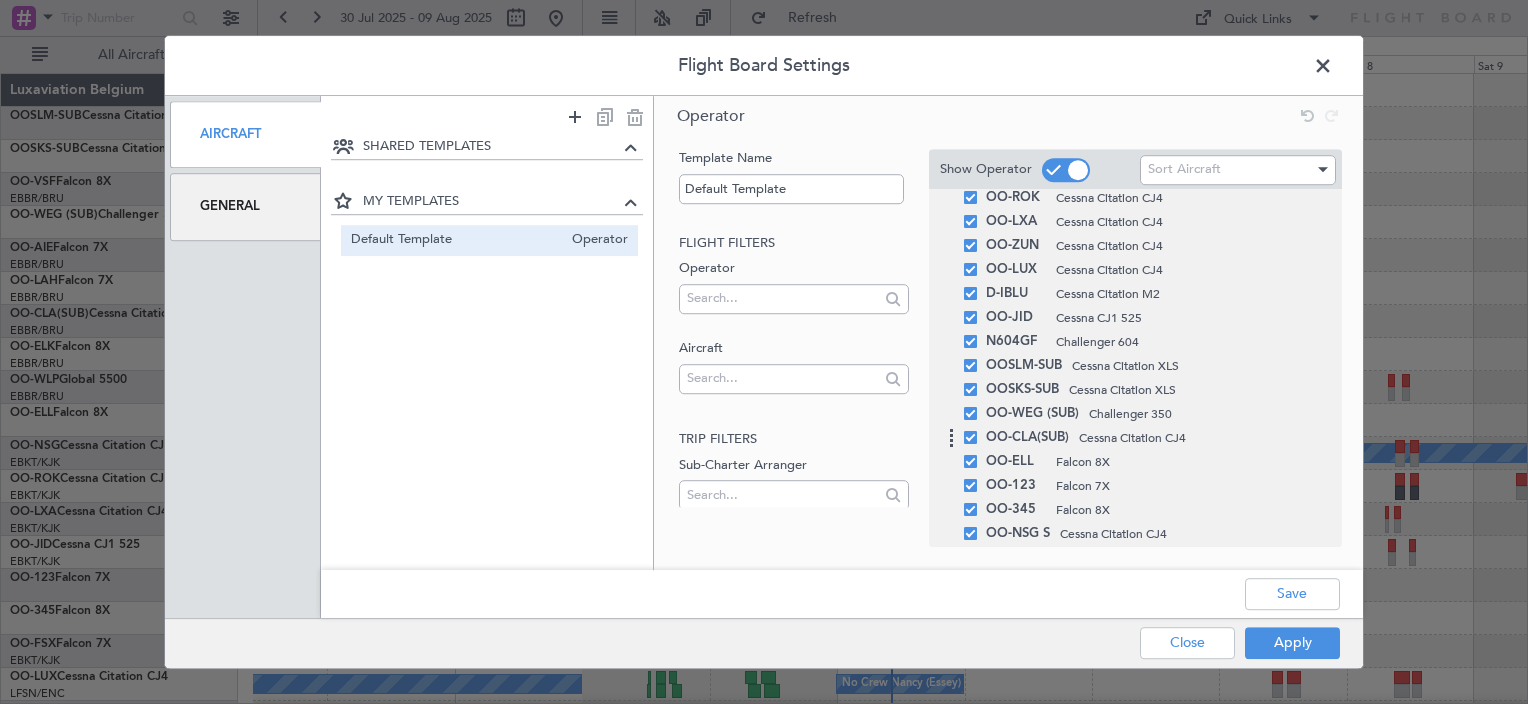 scroll, scrollTop: 241, scrollLeft: 0, axis: vertical 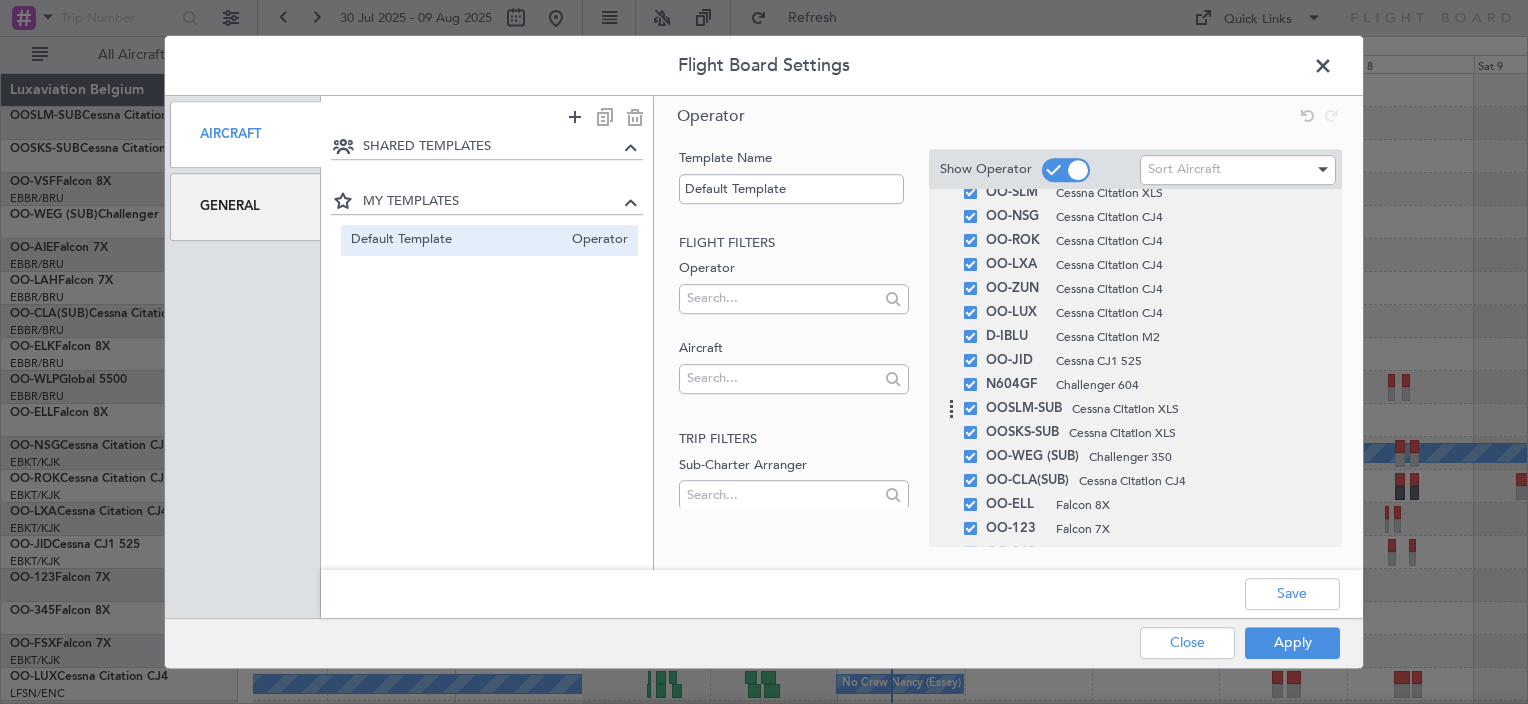 click at bounding box center [970, 408] 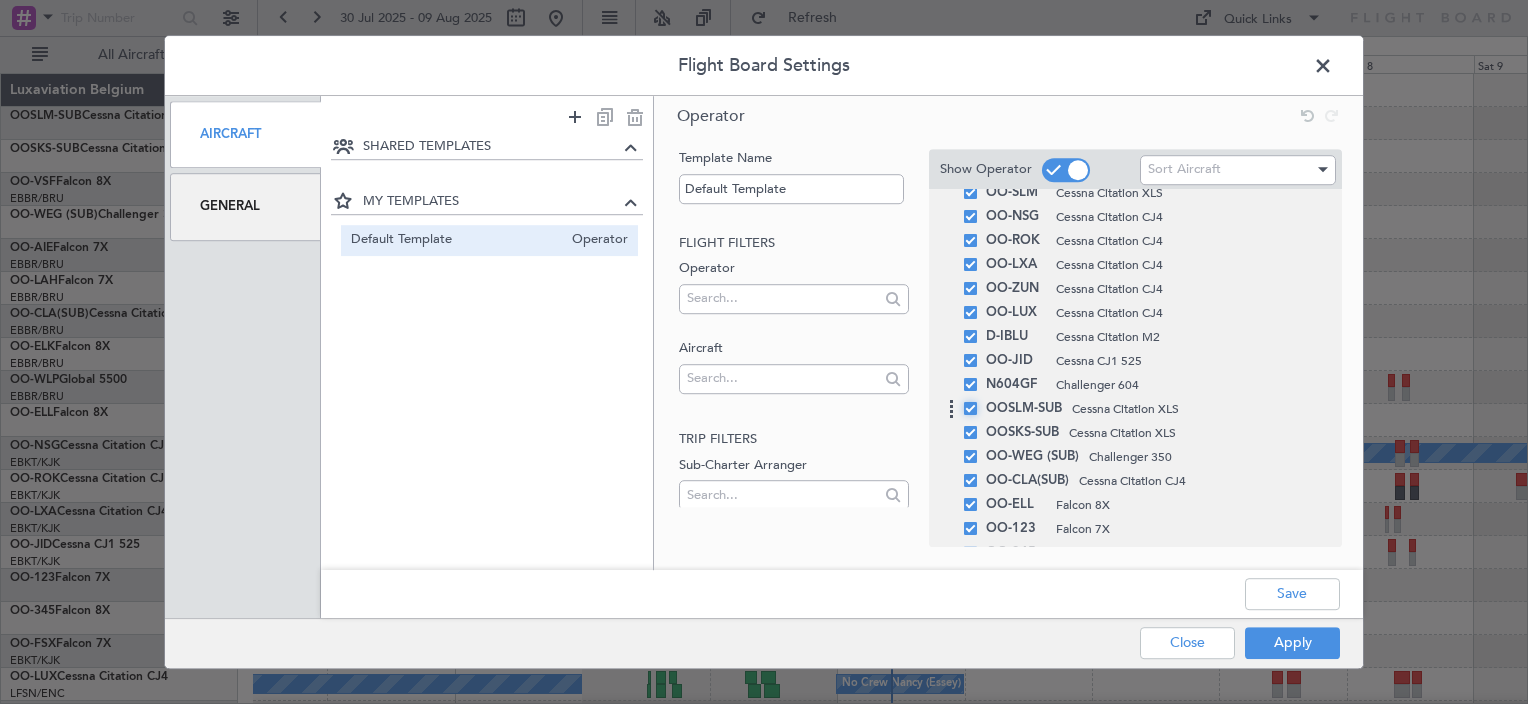 click at bounding box center [978, 402] 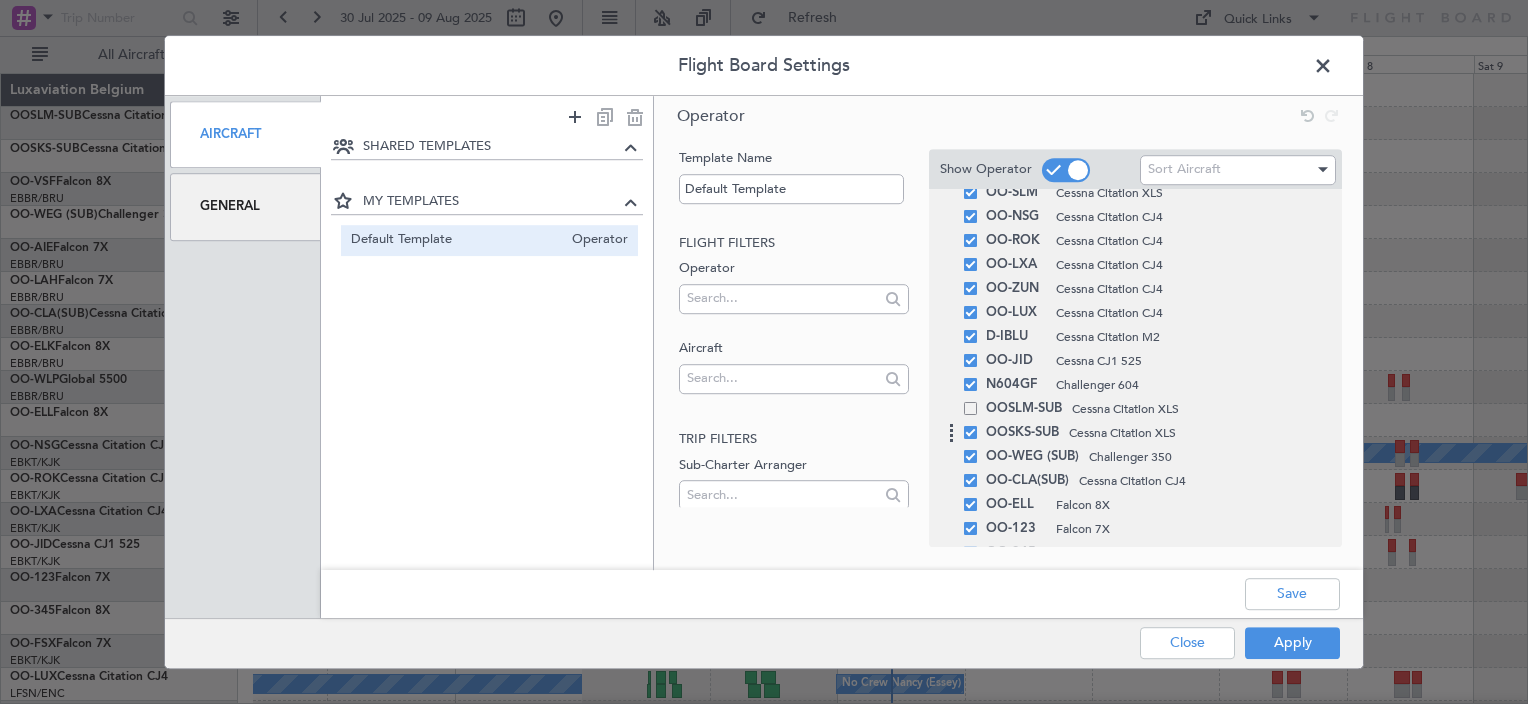 click at bounding box center (970, 432) 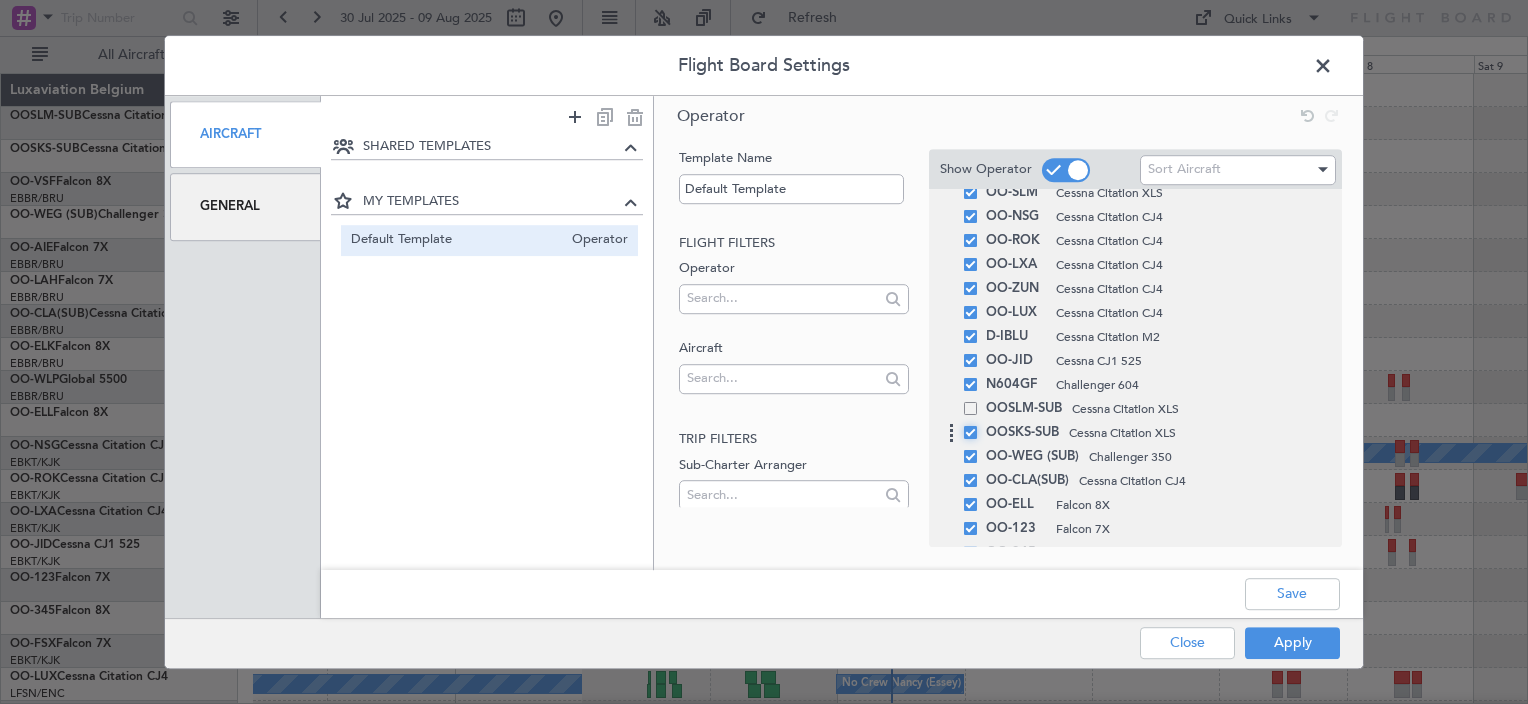 click at bounding box center (978, 426) 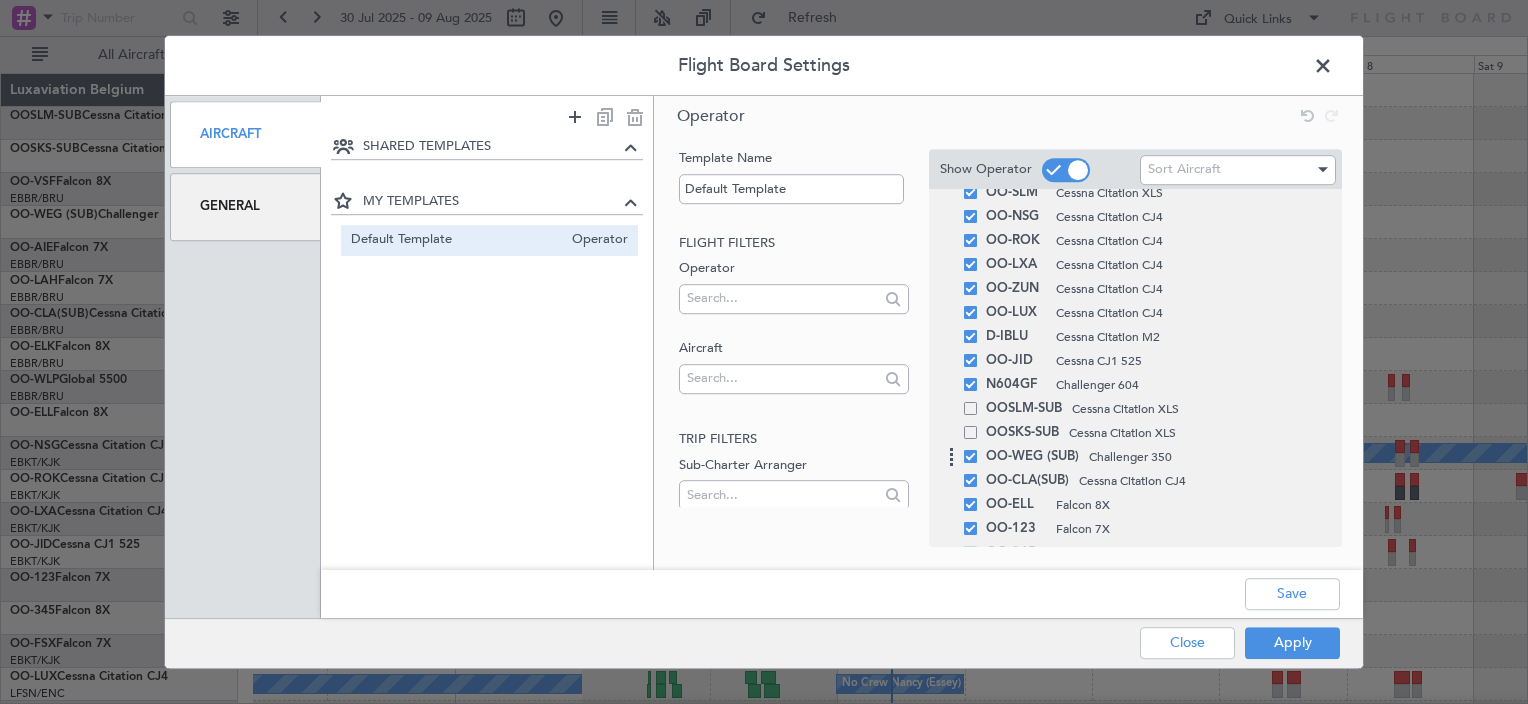 click on "OO-WEG (SUB)   Challenger 350" at bounding box center [1135, 457] 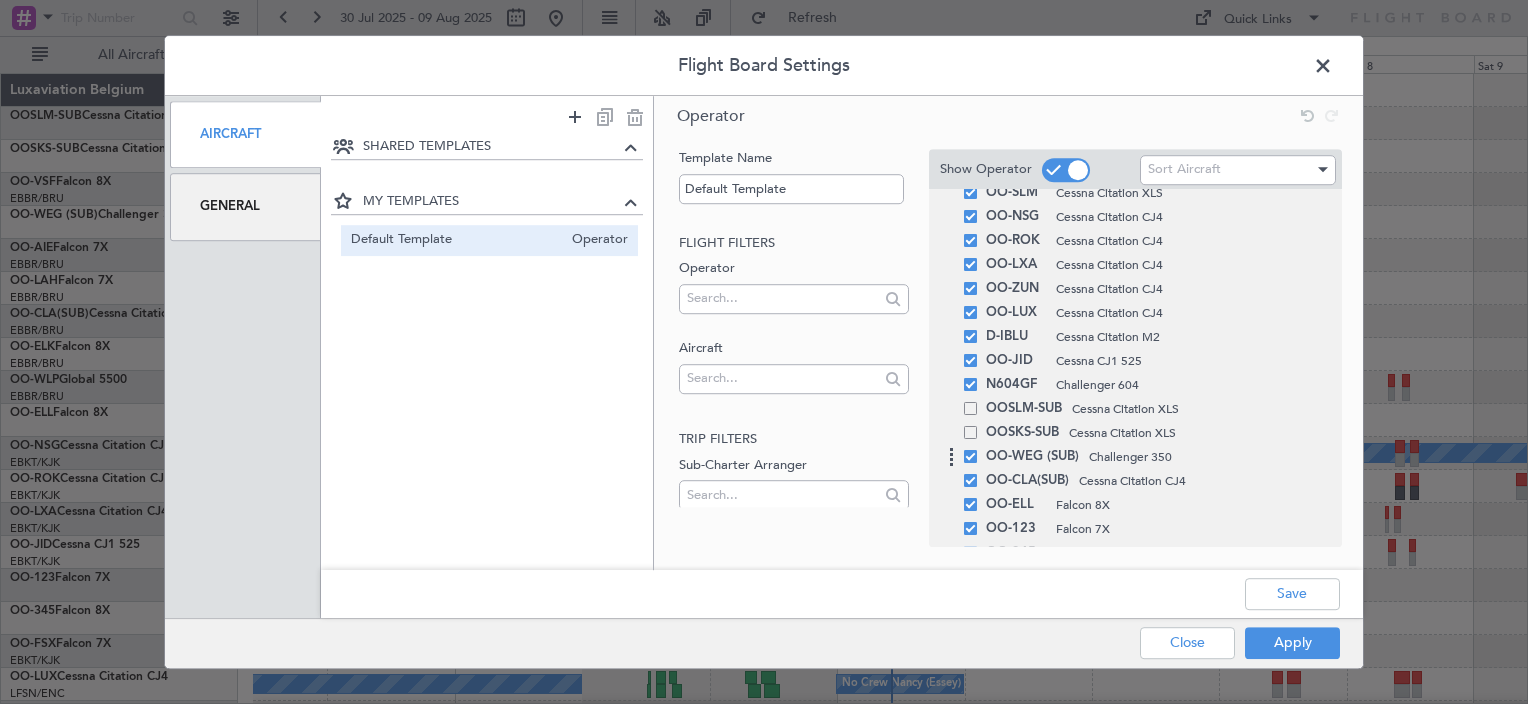 click on "OO-WEG (SUB)   Challenger 350" at bounding box center (1135, 457) 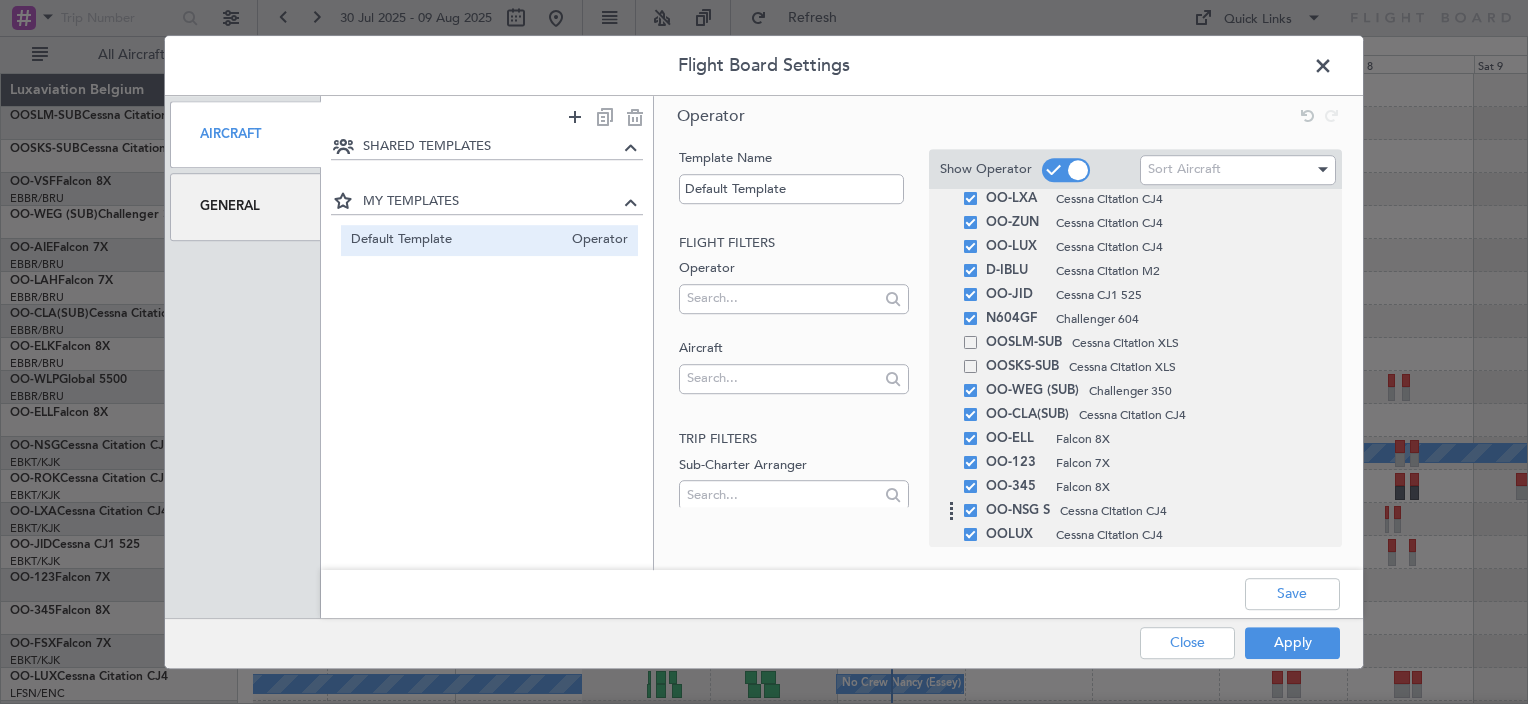scroll, scrollTop: 341, scrollLeft: 0, axis: vertical 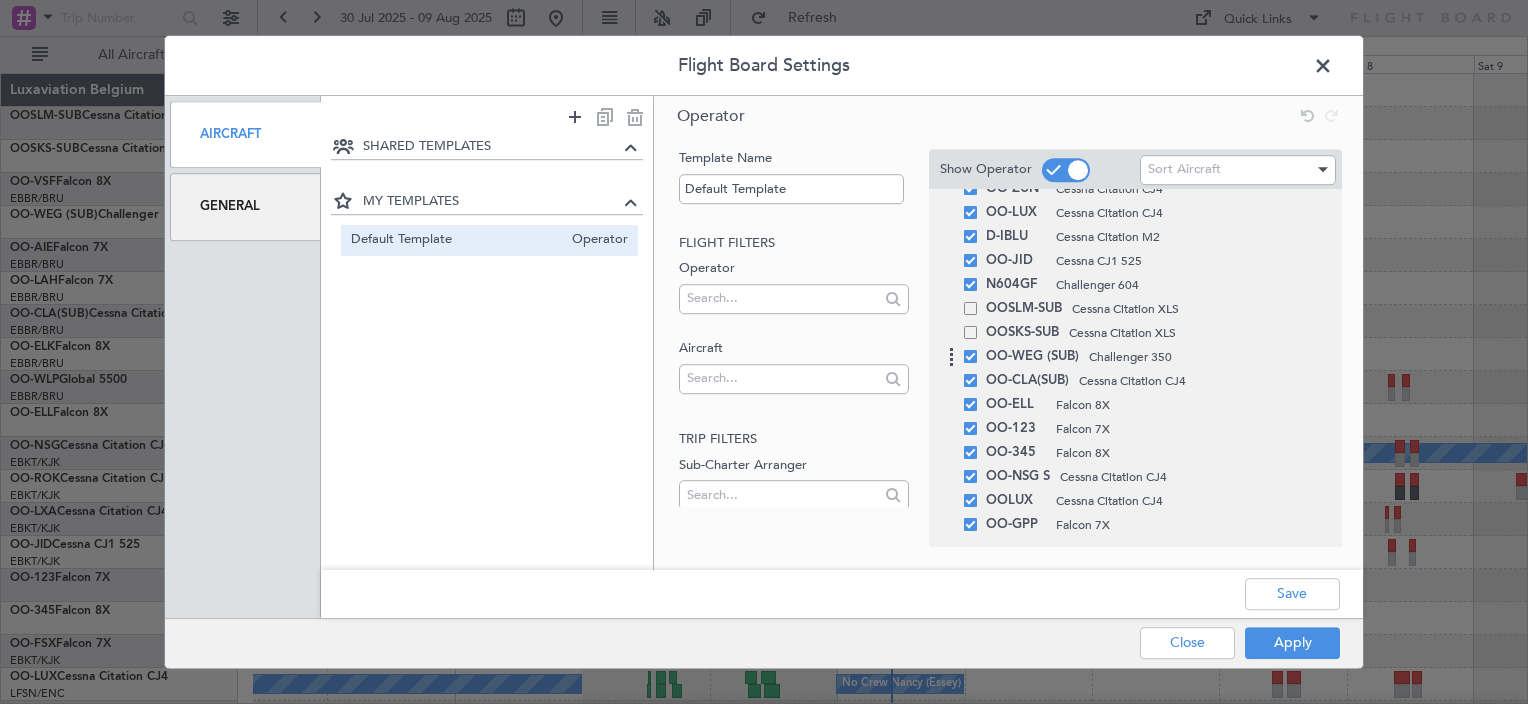 click on "OO-WEG (SUB)   Challenger 350" at bounding box center (1135, 357) 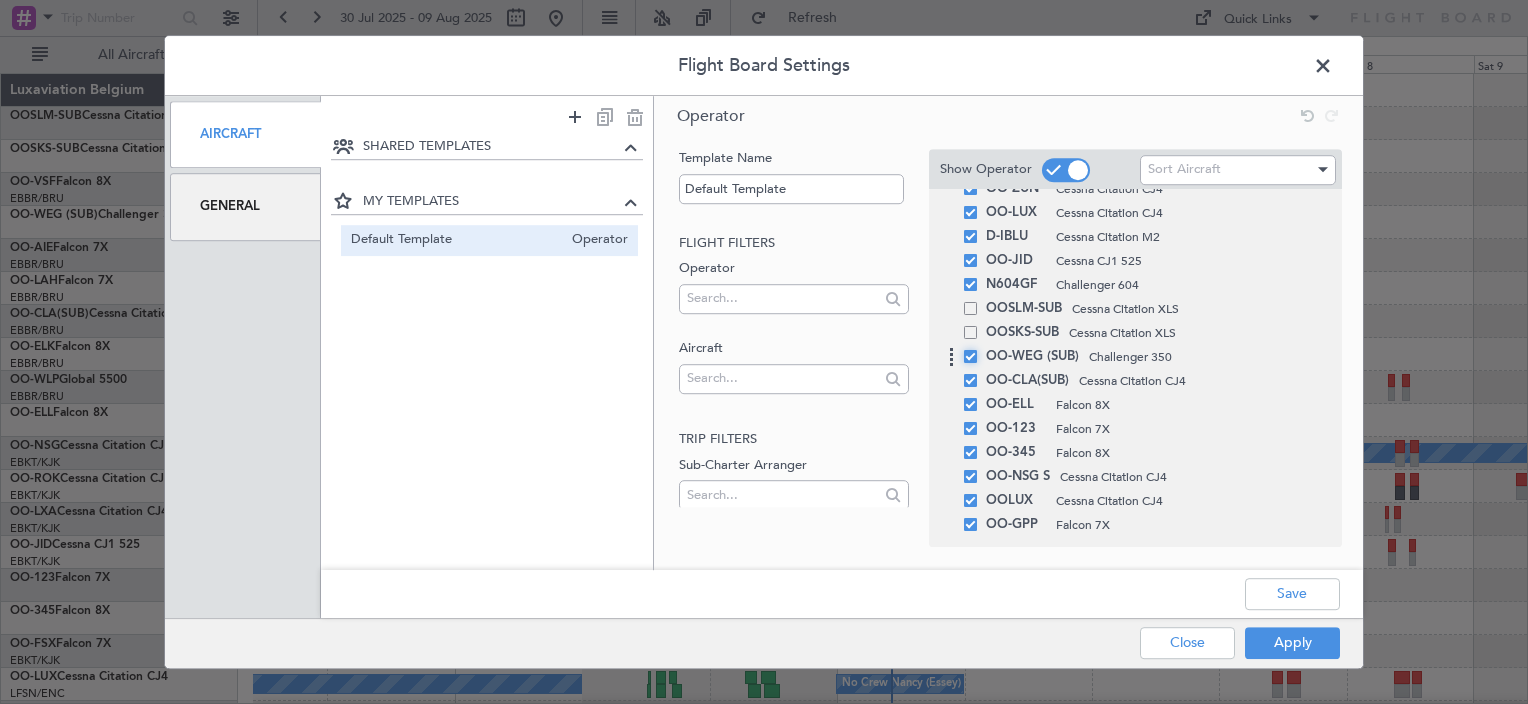 click at bounding box center [978, 350] 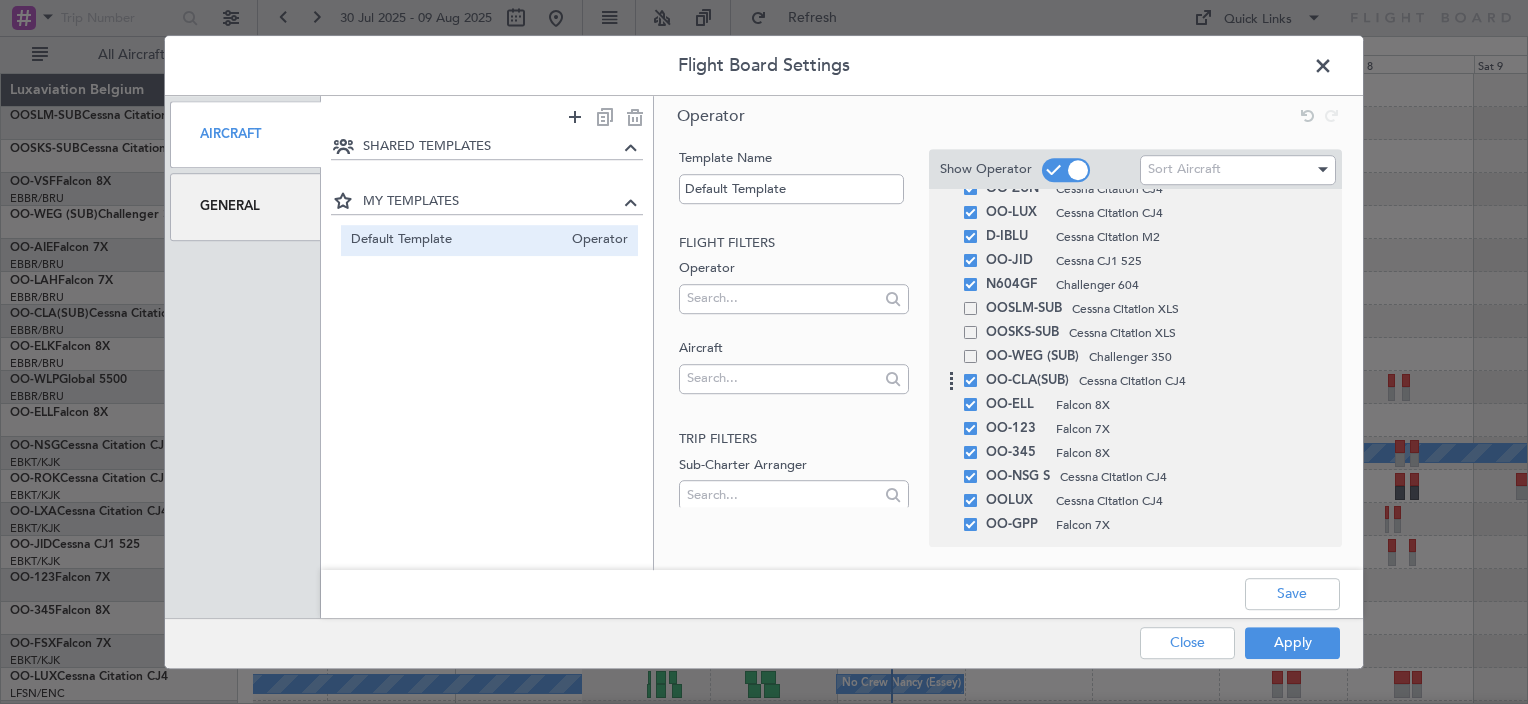 click at bounding box center [970, 380] 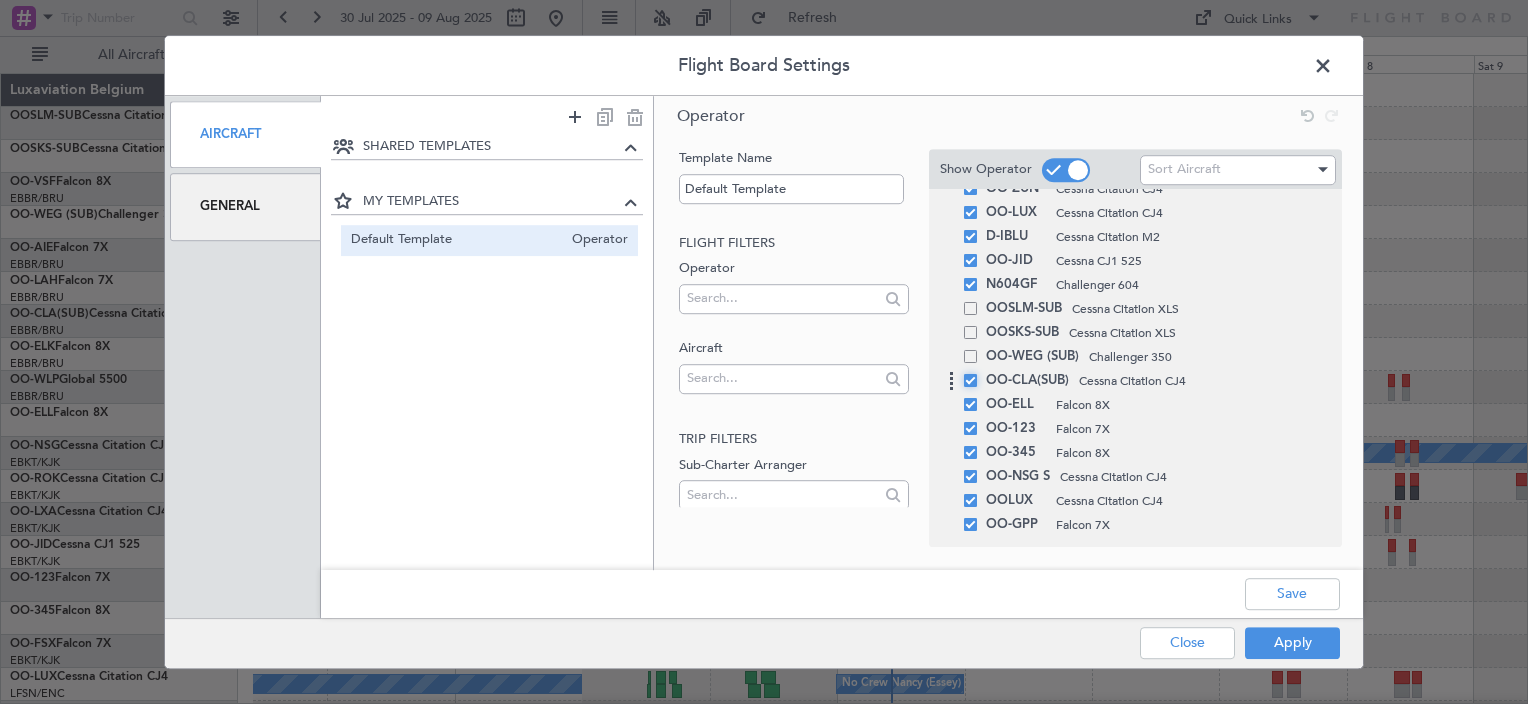 click at bounding box center [978, 374] 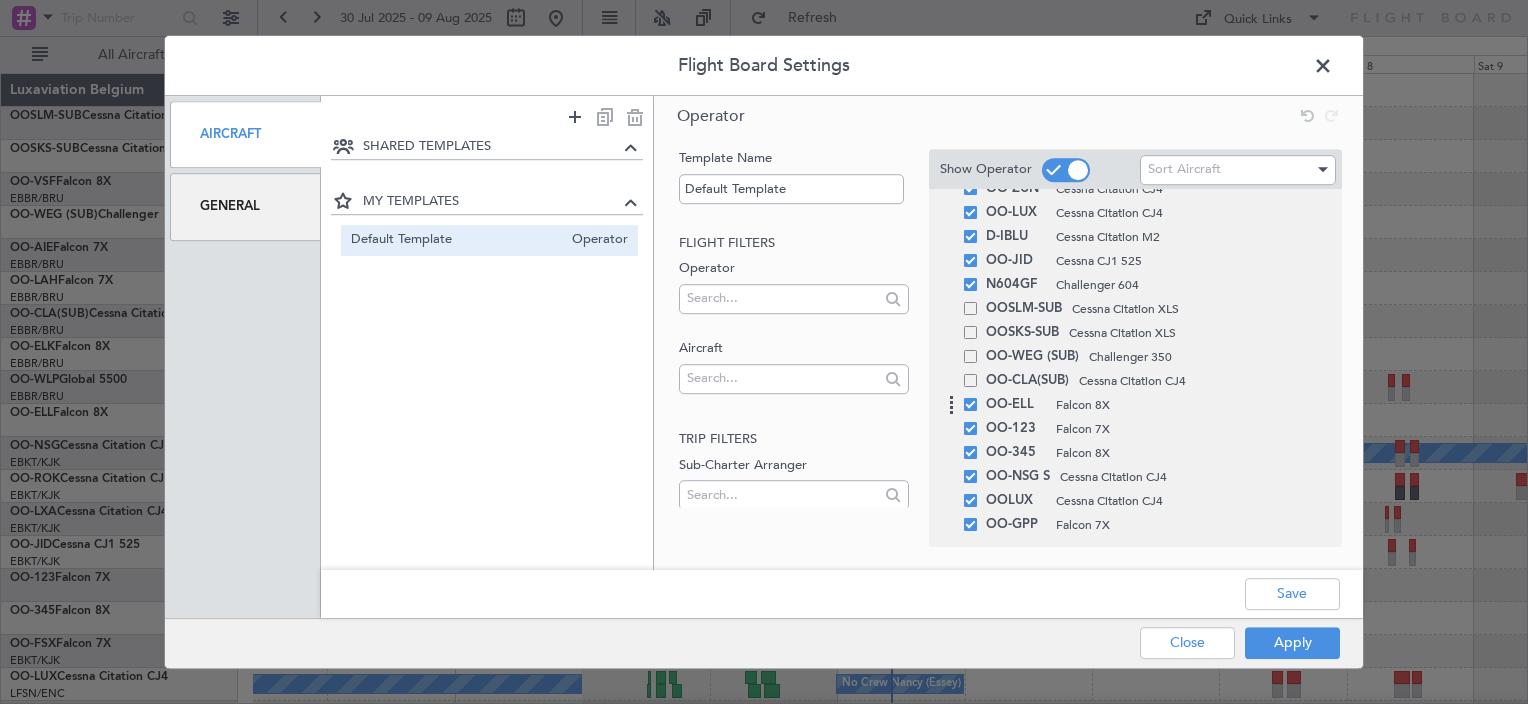 click at bounding box center (970, 404) 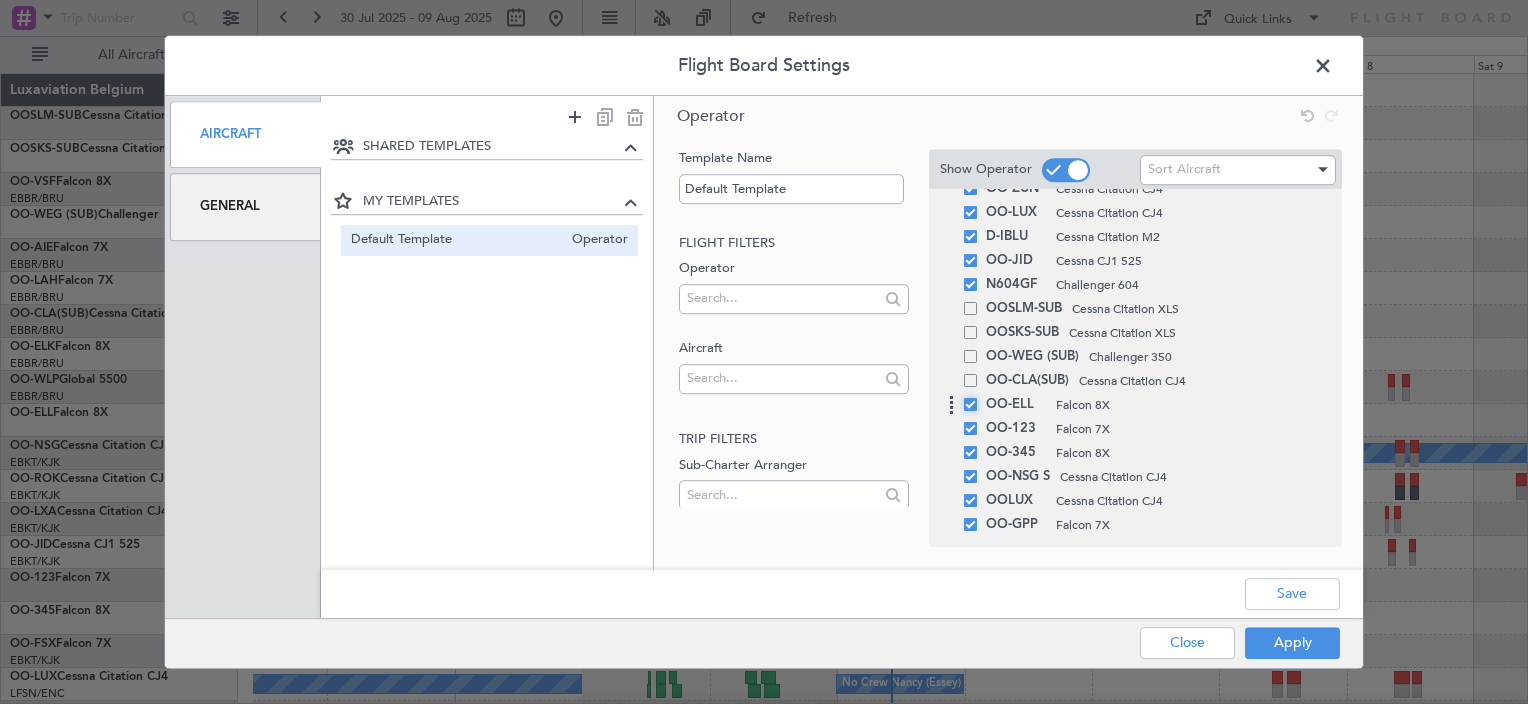 click at bounding box center [978, 398] 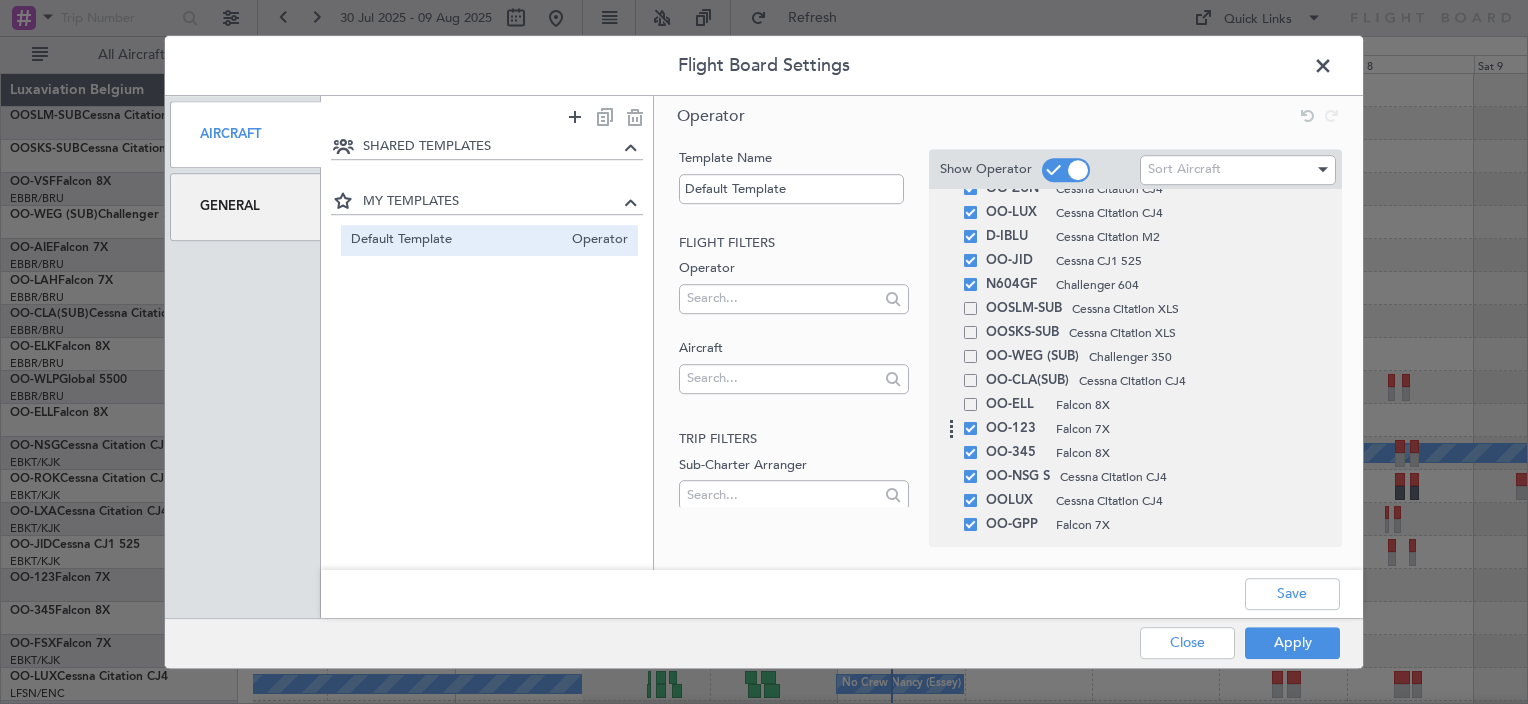 click at bounding box center [970, 428] 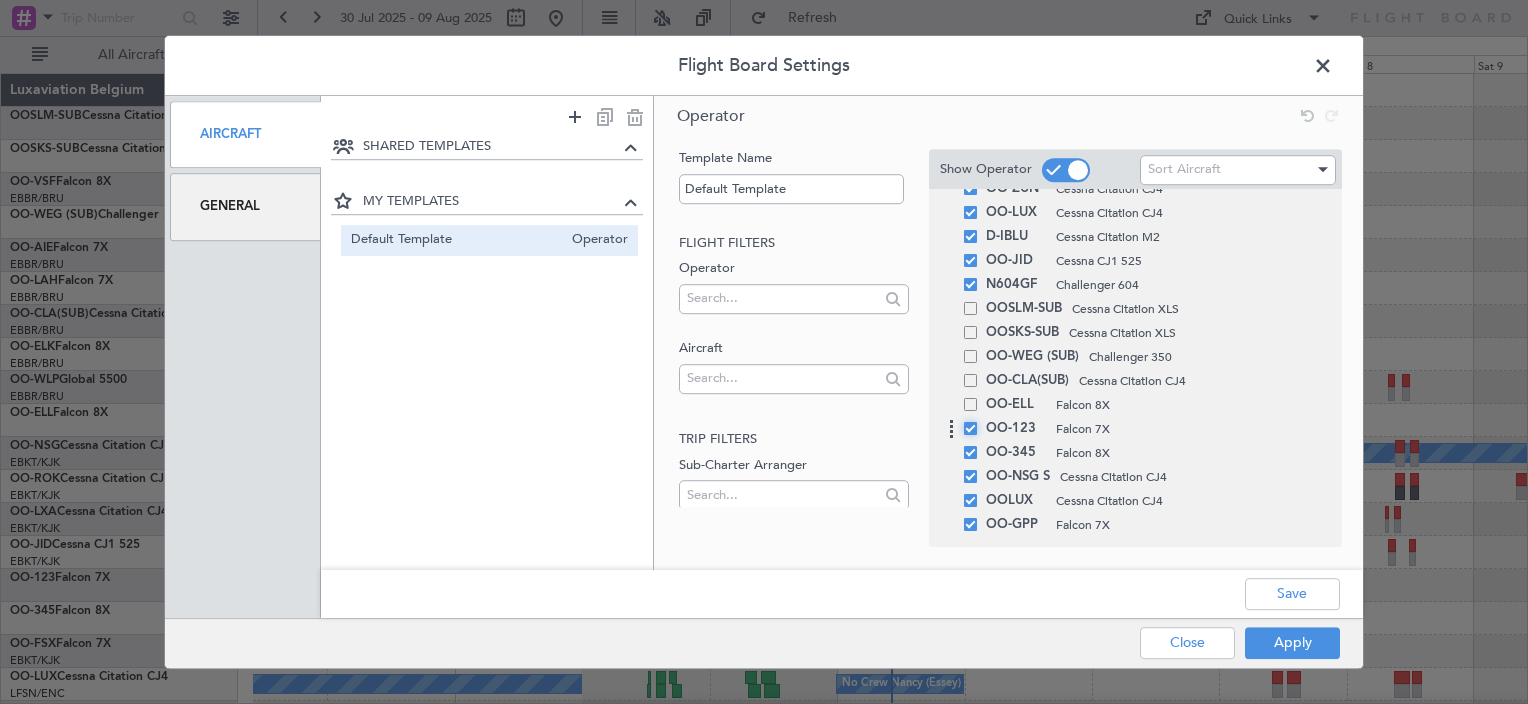 click at bounding box center (978, 422) 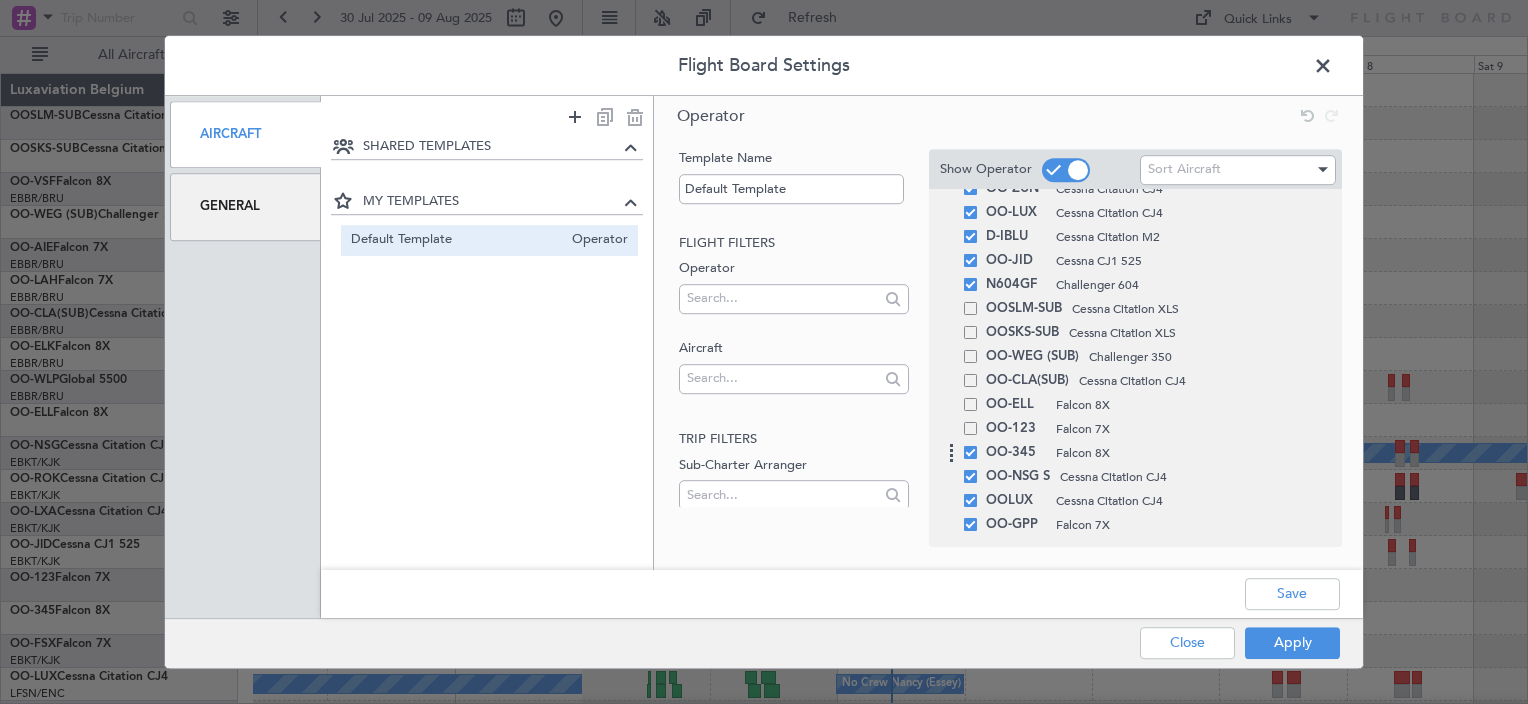 click at bounding box center (970, 452) 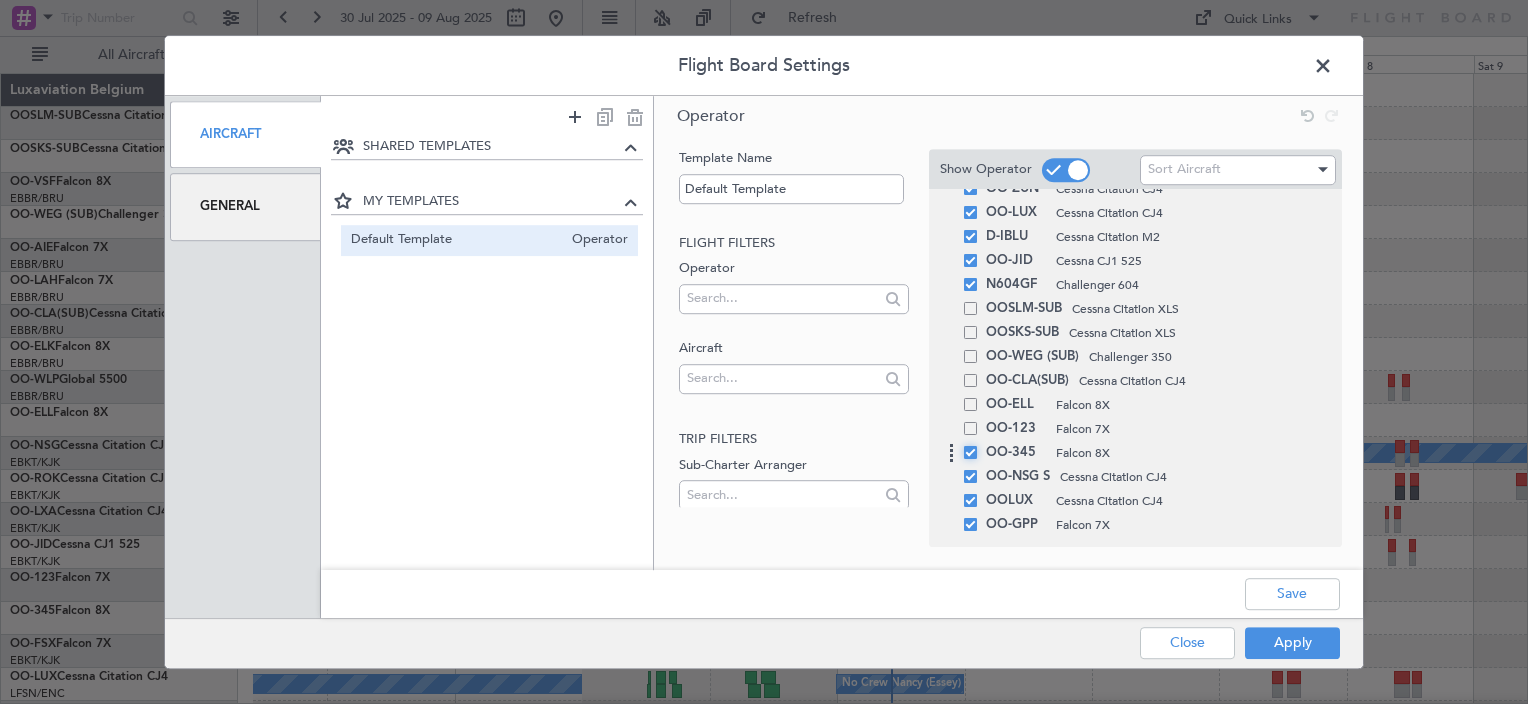 click at bounding box center (978, 446) 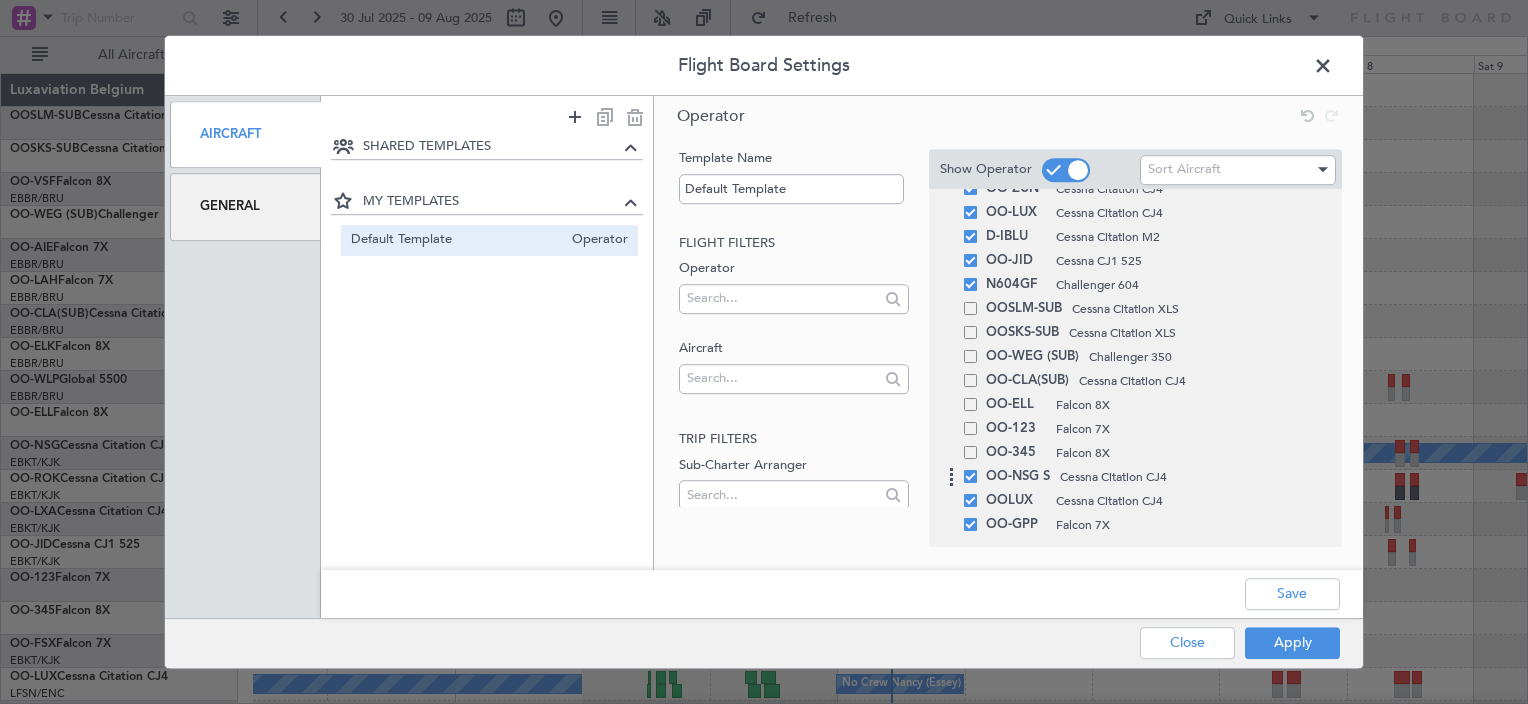 click at bounding box center (970, 476) 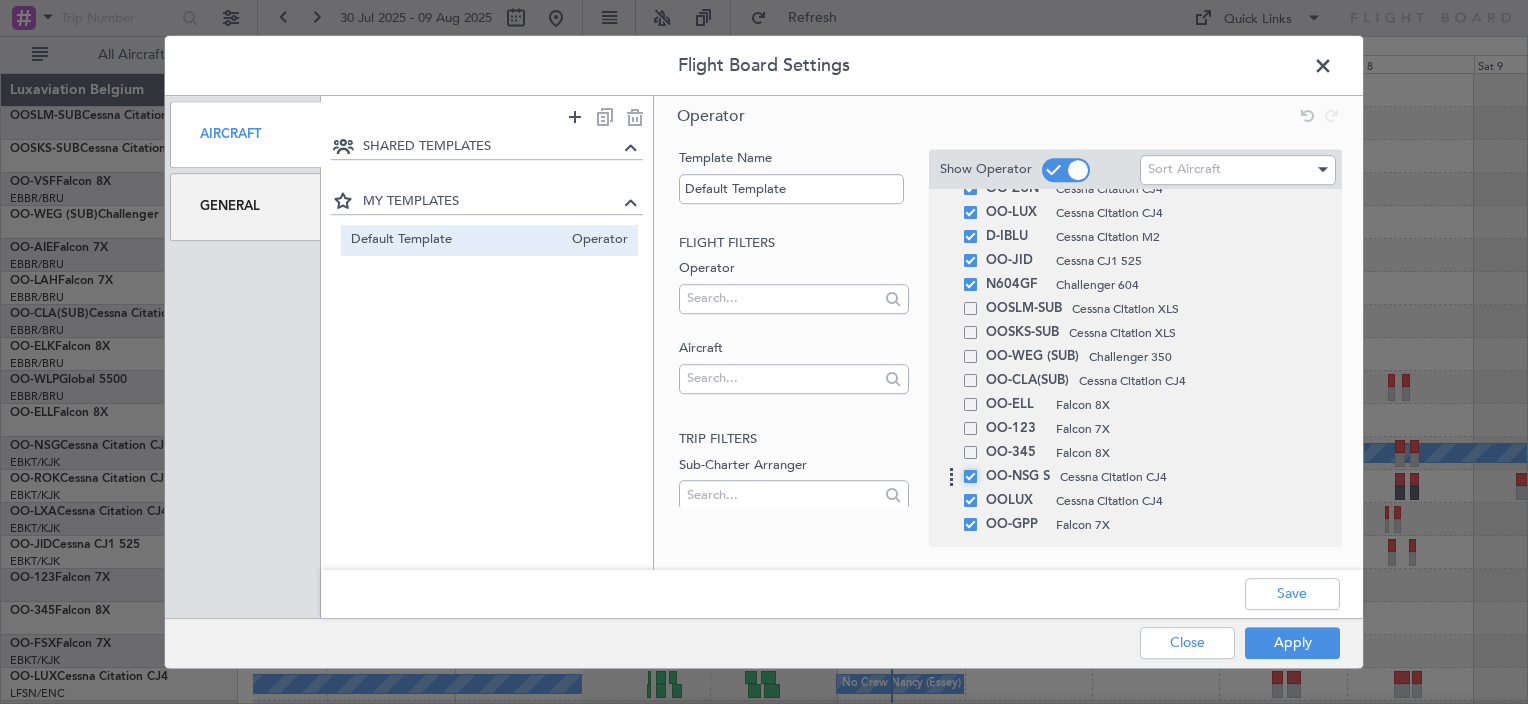 click at bounding box center [978, 470] 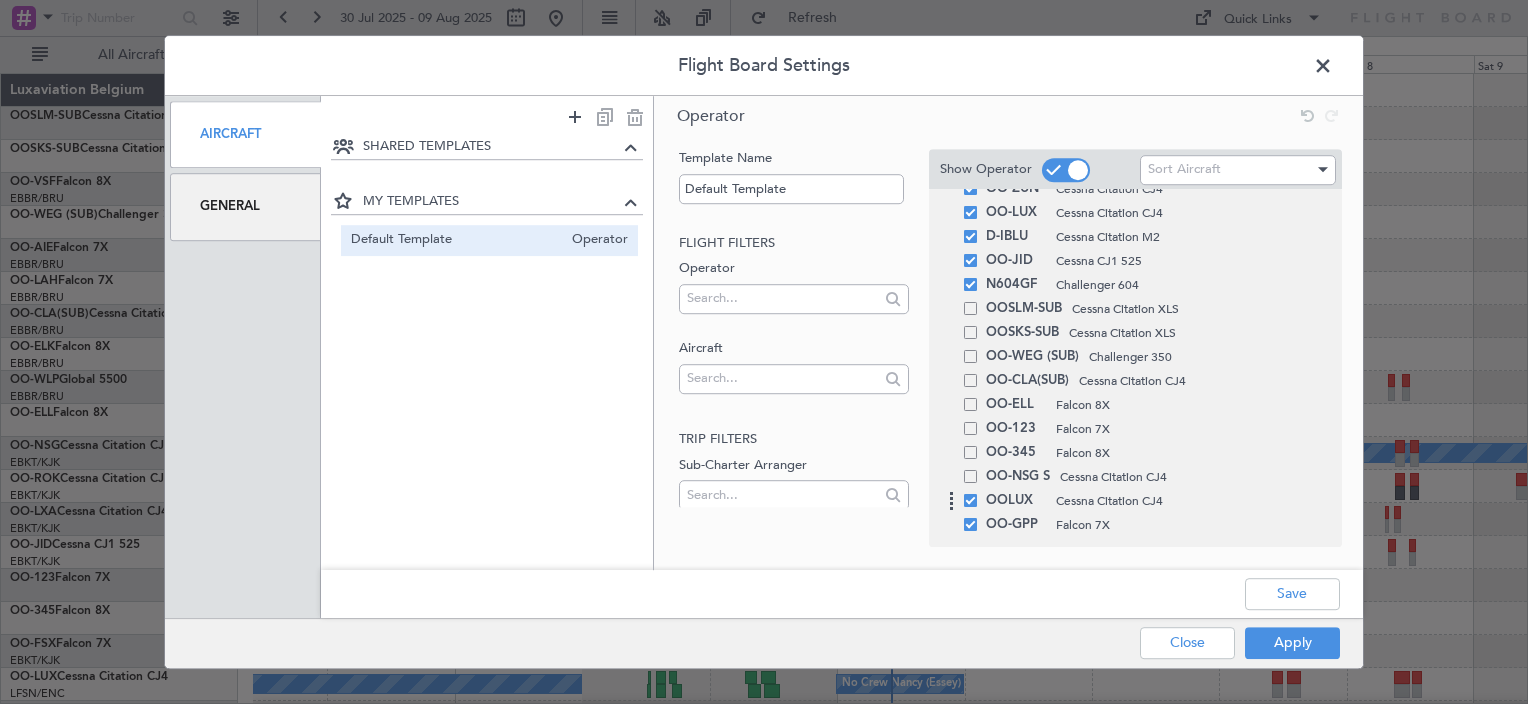 click at bounding box center (970, 500) 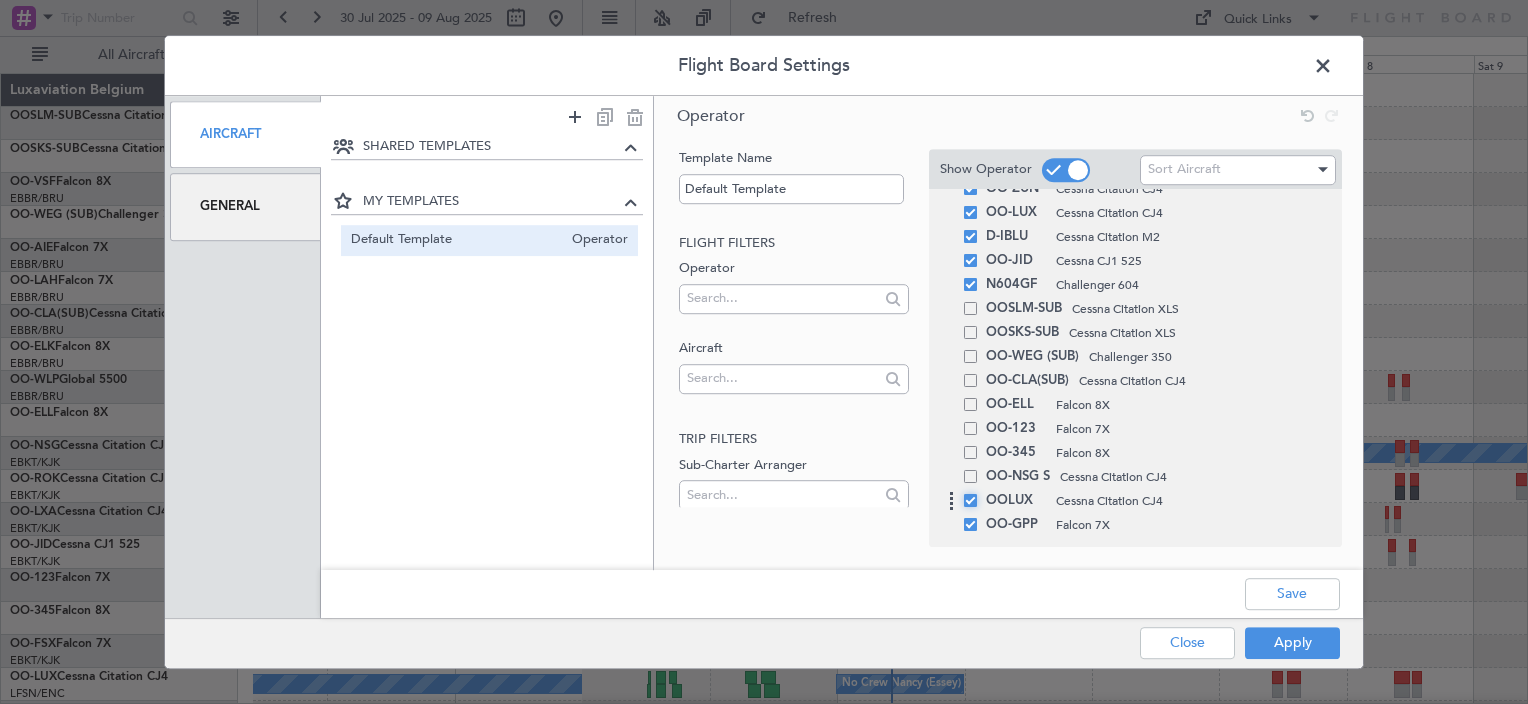click at bounding box center (978, 494) 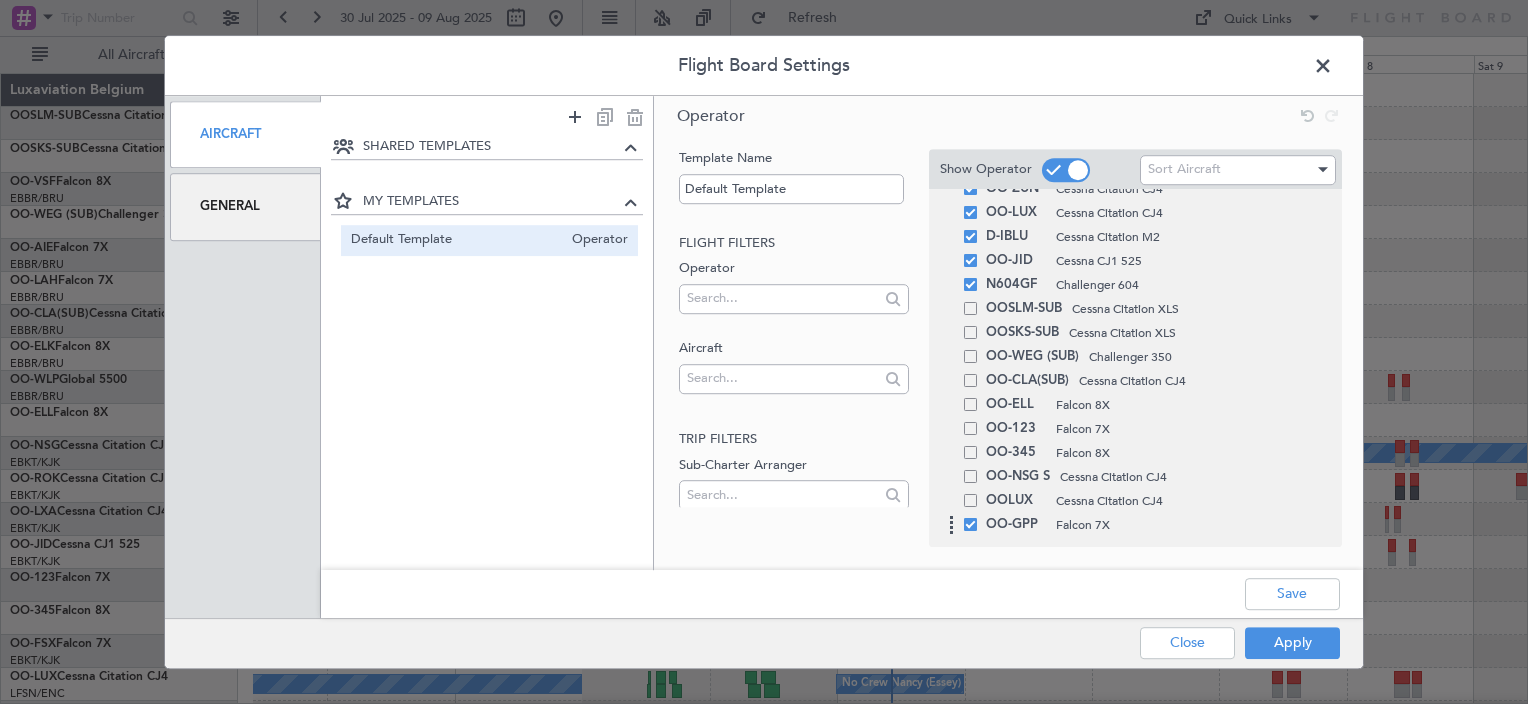 click at bounding box center (970, 524) 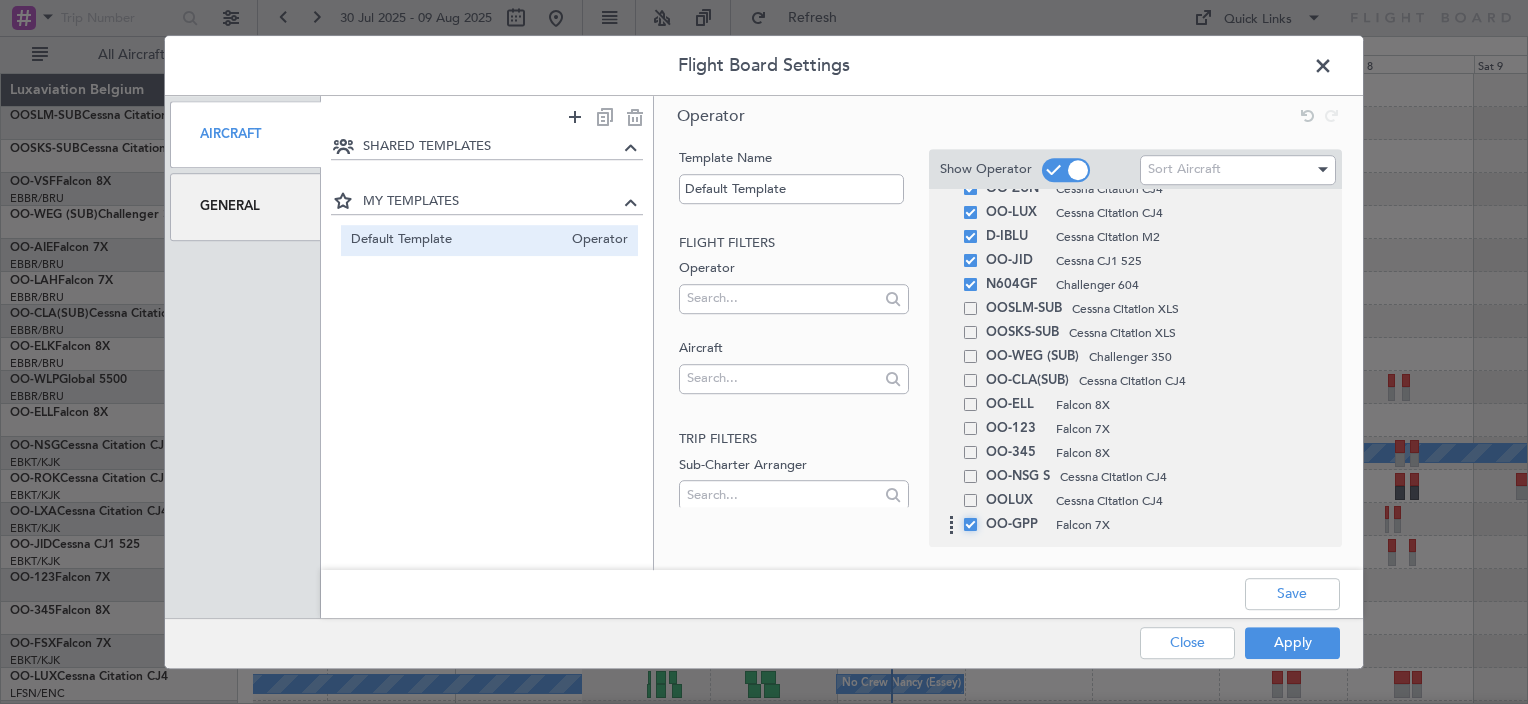 click at bounding box center [978, 518] 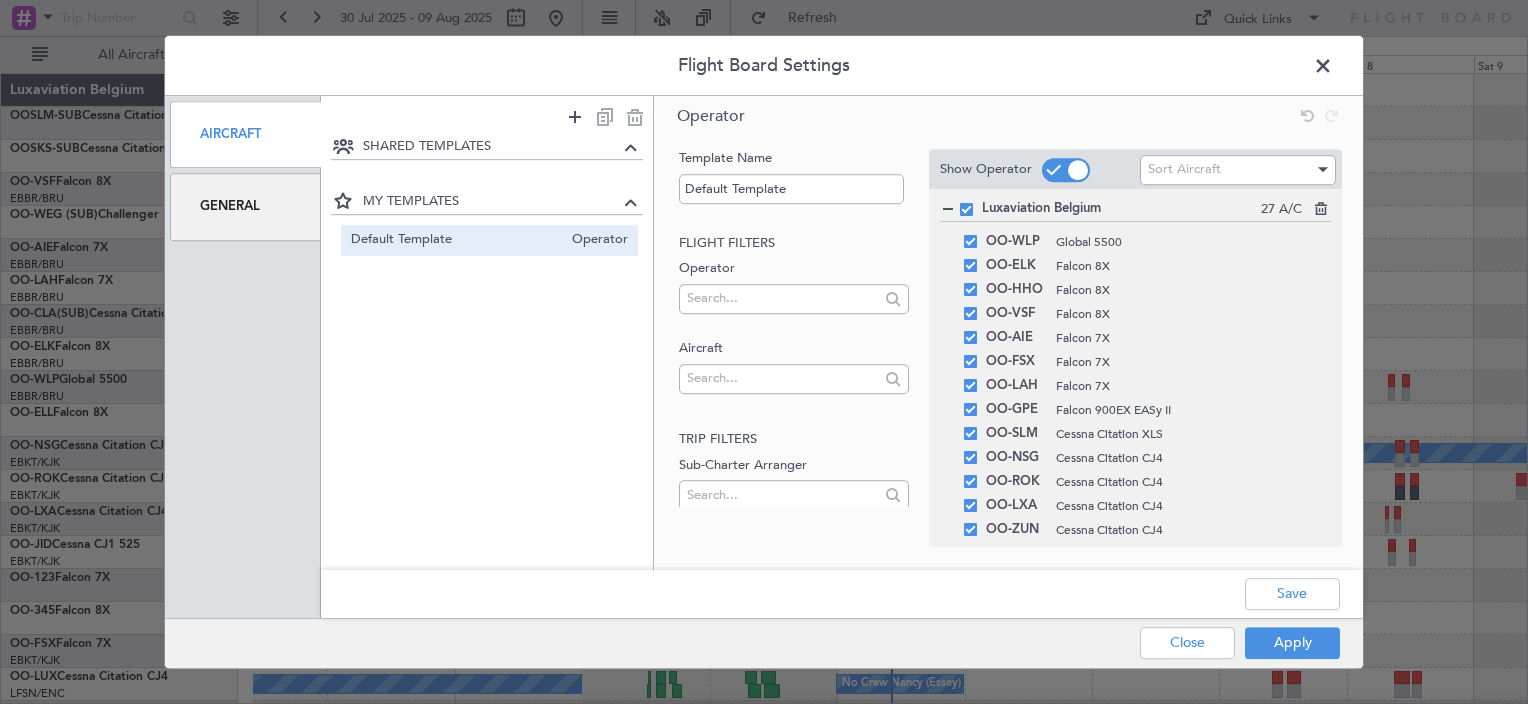 scroll, scrollTop: 10, scrollLeft: 0, axis: vertical 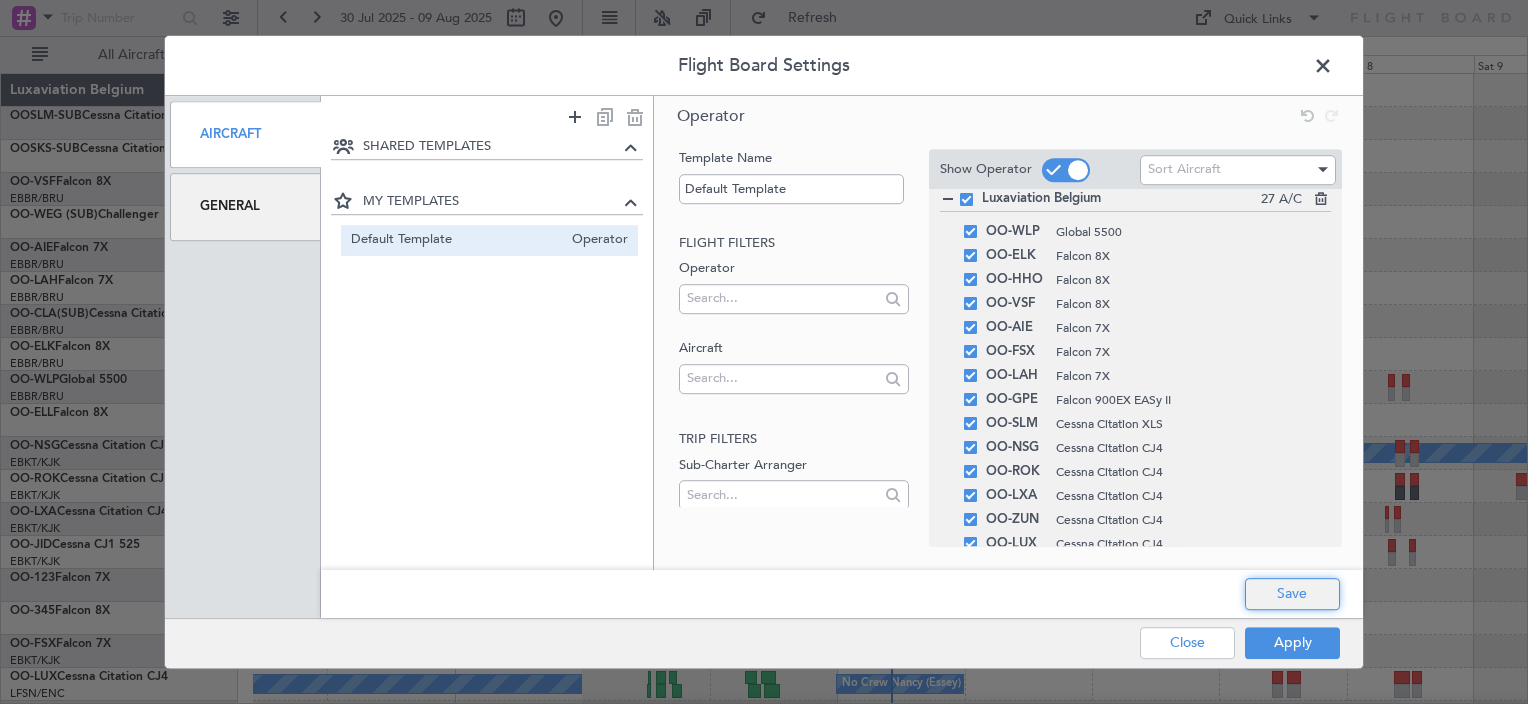 click on "Save" at bounding box center (1292, 594) 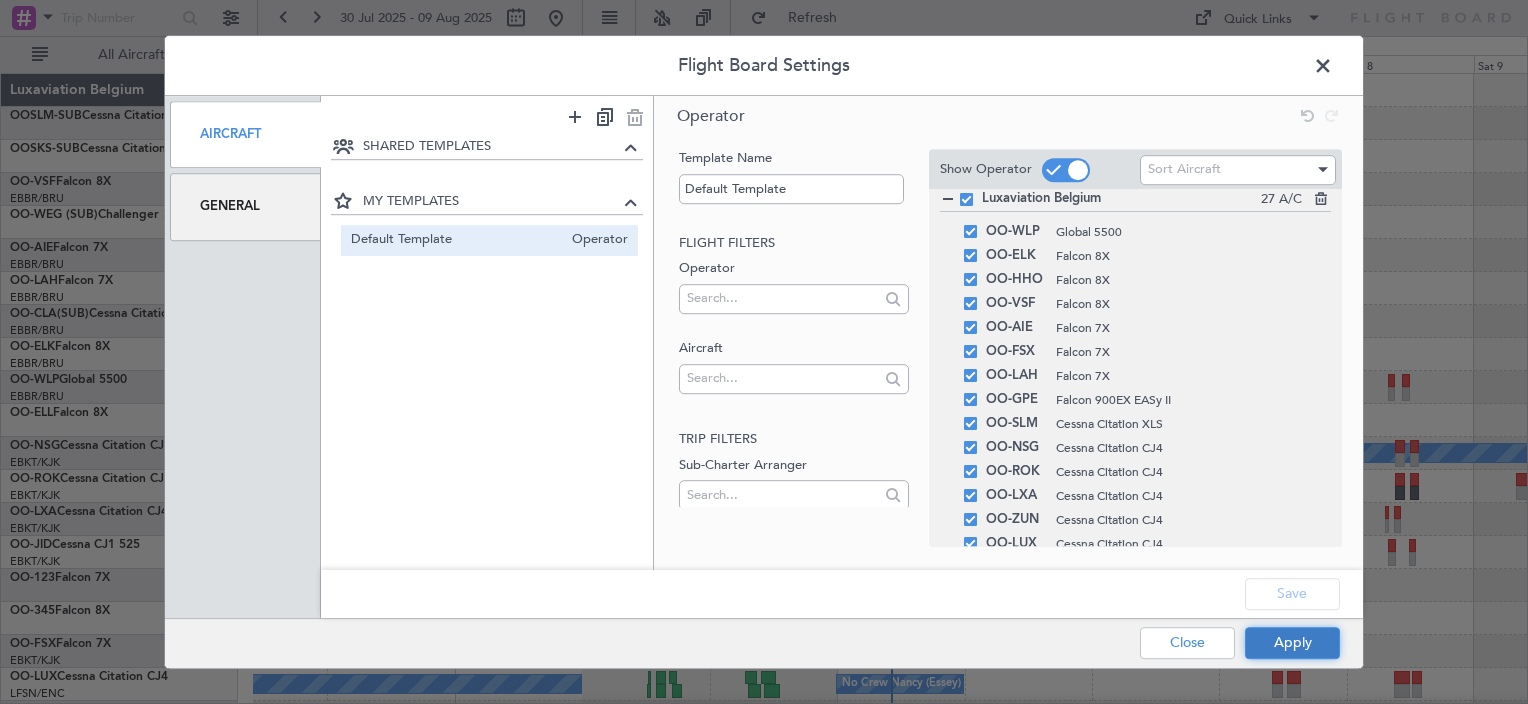 click on "Apply" at bounding box center [1292, 643] 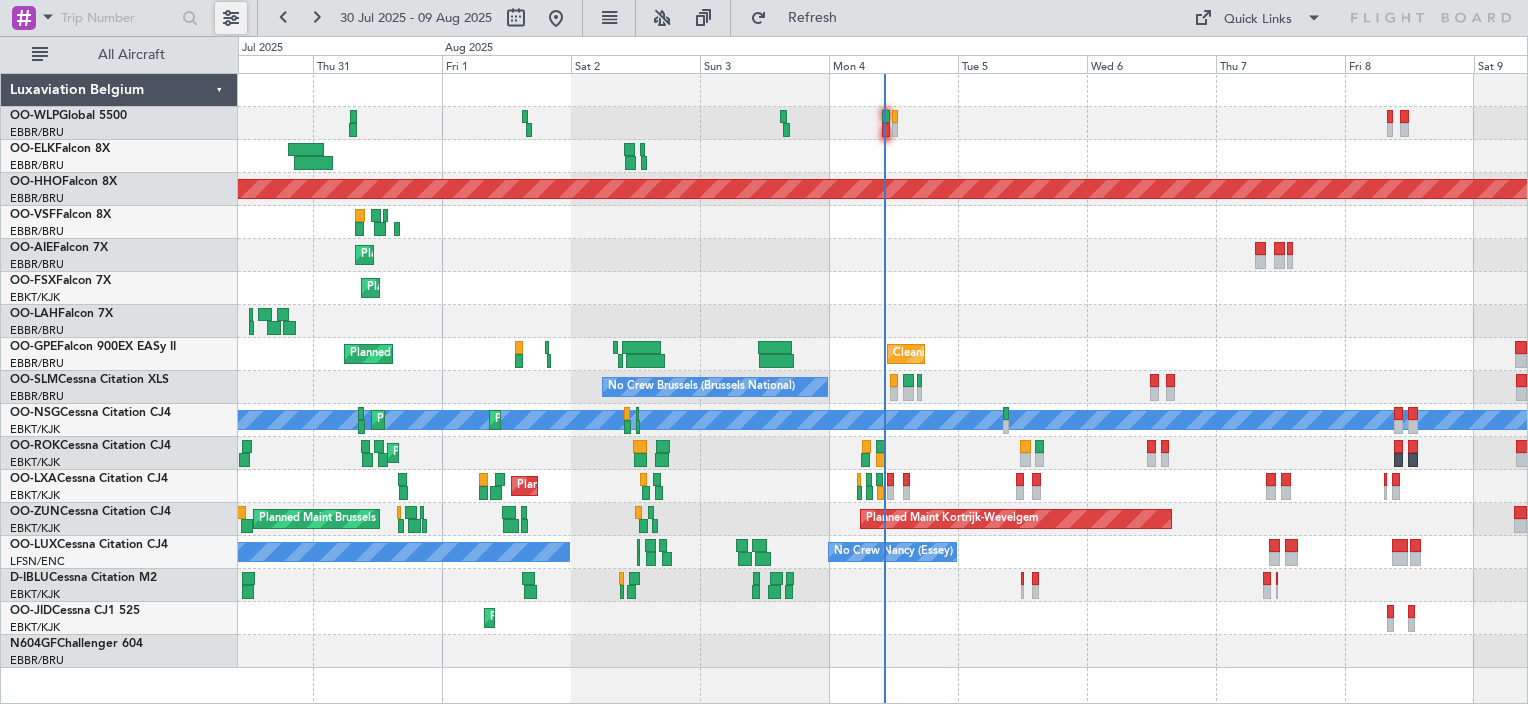click at bounding box center [231, 18] 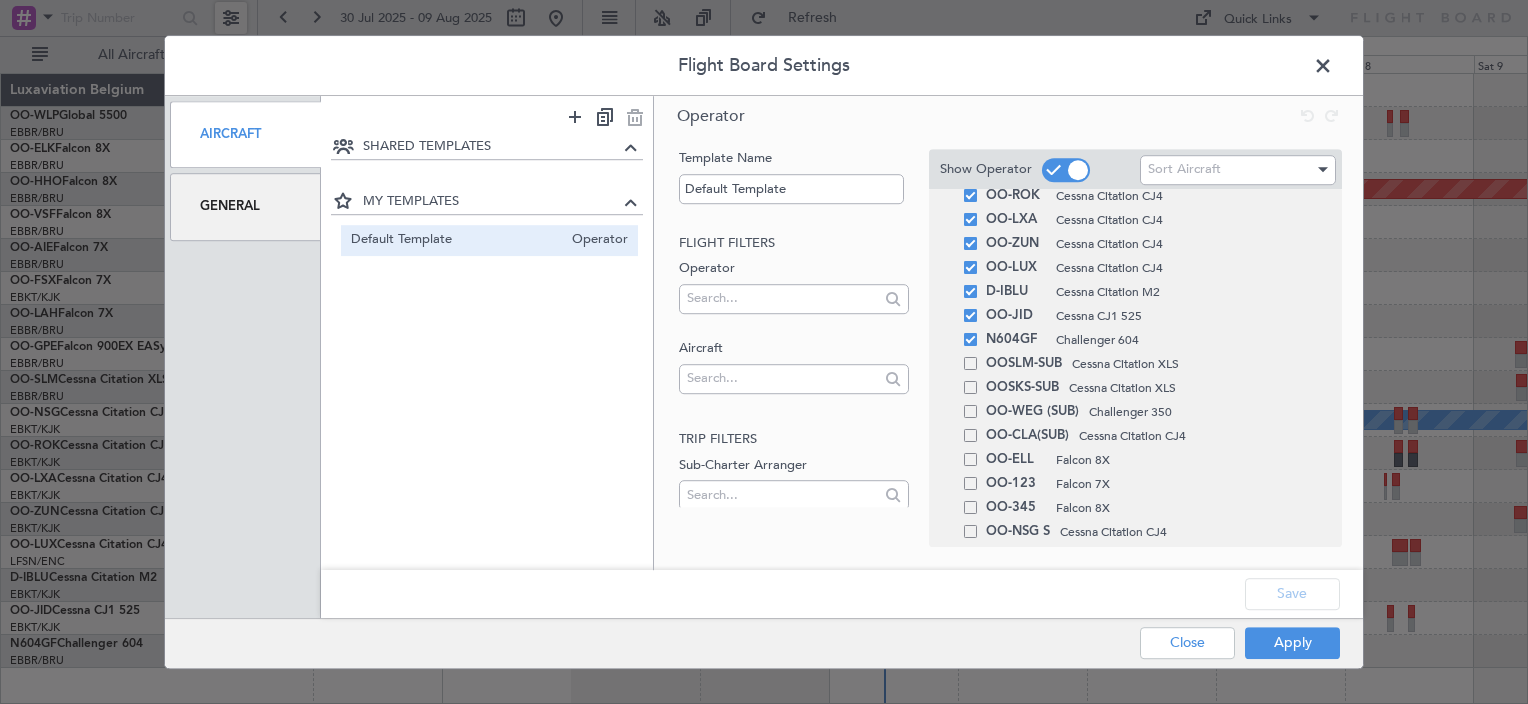 scroll, scrollTop: 241, scrollLeft: 0, axis: vertical 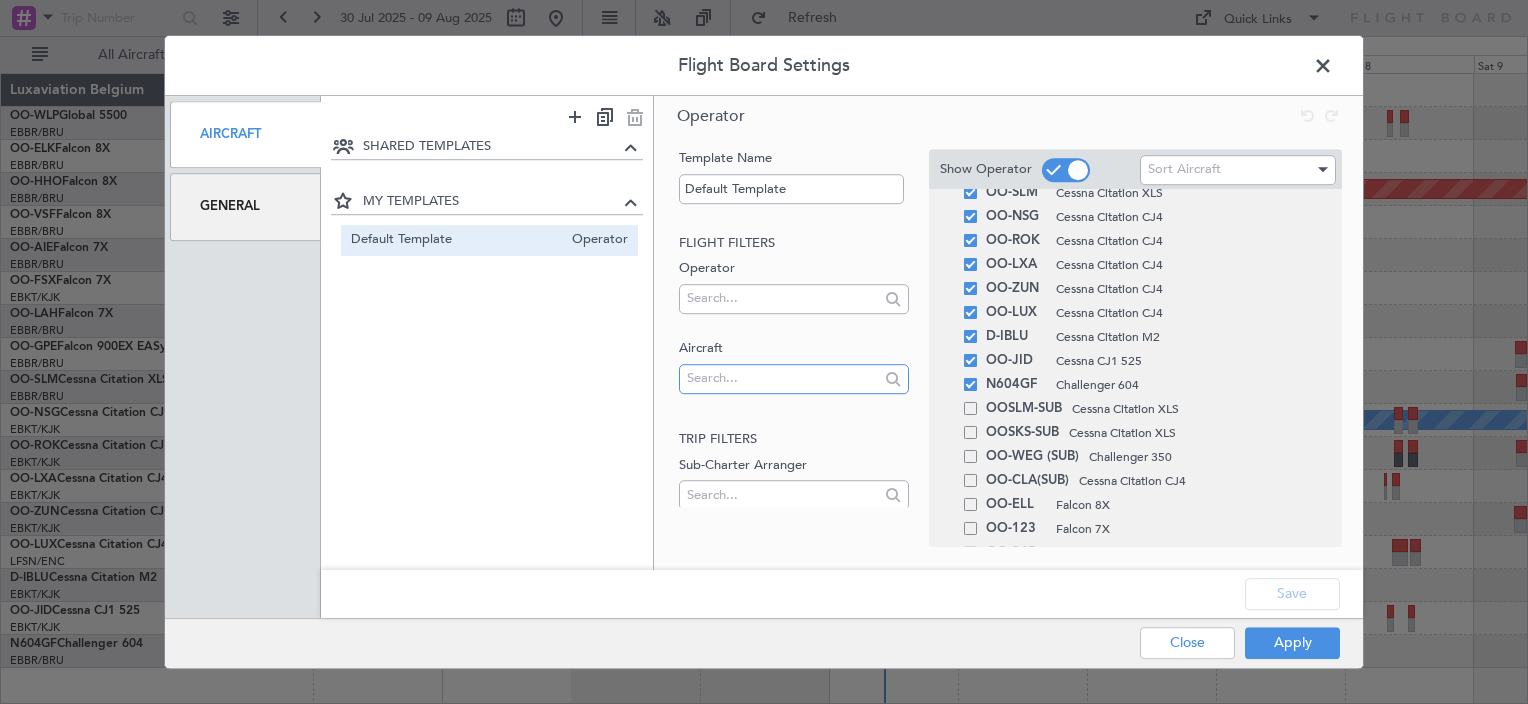 click on "Flight Board Settings  Aircraft   General  SHARED TEMPLATES MY TEMPLATES  Default Template   Operator  Operator Template Name Default Template Flight filters Operator Aircraft Trip filters Sub-Charter Arranger Show Operator Sort Aircraft  Luxaviation Belgium   27 A/C   OO-WLP   Global 5500   OO-ELK   Falcon 8X   OO-HHO   Falcon 8X   OO-VSF   Falcon 8X   OO-AIE   Falcon 7X   OO-FSX   Falcon 7X   OO-LAH   Falcon 7X   OO-GPE   Falcon 900EX EASy II   OO-SLM   Cessna Citation XLS   OO-NSG   Cessna Citation CJ4   OO-ROK   Cessna Citation CJ4   OO-LXA   Cessna Citation CJ4   OO-ZUN   Cessna Citation CJ4   OO-LUX   Cessna Citation CJ4   D-IBLU   Cessna Citation M2   OO-JID   Cessna CJ1 525   N604GF   Challenger 604   OOSLM-SUB   Cessna Citation XLS   OOSKS-SUB   Cessna Citation XLS   OO-WEG (SUB)   Challenger 350   OO-CLA(SUB)   Cessna Citation CJ4   OO-ELL   Falcon 8X   OO-123   Falcon 7X   OO-345   Falcon 8X   OO-NSG S   Cessna Citation CJ4   OOLUX   Cessna Citation CJ4   OO-GPP   Falcon 7X   Save     Apply" at bounding box center [764, 352] 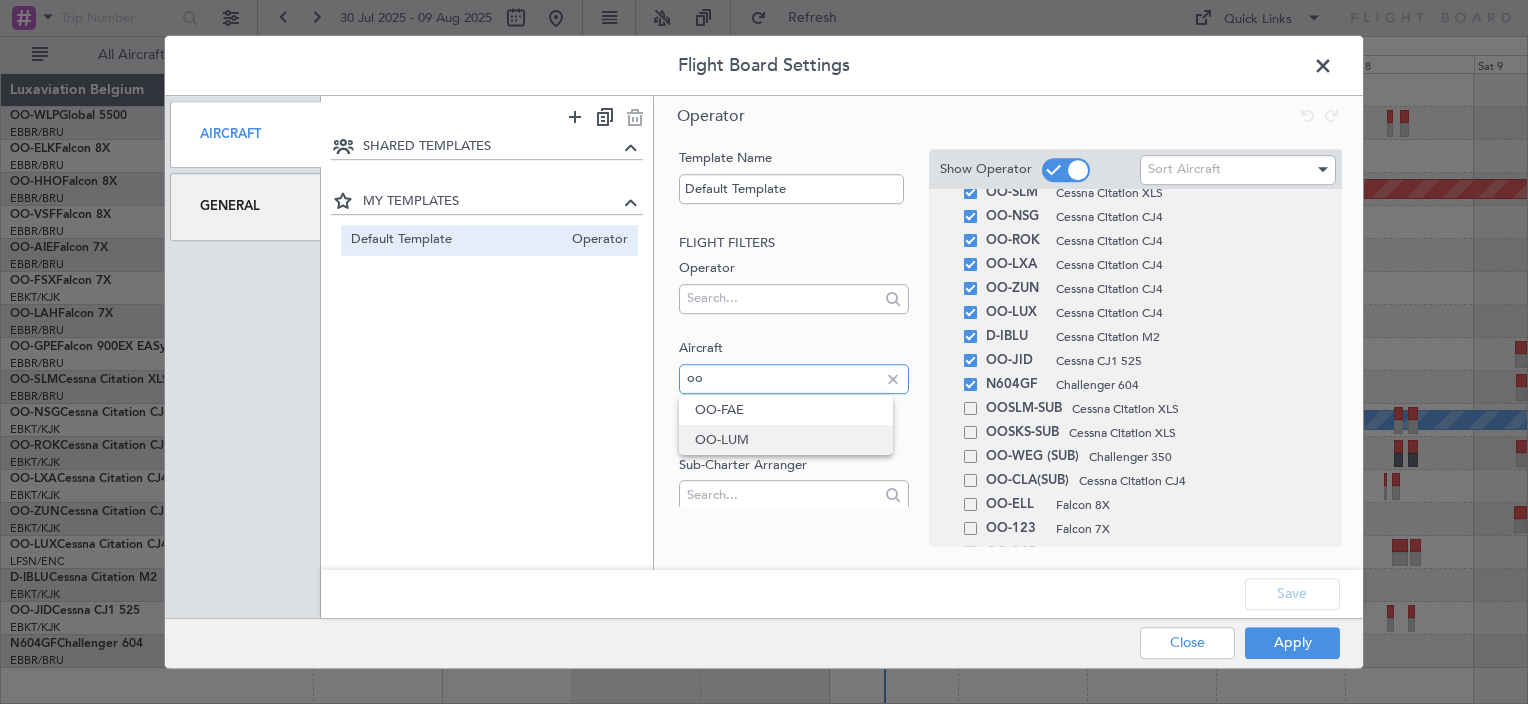 type on "oo" 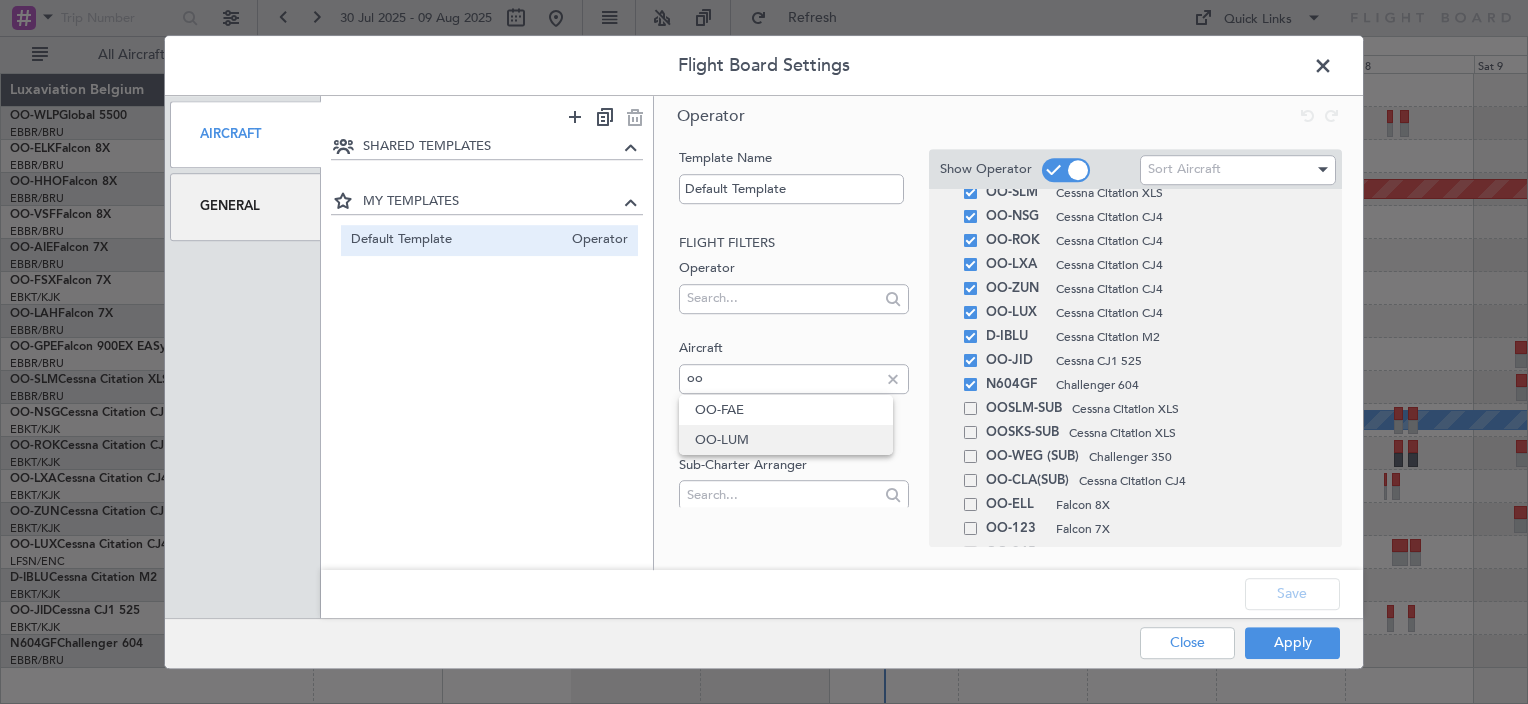 click on "OO-LUM" at bounding box center (786, 440) 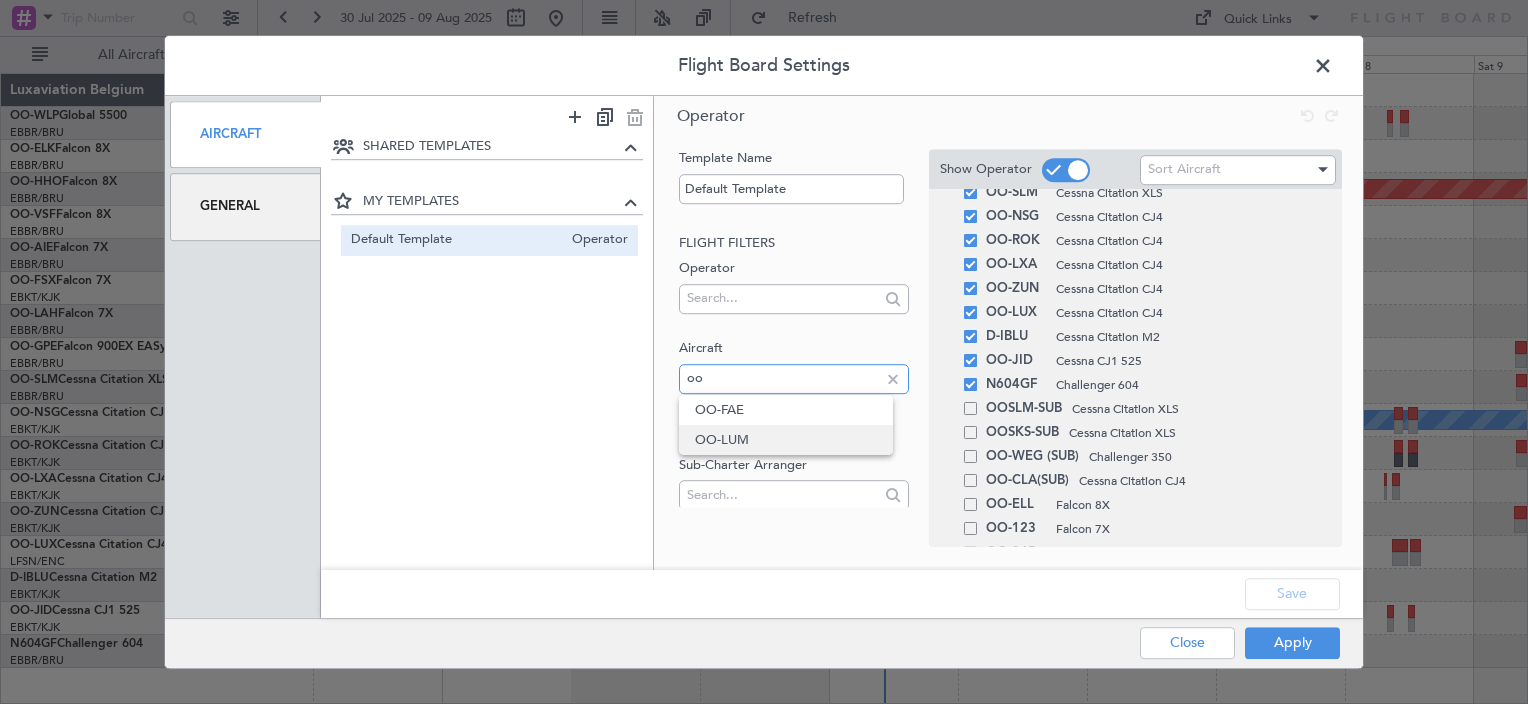 type 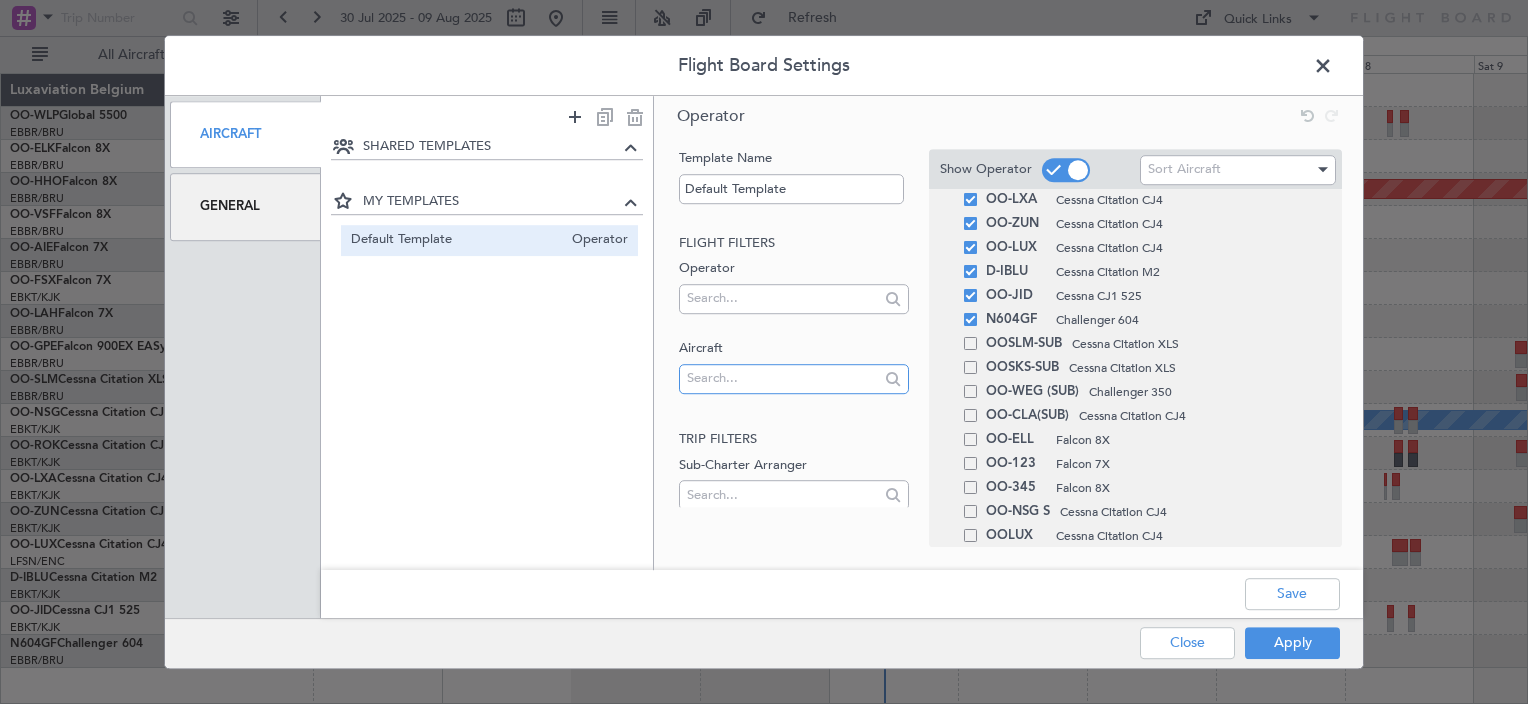 scroll, scrollTop: 406, scrollLeft: 0, axis: vertical 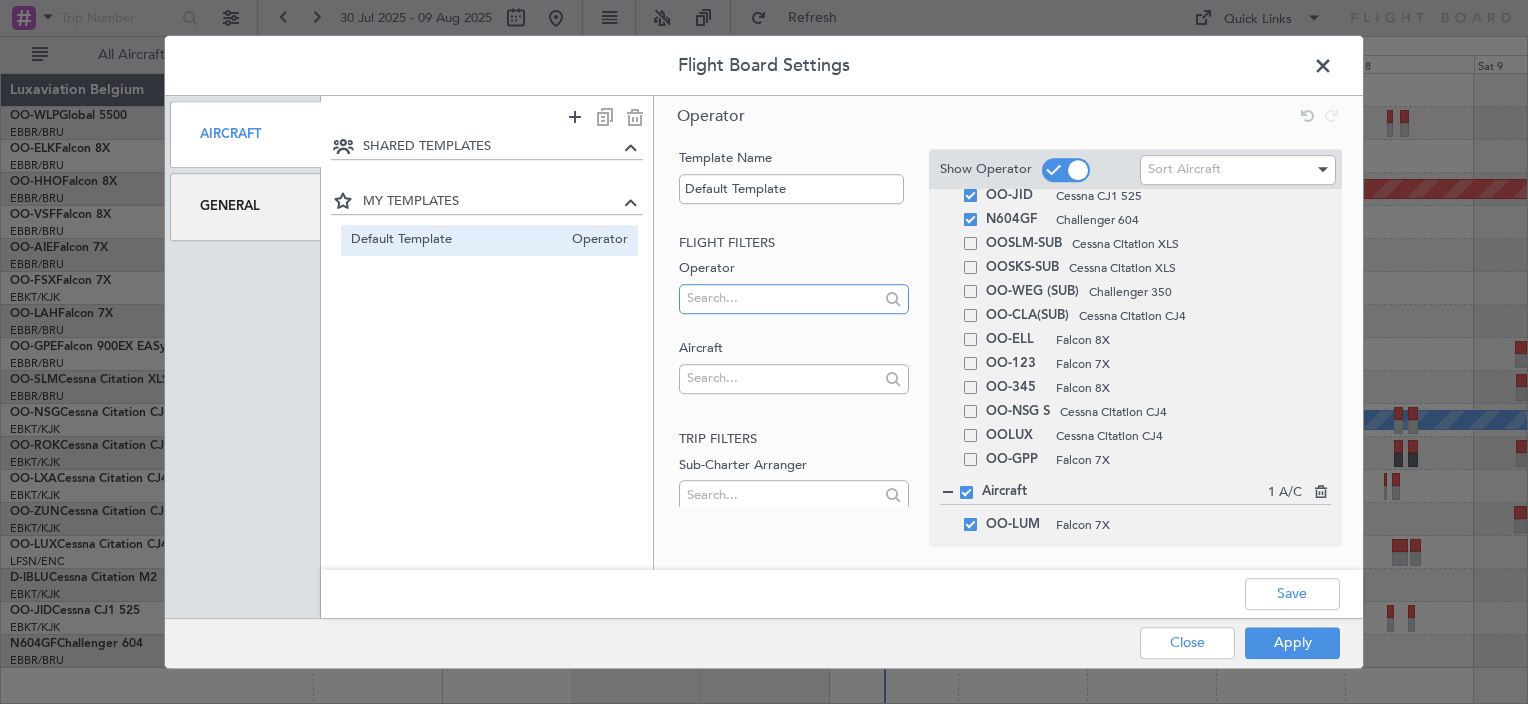 click at bounding box center [782, 298] 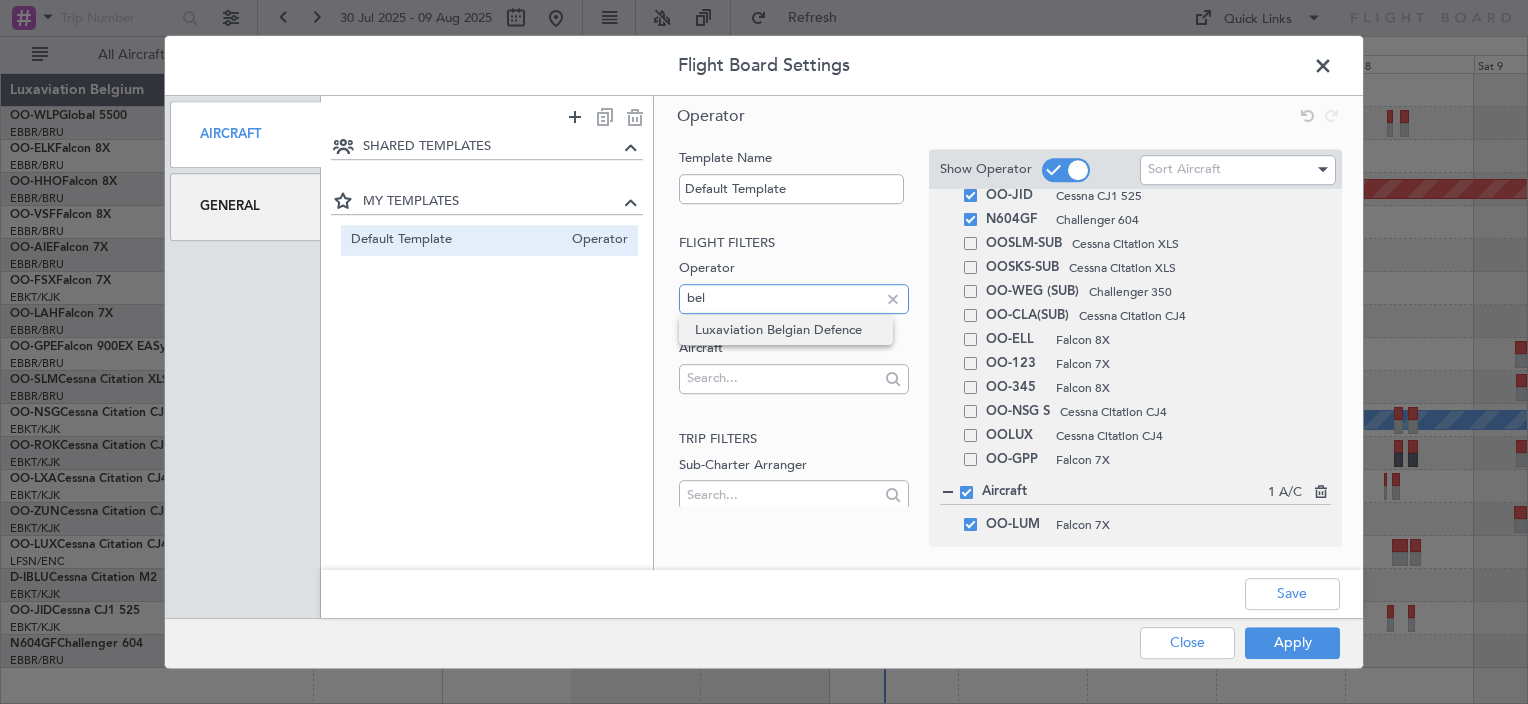 type on "bel" 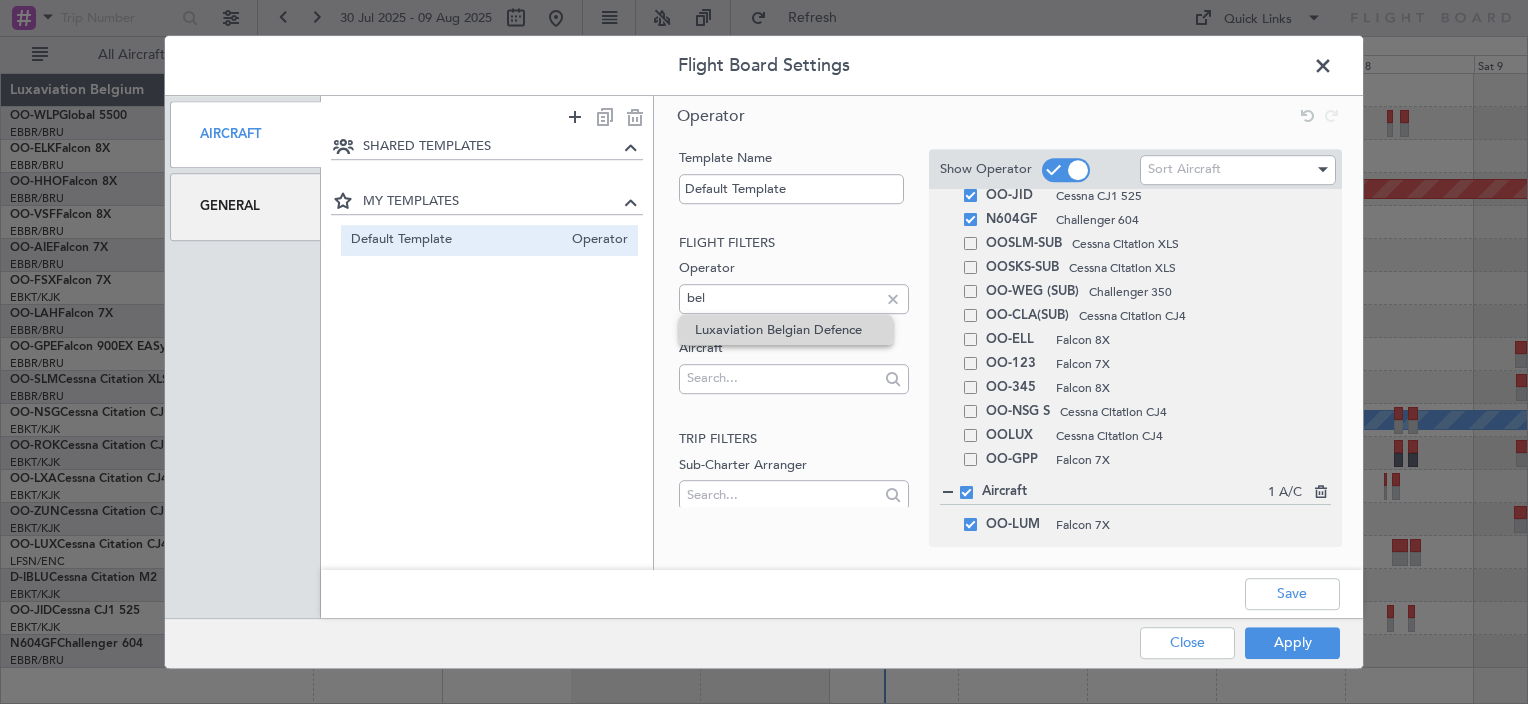 click on "Luxaviation Belgian Defence" at bounding box center [786, 330] 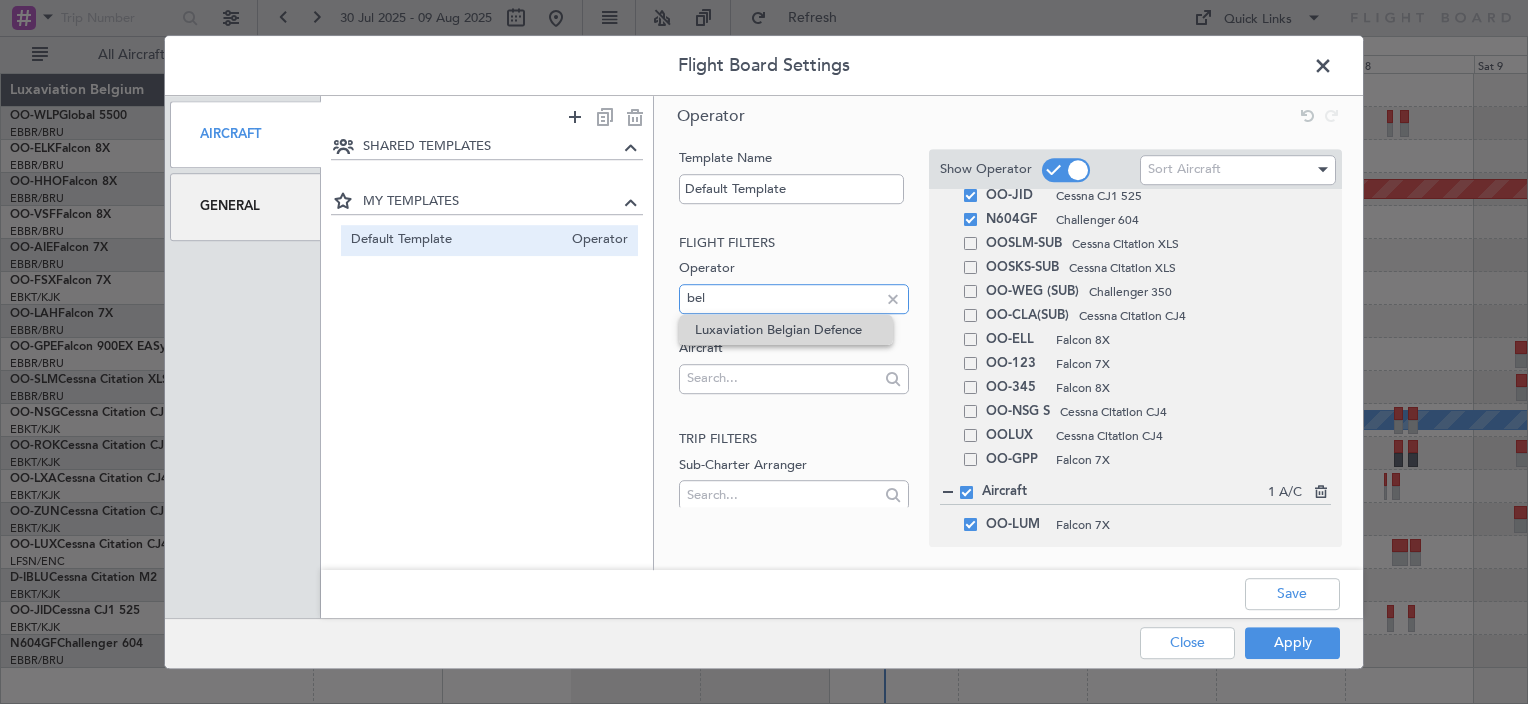 type 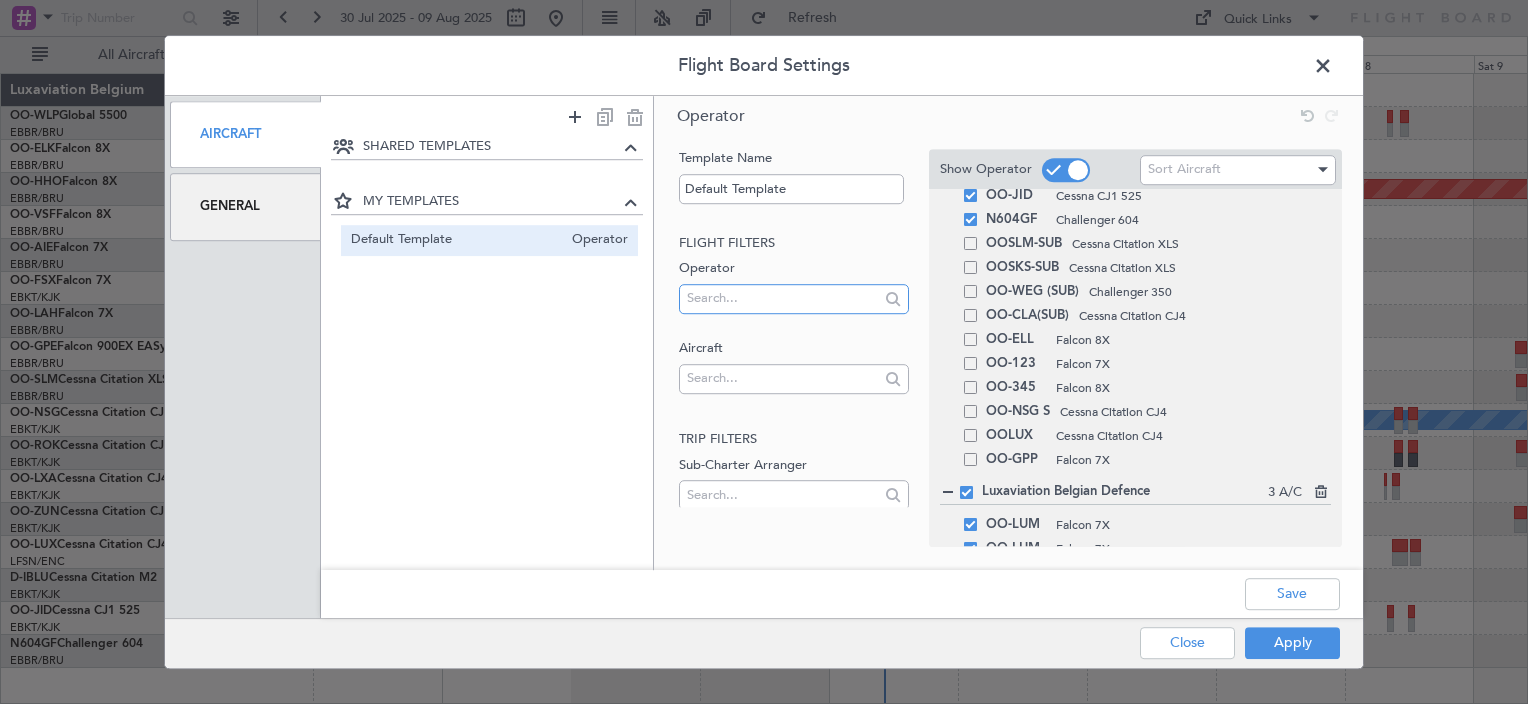 scroll, scrollTop: 28, scrollLeft: 0, axis: vertical 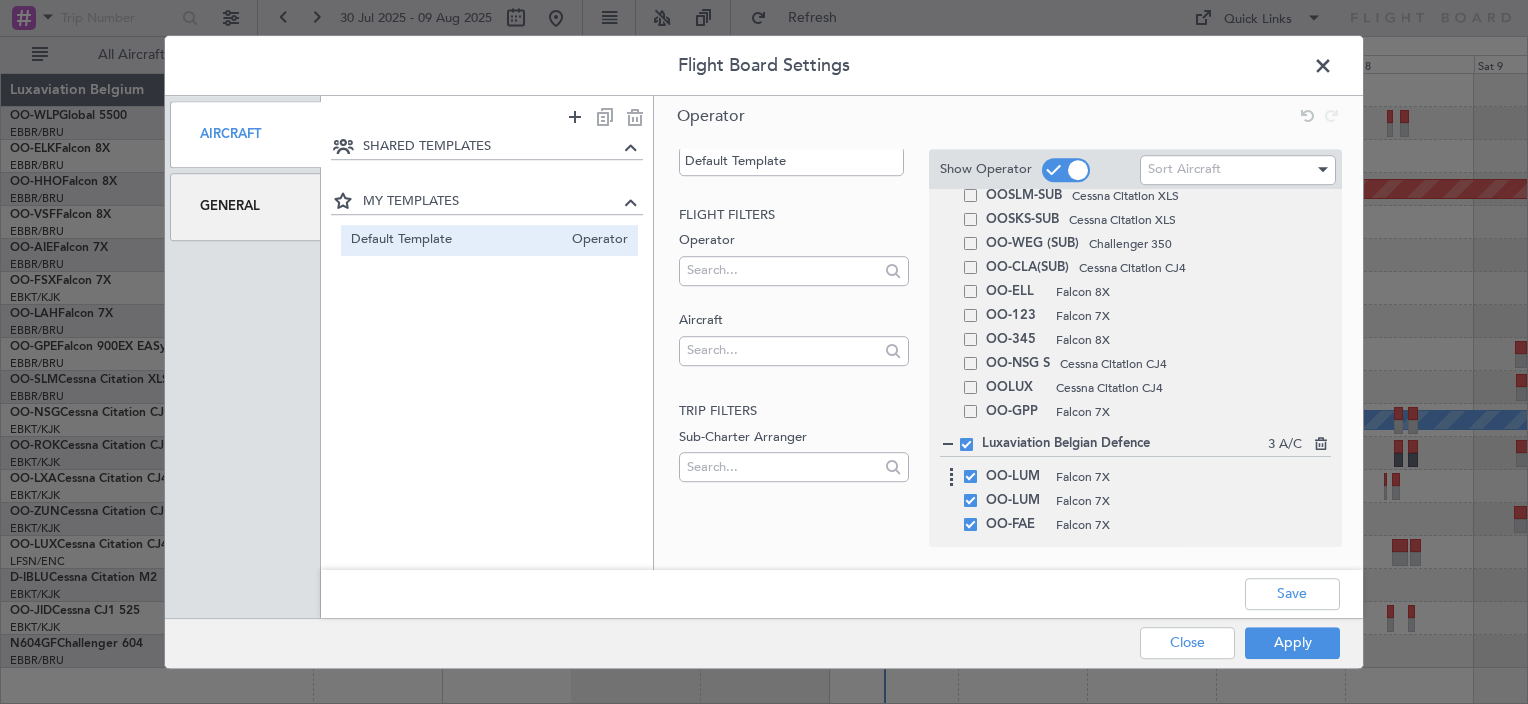 click at bounding box center (970, 476) 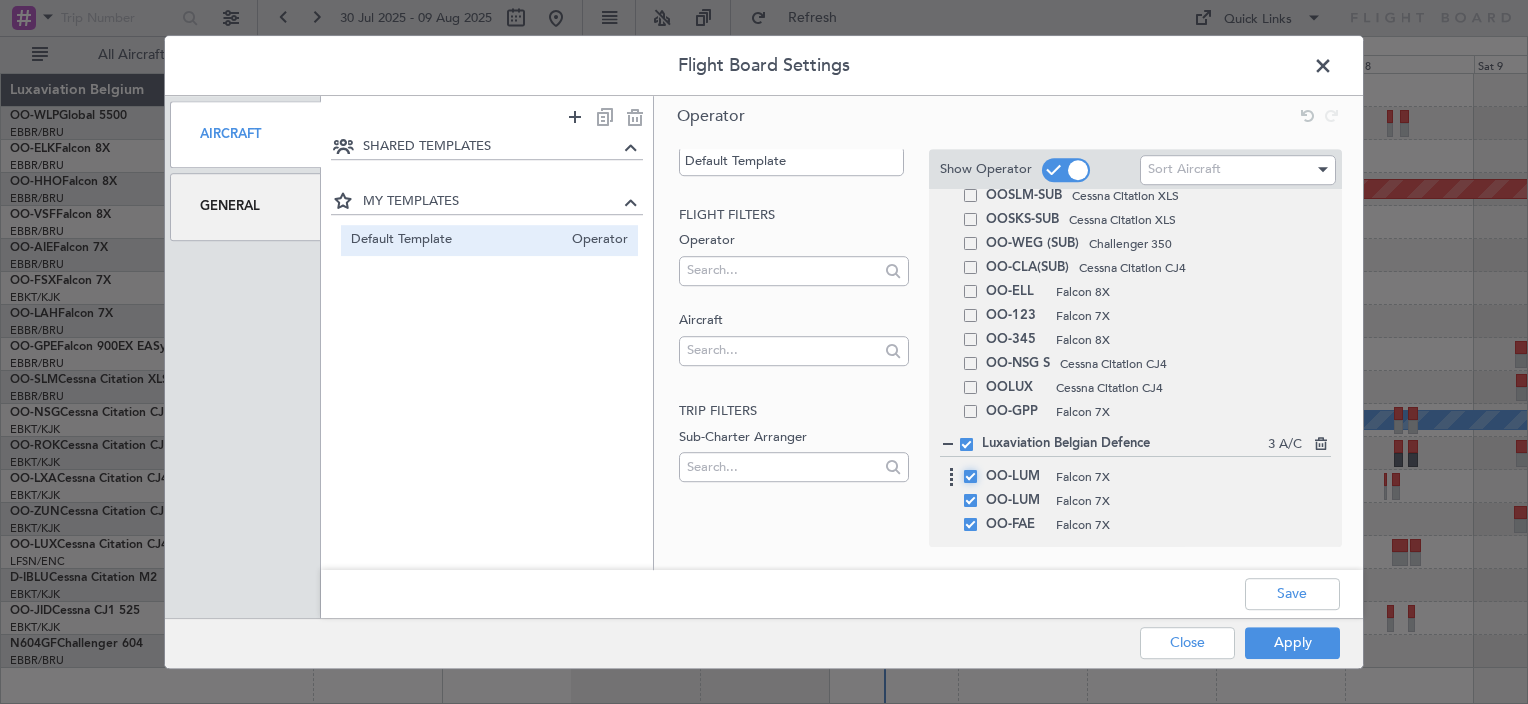click at bounding box center [978, 470] 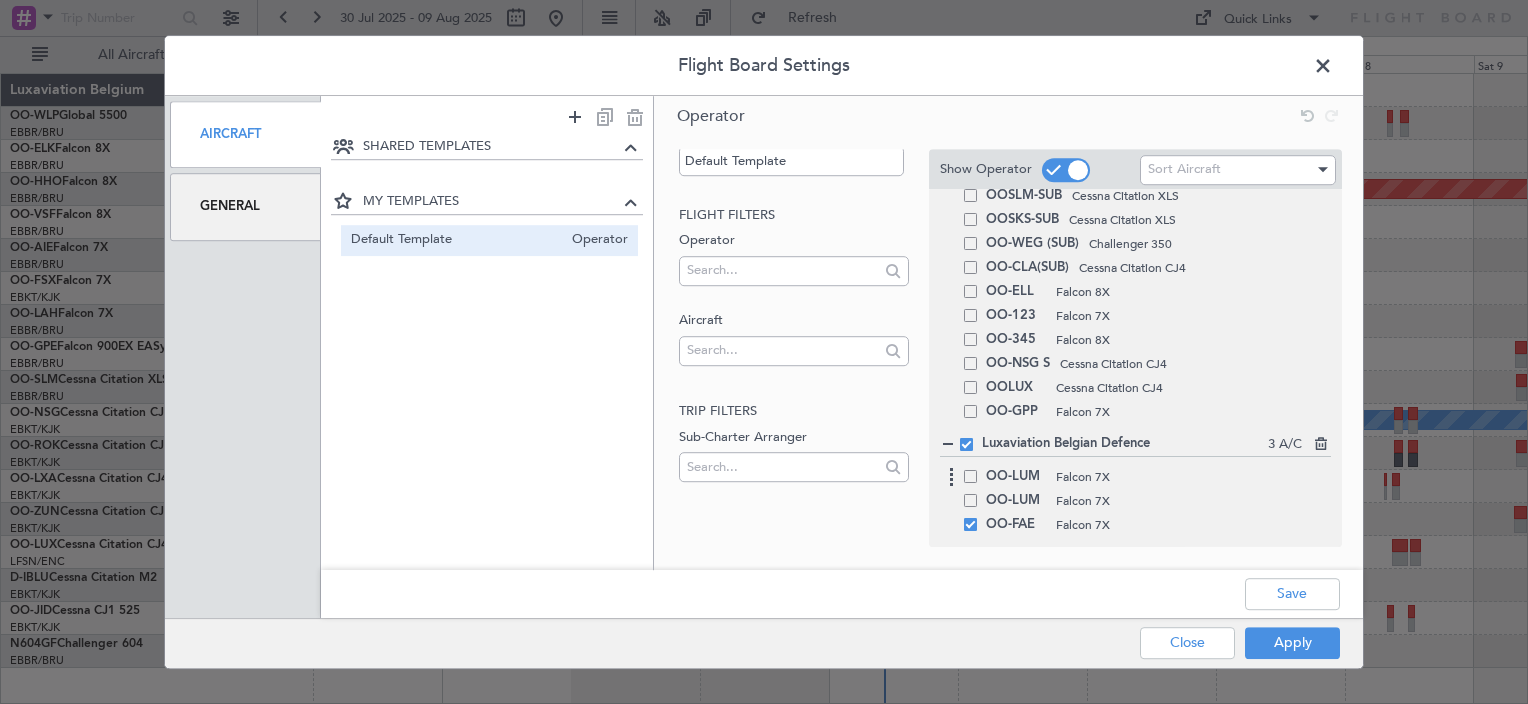 click at bounding box center (970, 476) 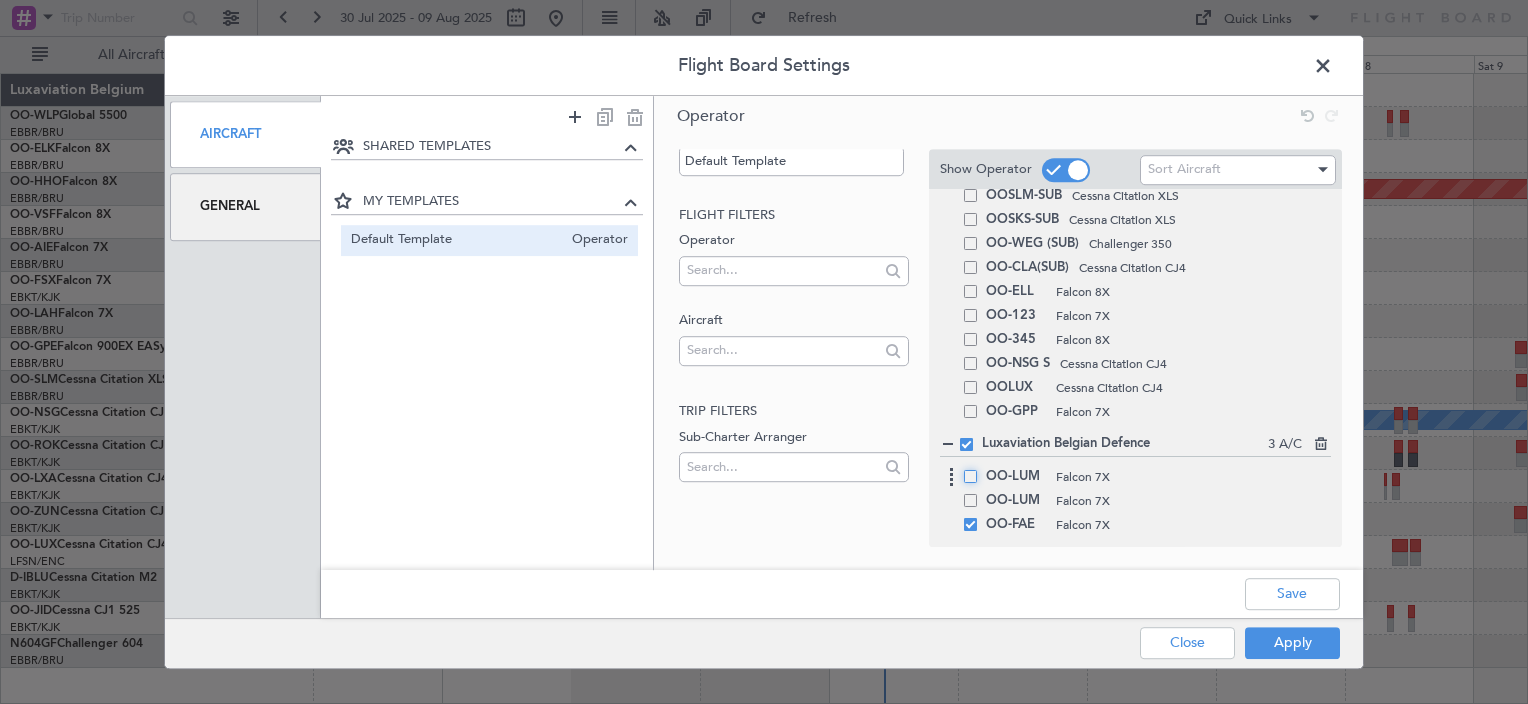 click at bounding box center [978, 470] 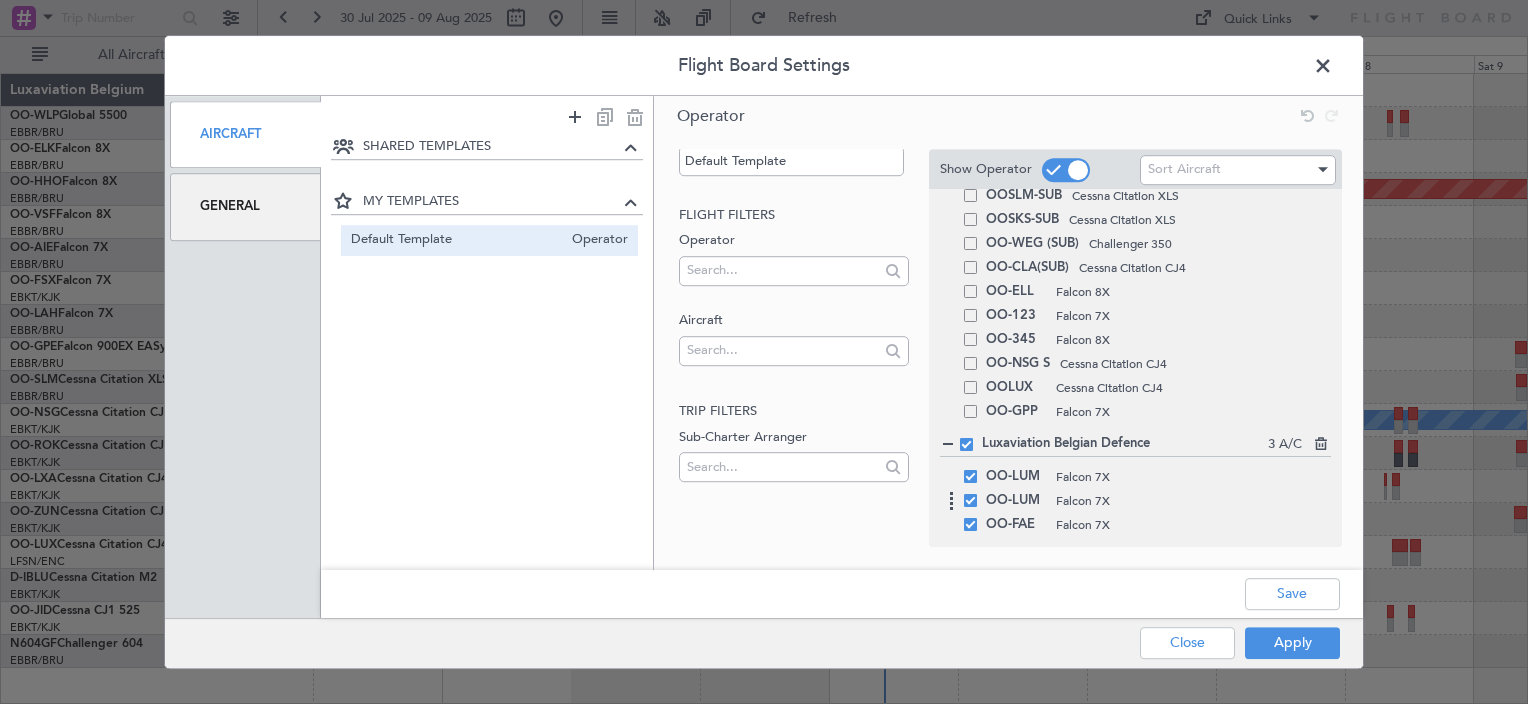 click at bounding box center [970, 500] 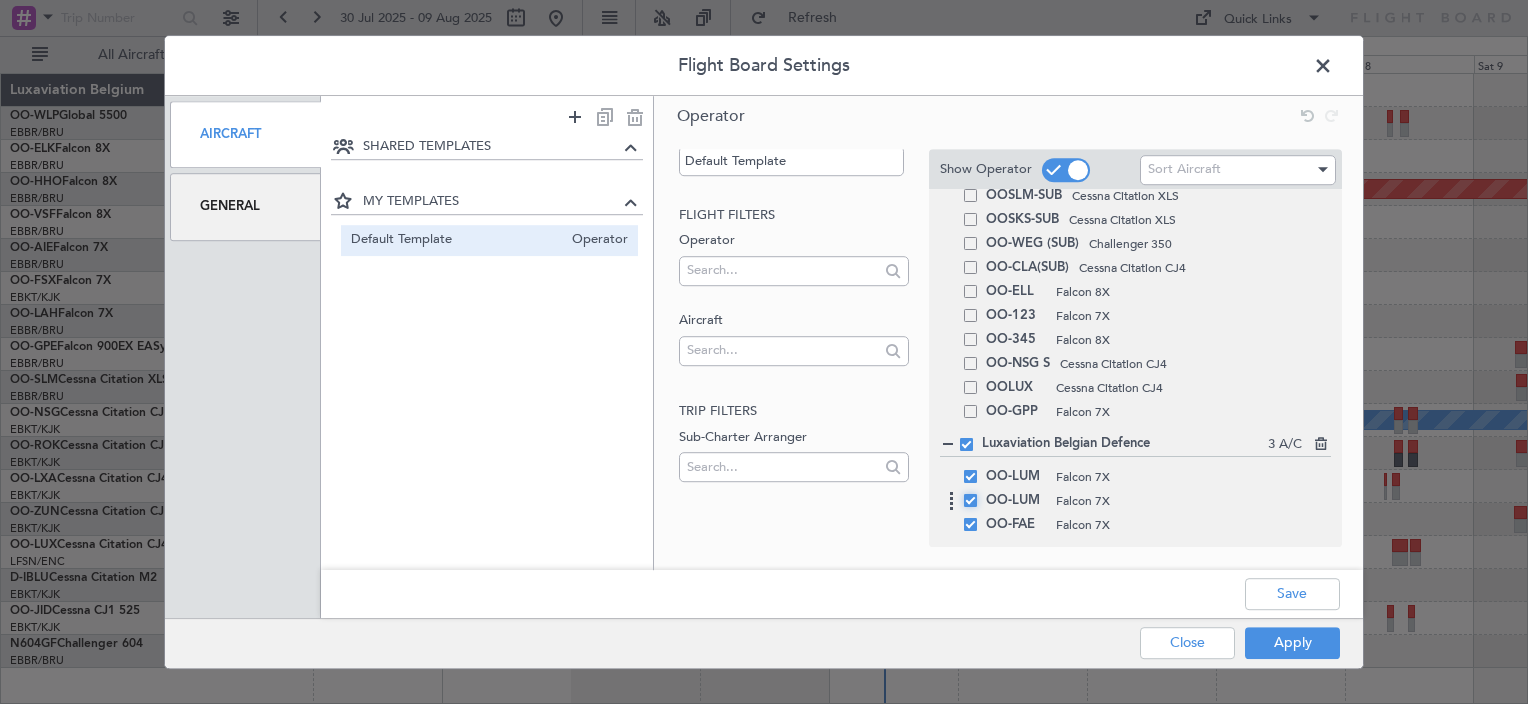 click at bounding box center (978, 494) 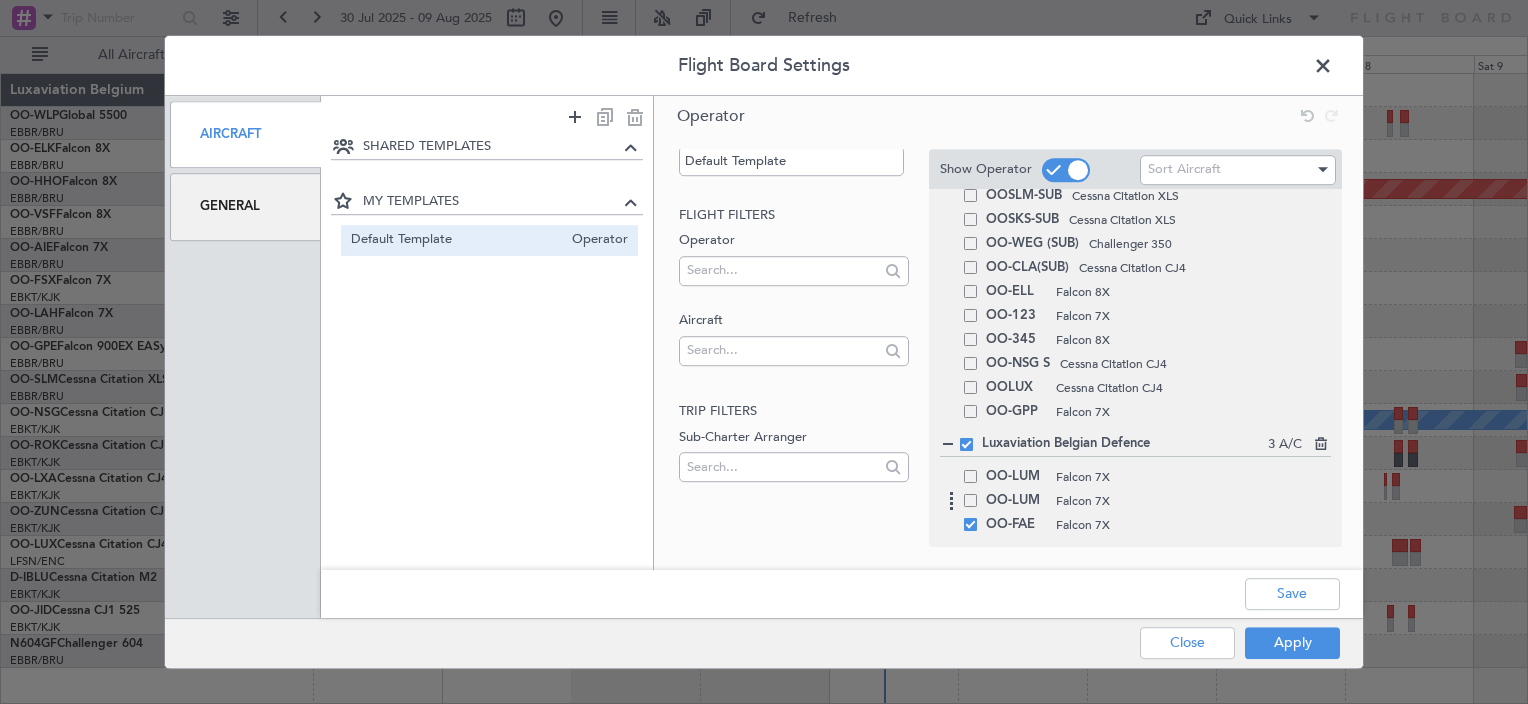 click at bounding box center (970, 500) 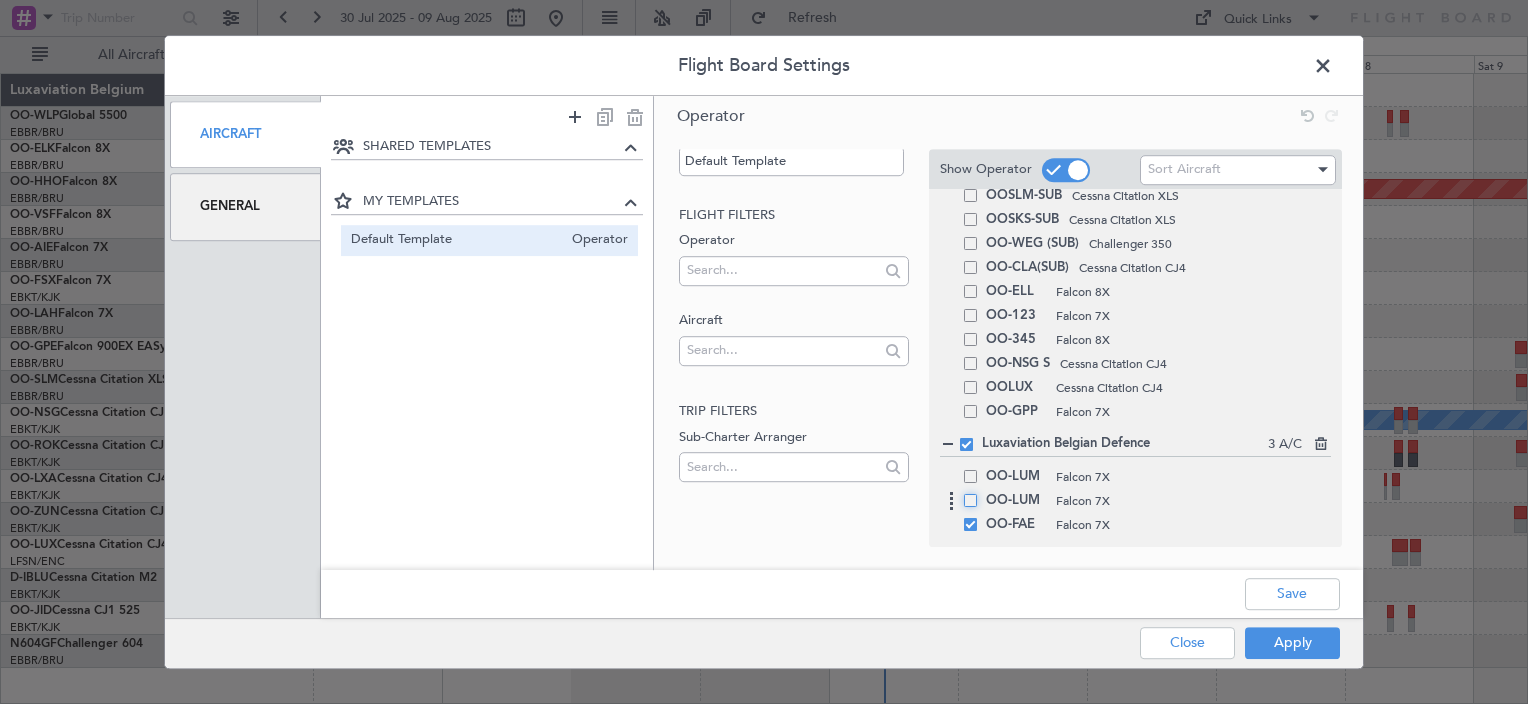 click at bounding box center (978, 494) 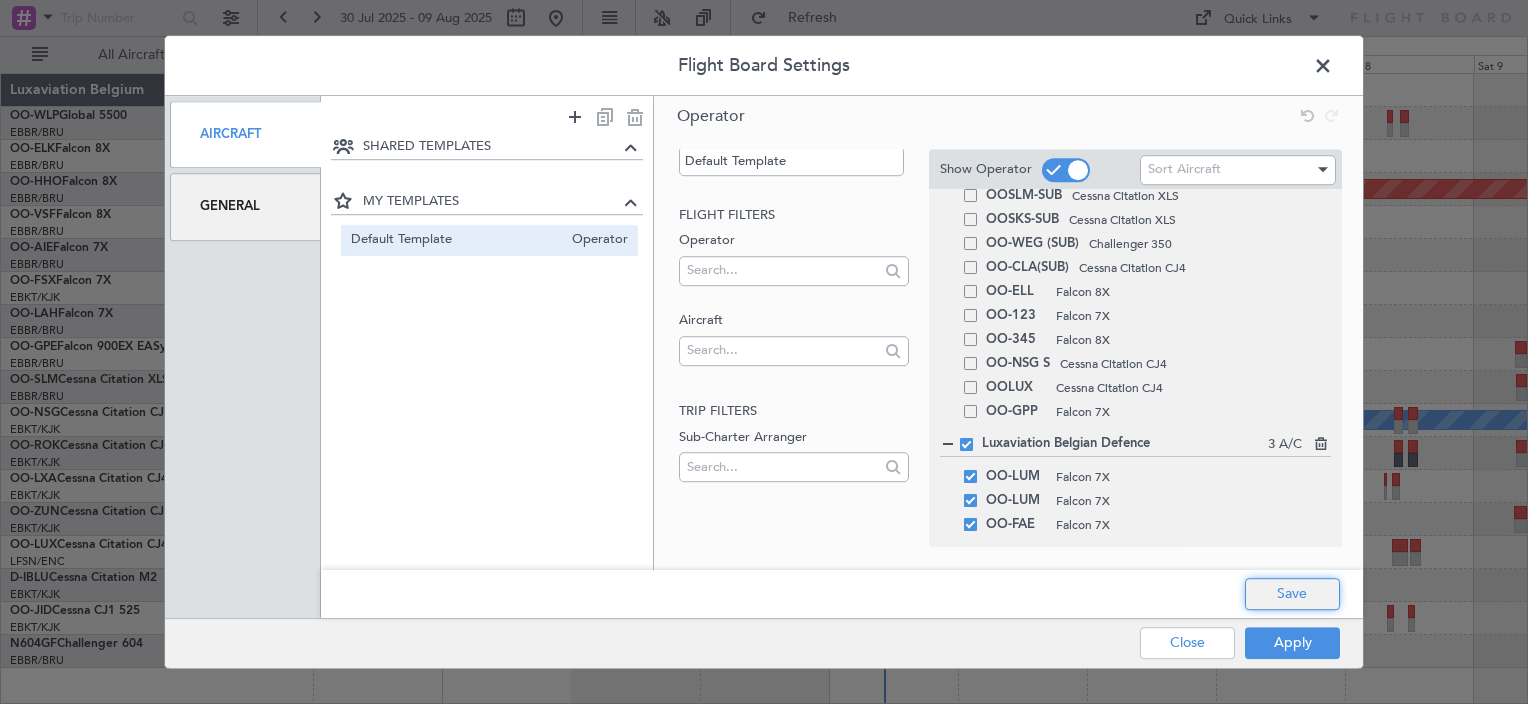 click on "Save" at bounding box center (1292, 594) 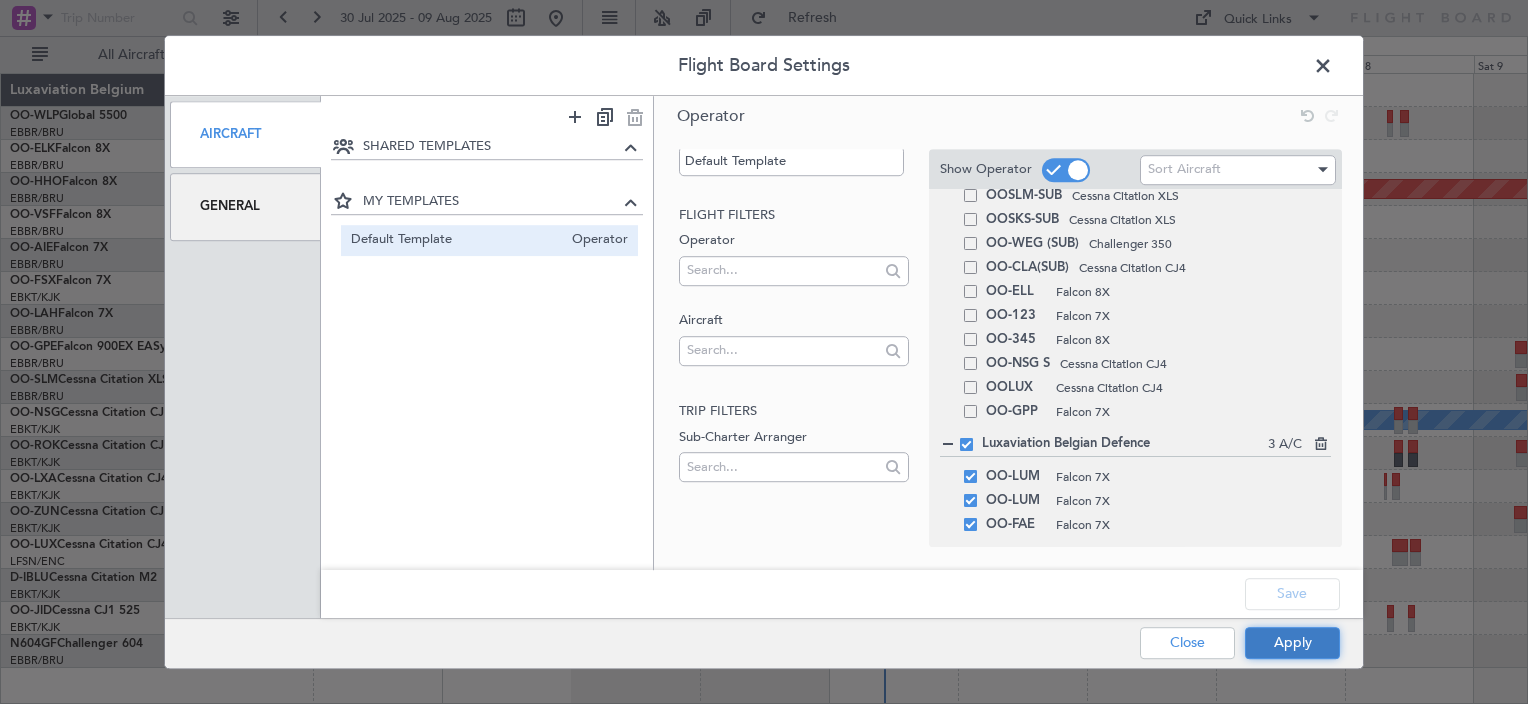 click on "Apply" at bounding box center (1292, 643) 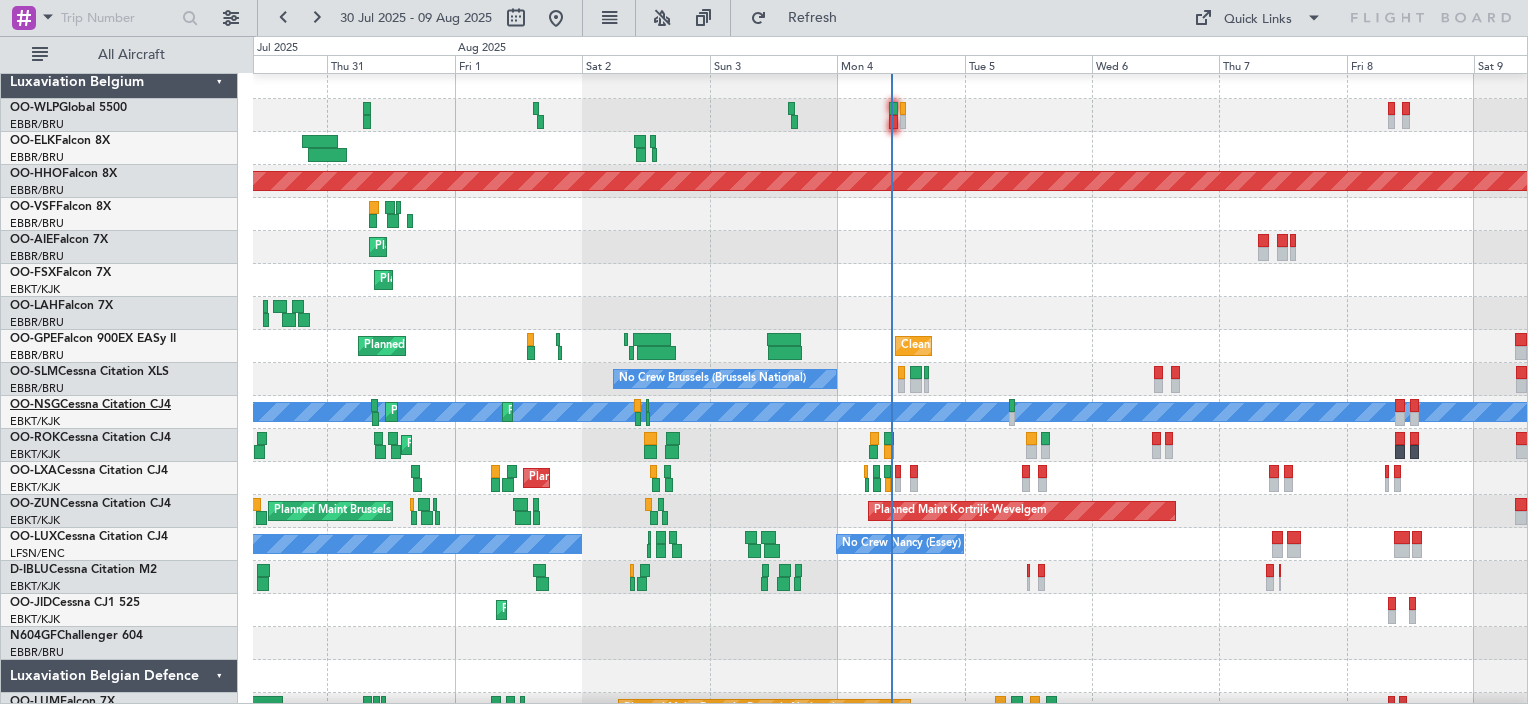 scroll, scrollTop: 0, scrollLeft: 0, axis: both 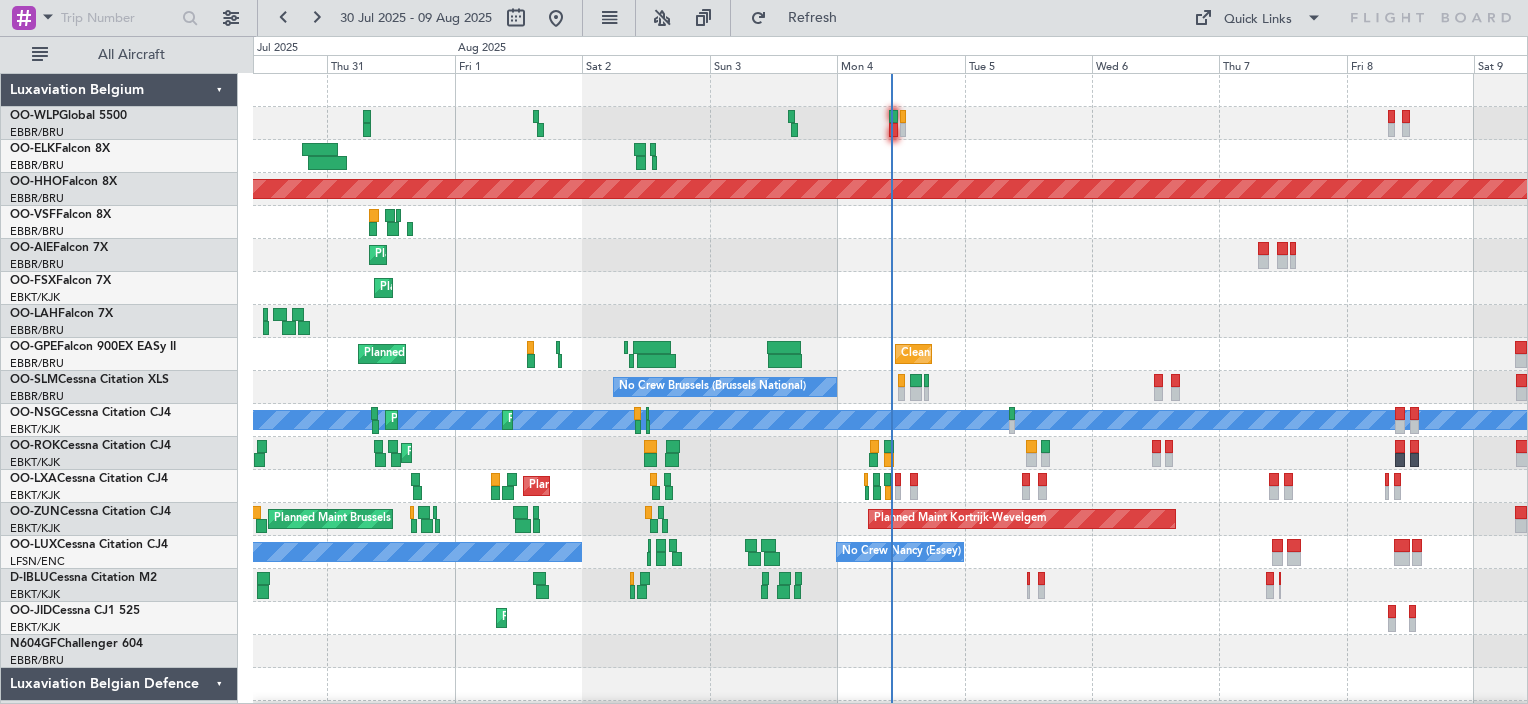 click on "OO-ELK  Falcon 8X" 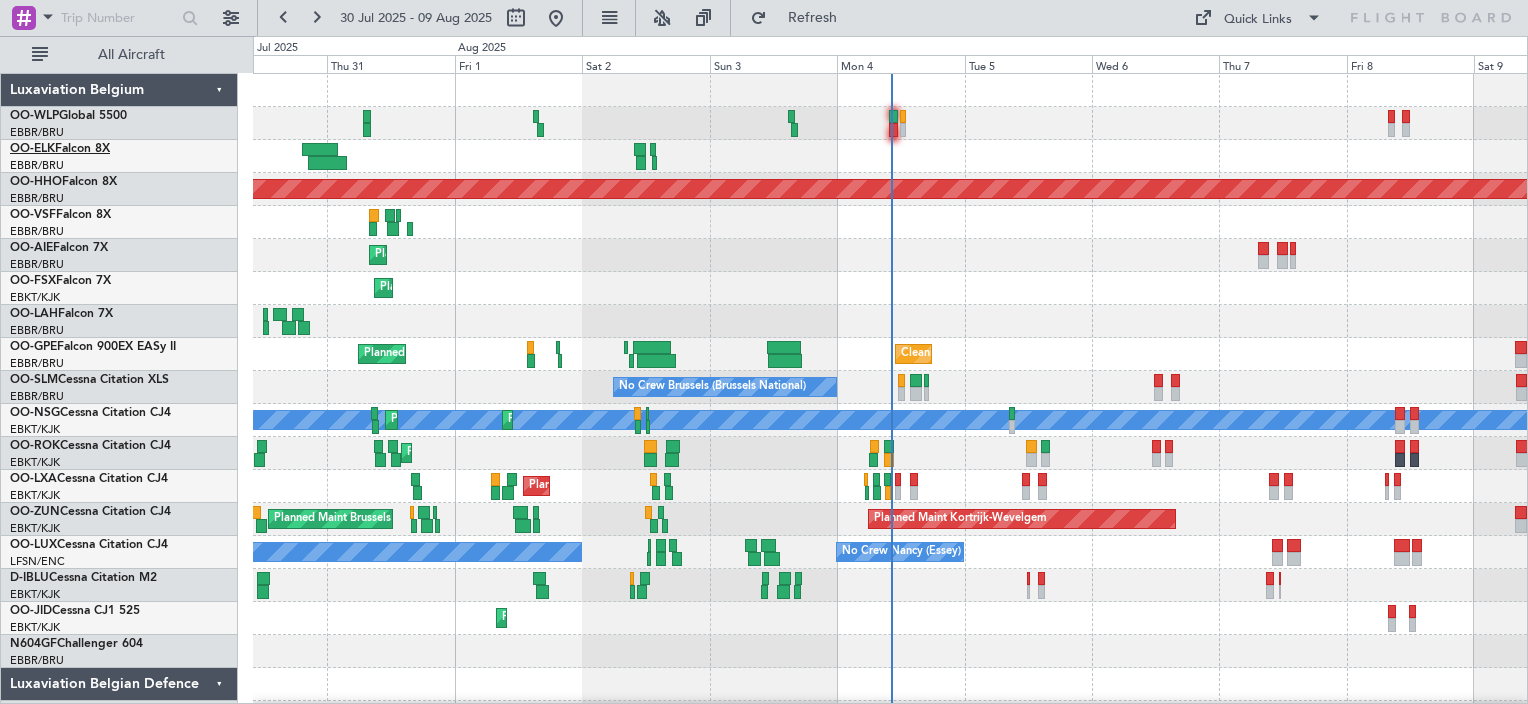 click on "OO-ELK  Falcon 8X" 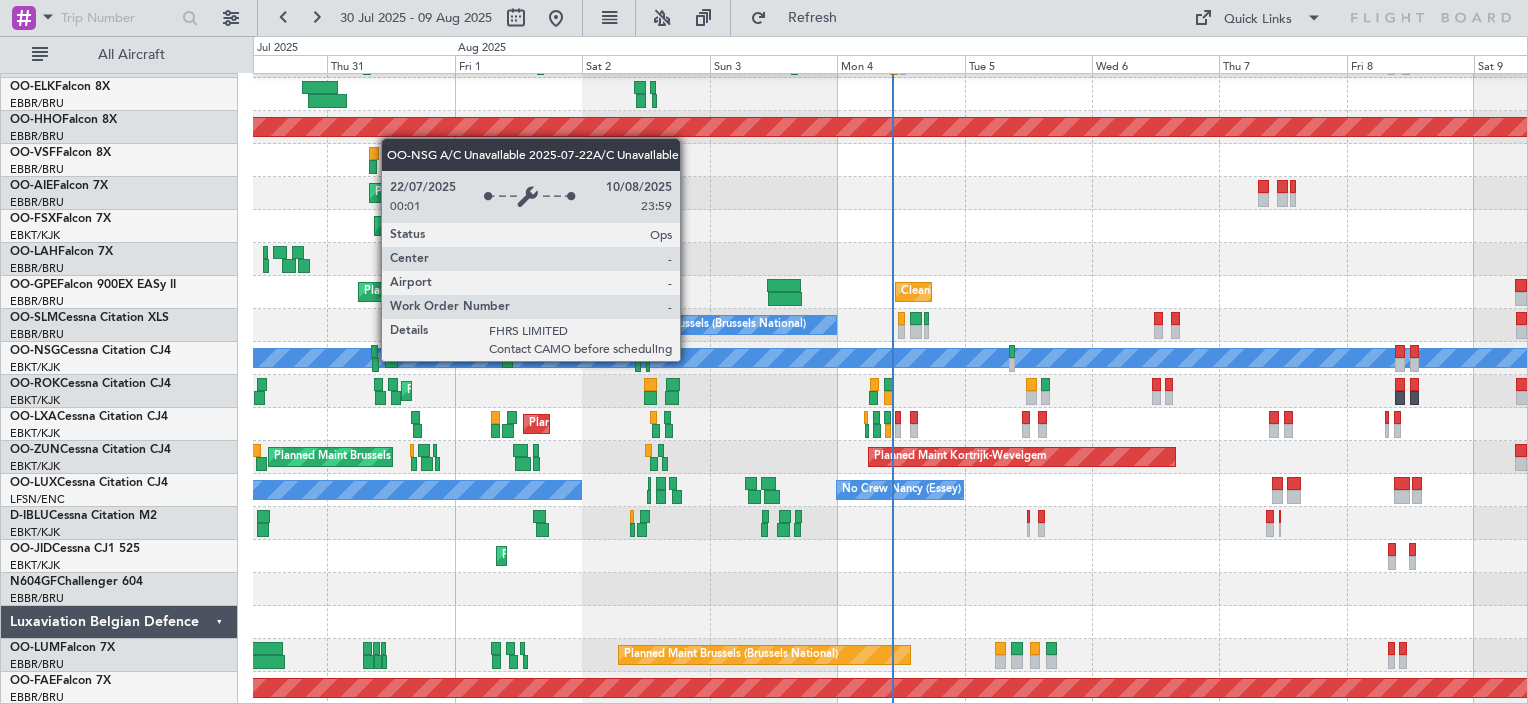 scroll, scrollTop: 0, scrollLeft: 0, axis: both 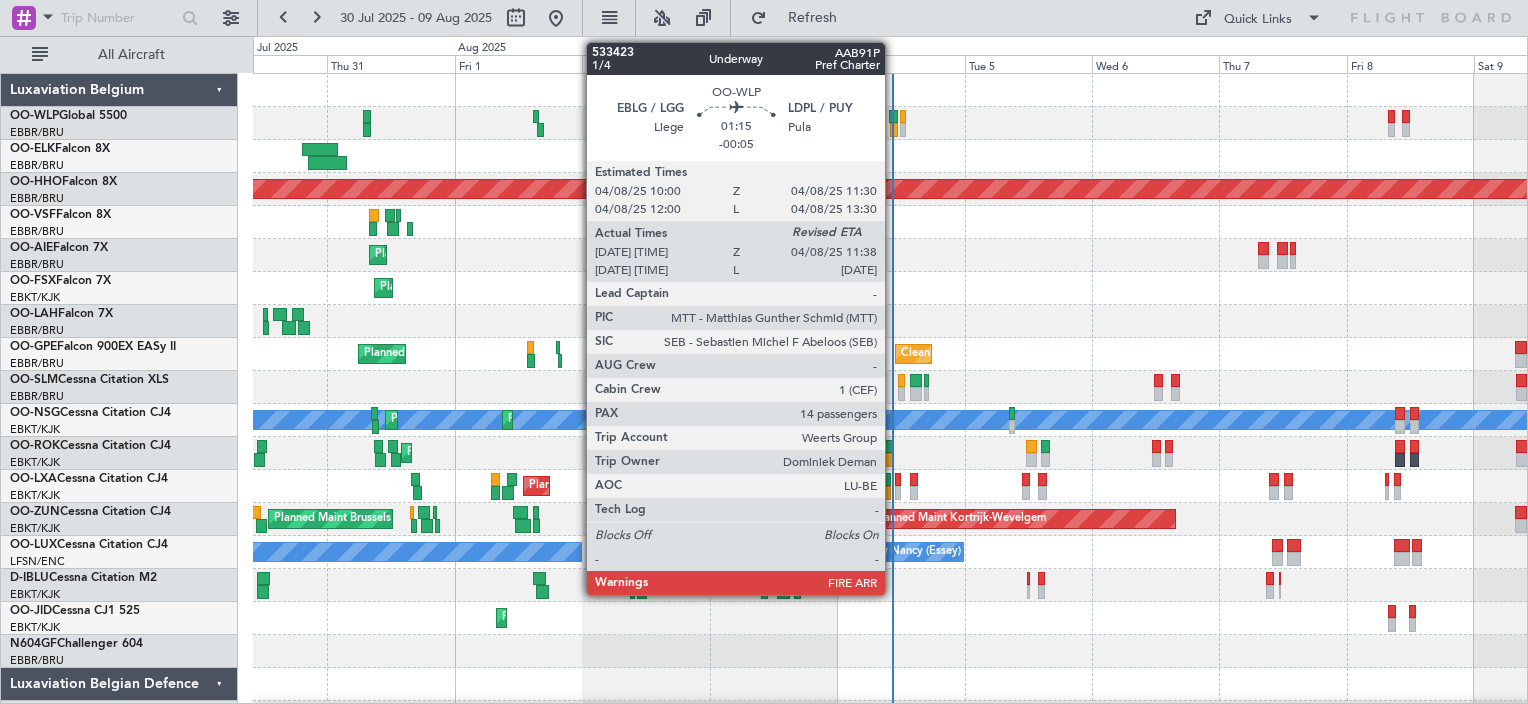 click 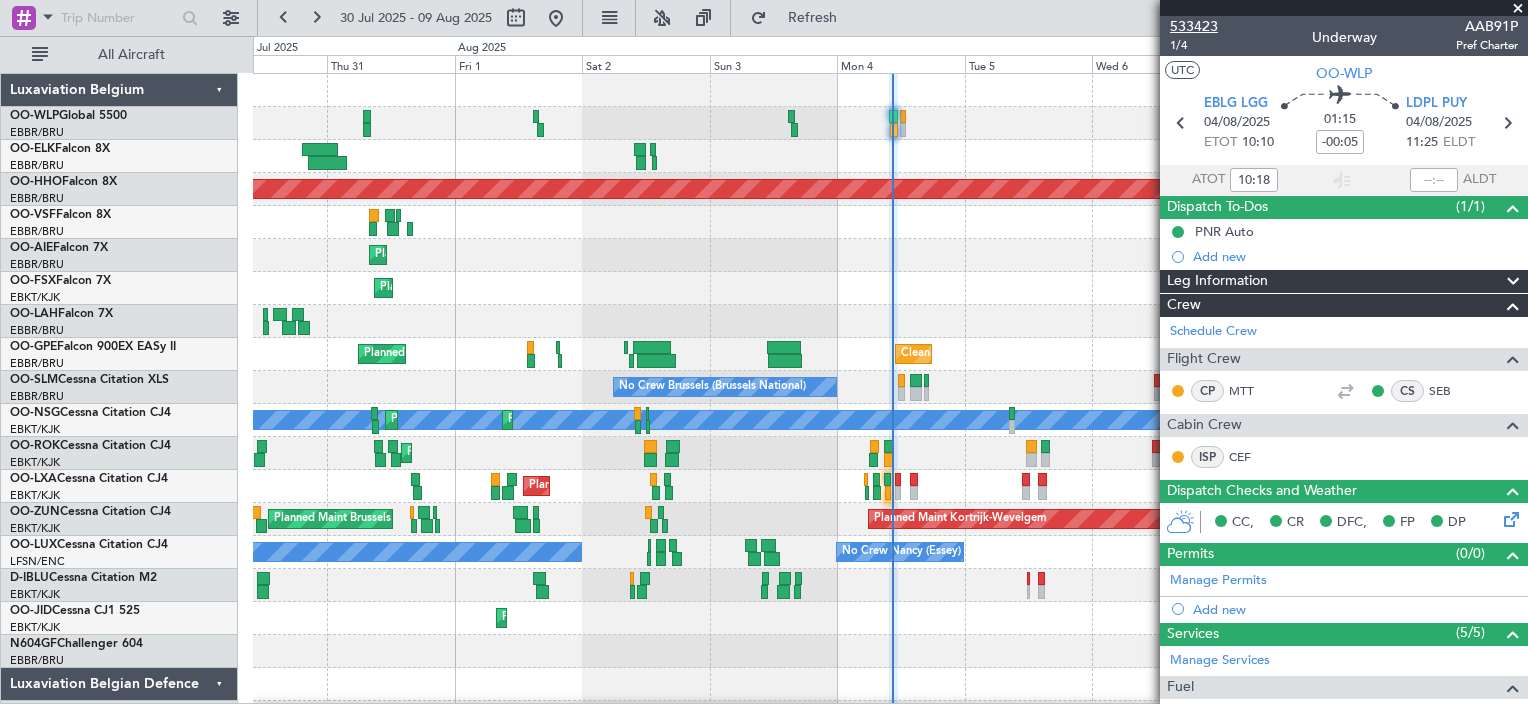 click on "533423" at bounding box center [1194, 26] 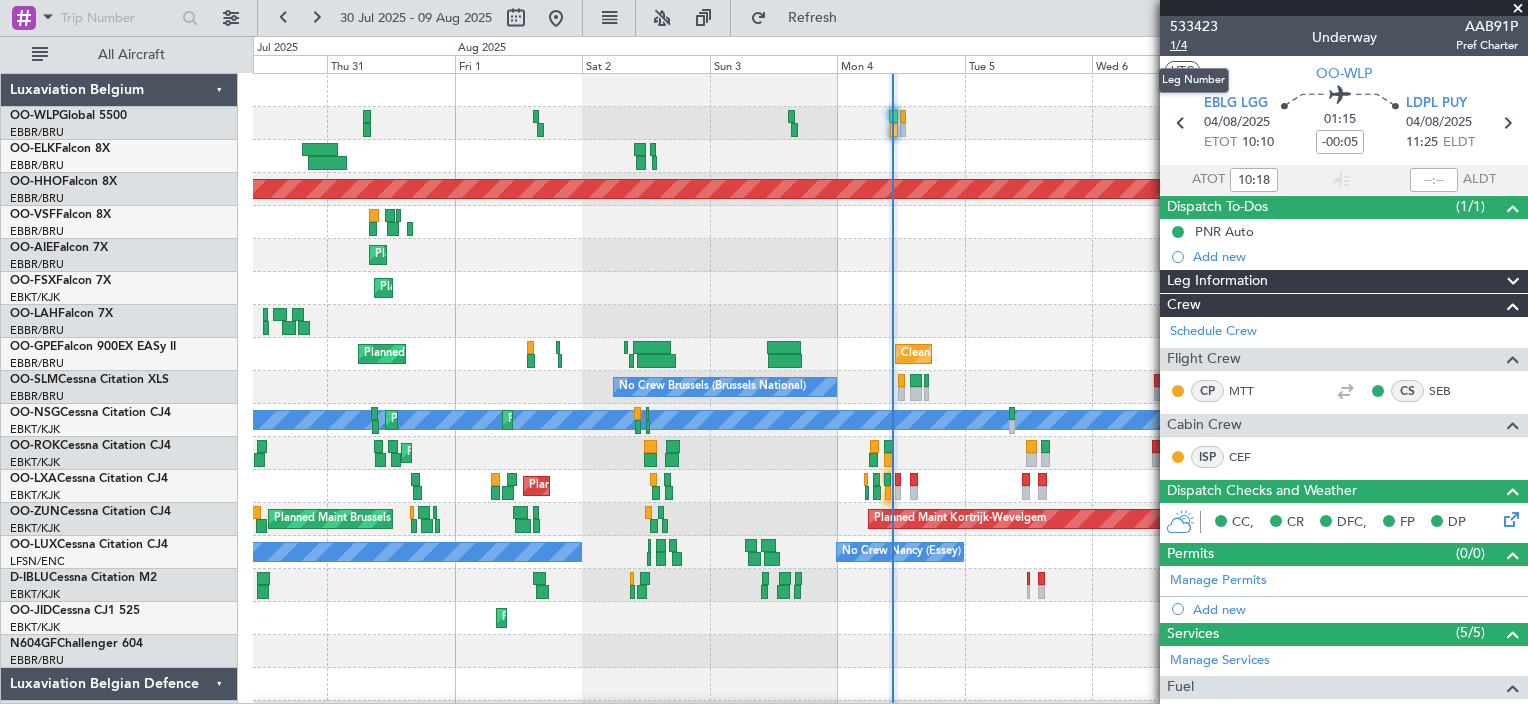 click on "1/4" at bounding box center [1194, 45] 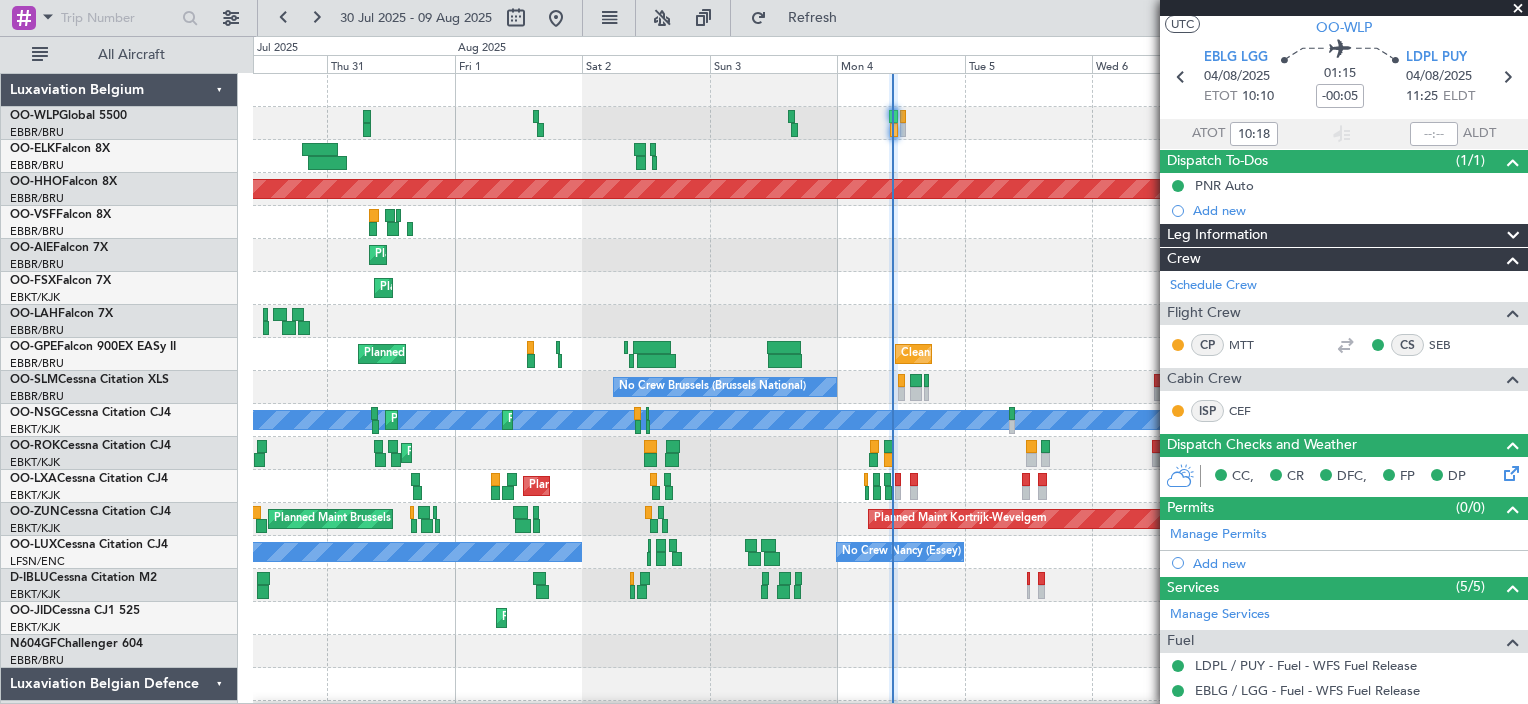scroll, scrollTop: 0, scrollLeft: 0, axis: both 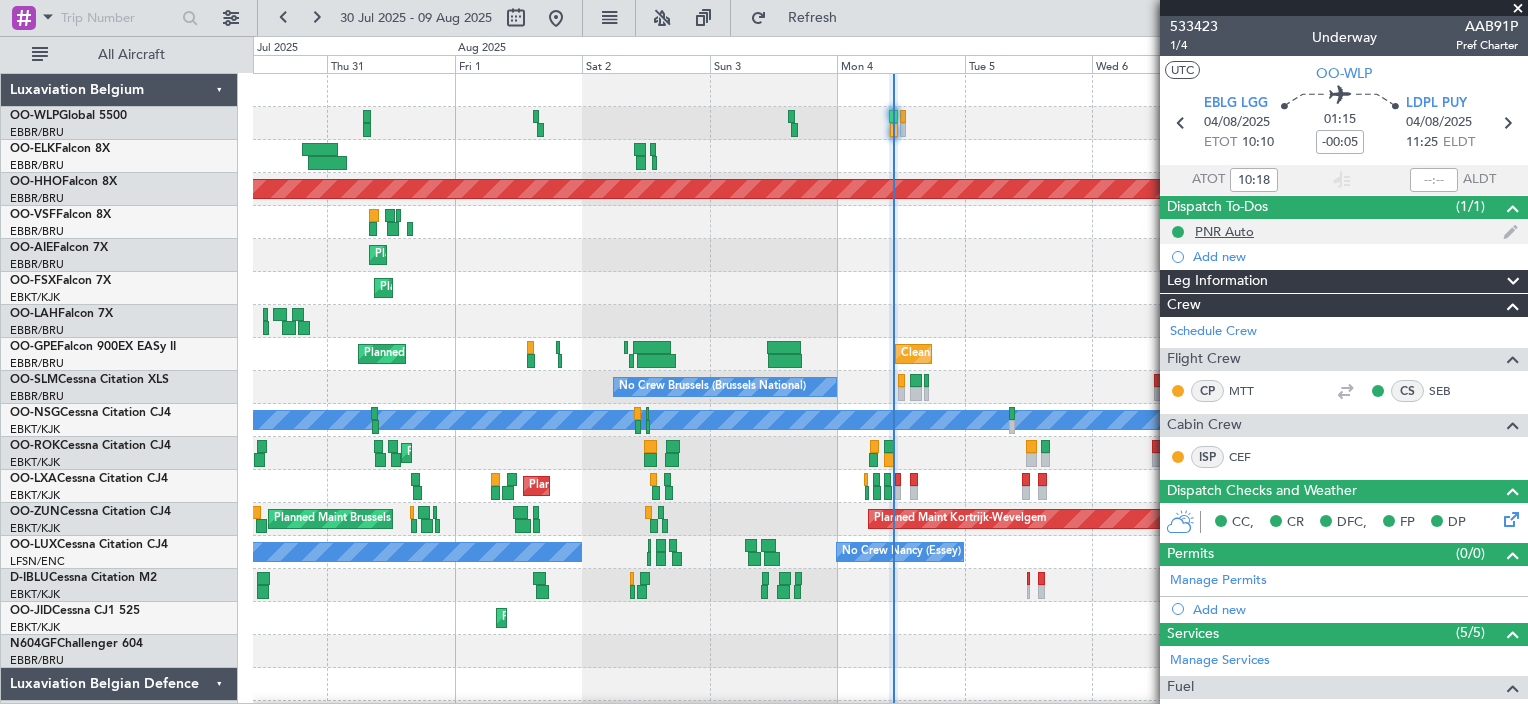 click on "PNR Auto" 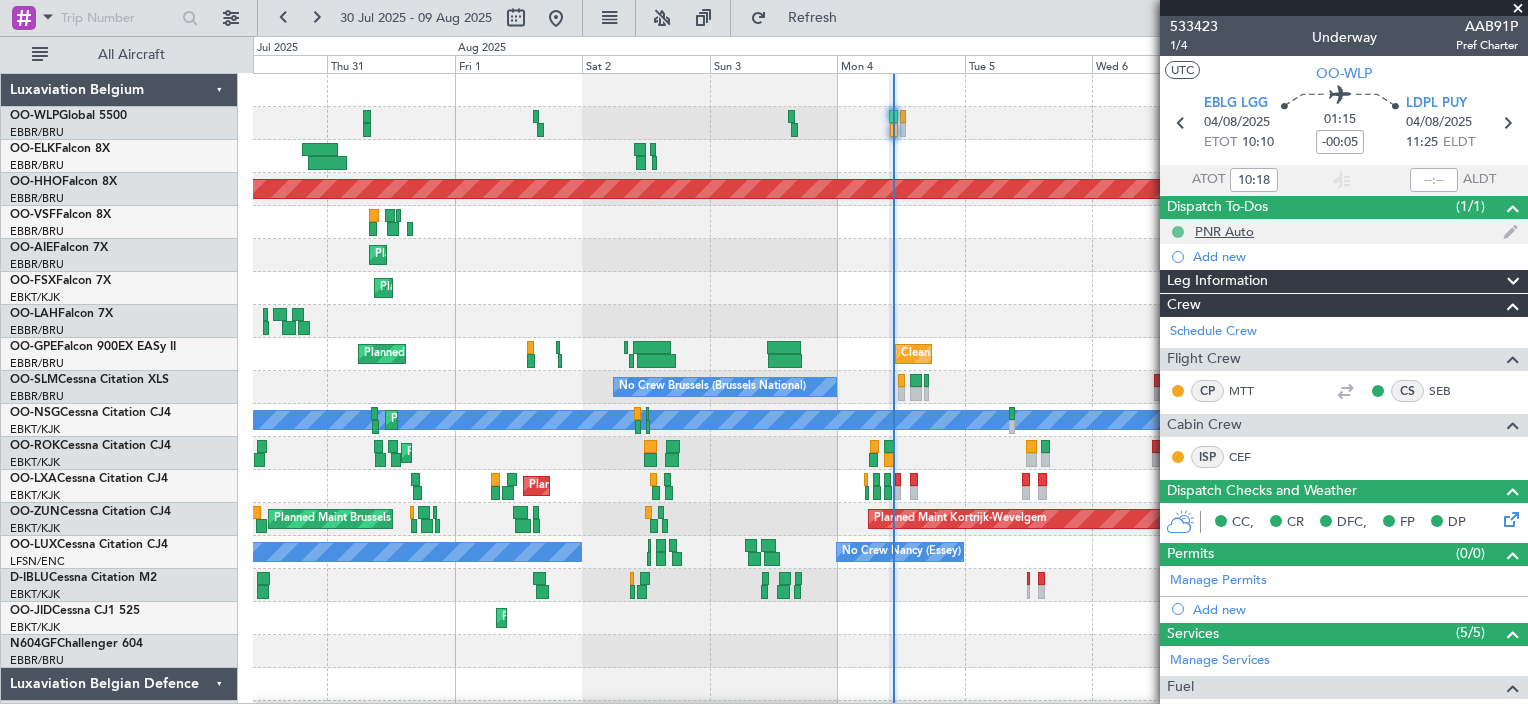 click 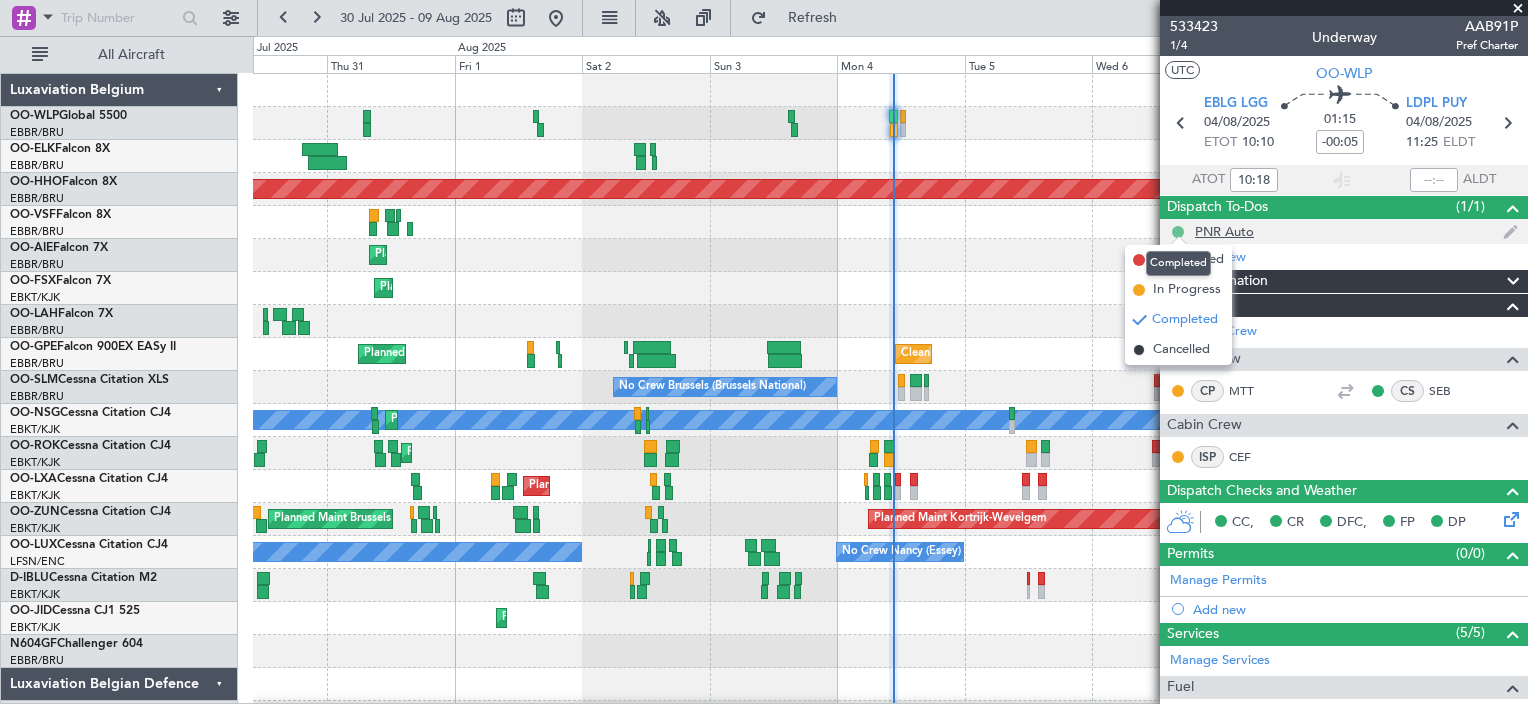 click 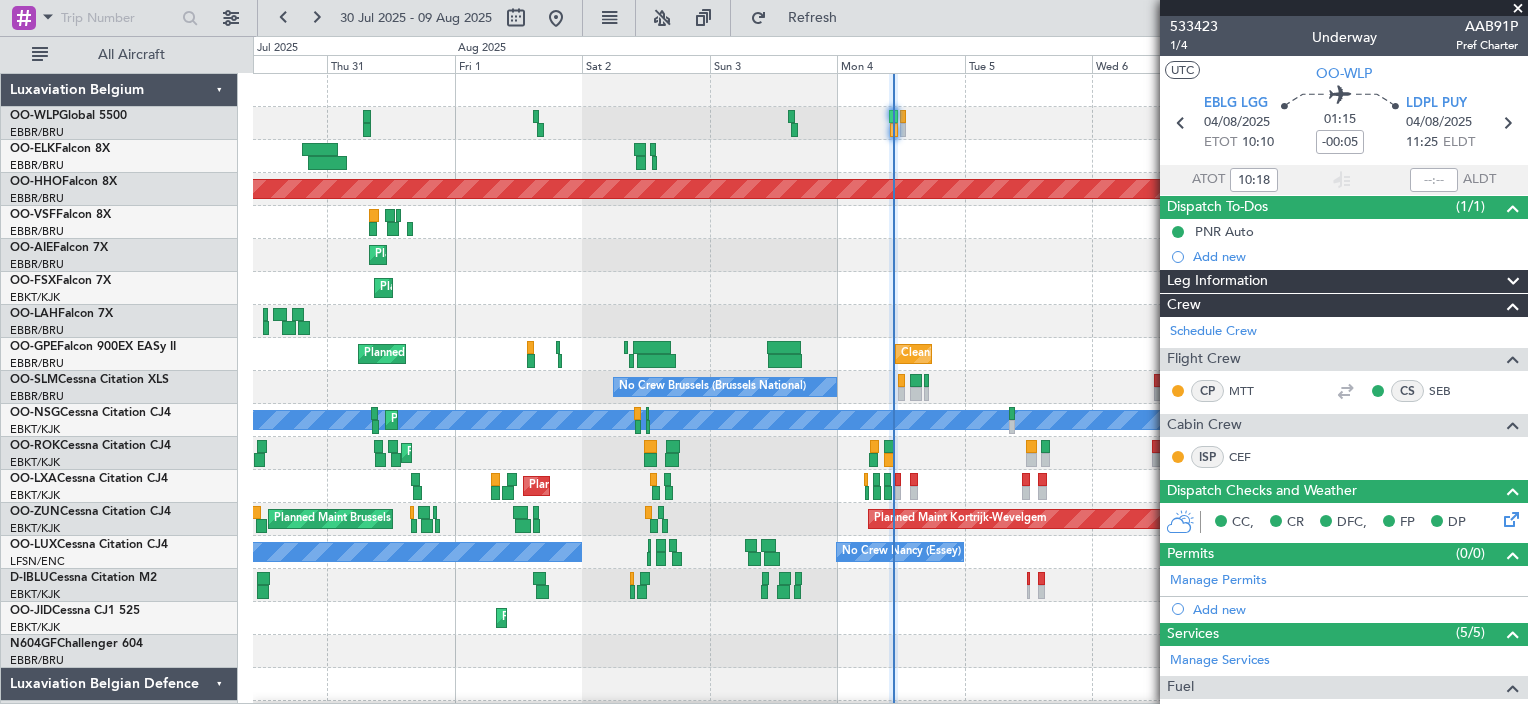 click on "533423 1/4  Underway  AAB91P Pref Charter  UTC  OO-WLP EBLG  LGG 04/08/2025 ETOT 10:10 01:15 -00:05 LDPL  PUY 04/08/2025 11:25 ELDT ATOT 10:18 ALDT Dispatch To-Dos (1/1)     PNR Auto  Add new Leg Information  Warnings  FIRE ARR Flight Released By... Is ETOPS Trial Flight Plan ATC Flight Plan OFP Number Leg Notes To Be Confirmed Ground Handling Notes Cancel Save Crew Schedule Crew Flight Crew    CP MTT    CS SEB Cabin Crew    ISP CEF Dispatch Checks and Weather    CC,    CR    DFC,    FP    DP Permits (0/0) Manage Permits Add new Services (5/5) Manage Services Fuel     LDPL / PUY - Fuel - WFS Fuel Release      EBLG / LGG - Fuel - WFS Fuel Release  Handling     LDPL / PUY - Handling - Euro Jet LDPL / PUY      EBLG / LGG - Handling - ASL EBLG / LGG **MYHANDLING**  Others     EBLG / LGG - Immigration - Police EBLG  Pax (14/14) Planned PAX 14 Manage PAX     [FIRST] [LAST] 23/04/1971  GA8122416 (PP)      [FIRST] [LAST] 07/08/2018  GB6487709 (PP)      [FIRST] [LAST] 20/06/2002" at bounding box center (1344, 787) 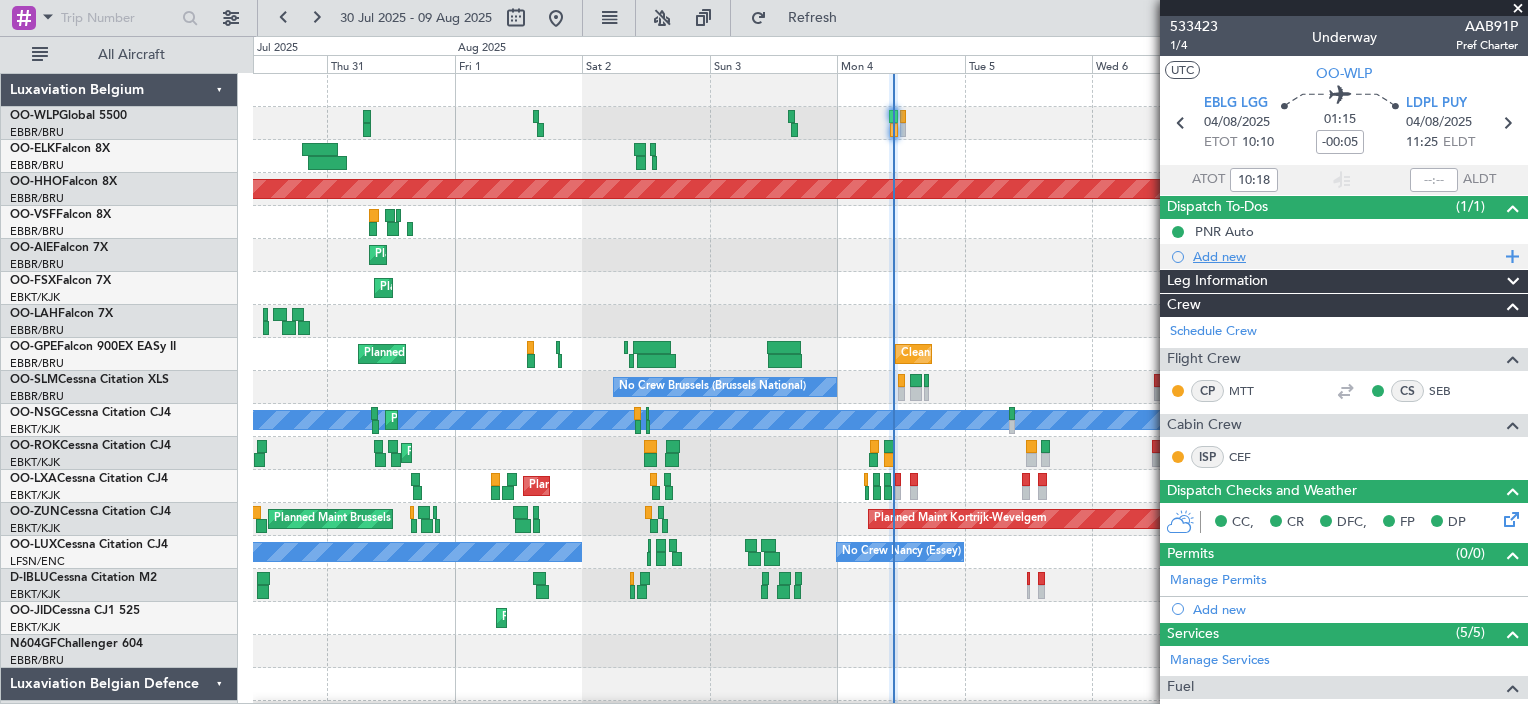 click on "Add new" 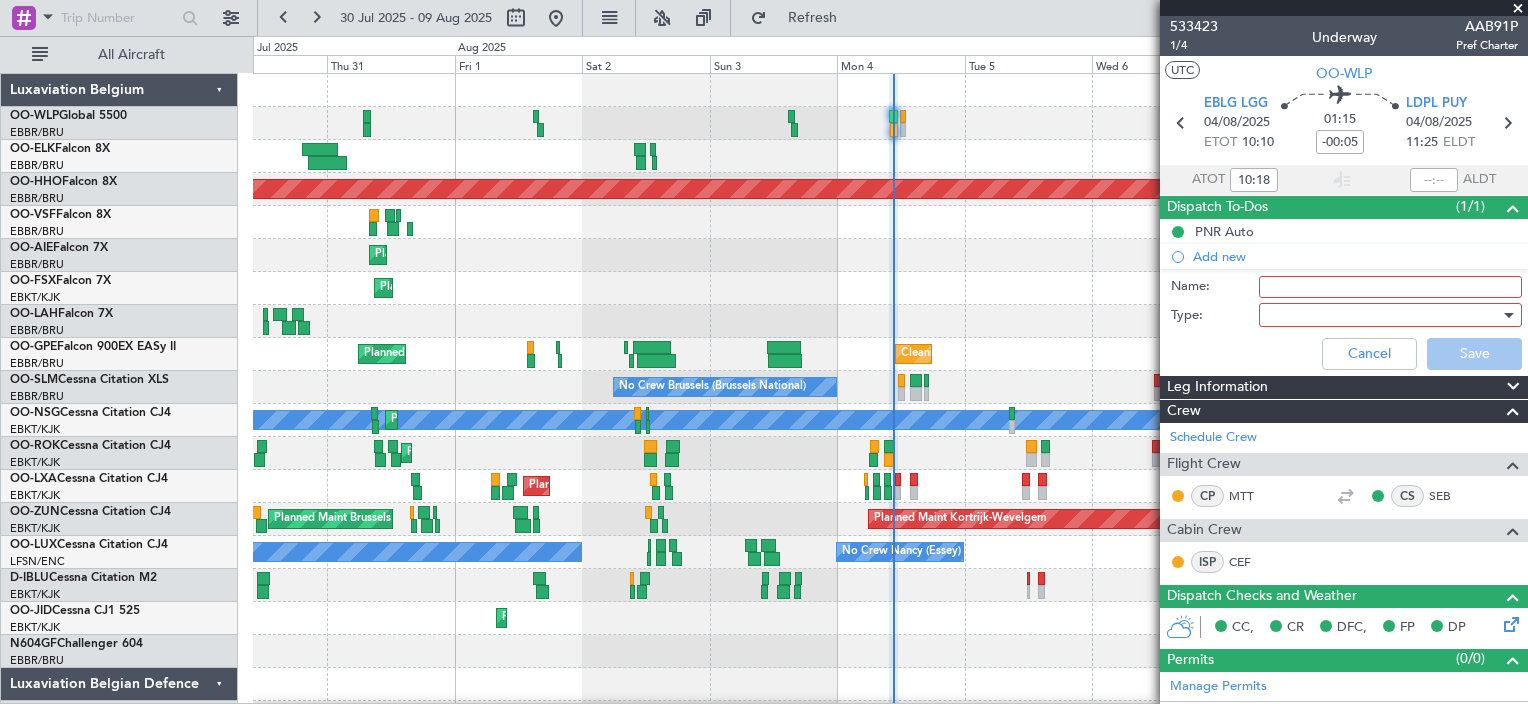 click on "Name:" at bounding box center (1390, 287) 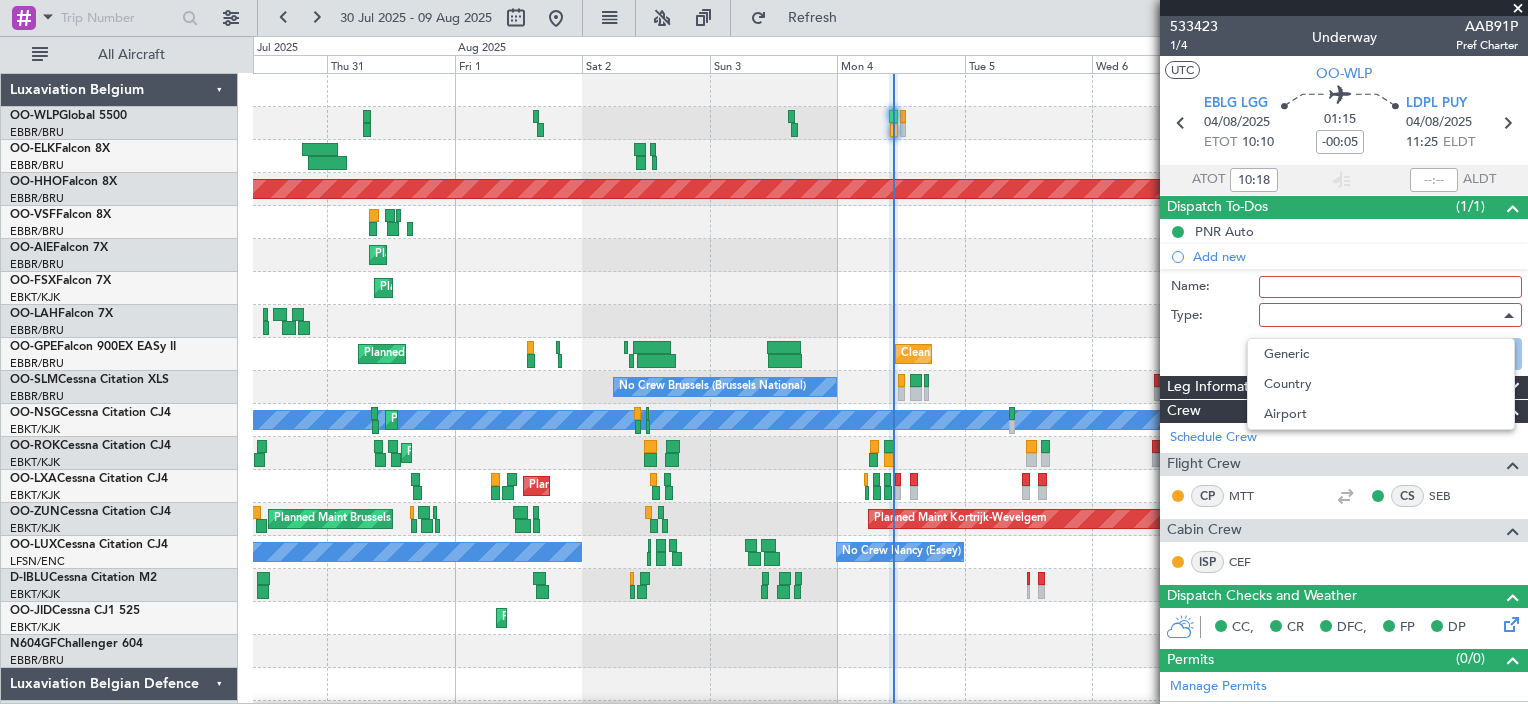 click at bounding box center [764, 352] 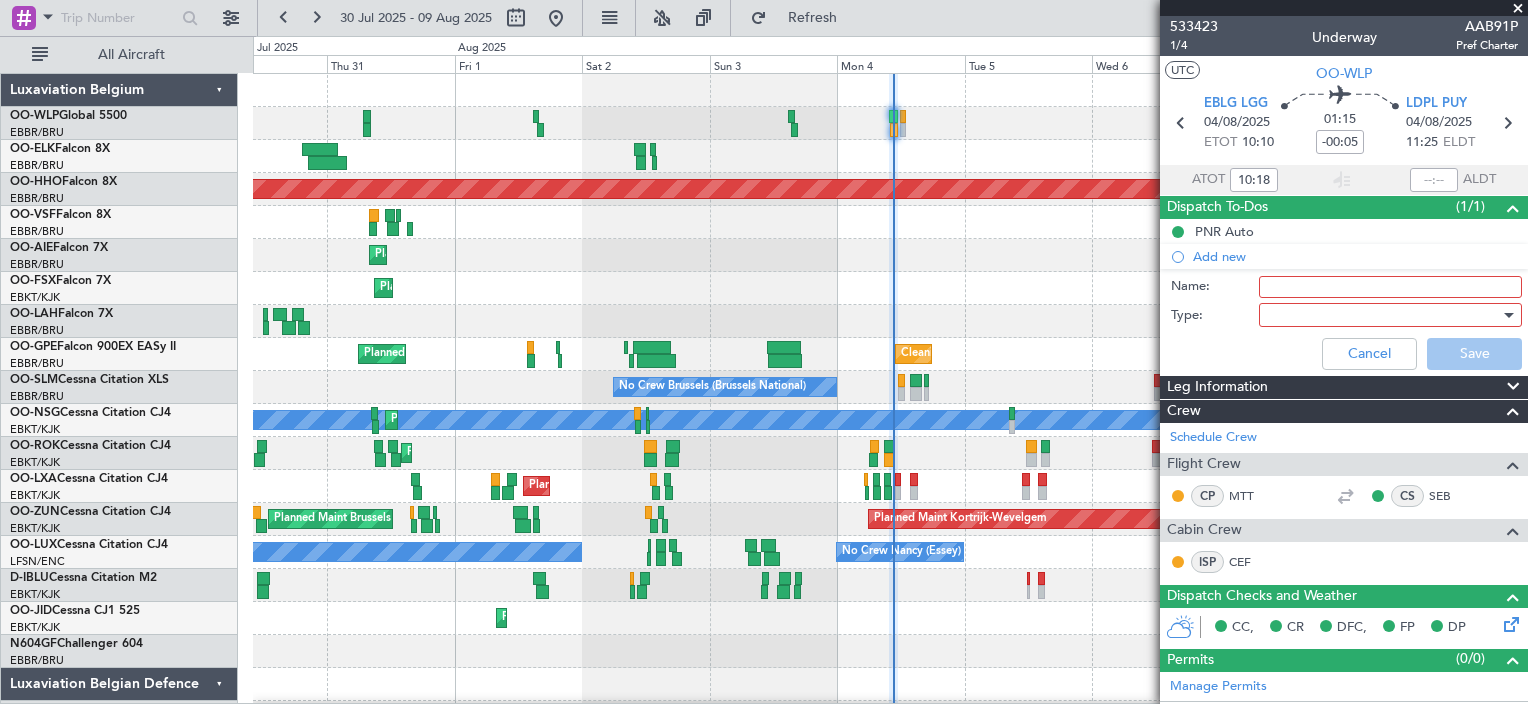 drag, startPoint x: 1311, startPoint y: 308, endPoint x: 1299, endPoint y: 316, distance: 14.422205 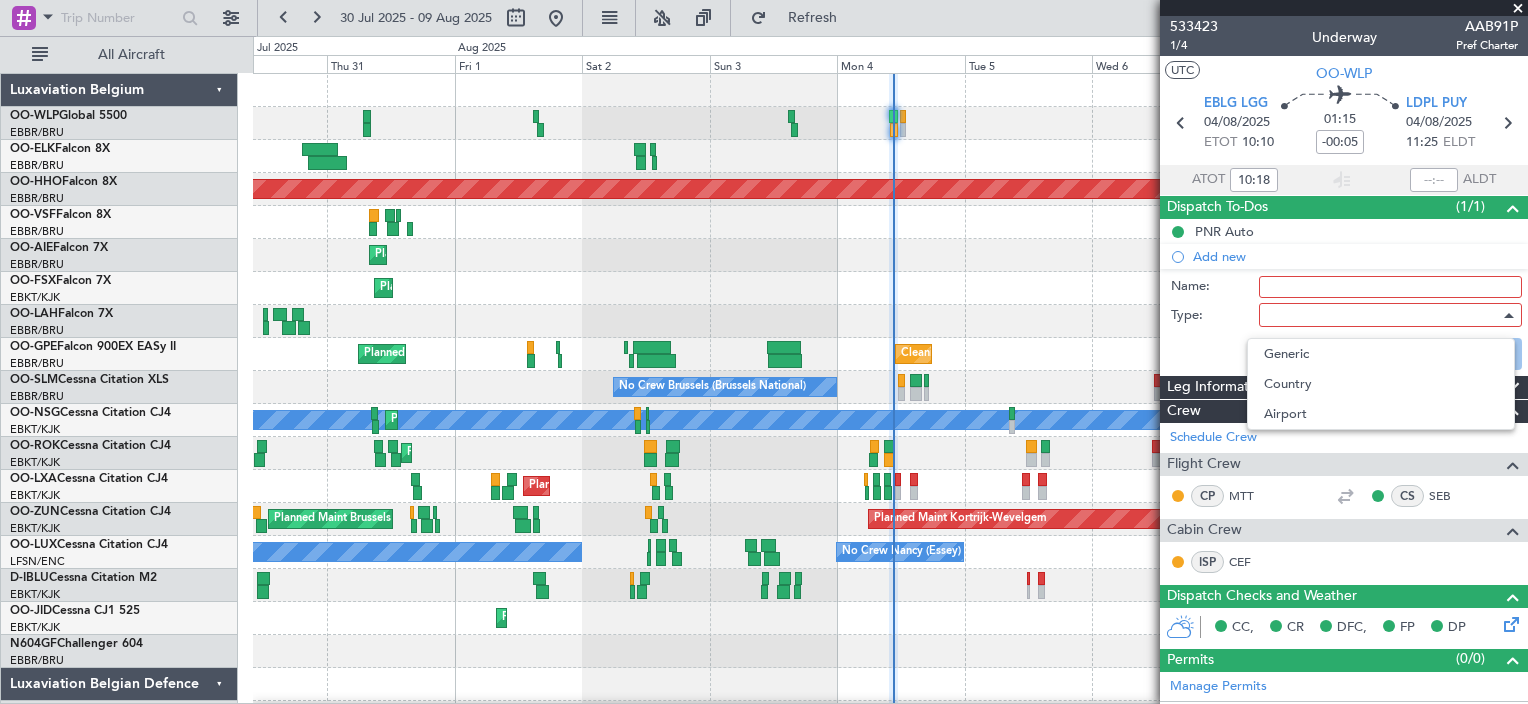 click at bounding box center (764, 352) 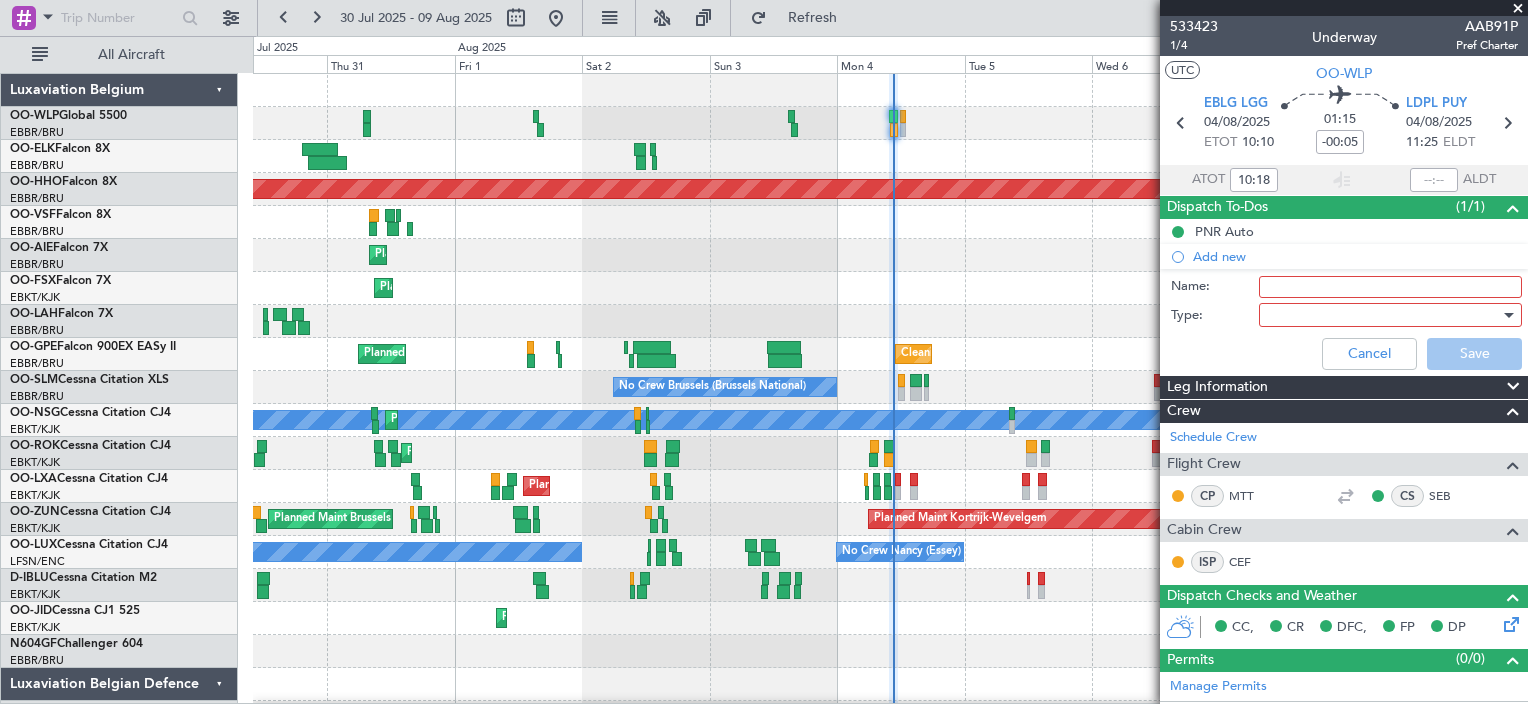 click at bounding box center [1383, 315] 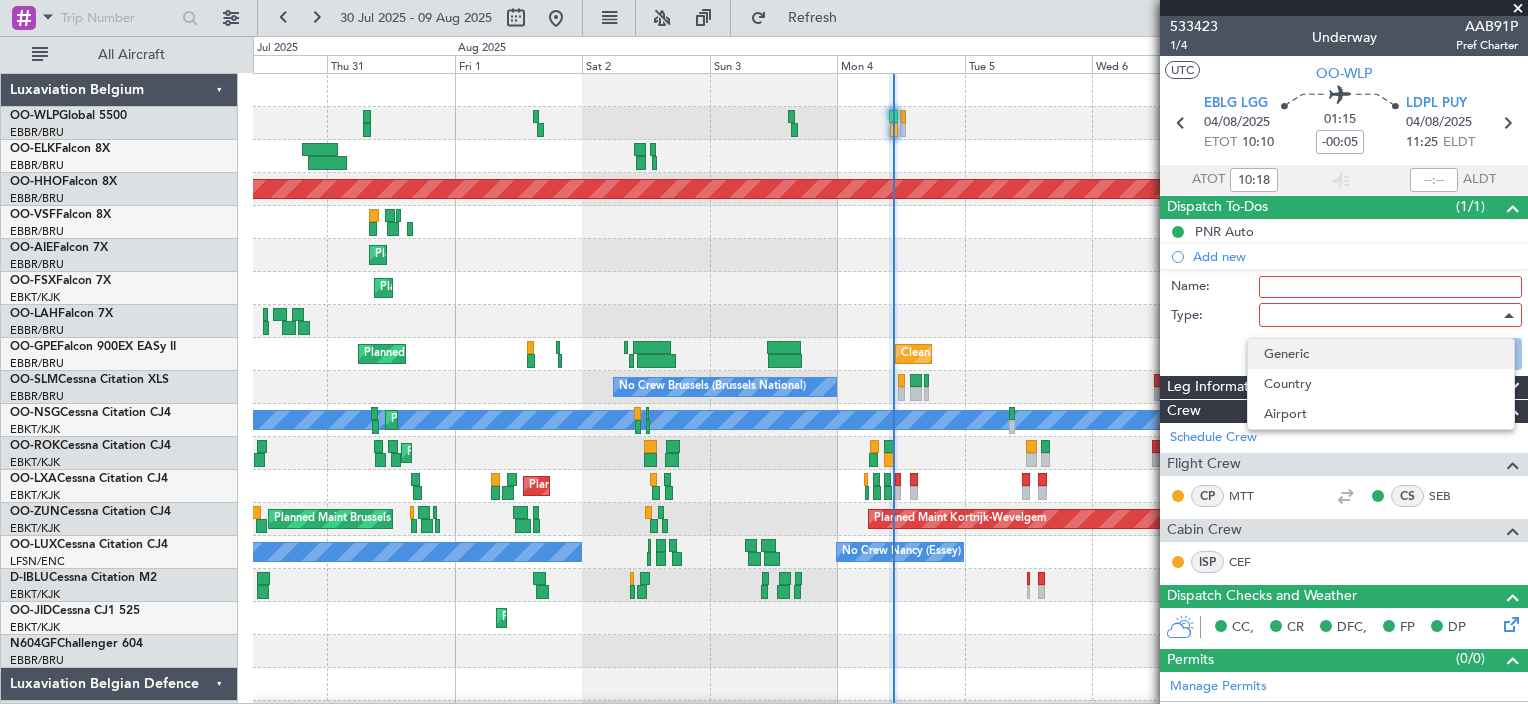 click on "Generic" at bounding box center [1381, 354] 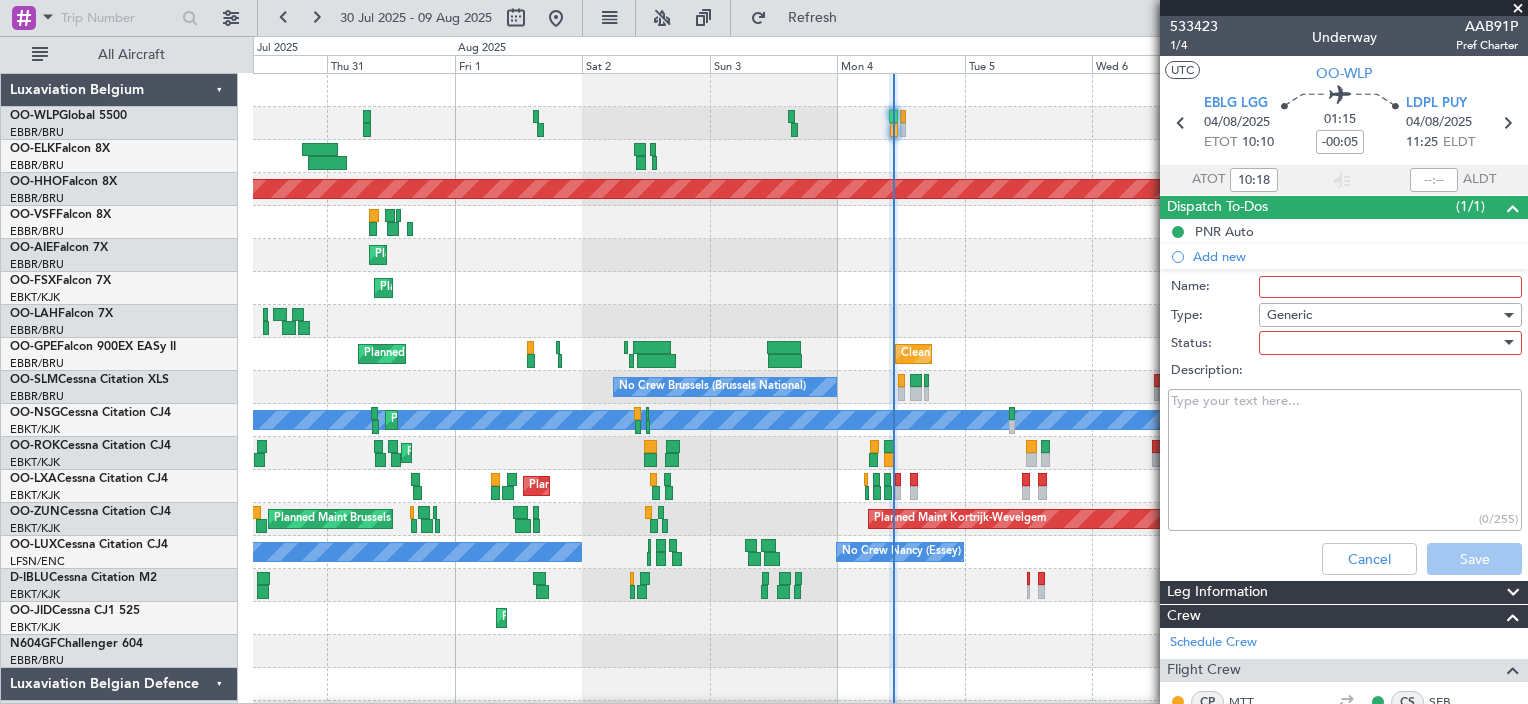 click at bounding box center [1383, 343] 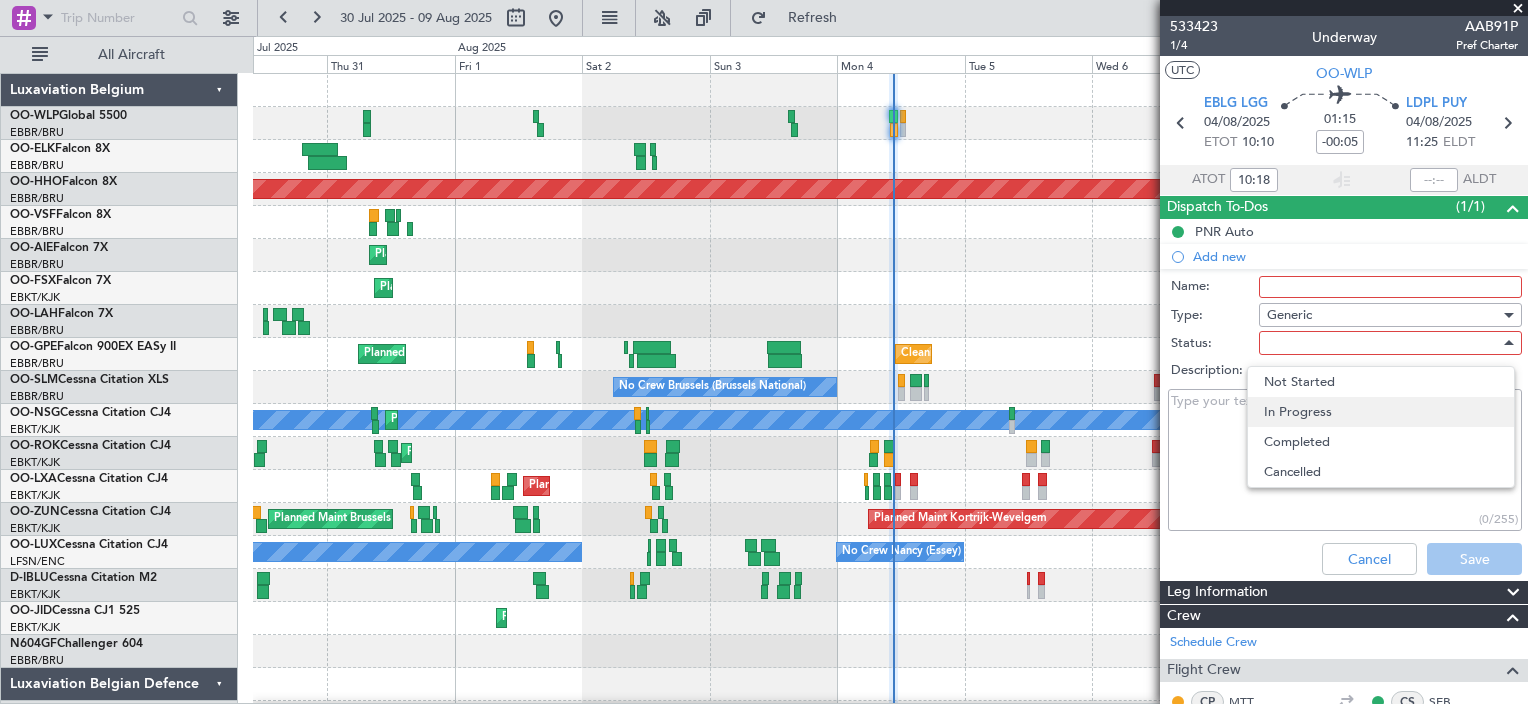 click on "In Progress" at bounding box center (1381, 412) 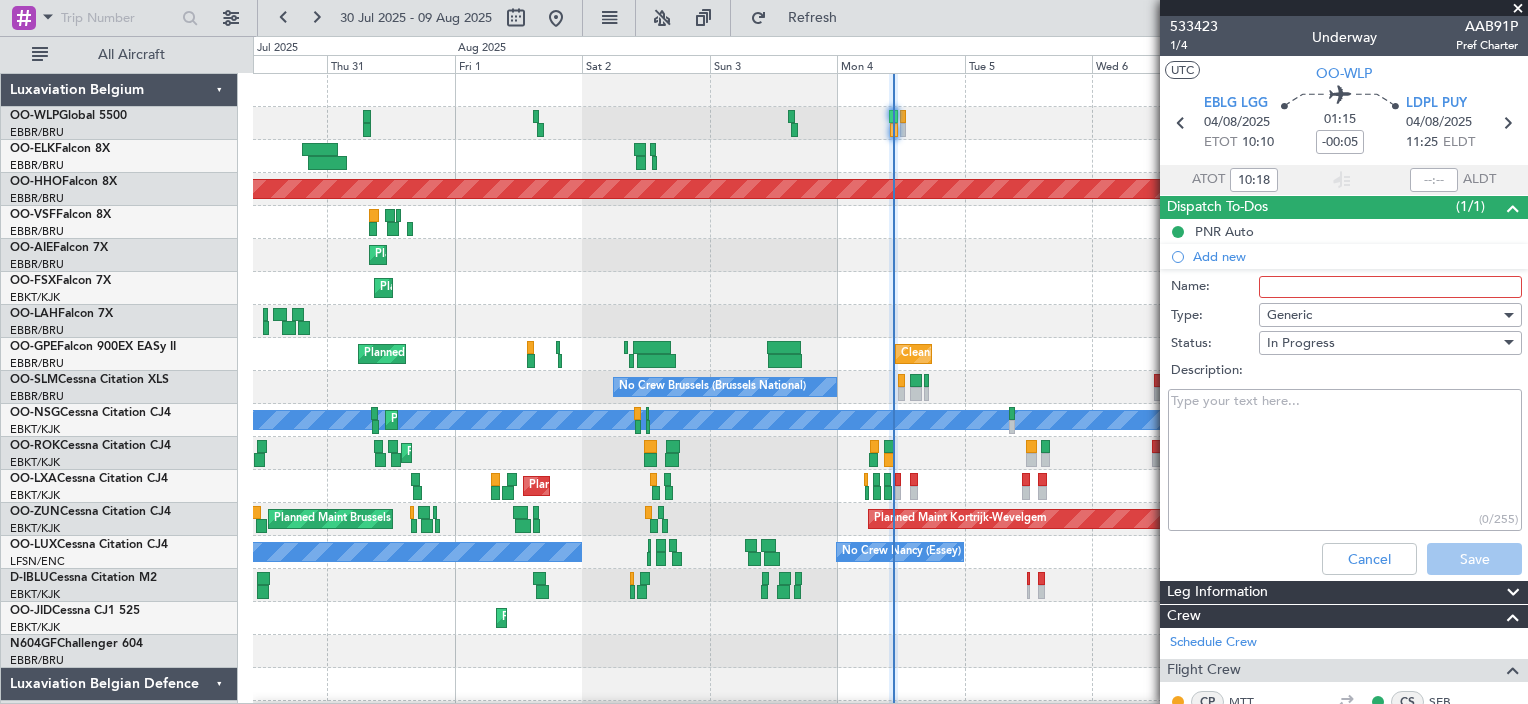 click on "Description:" at bounding box center (1345, 460) 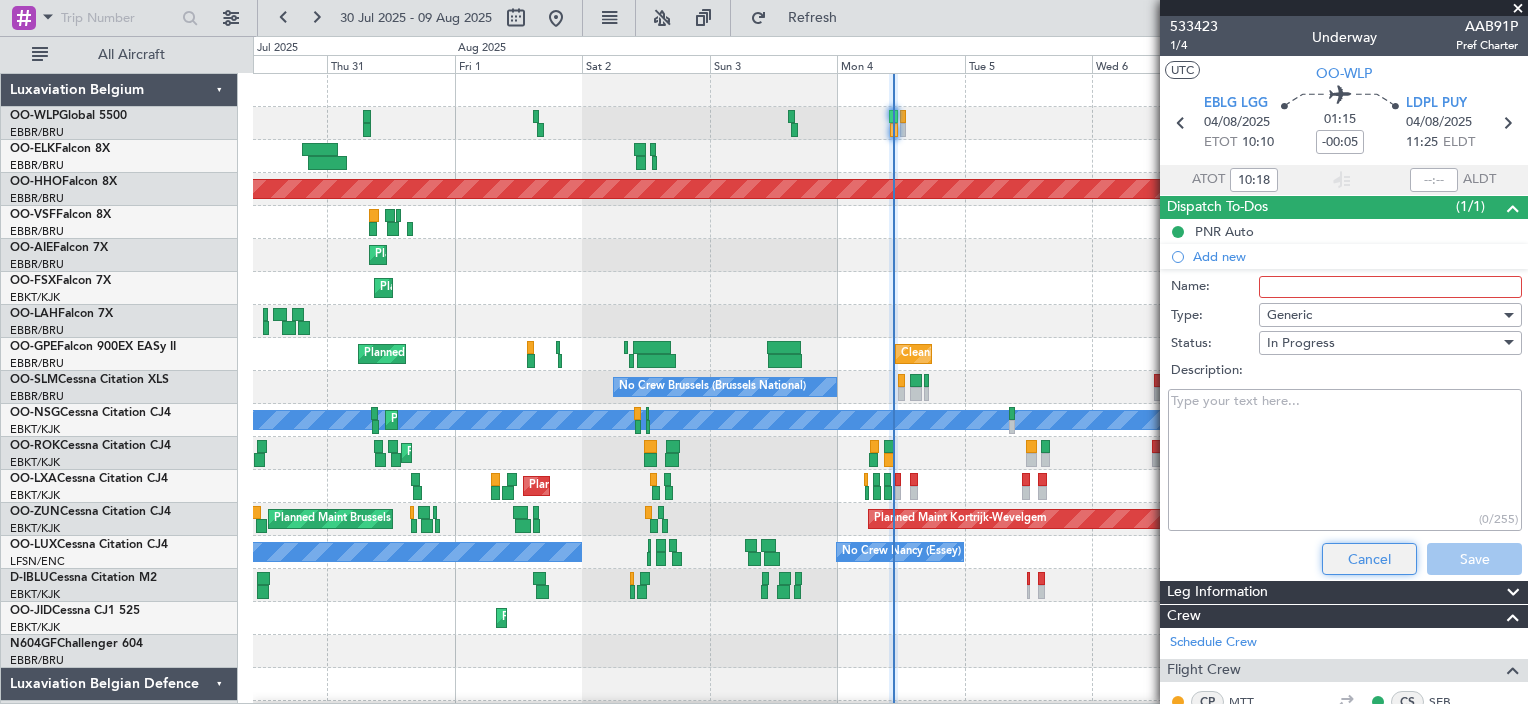 click on "Cancel" 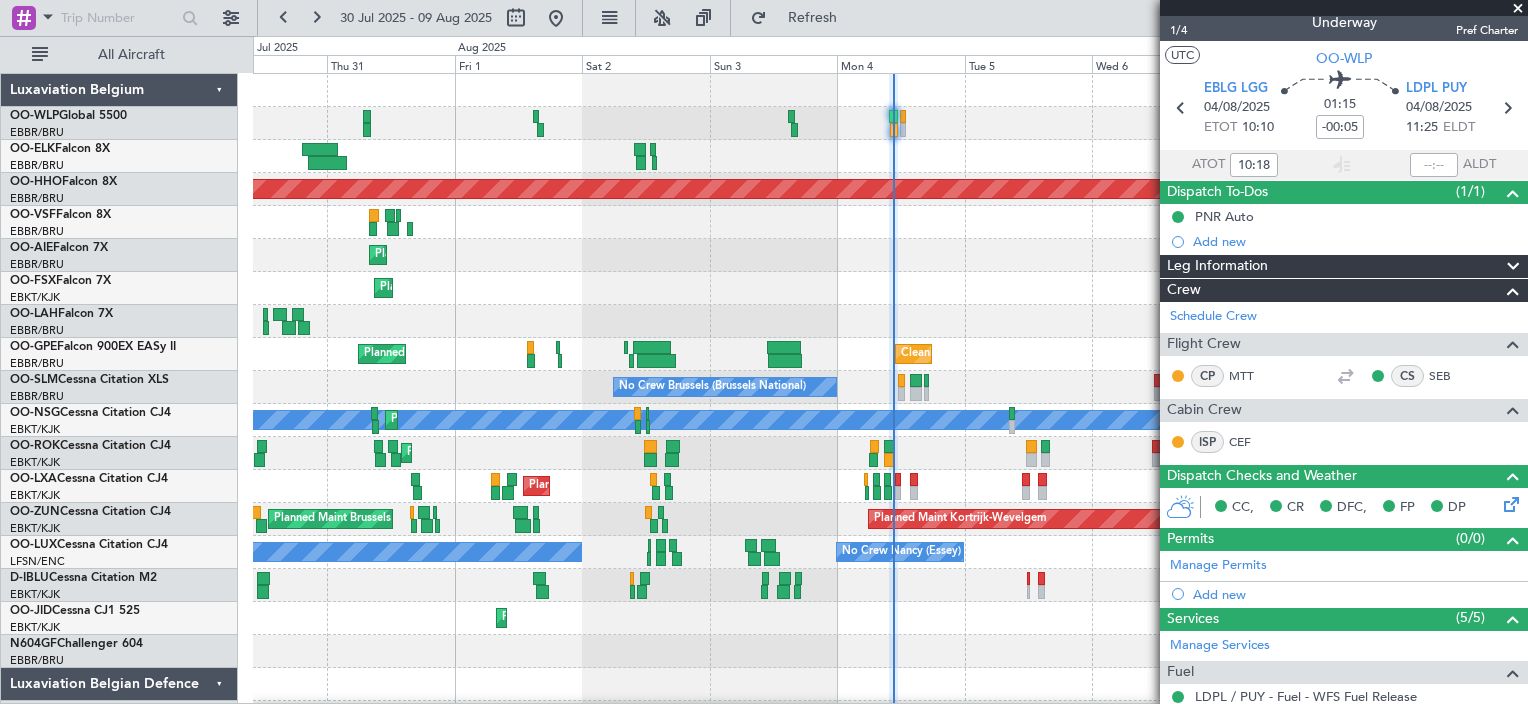 scroll, scrollTop: 16, scrollLeft: 0, axis: vertical 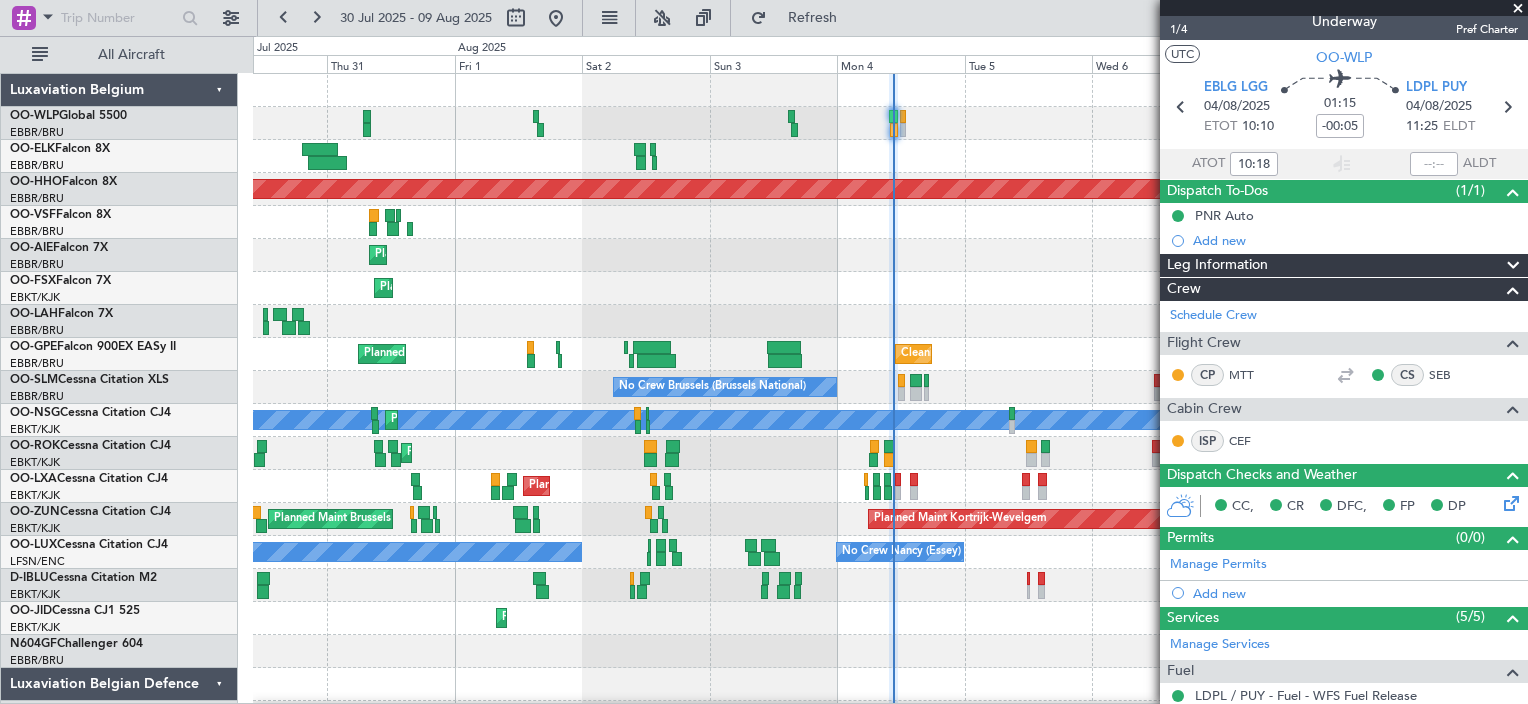 click on "Leg Information" 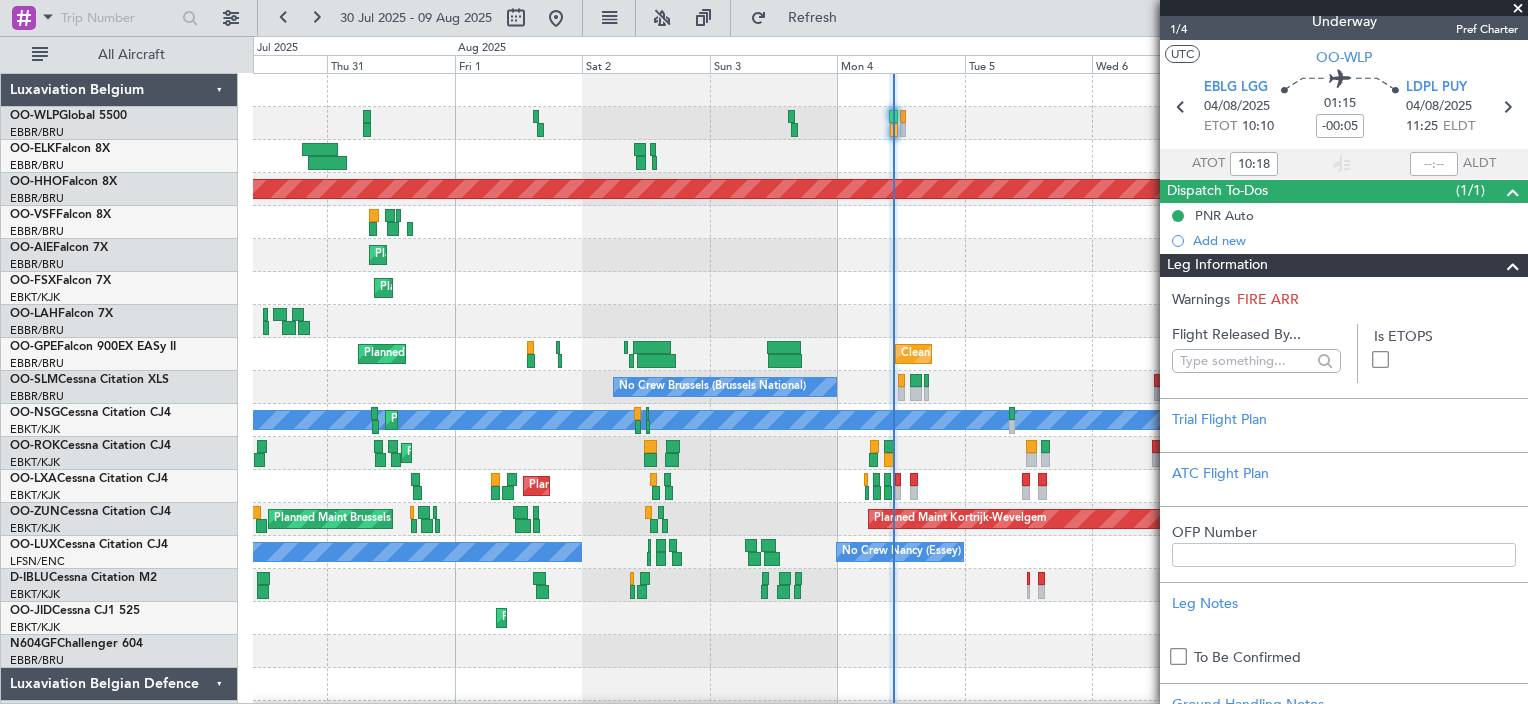 click on "Leg Information" 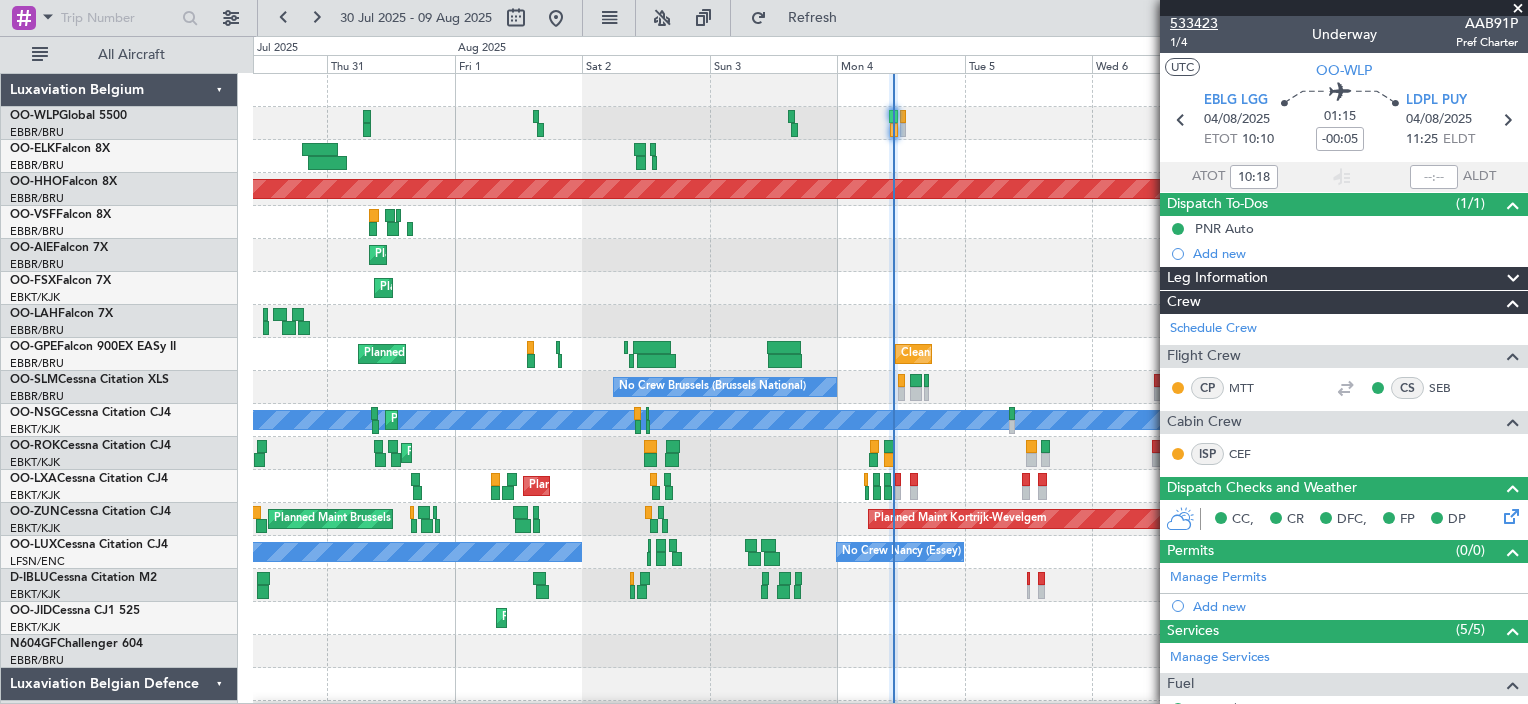 scroll, scrollTop: 0, scrollLeft: 0, axis: both 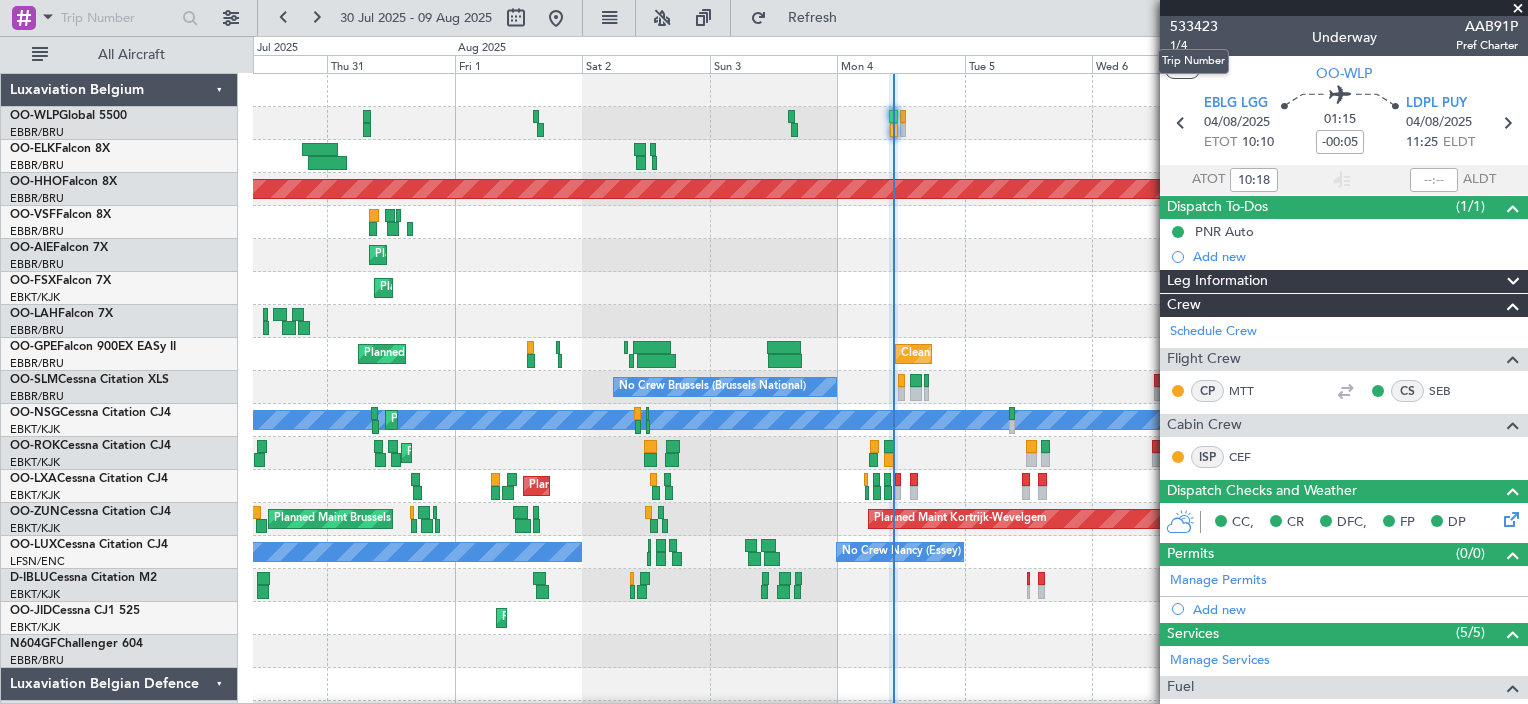 click on "Trip Number" at bounding box center [1193, 61] 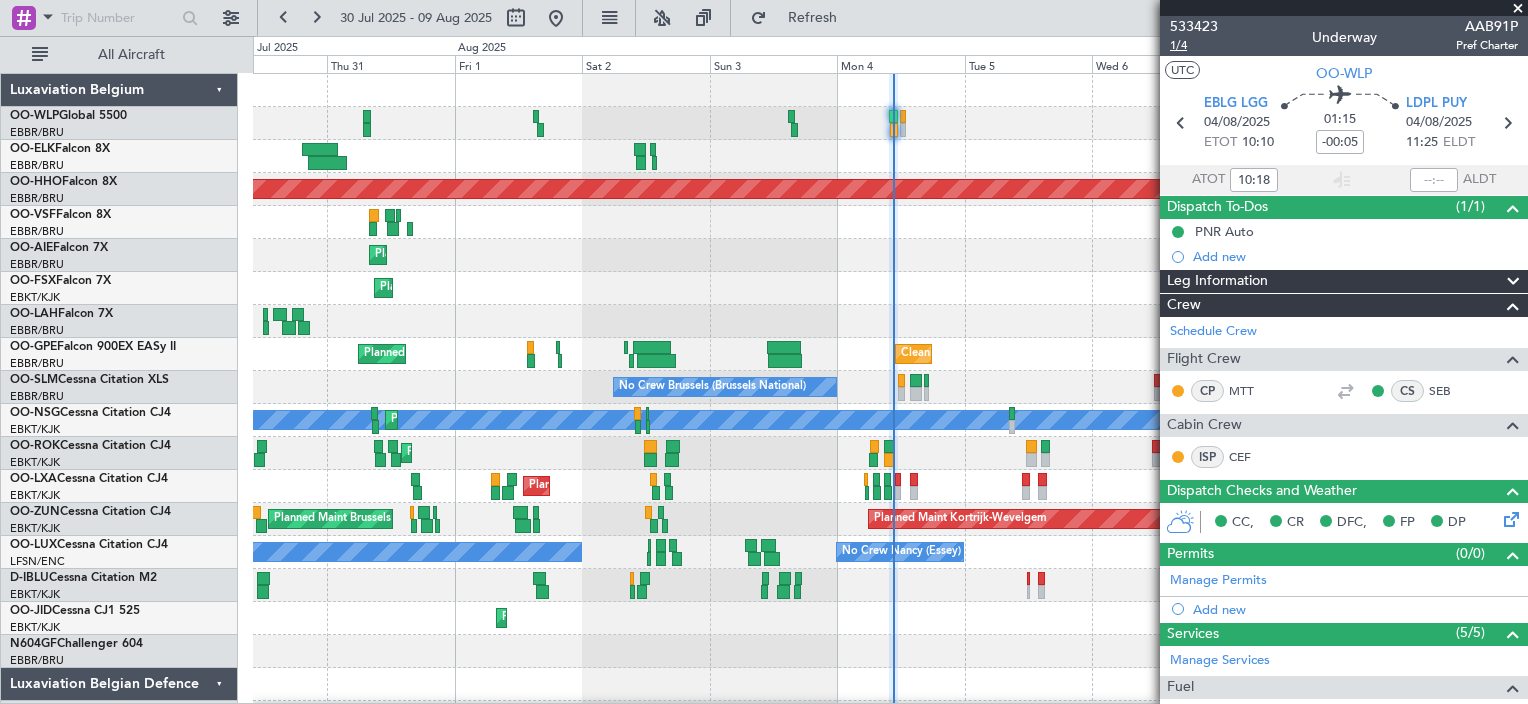 click on "1/4" at bounding box center [1194, 45] 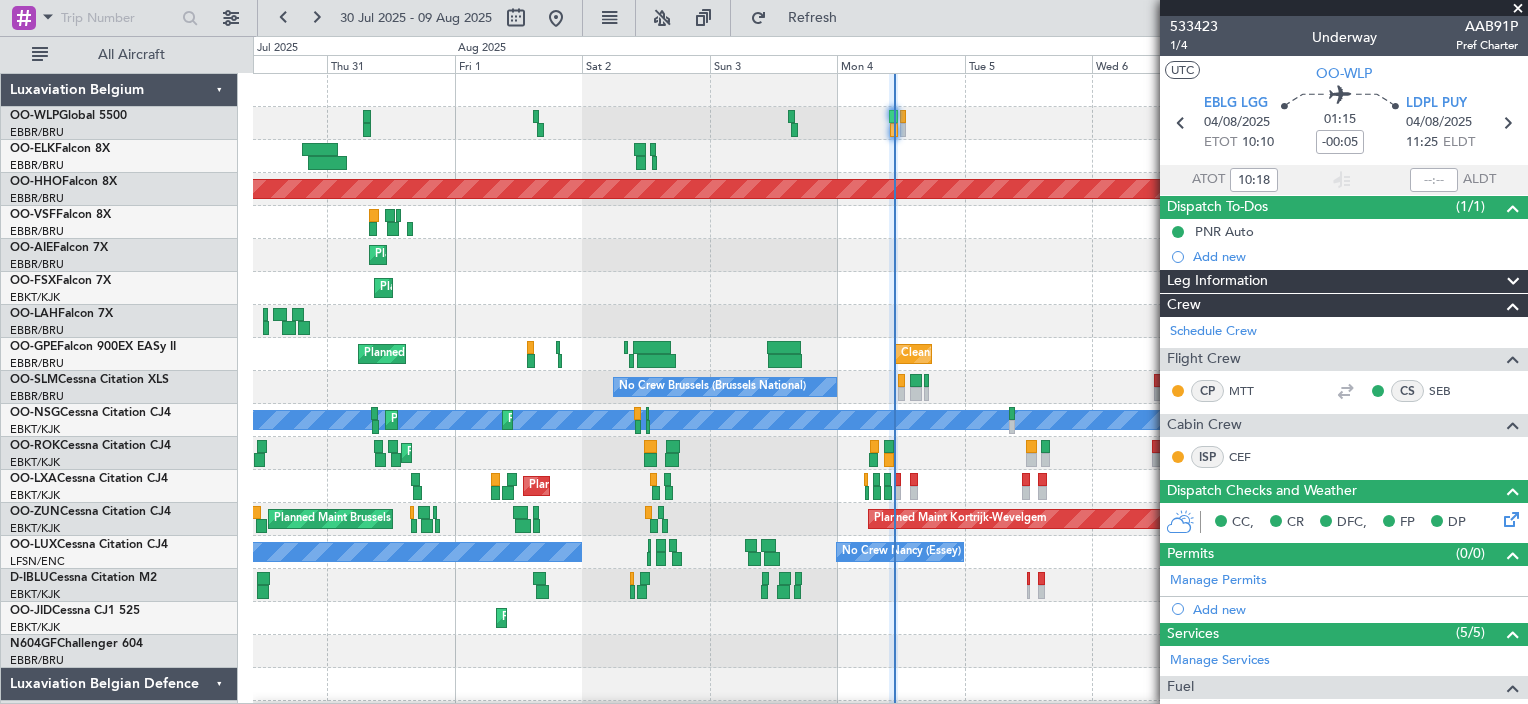 click on "Leg Information" 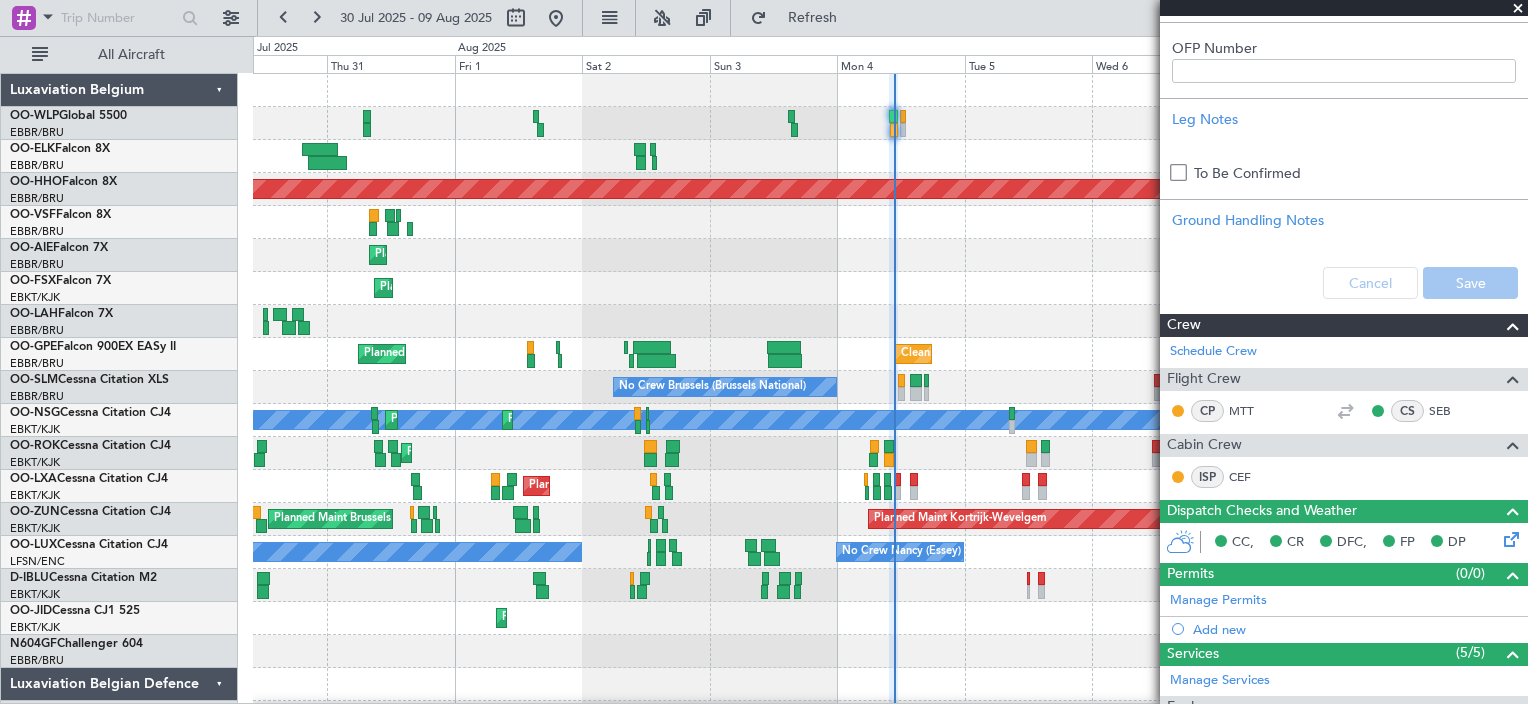 scroll, scrollTop: 100, scrollLeft: 0, axis: vertical 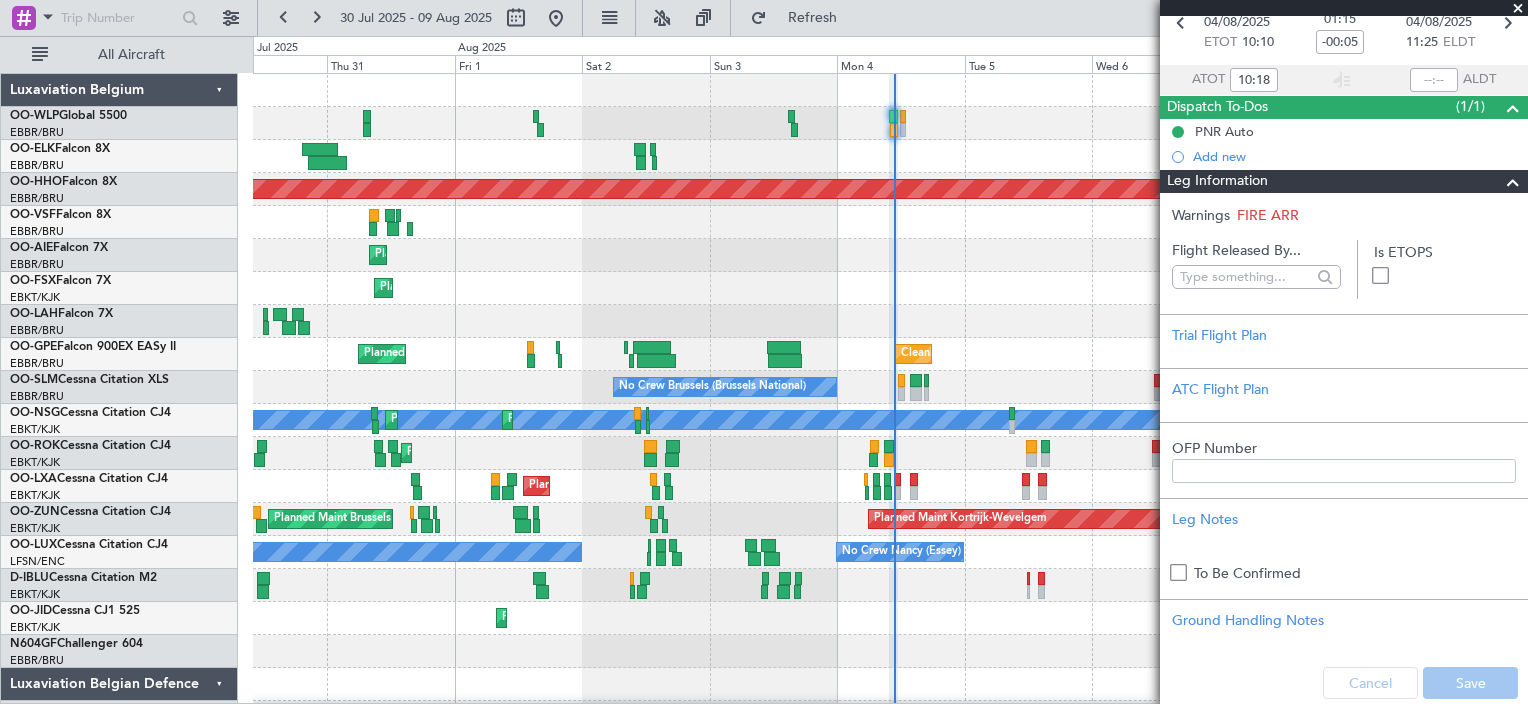 click on "Leg Information" 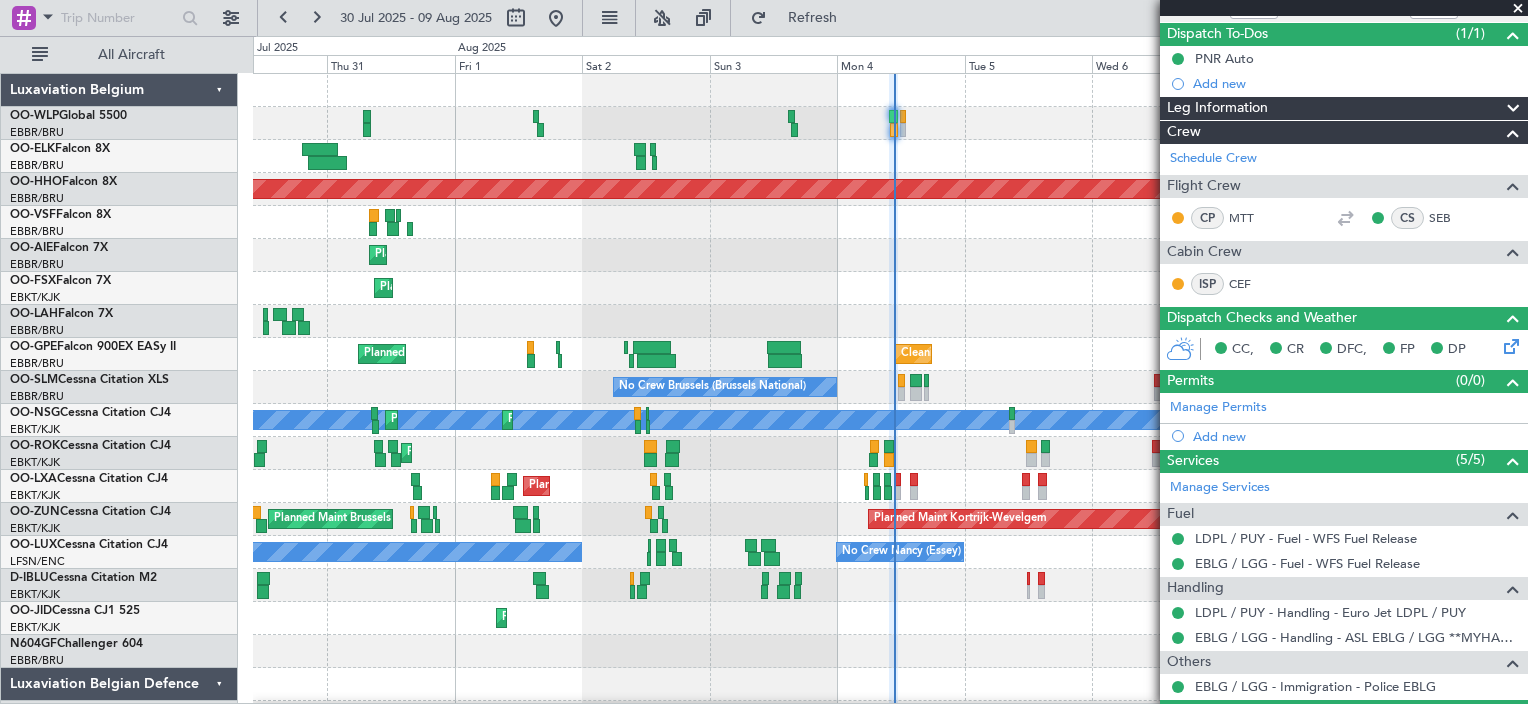 scroll, scrollTop: 200, scrollLeft: 0, axis: vertical 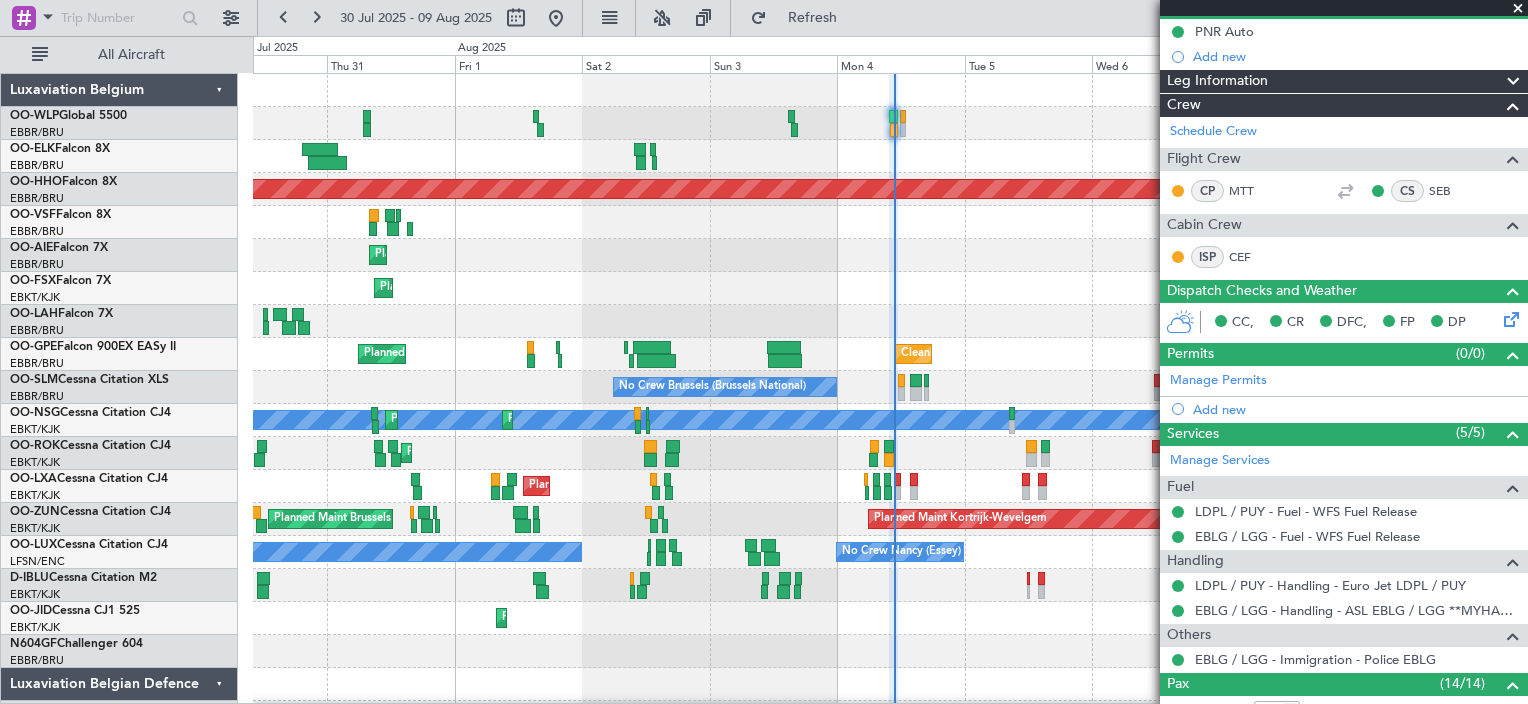 click 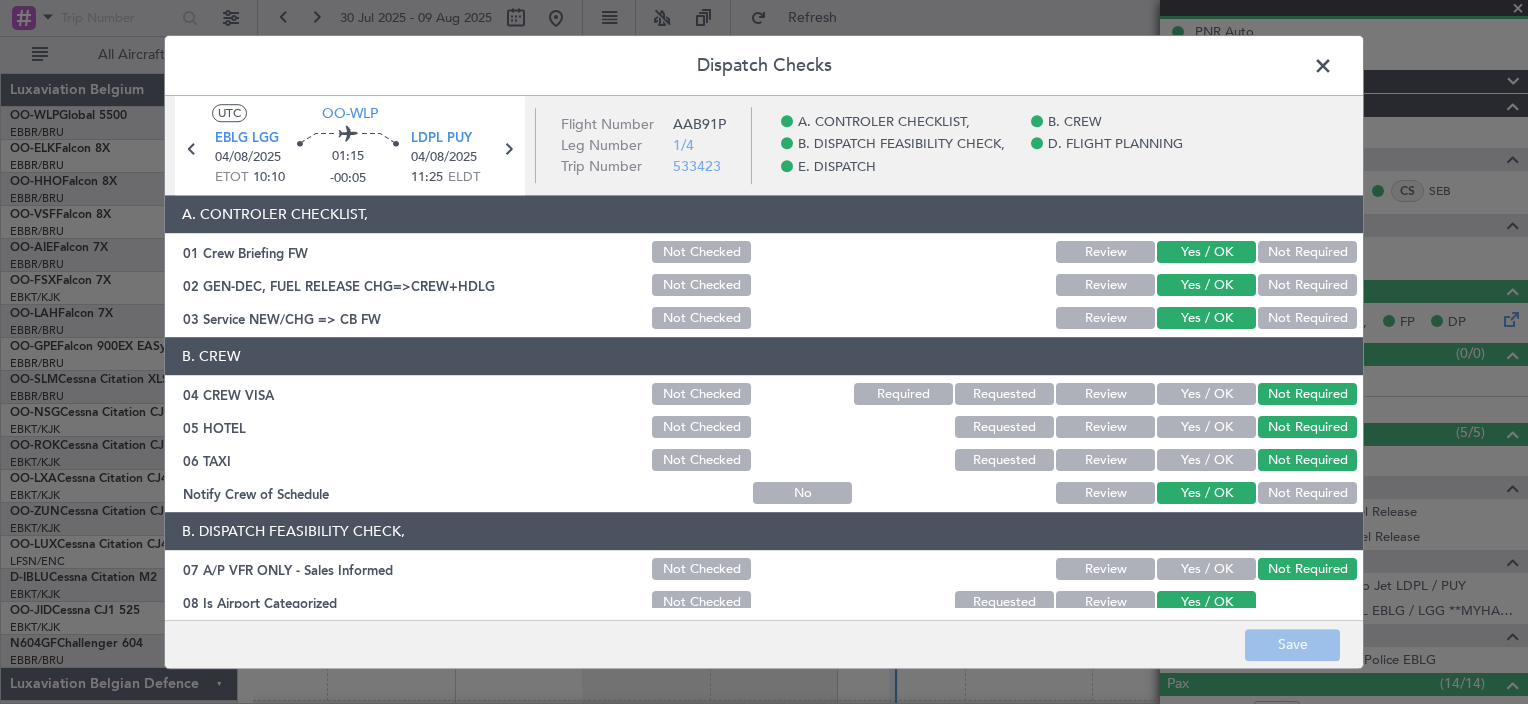 click 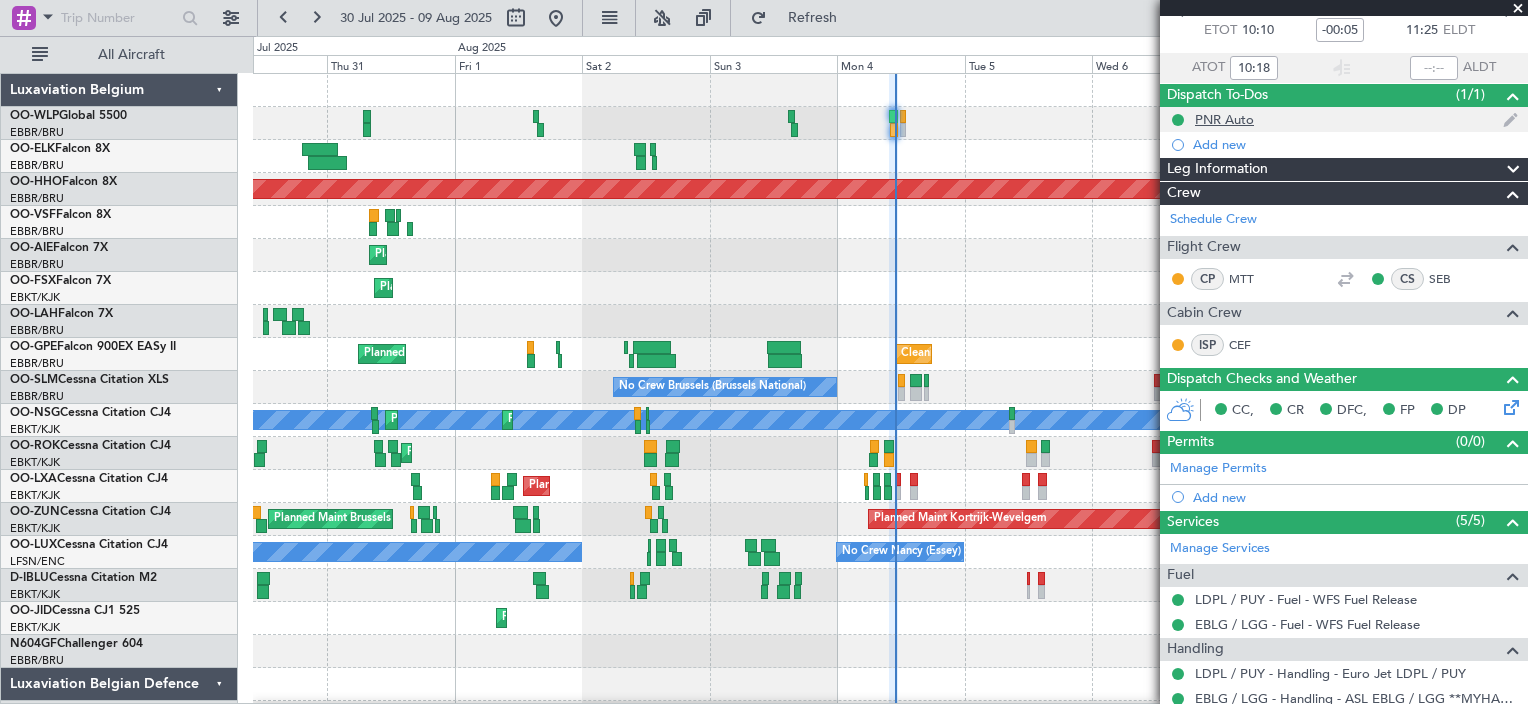 scroll, scrollTop: 0, scrollLeft: 0, axis: both 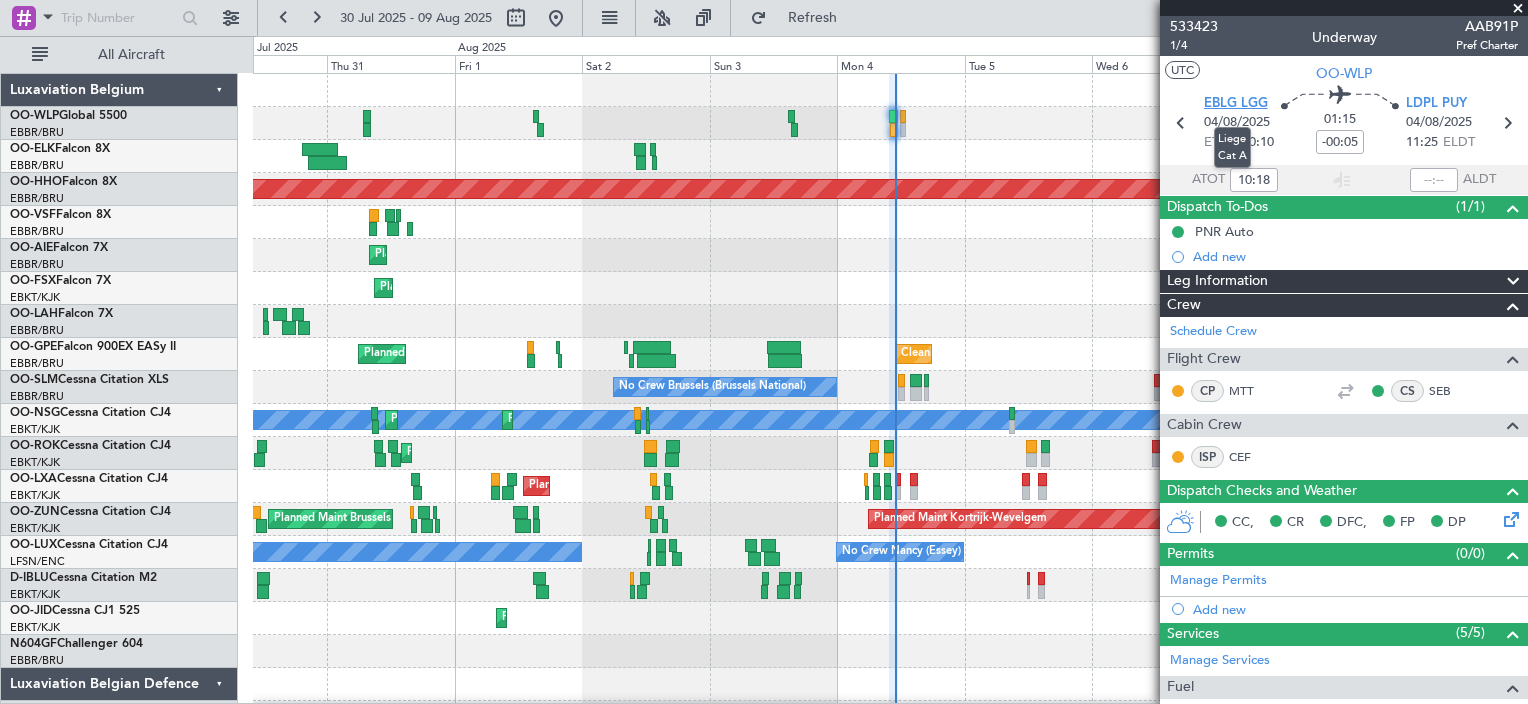 click on "EBLG  LGG" at bounding box center [1236, 104] 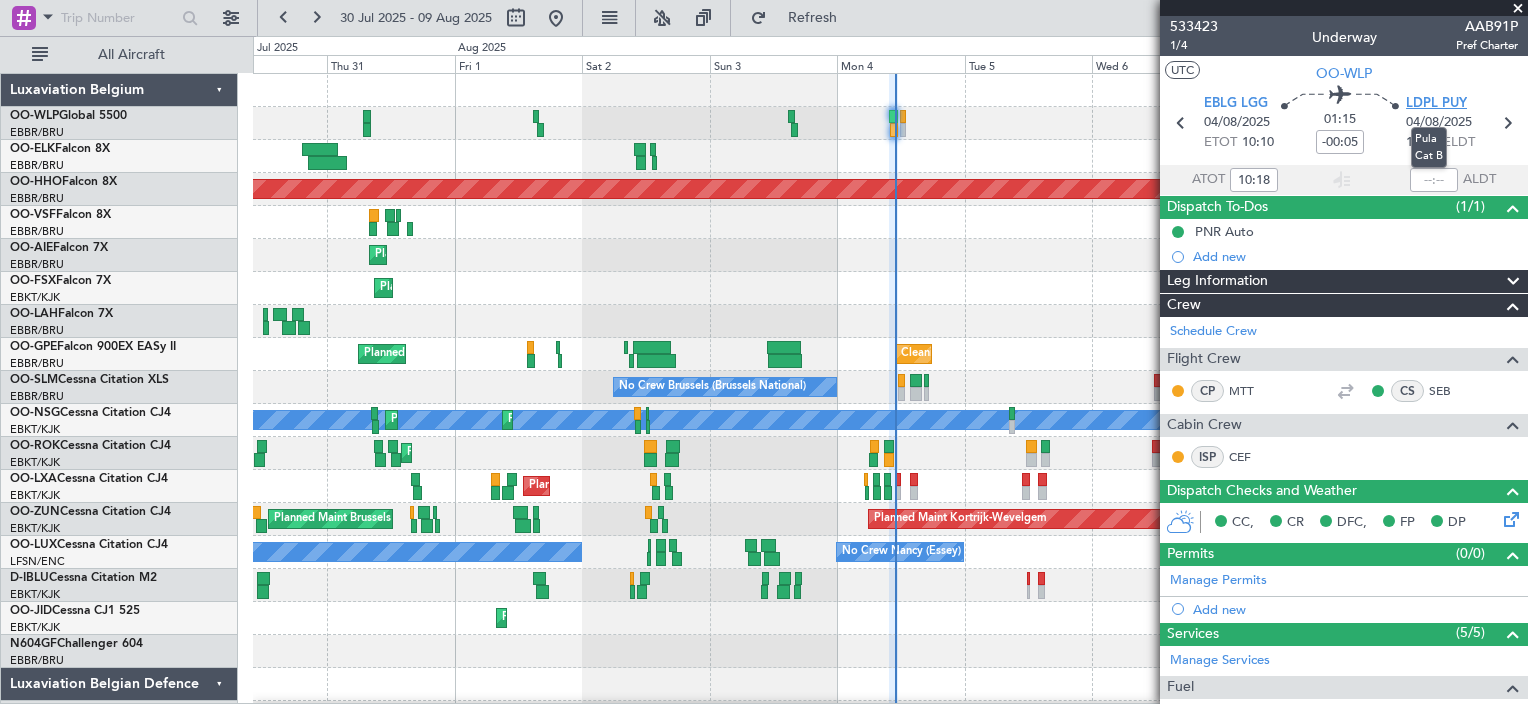 click on "LDPL  PUY" at bounding box center [1436, 104] 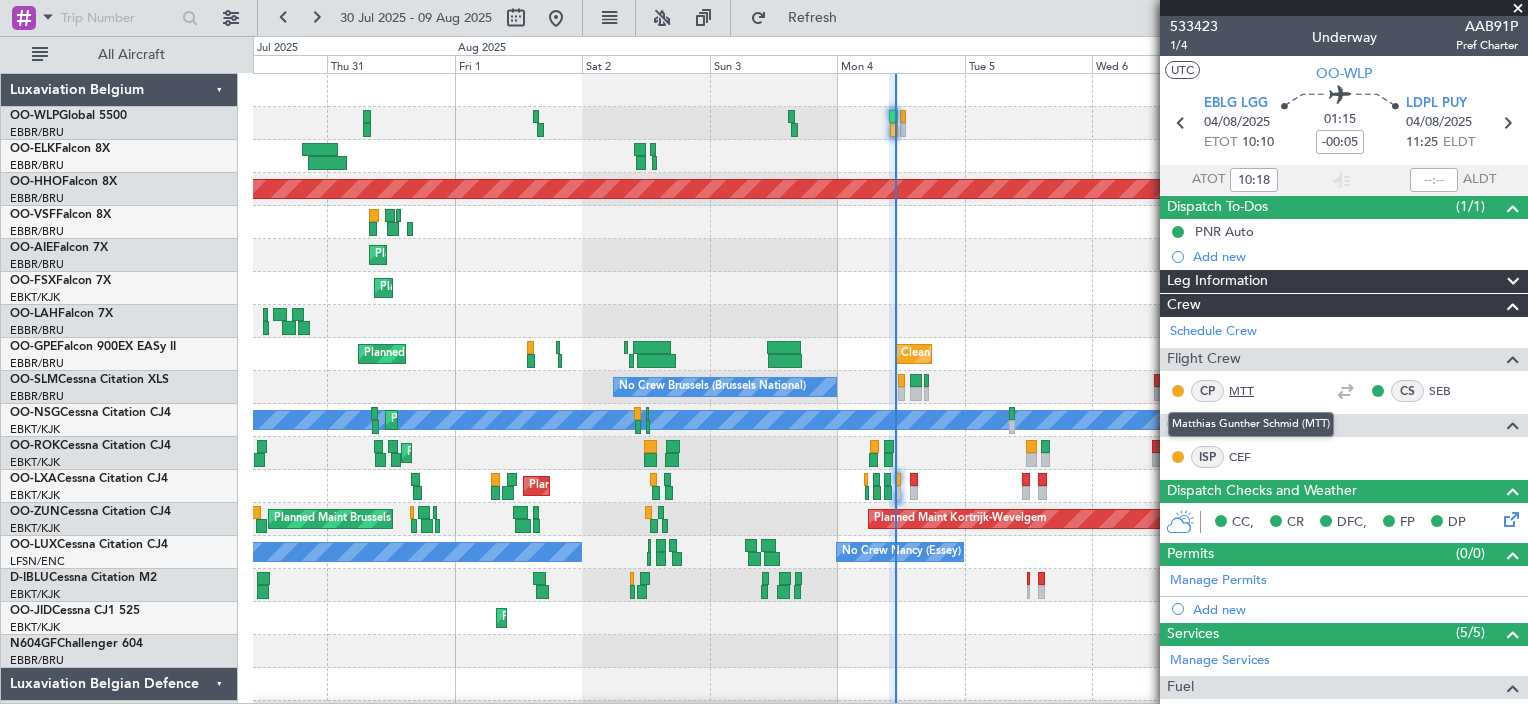 click on "MTT" 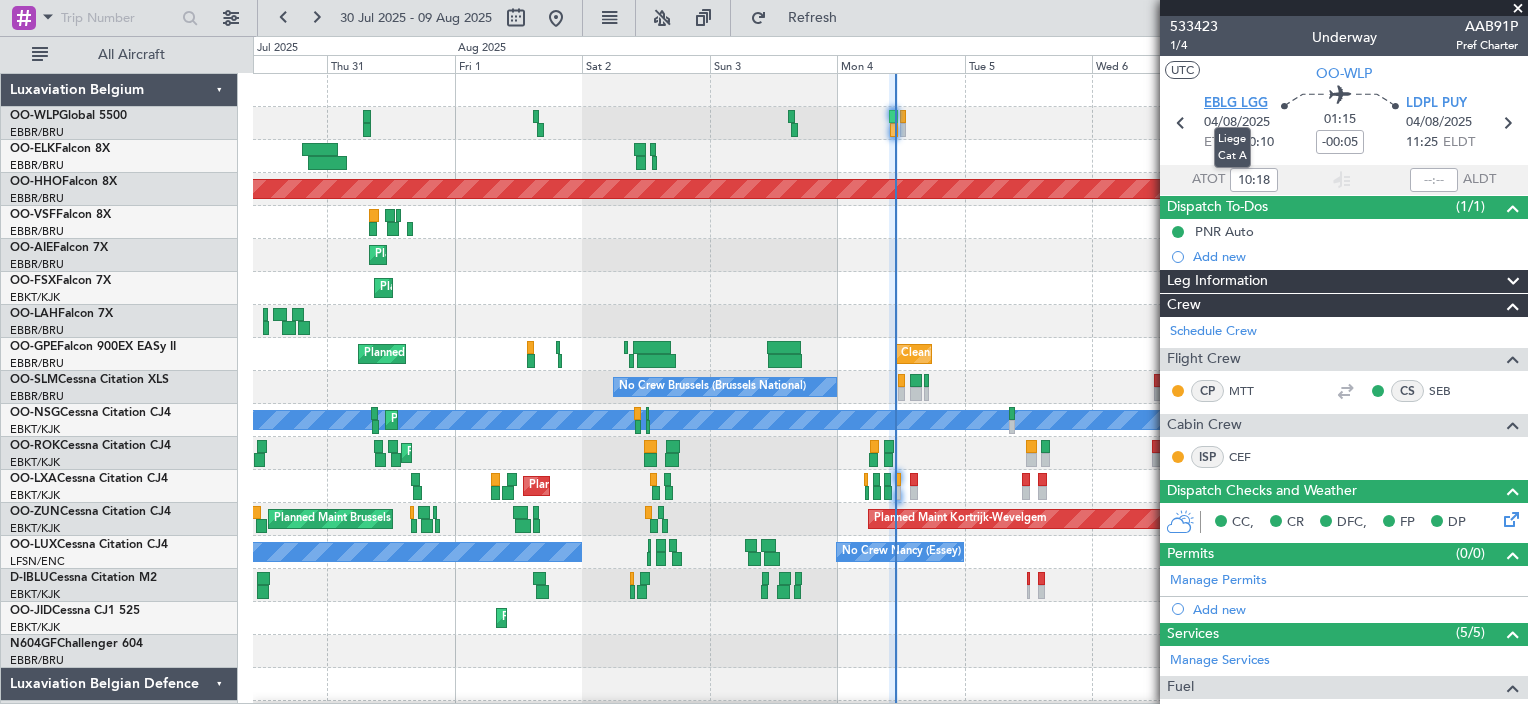 click on "EBLG  LGG" at bounding box center [1236, 104] 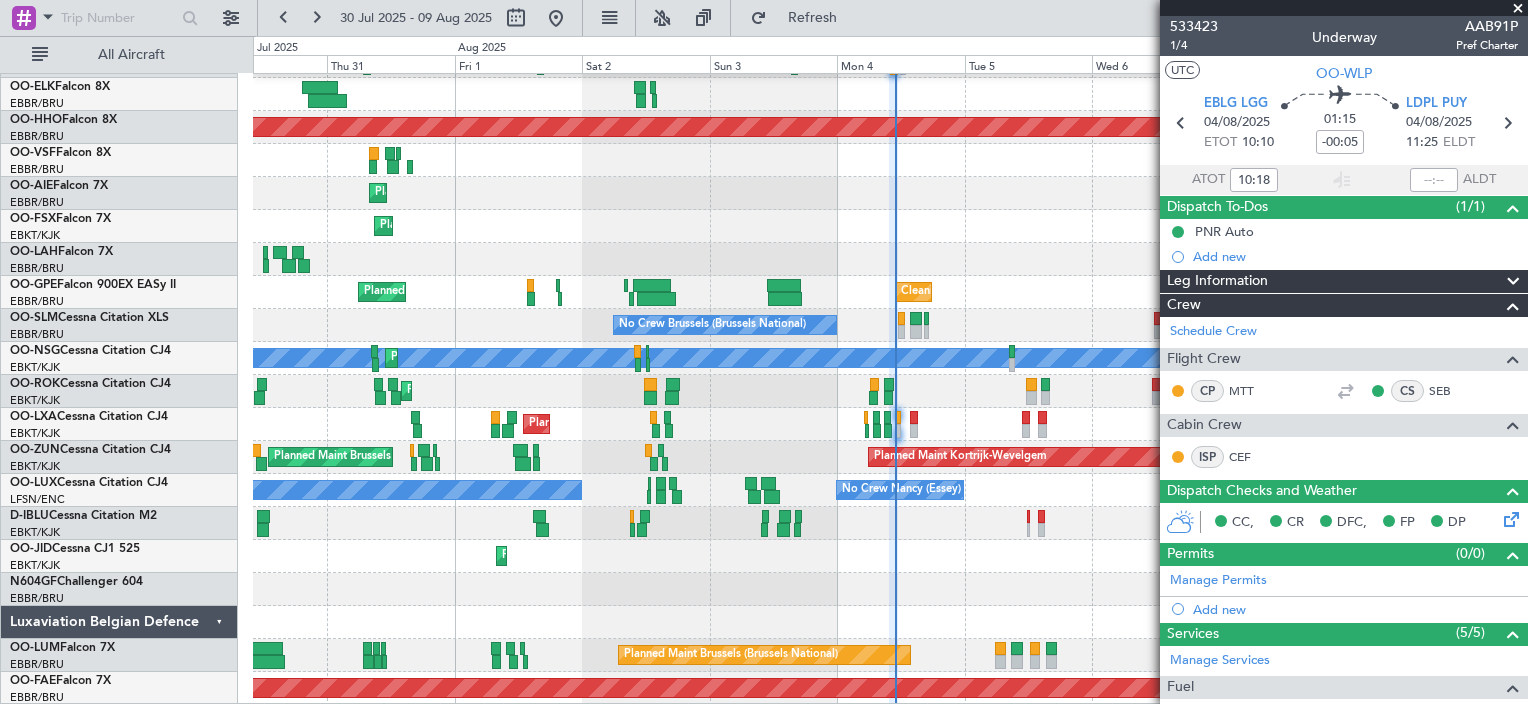 scroll, scrollTop: 0, scrollLeft: 0, axis: both 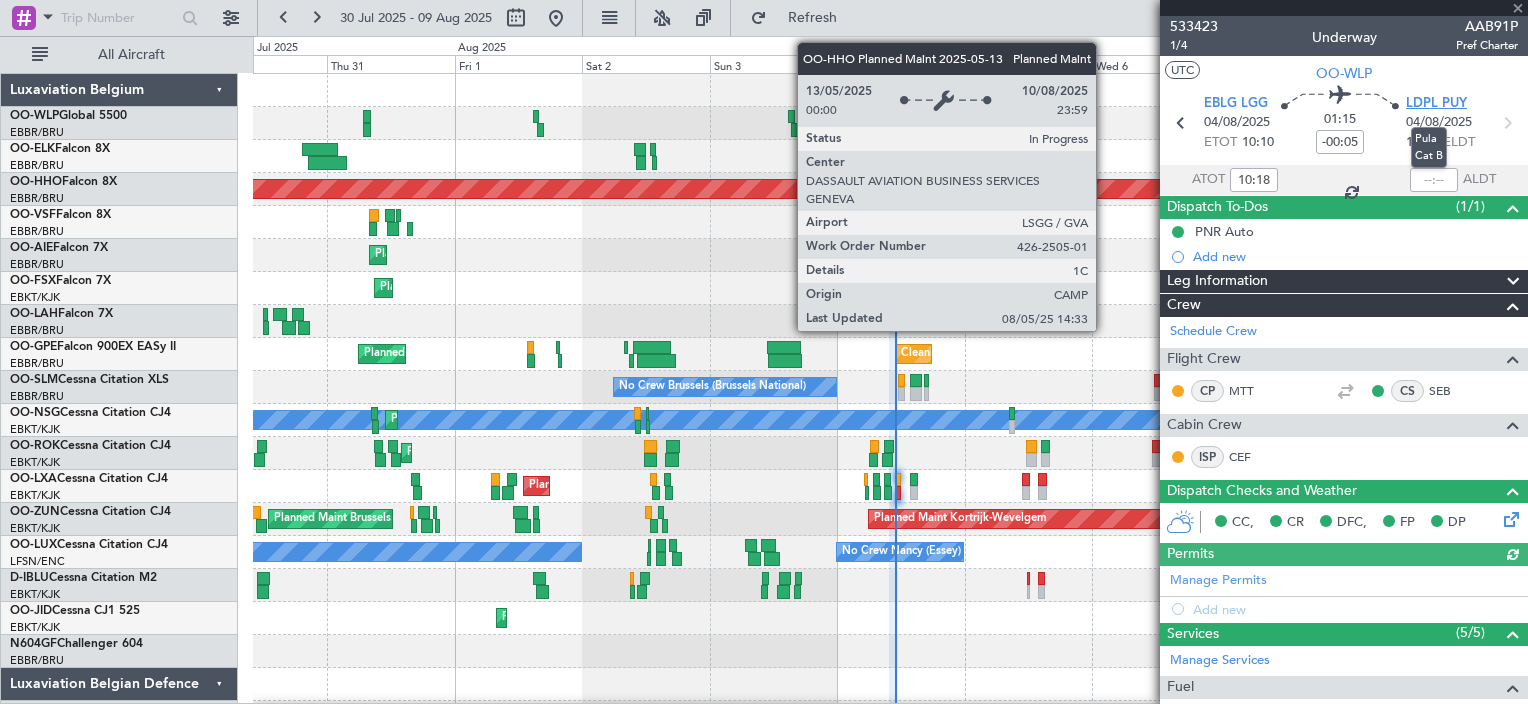 click on "LDPL  PUY" at bounding box center [1436, 104] 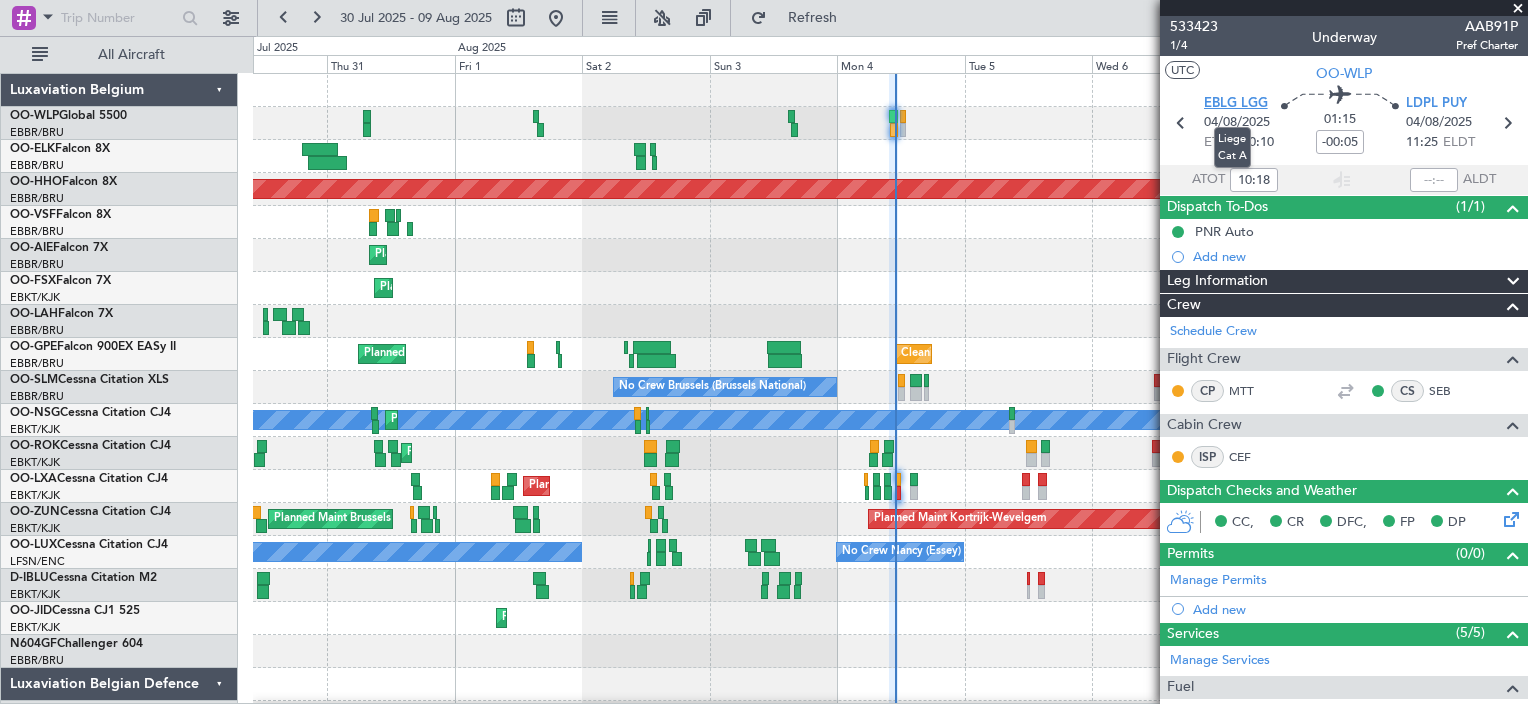 click on "EBLG  LGG" at bounding box center [1236, 104] 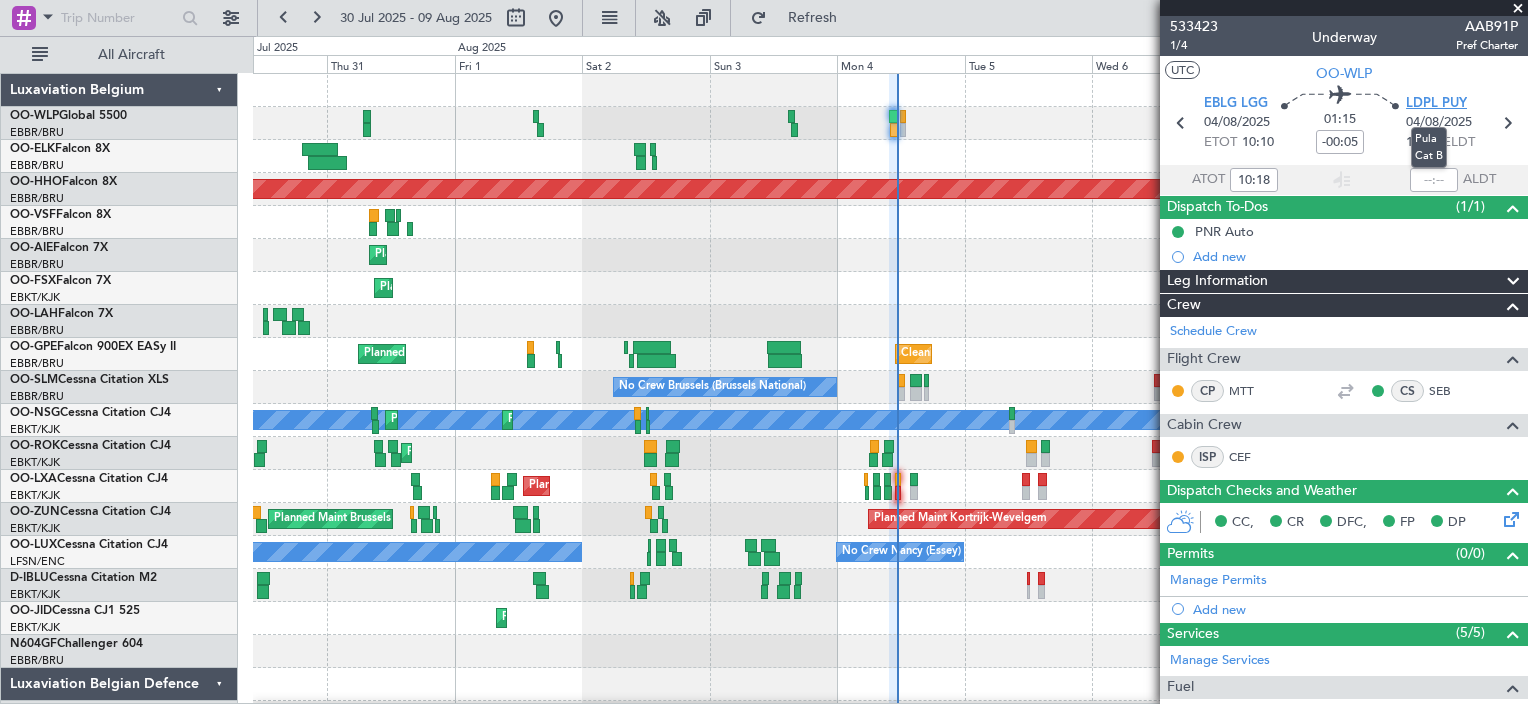 click on "LDPL  PUY" at bounding box center (1436, 104) 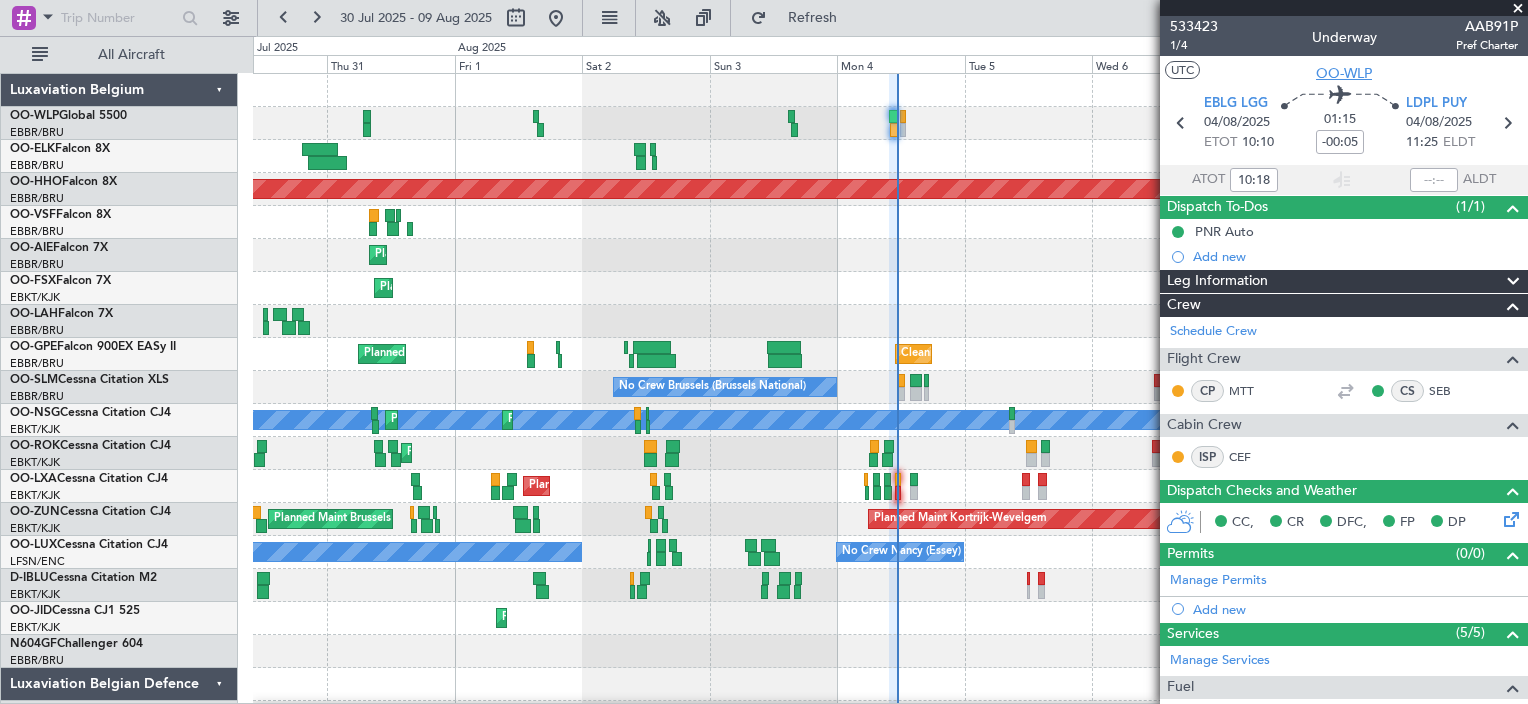 click on "OO-WLP" at bounding box center (1344, 73) 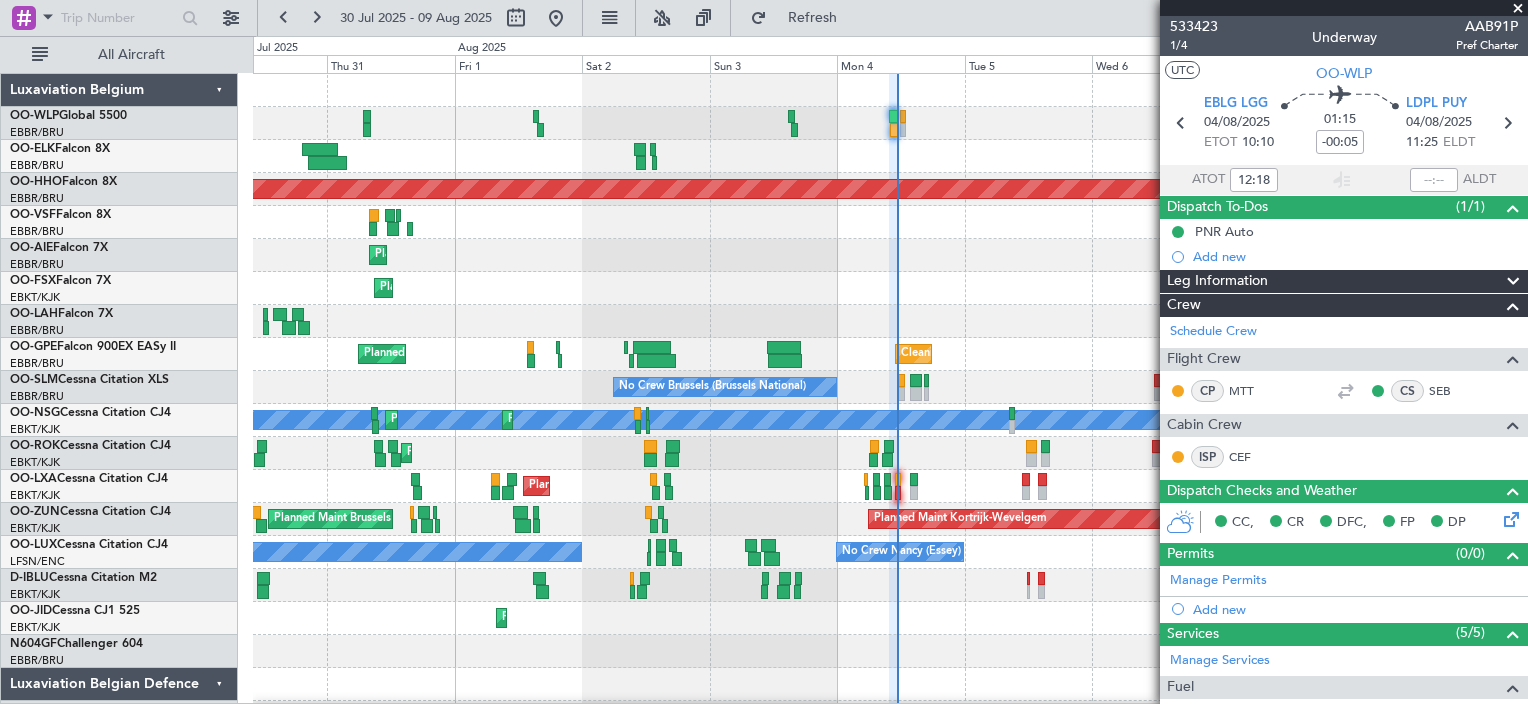 type on "10:18" 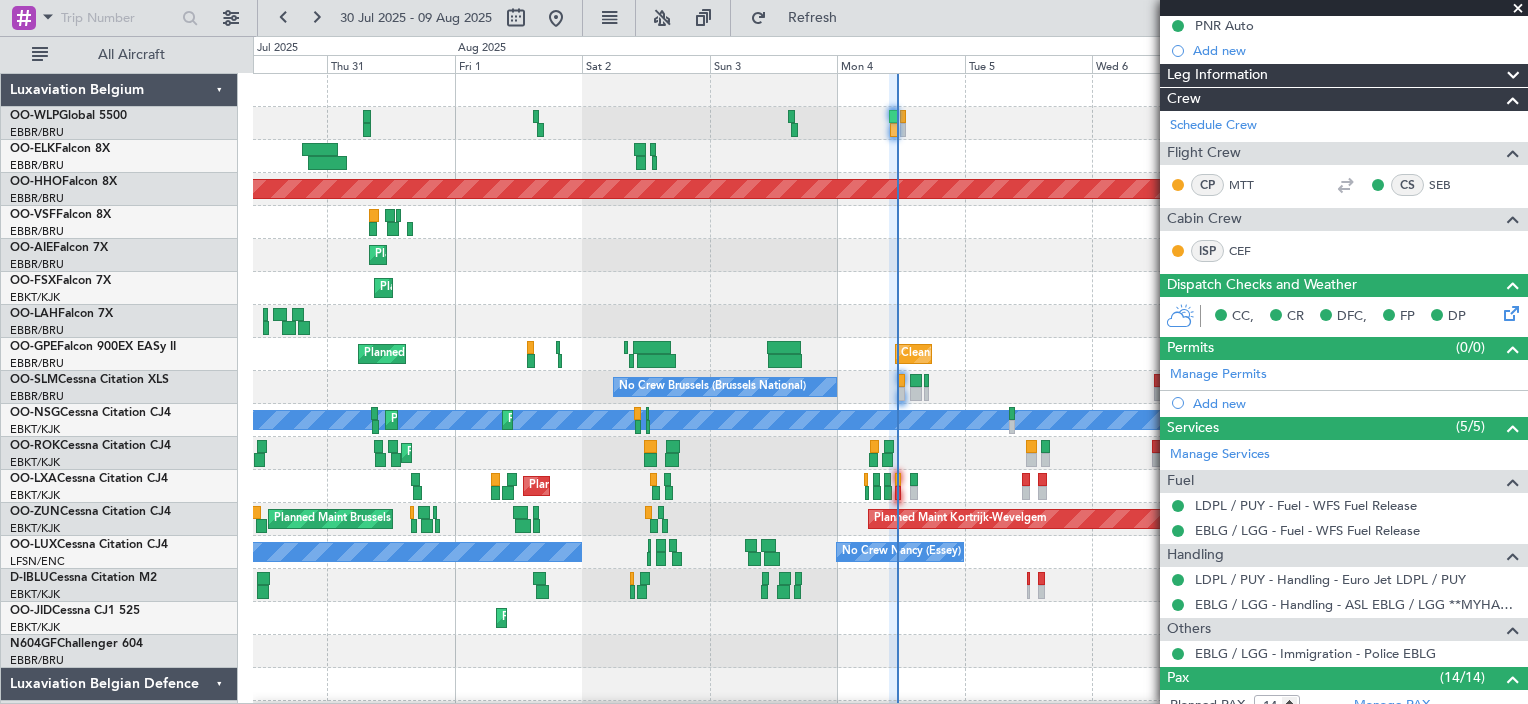 scroll, scrollTop: 300, scrollLeft: 0, axis: vertical 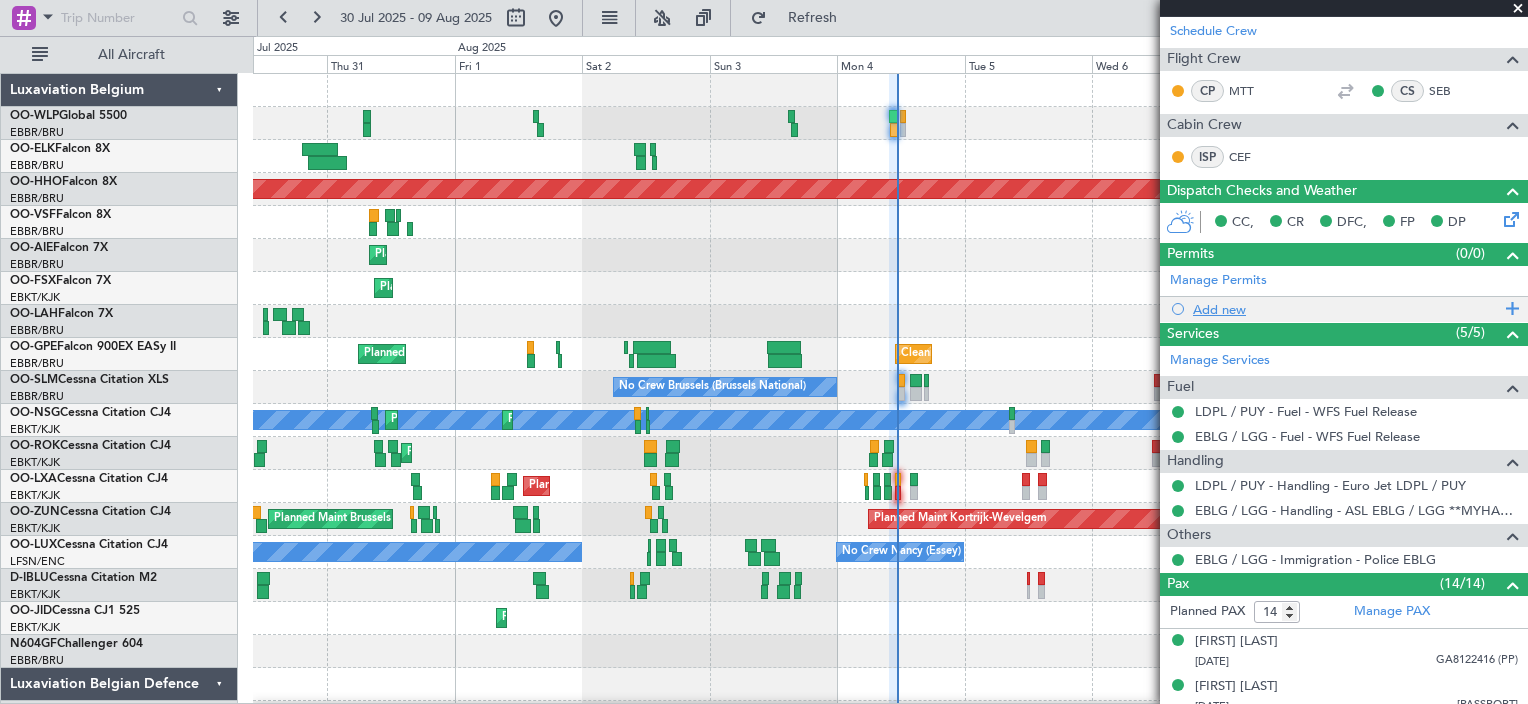 click on "Add new" at bounding box center [1346, 309] 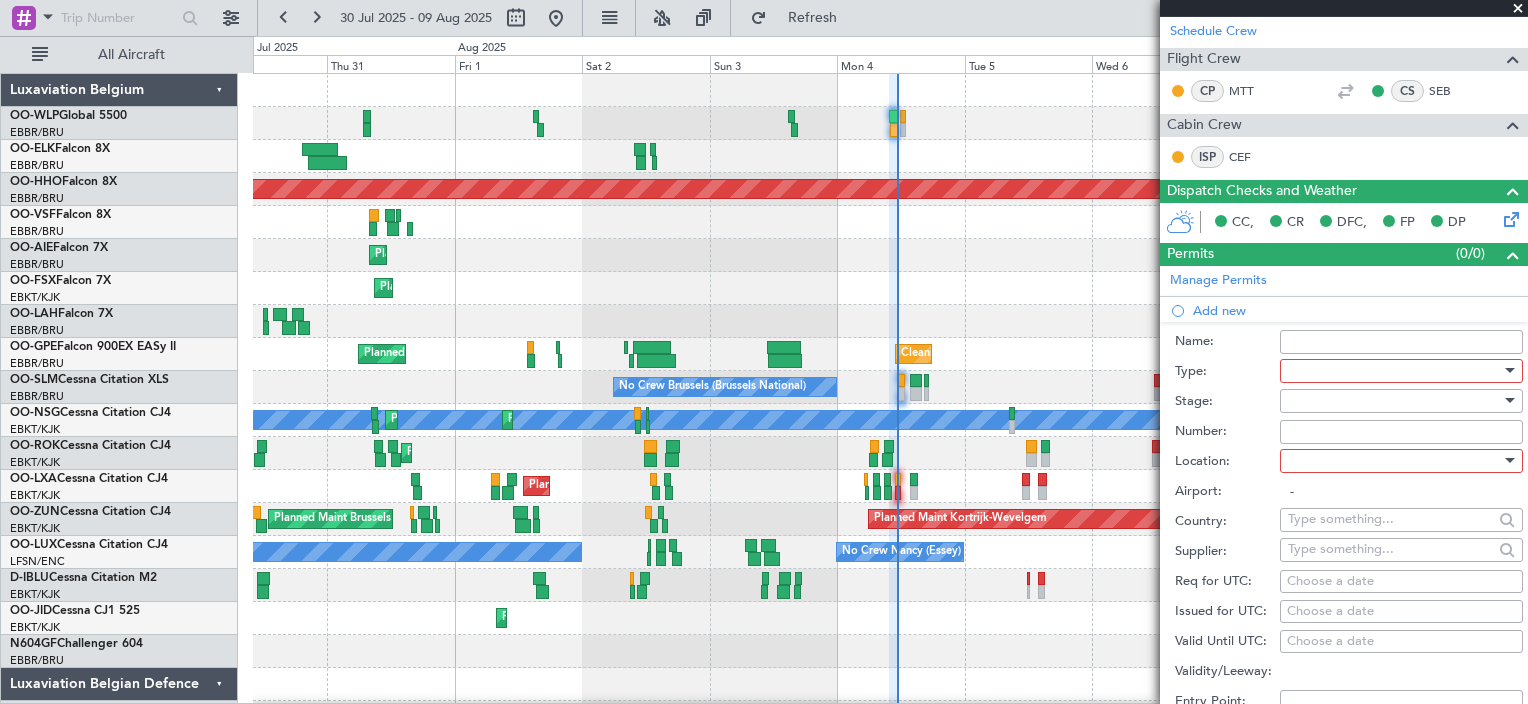 click at bounding box center [1508, 371] 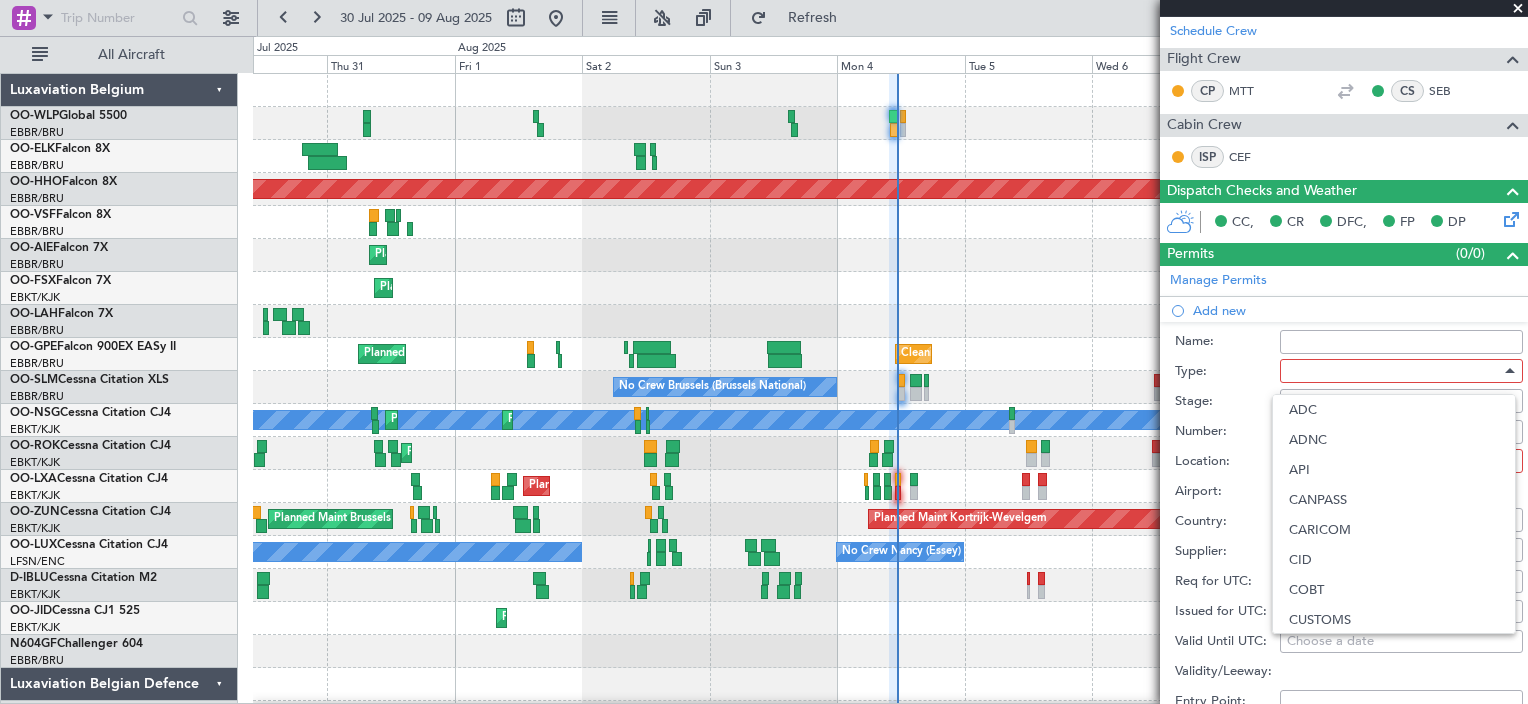 click at bounding box center [764, 352] 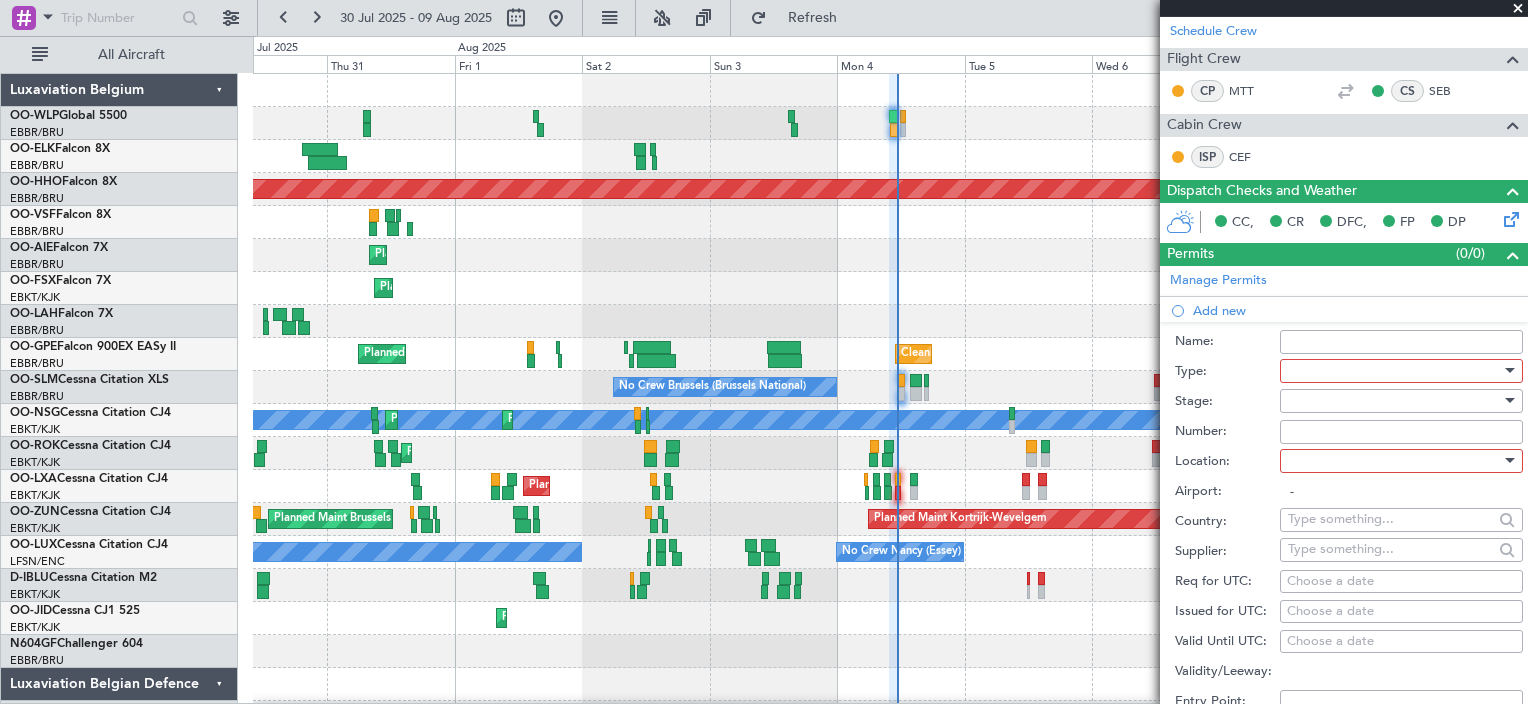 click at bounding box center (1401, 371) 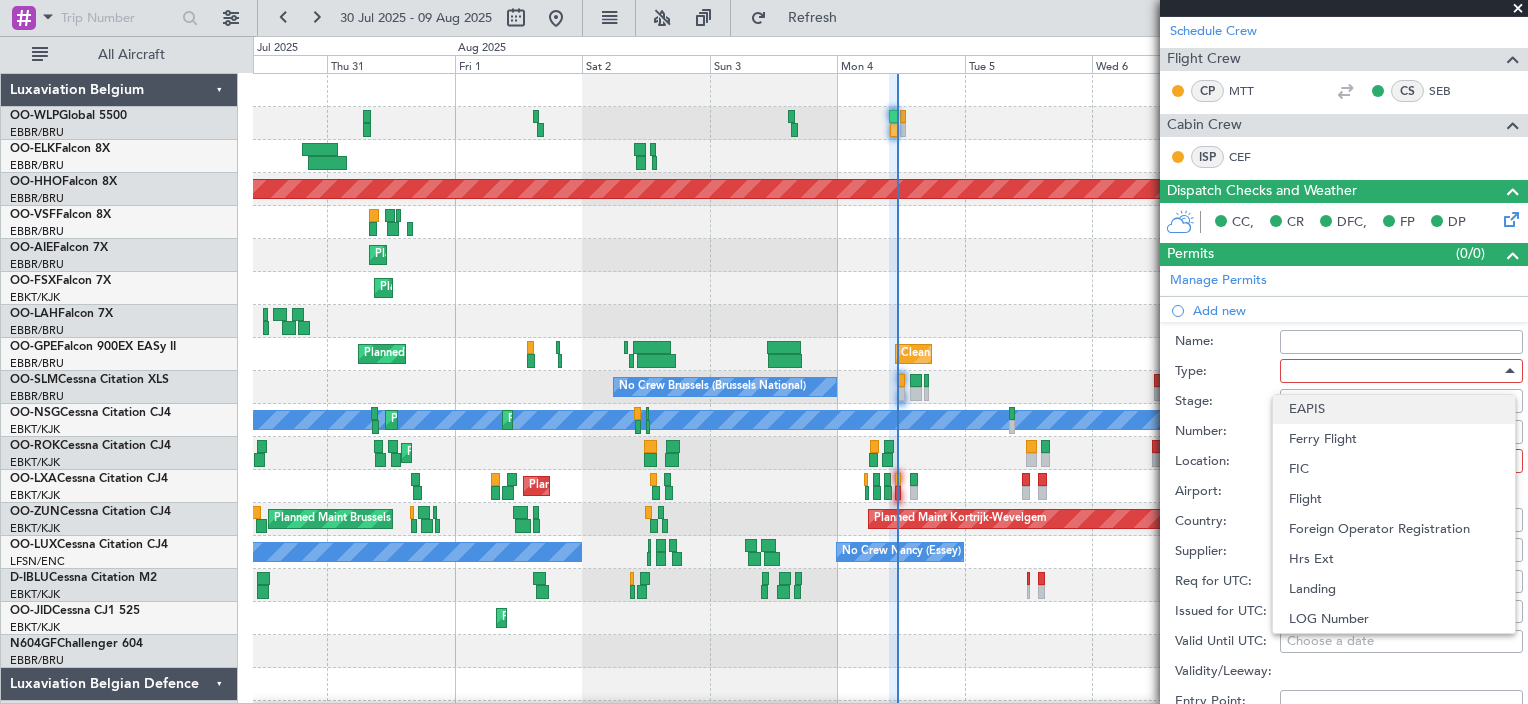 scroll, scrollTop: 401, scrollLeft: 0, axis: vertical 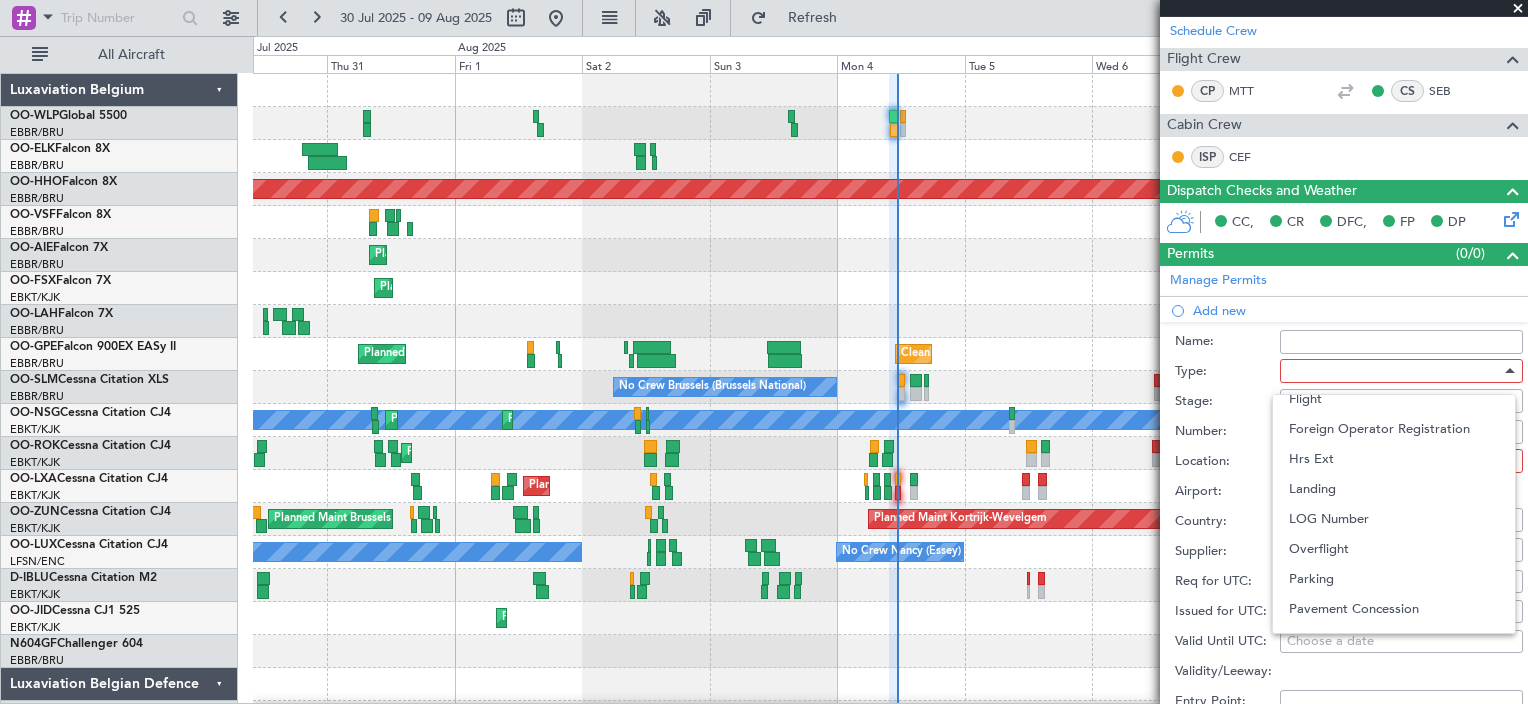 click at bounding box center [764, 352] 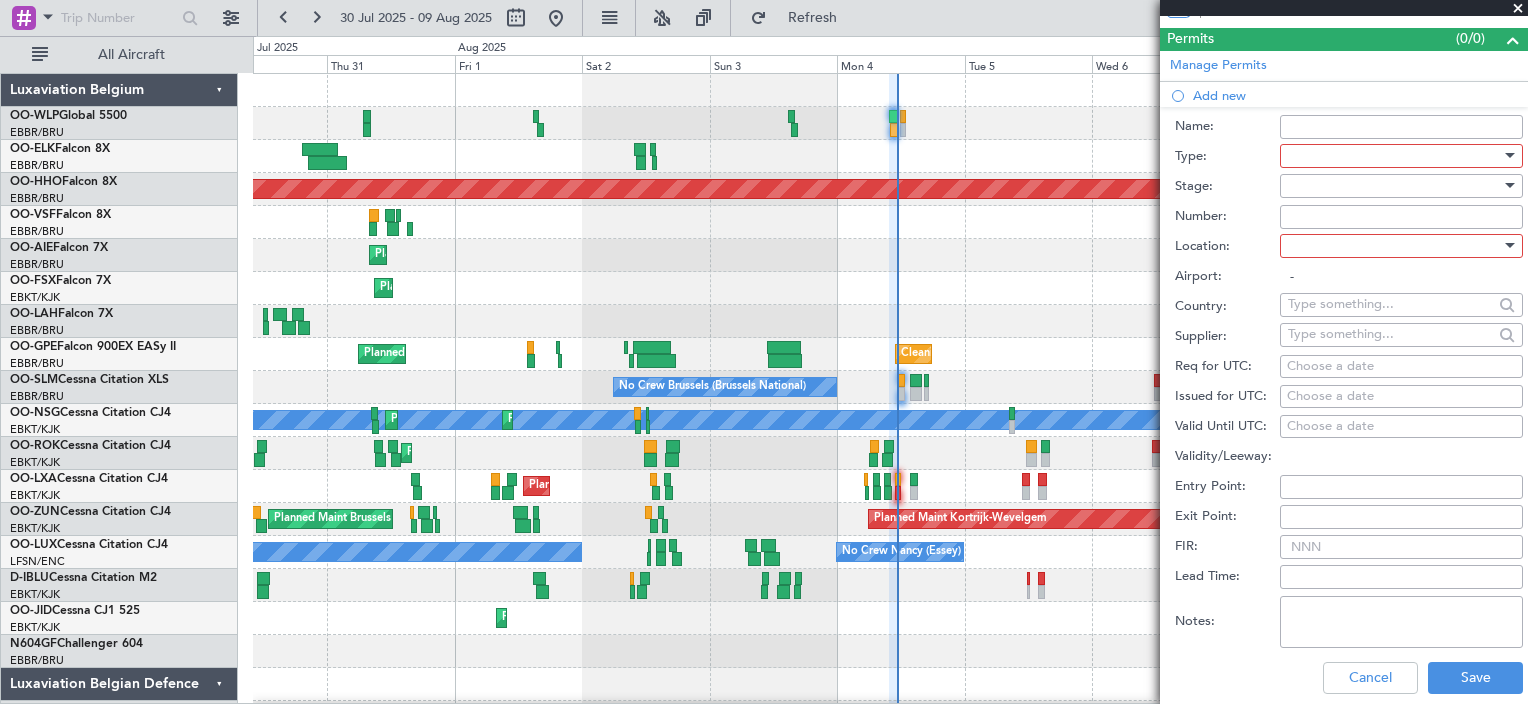 scroll, scrollTop: 600, scrollLeft: 0, axis: vertical 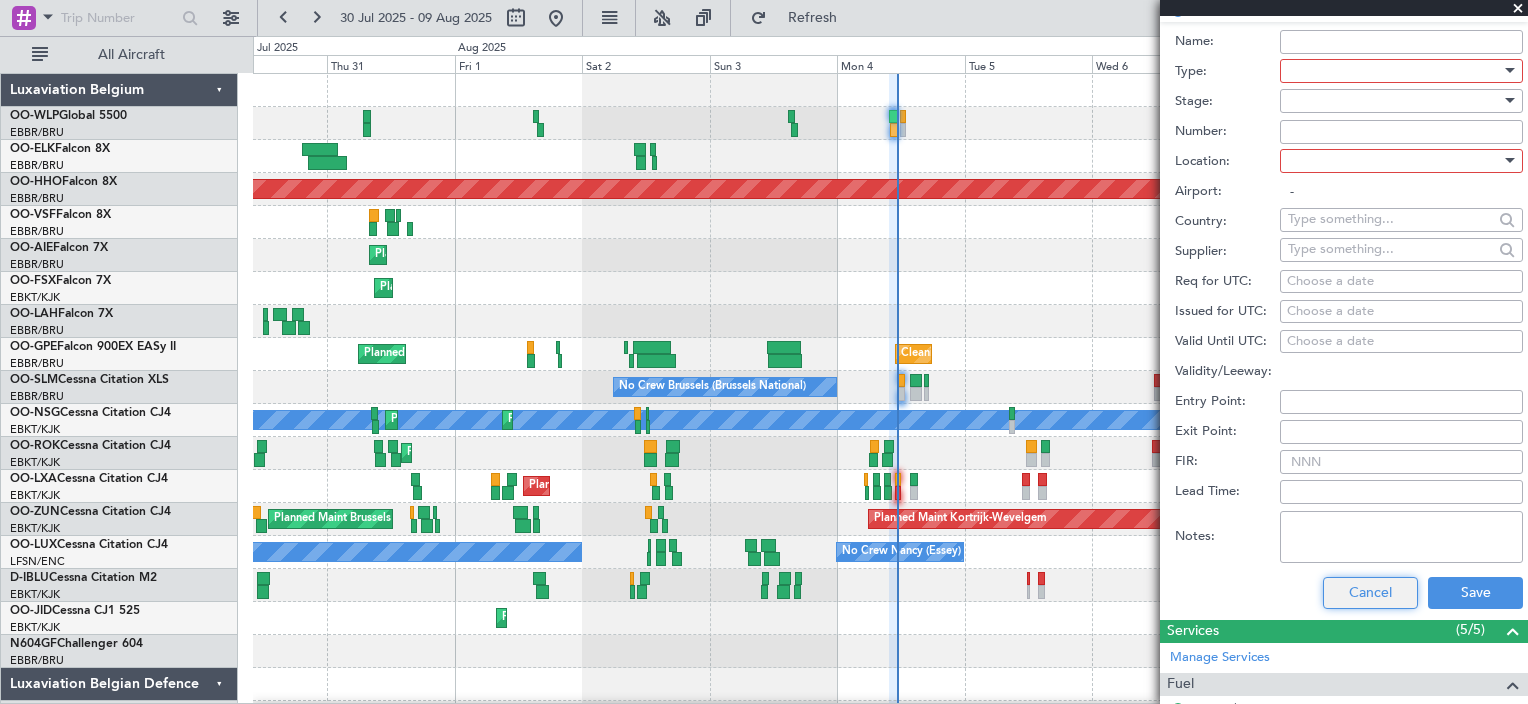 click on "Cancel" at bounding box center [1370, 593] 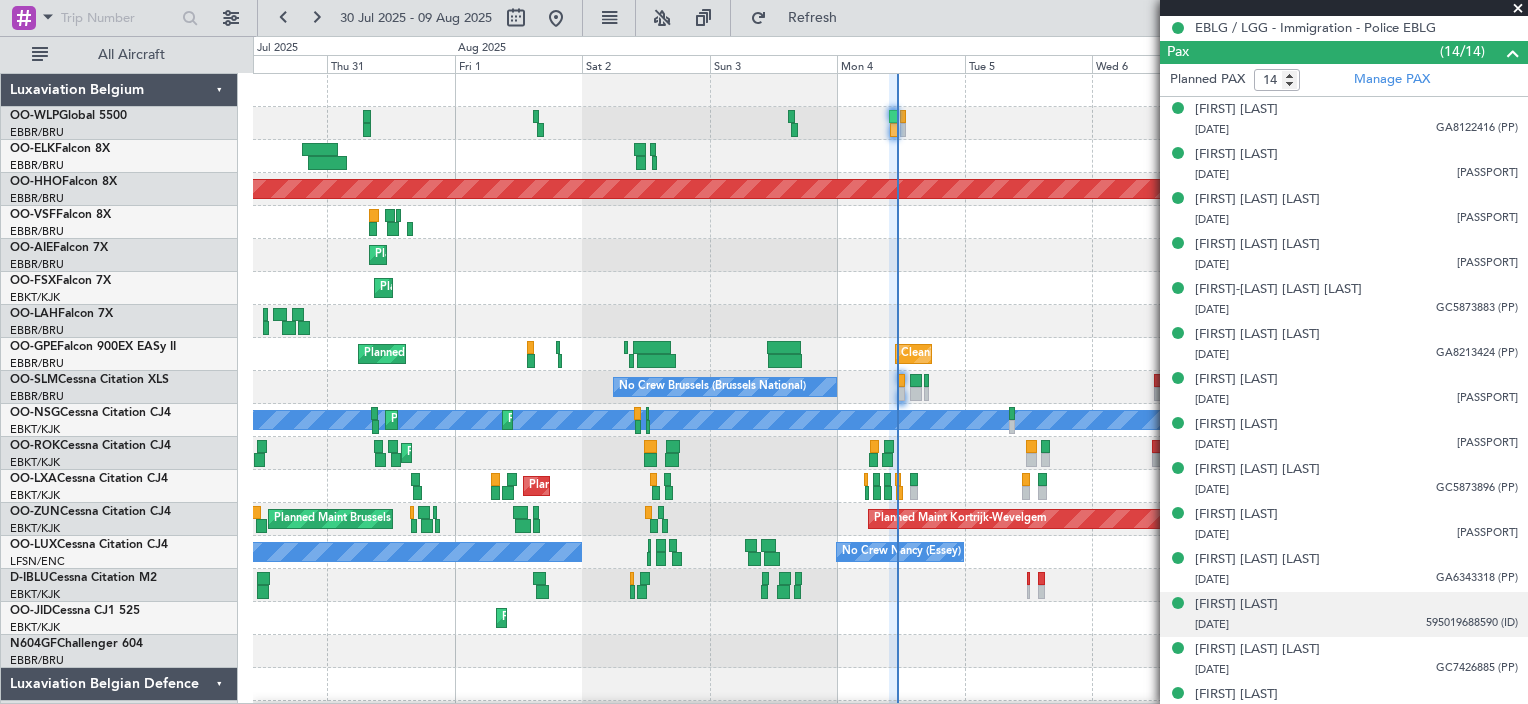 scroll, scrollTop: 852, scrollLeft: 0, axis: vertical 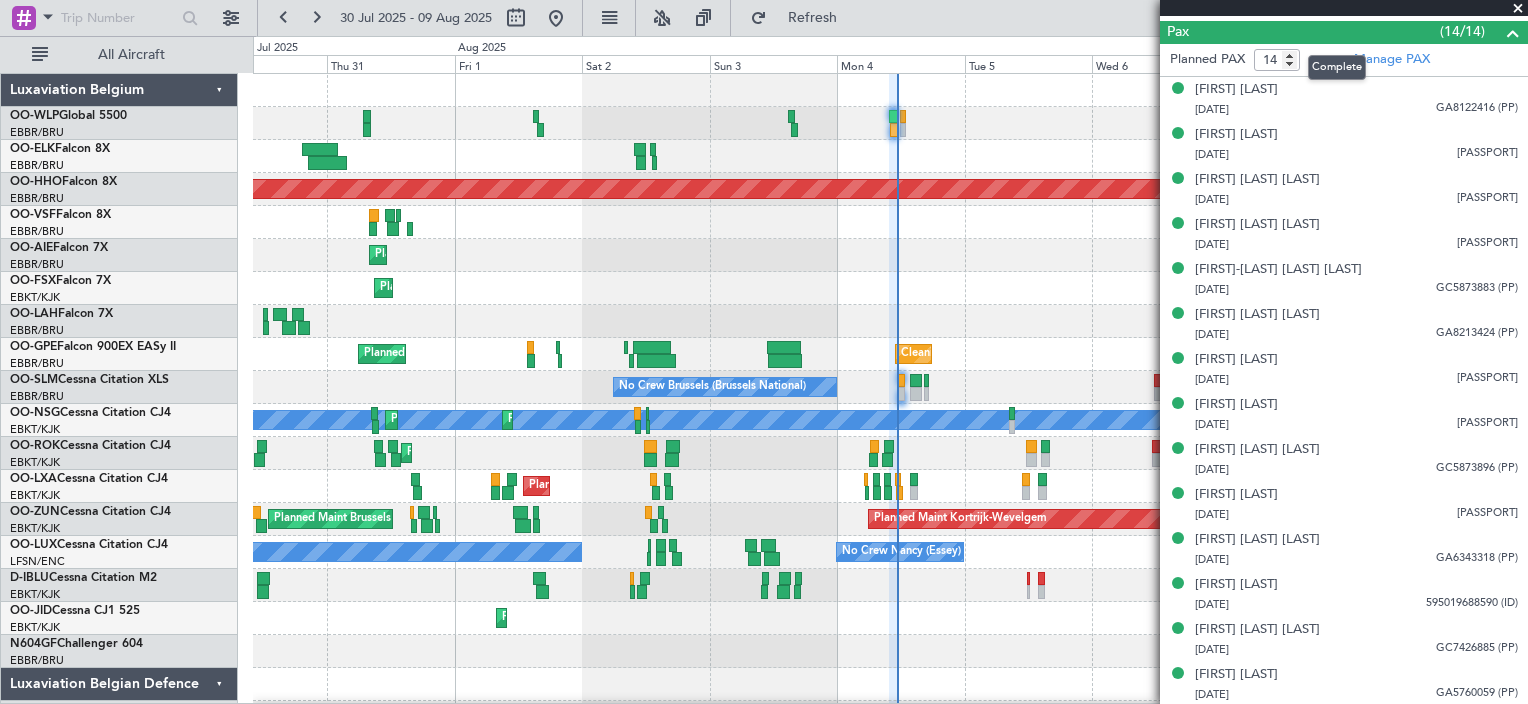 click 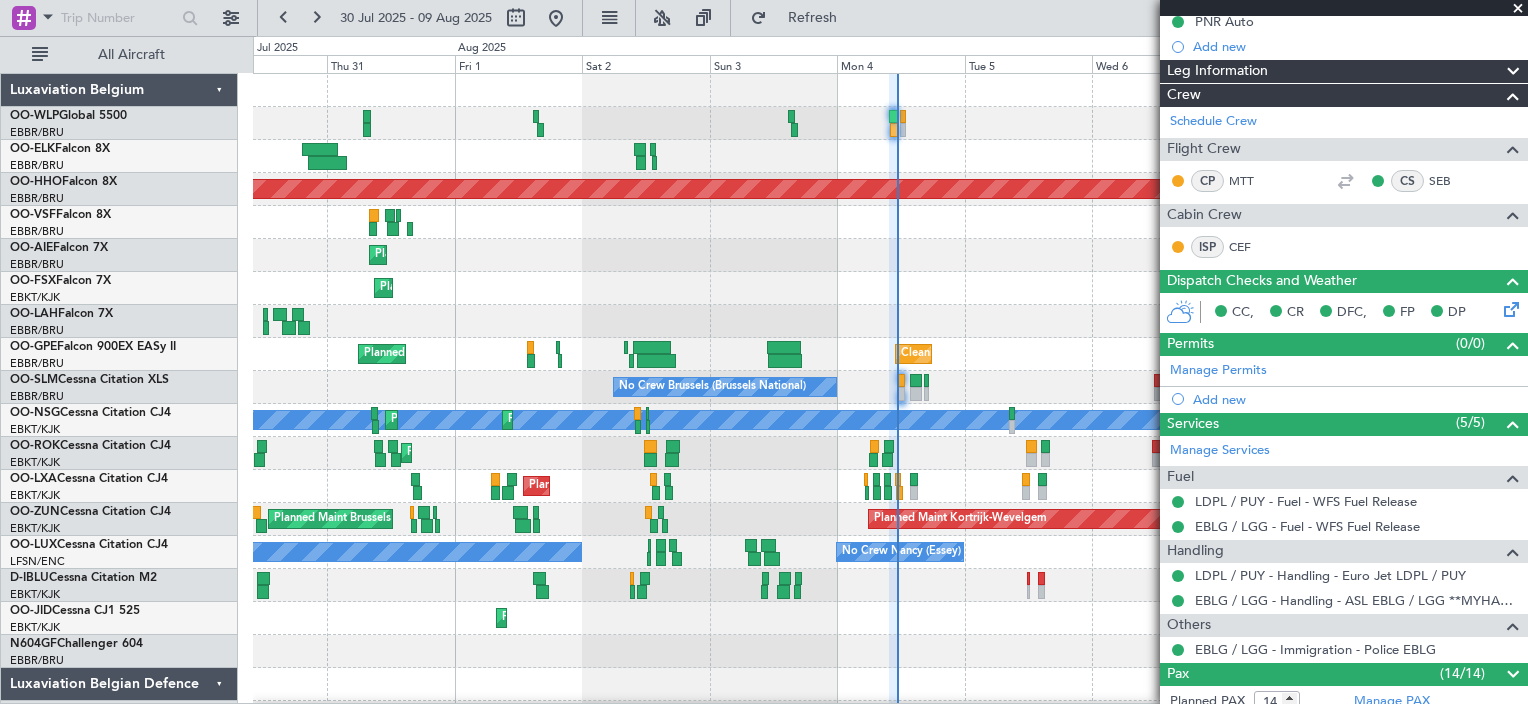 scroll, scrollTop: 189, scrollLeft: 0, axis: vertical 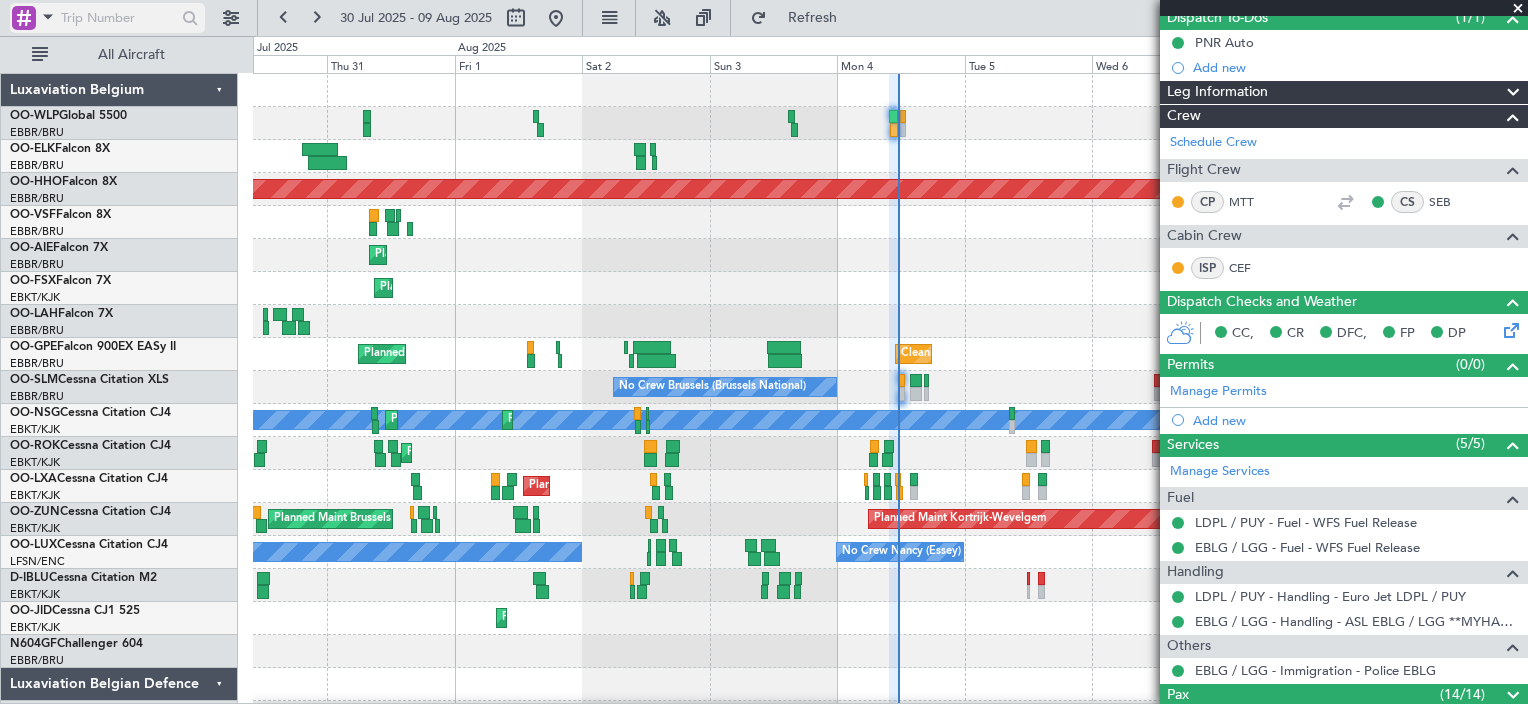 click at bounding box center (118, 18) 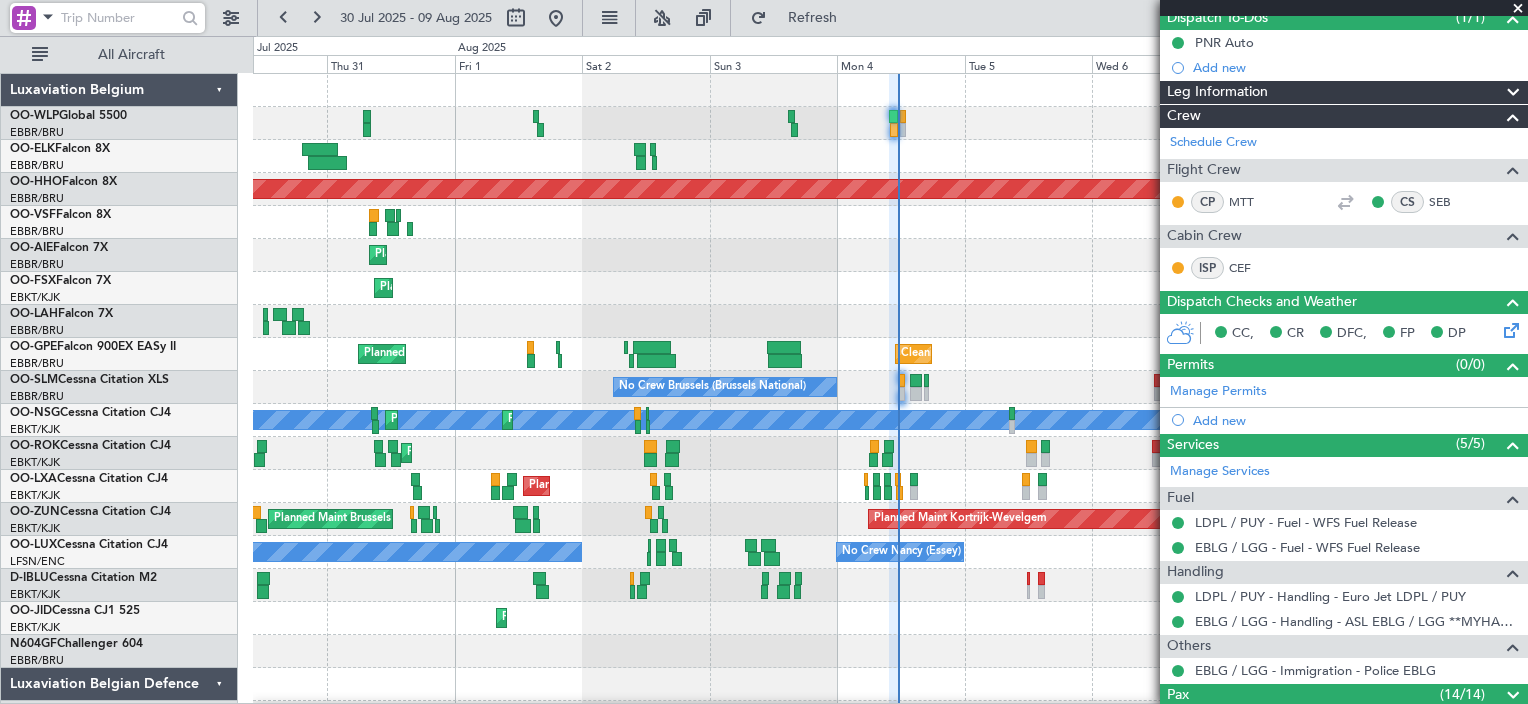 click at bounding box center [48, 16] 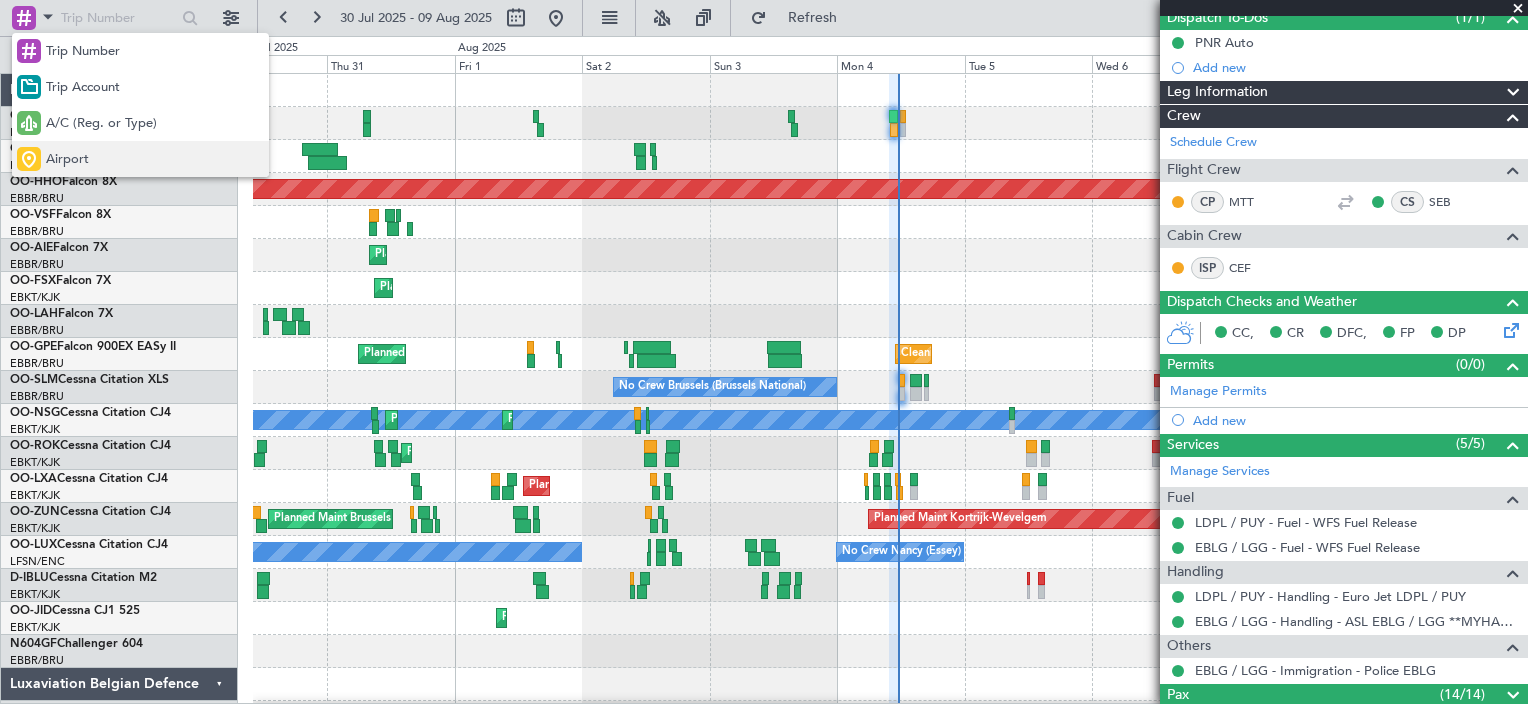 click on "Airport" at bounding box center (140, 159) 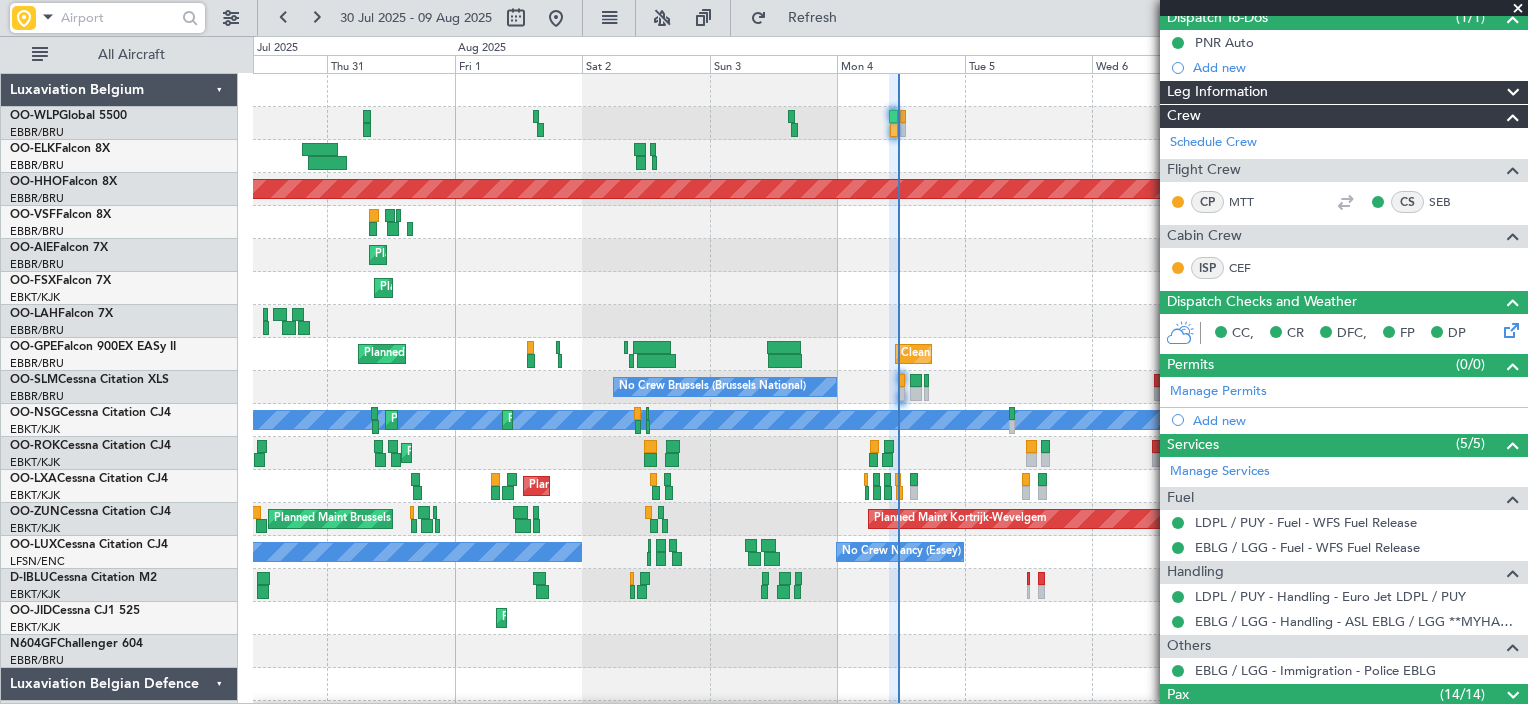 click at bounding box center (118, 18) 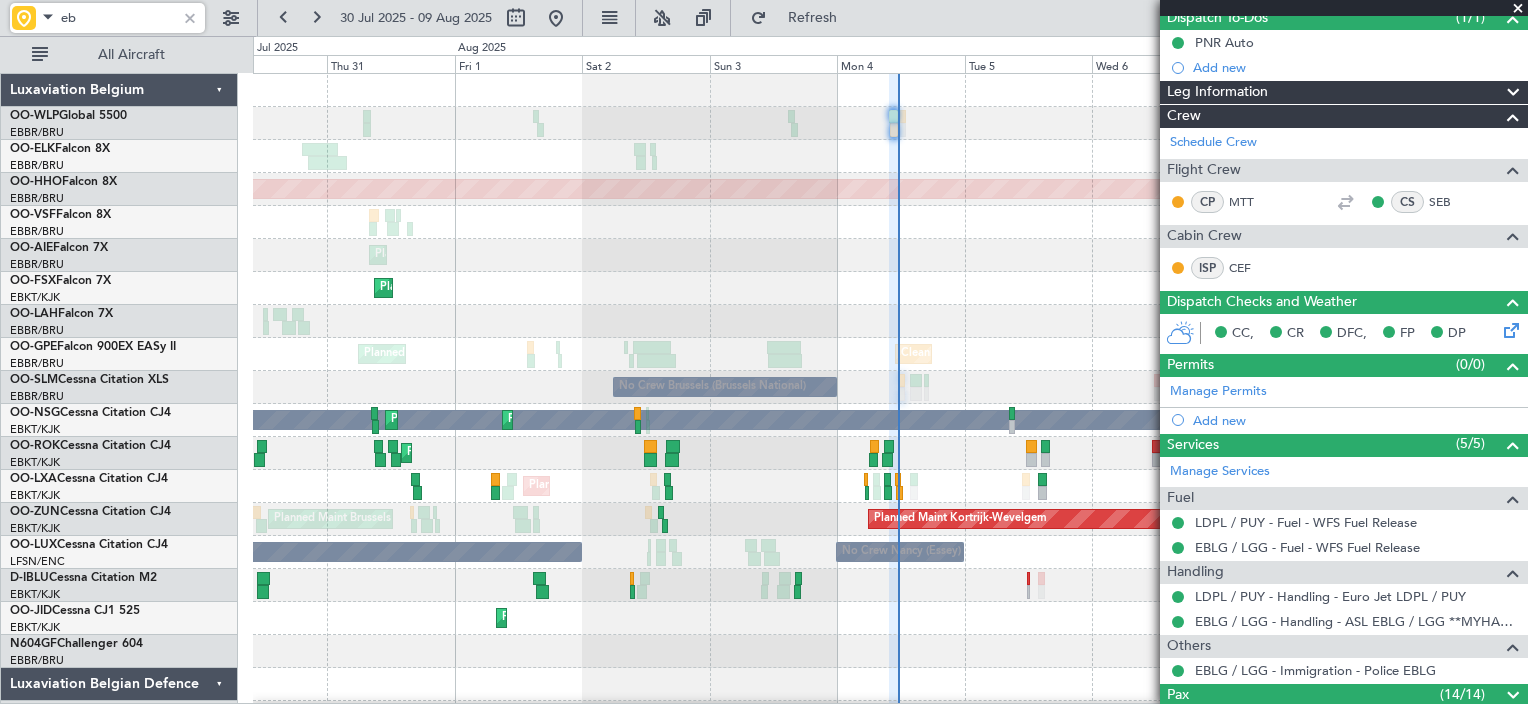 type on "e" 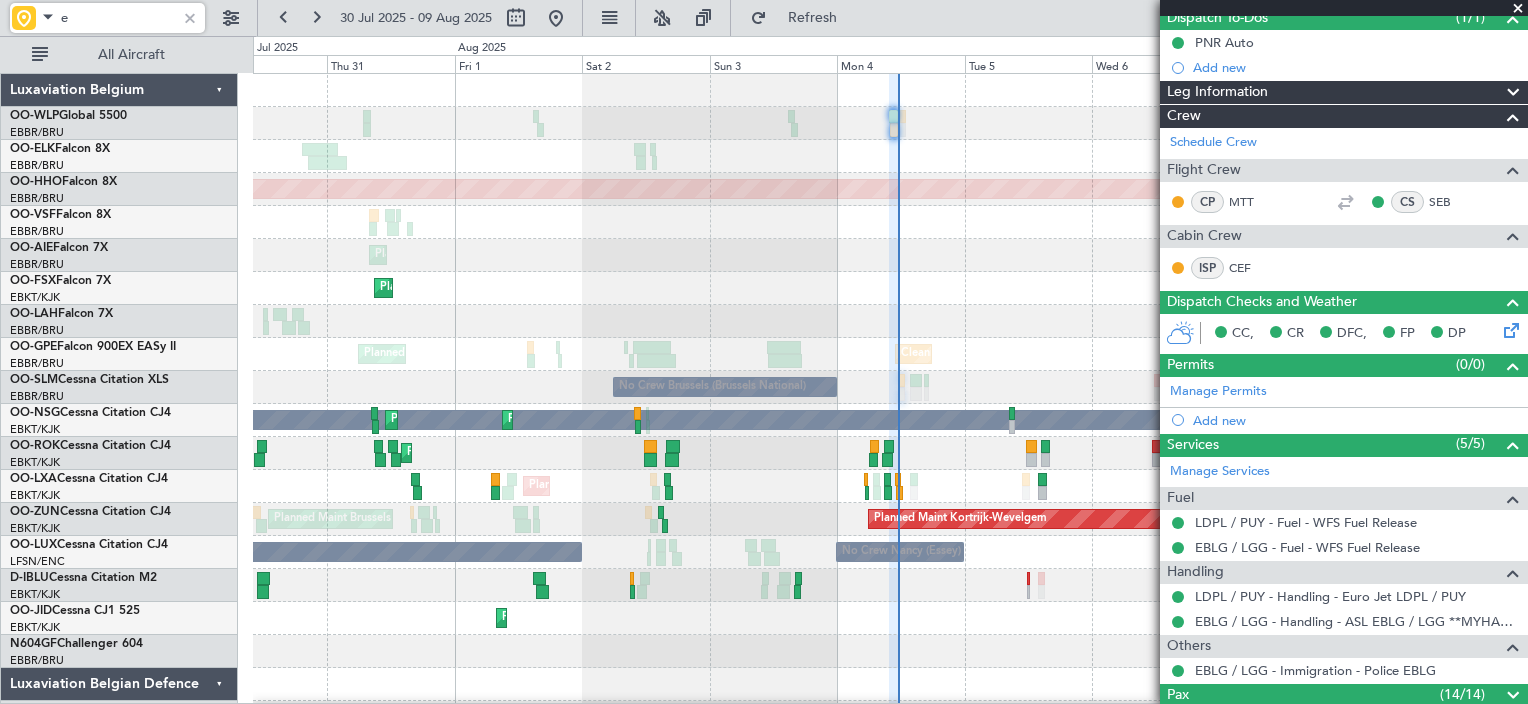 type 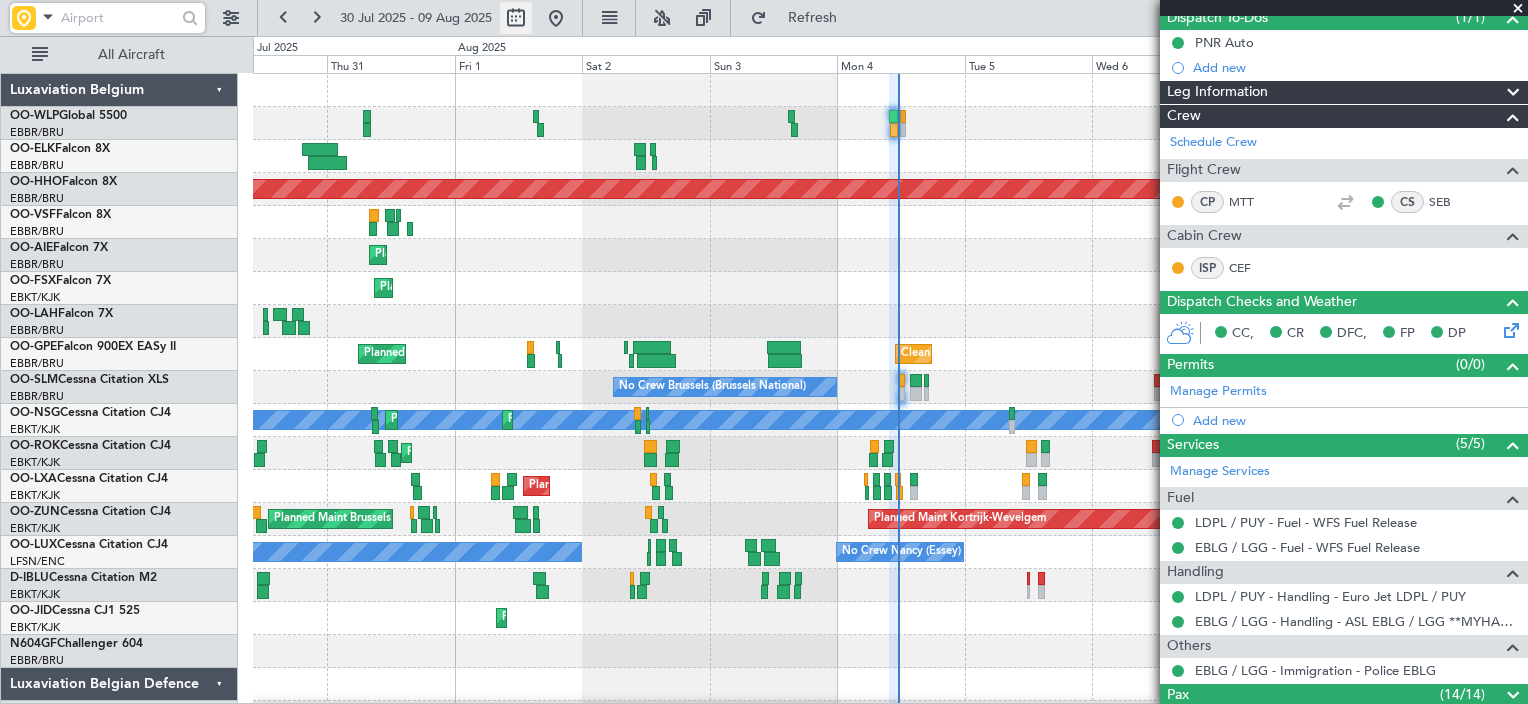 click at bounding box center (516, 18) 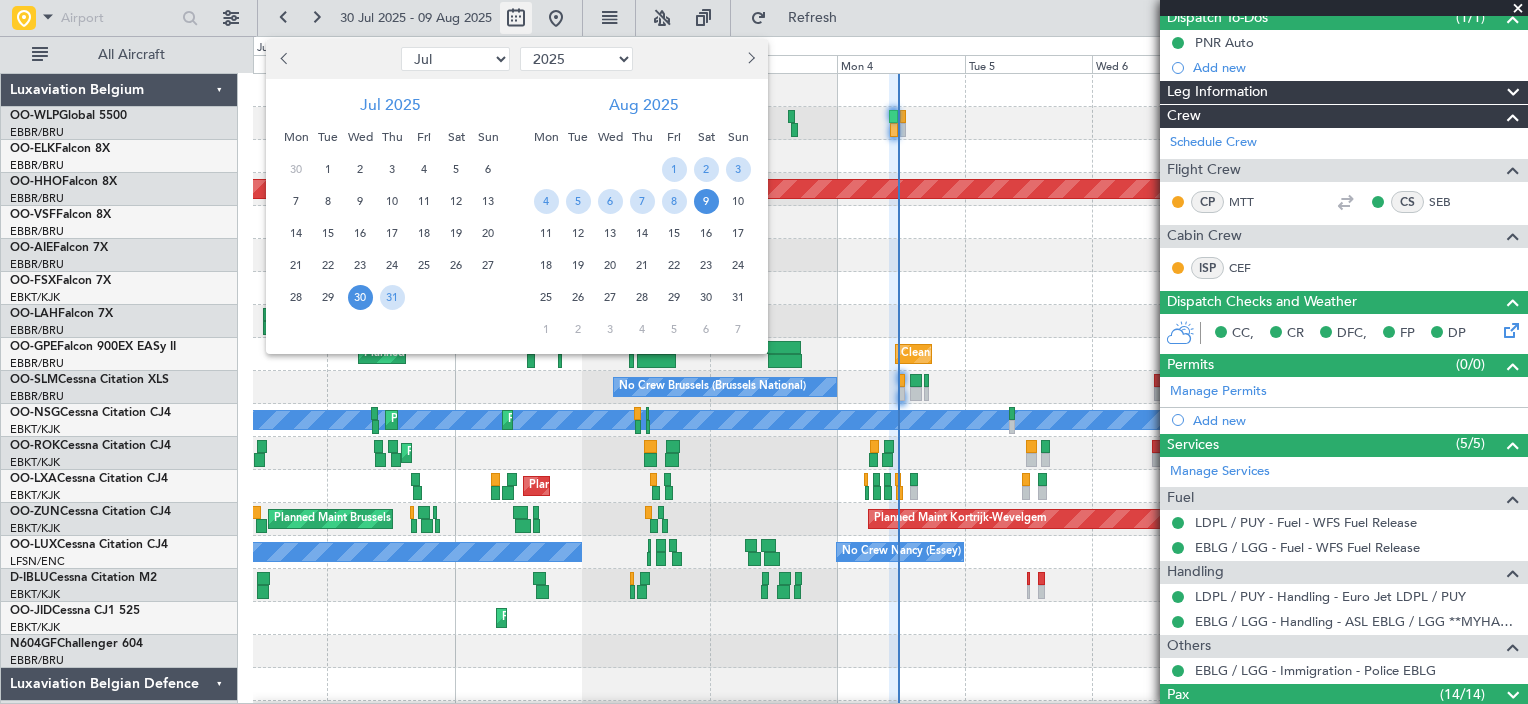 click at bounding box center (764, 352) 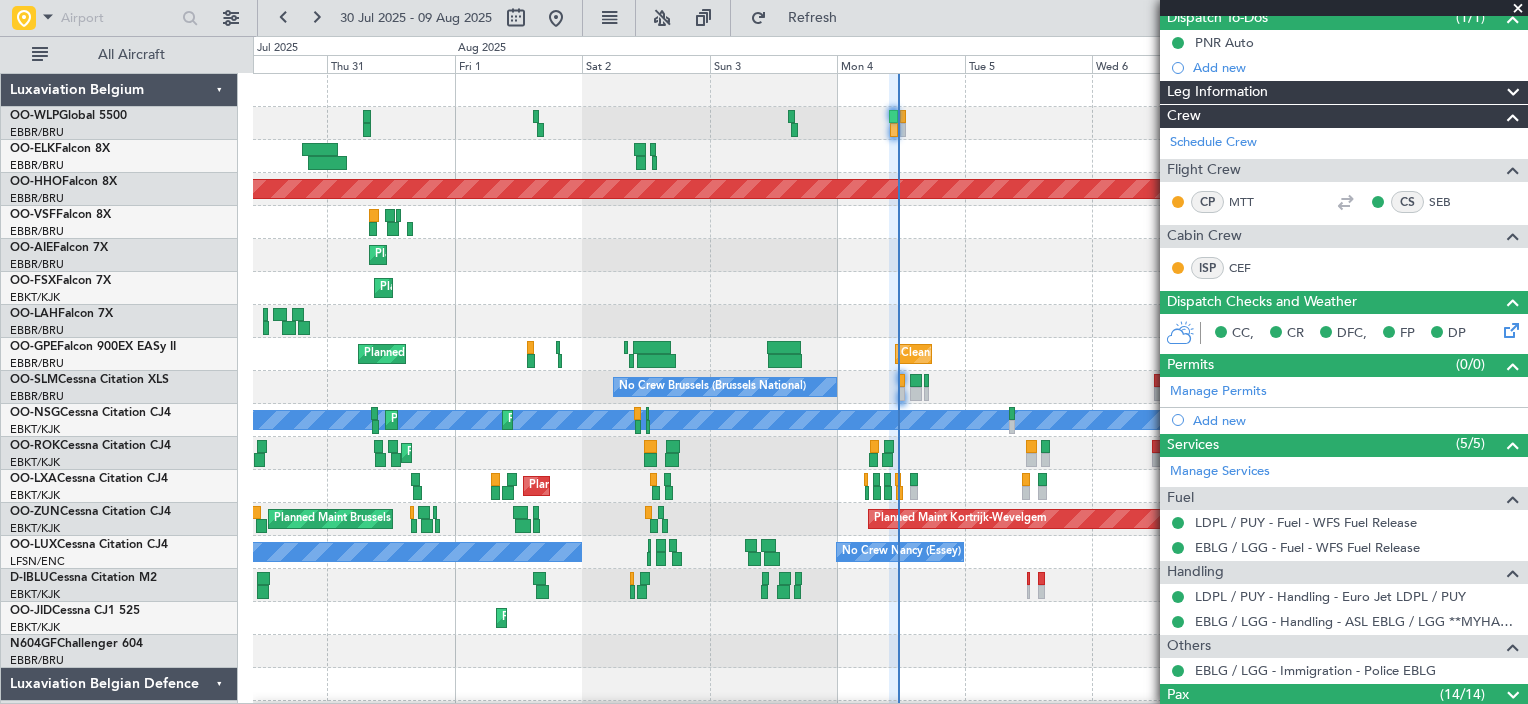 click at bounding box center (1518, 9) 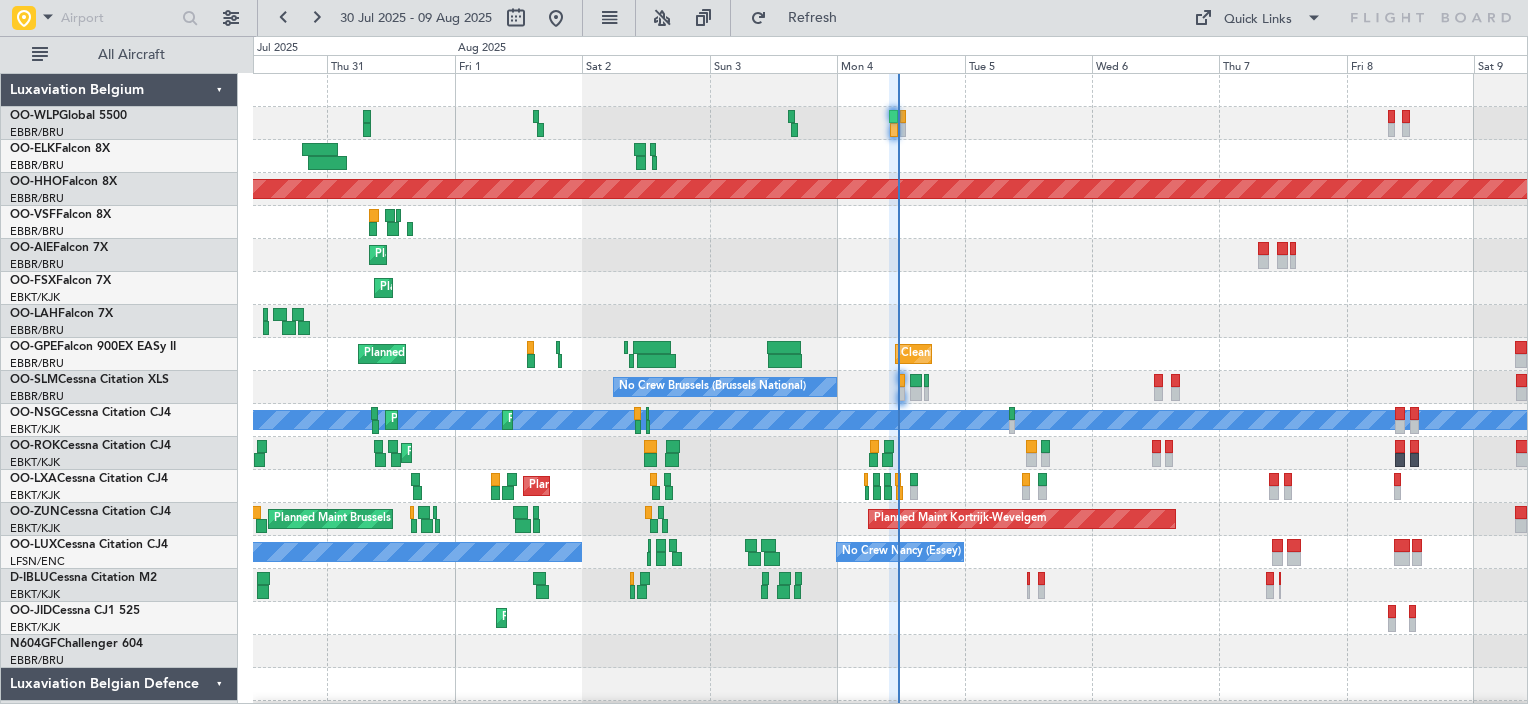 type on "0" 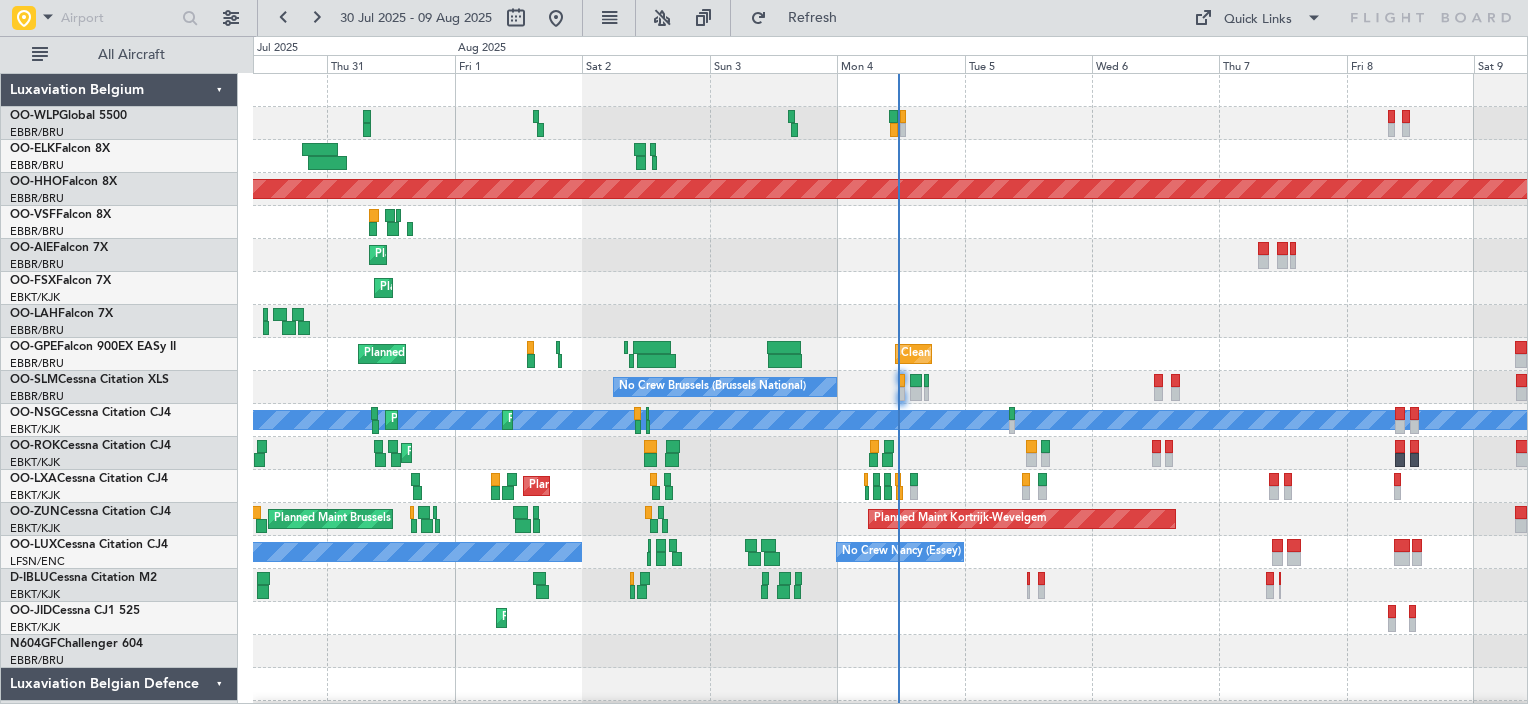 scroll, scrollTop: 0, scrollLeft: 0, axis: both 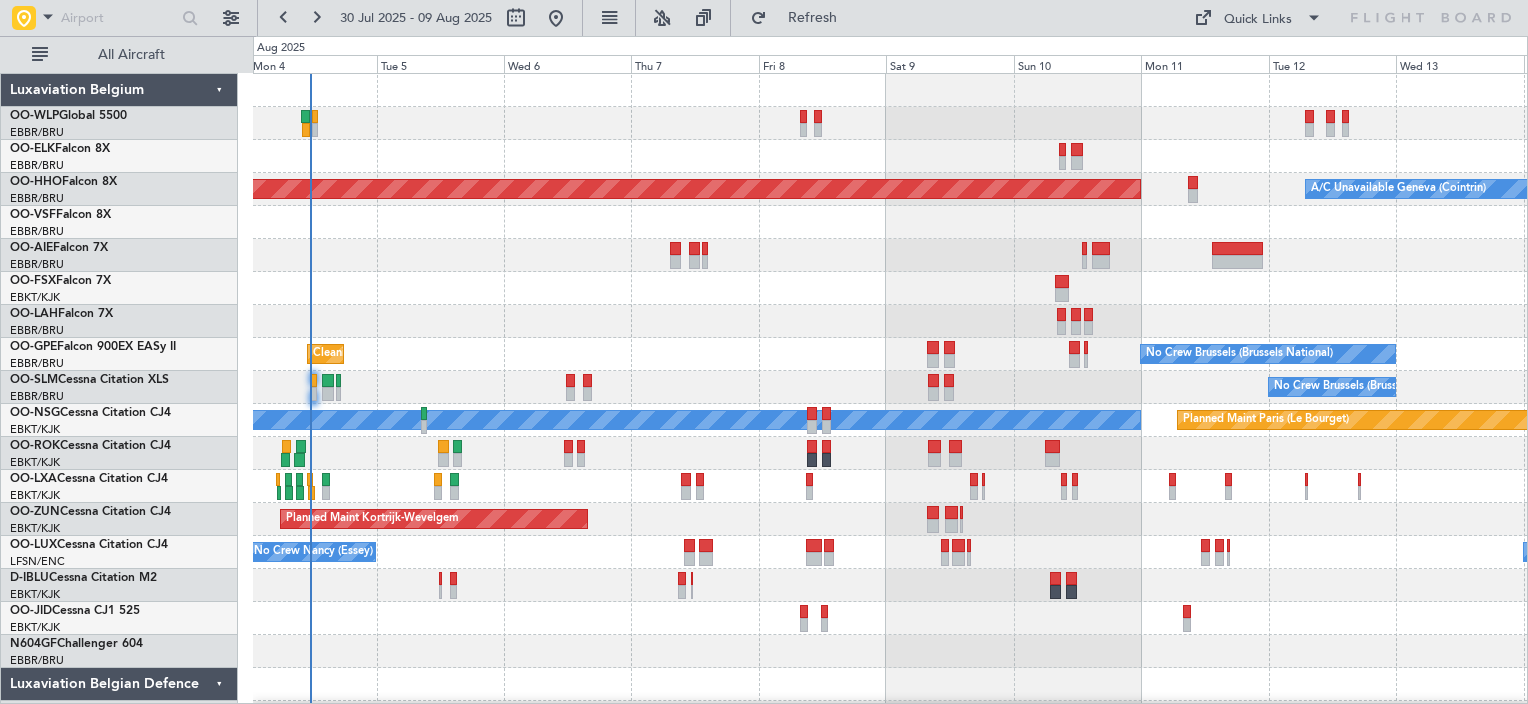 click on "Planned Maint [CITY]
A/C Unavailable [CITY]
Cleaning [CITY]
No Crew [CITY]
No Crew [CITY]
No Crew [CITY]
A/C Unavailable
Planned Maint [CITY]
Planned Maint [CITY]
Planned Maint [CITY]
No Crew [CITY]
No Crew [CITY]
Planned Maint [CITY]
No Crew [CITY]
Planned Maint [CITY]" 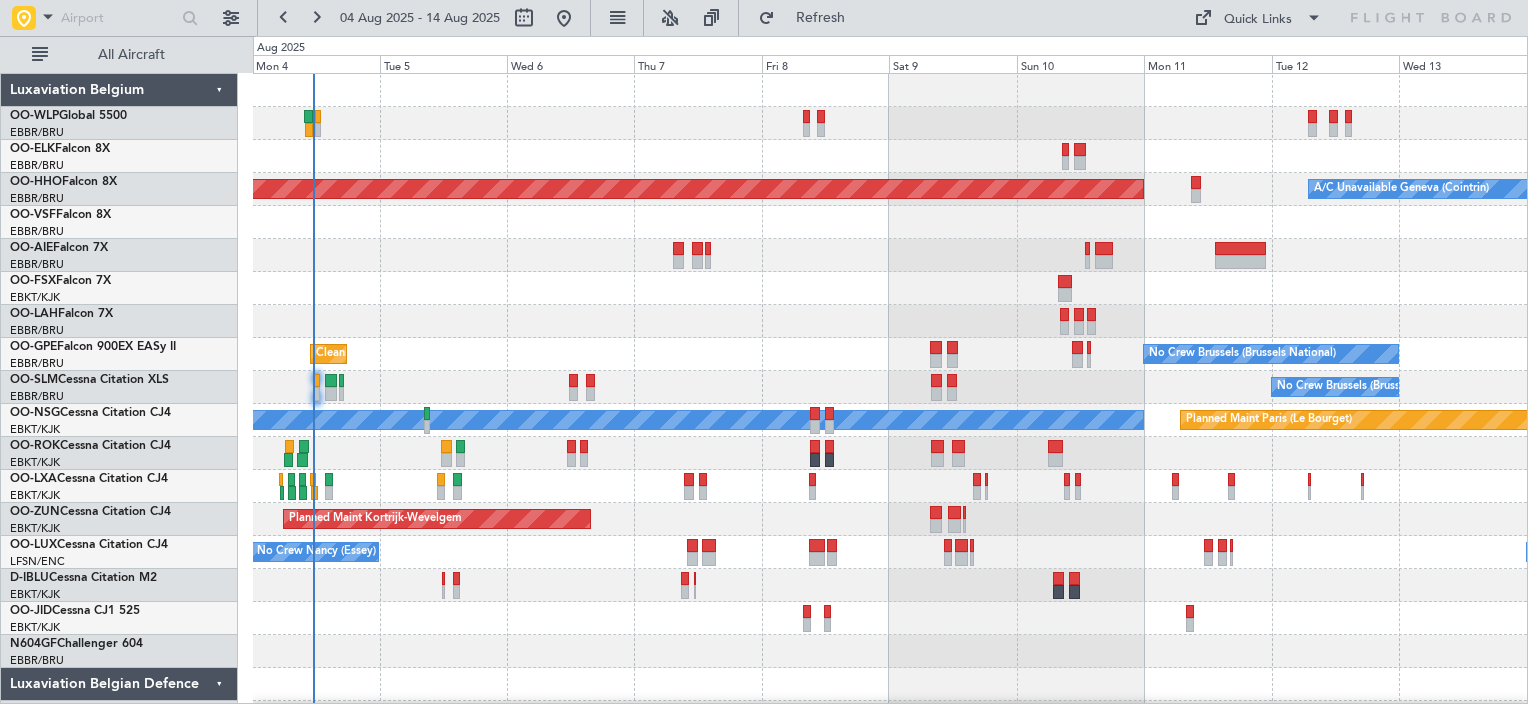 click on "Planned Maint [CITY] ([AIRPORT])
A/C Unavailable [CITY] ([AIRPORT])
No Crew [CITY] ([AIRPORT])
Cleaning [CITY] ([AIRPORT])
No Crew [CITY] ([AIRPORT])
No Crew [CITY] ([AIRPORT])
A/C Unavailable
Planned Maint [CITY] ([AIRPORT])
Planned Maint [CITY] ([AIRPORT])
Planned Maint [CITY] ([AIRPORT])
No Crew [CITY] ([AIRPORT])
No Crew [CITY] ([AIRPORT])
Planned Maint [CITY] ([AIRPORT])
No Crew [CITY] ([AIRPORT])
Planned Maint [CITY] ([AIRPORT])" 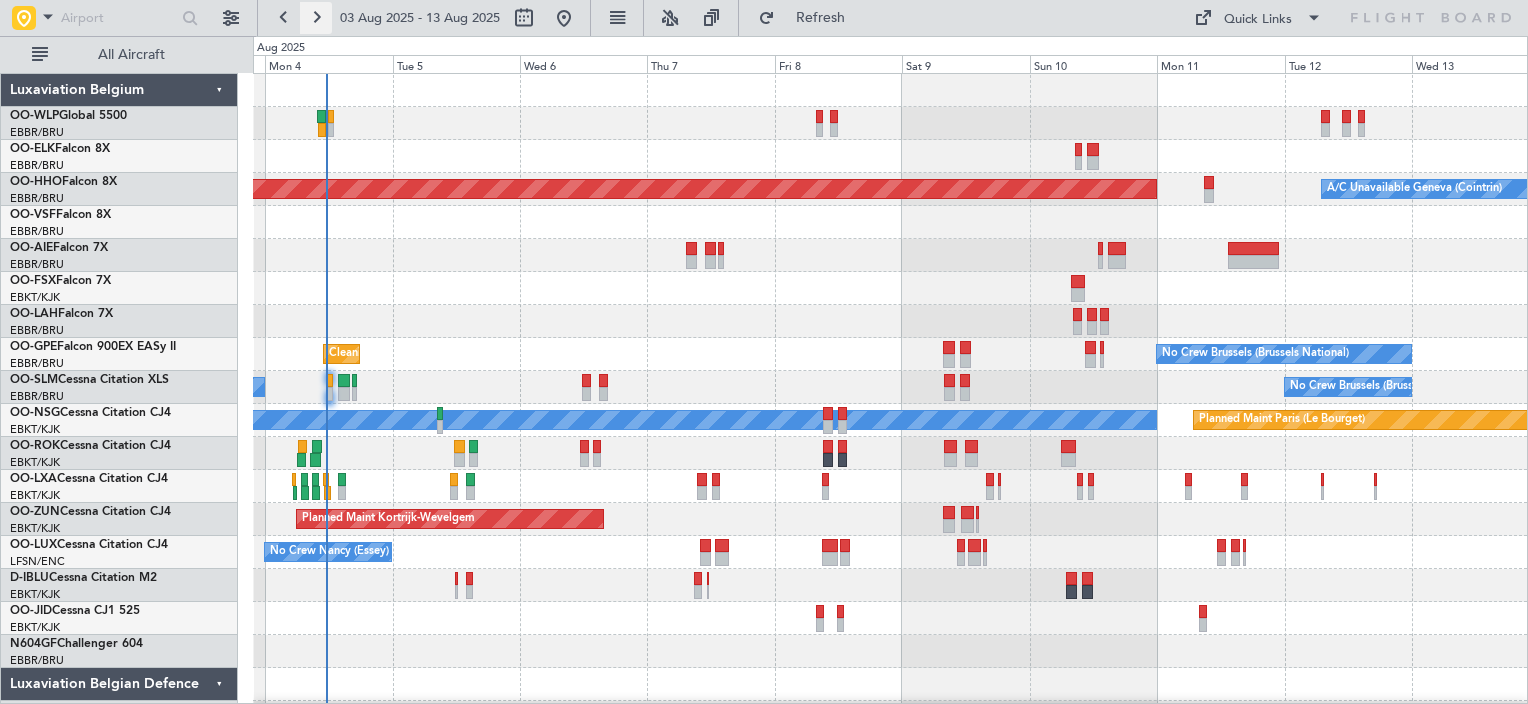 click at bounding box center (316, 18) 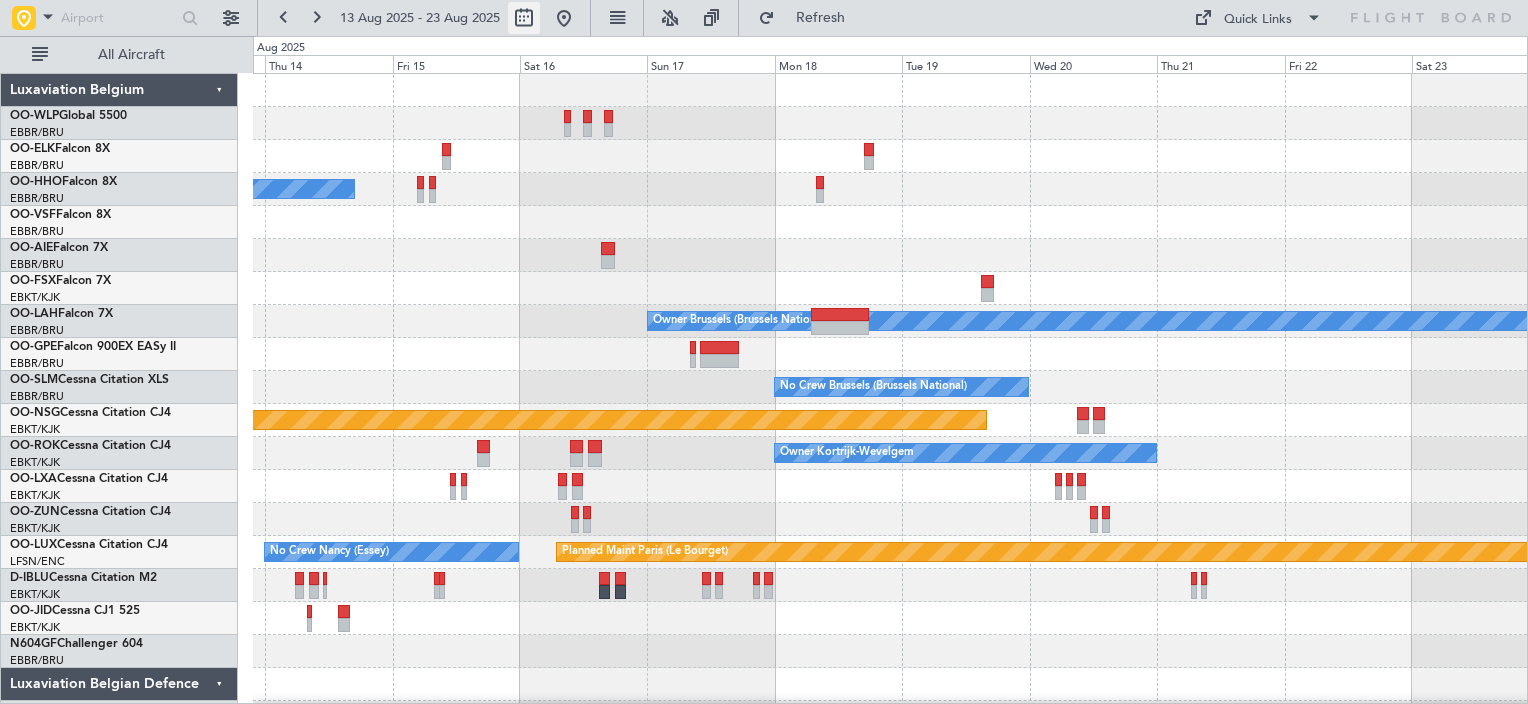 click at bounding box center [524, 18] 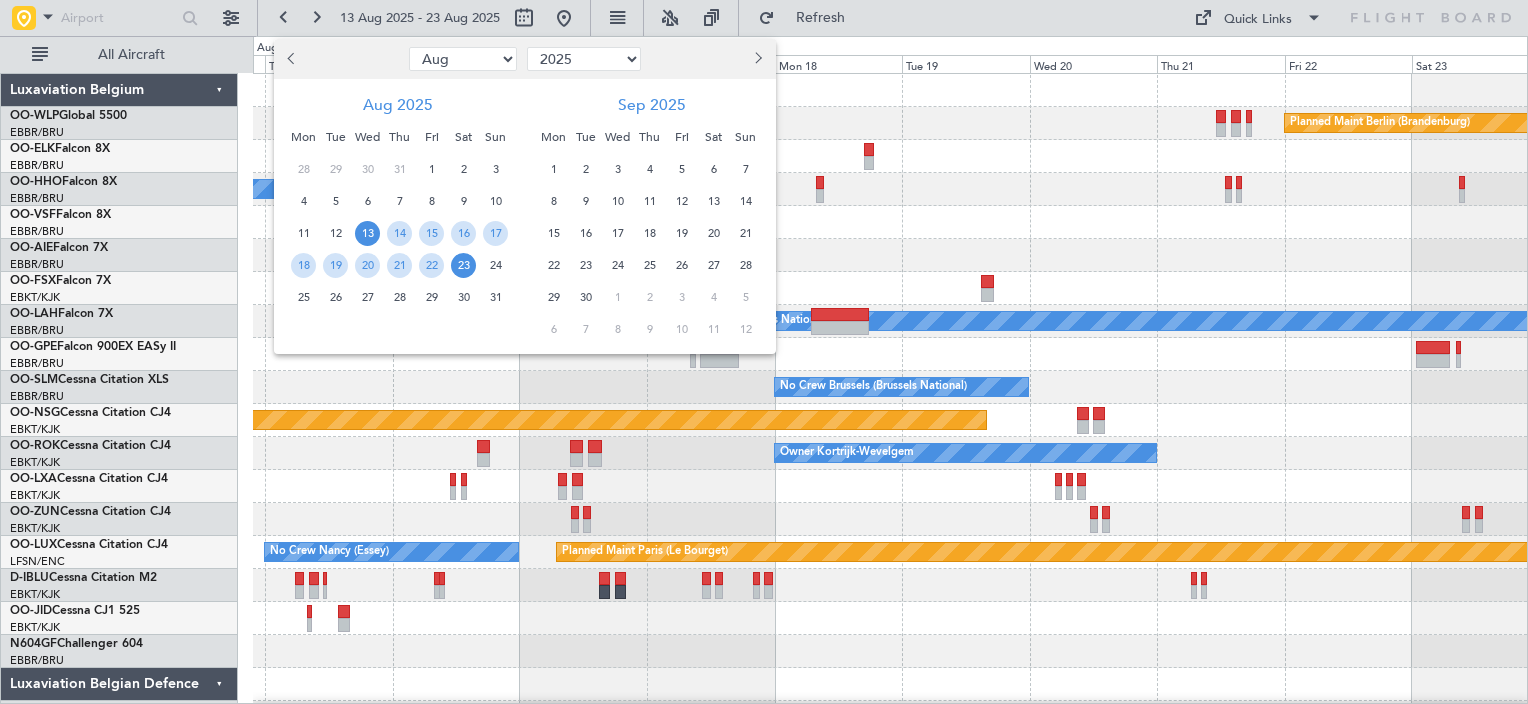 click on "13" at bounding box center (367, 233) 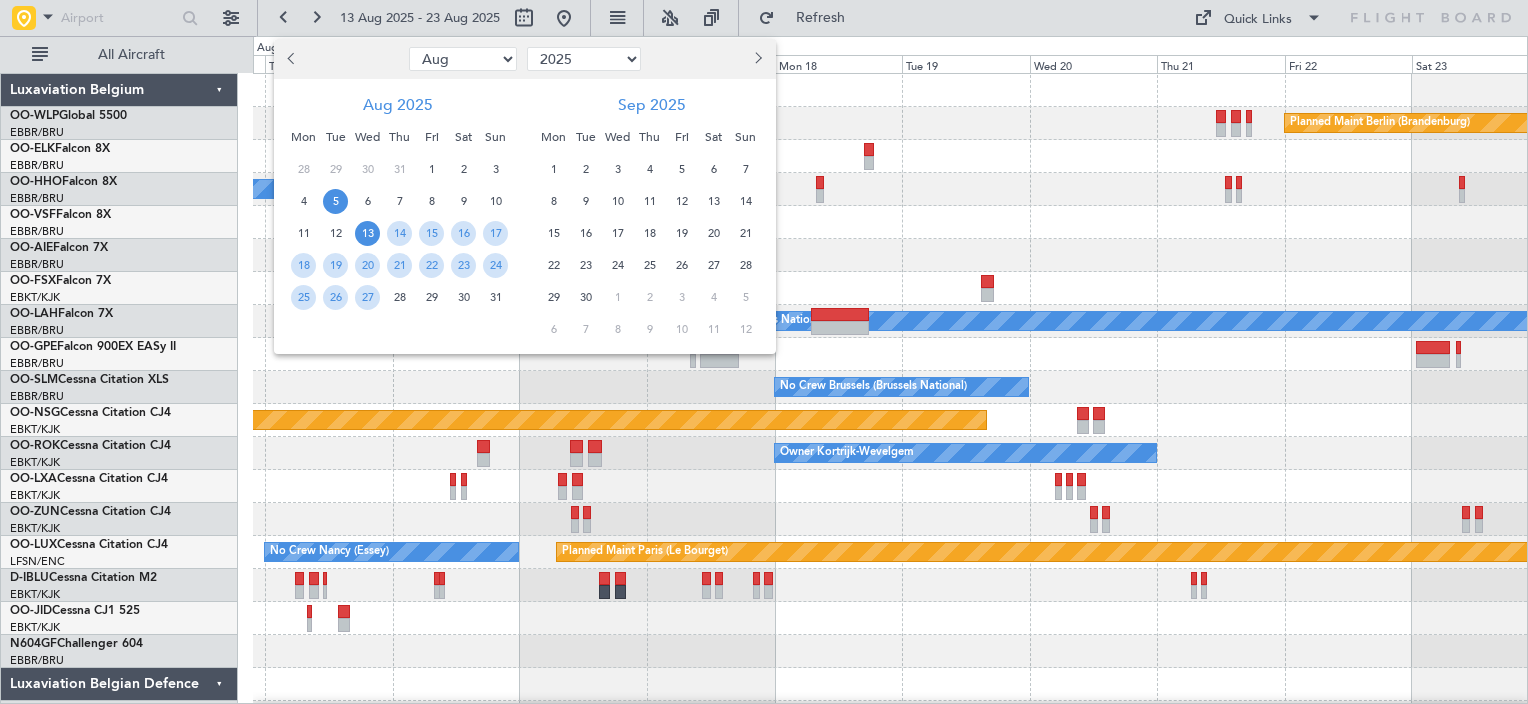 click on "5" at bounding box center [335, 201] 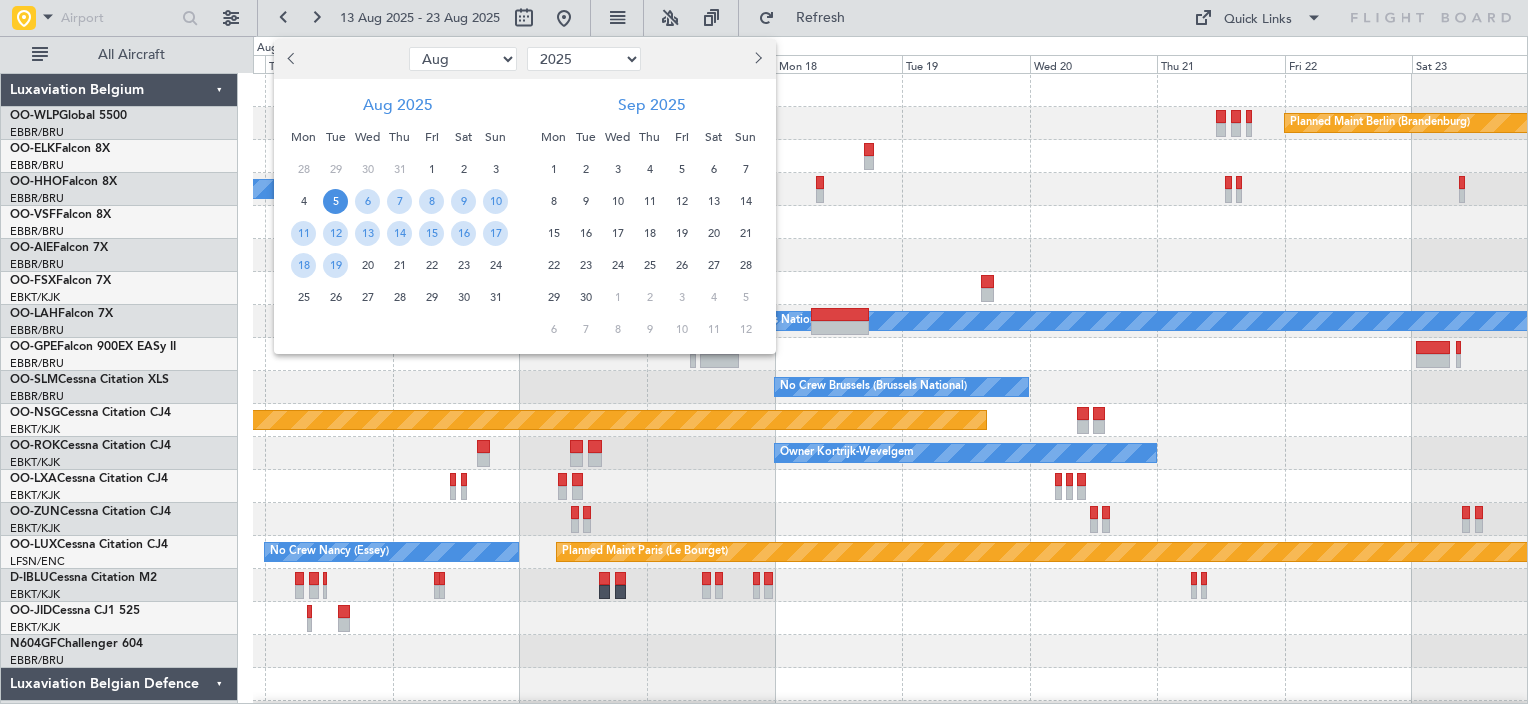 click at bounding box center (764, 352) 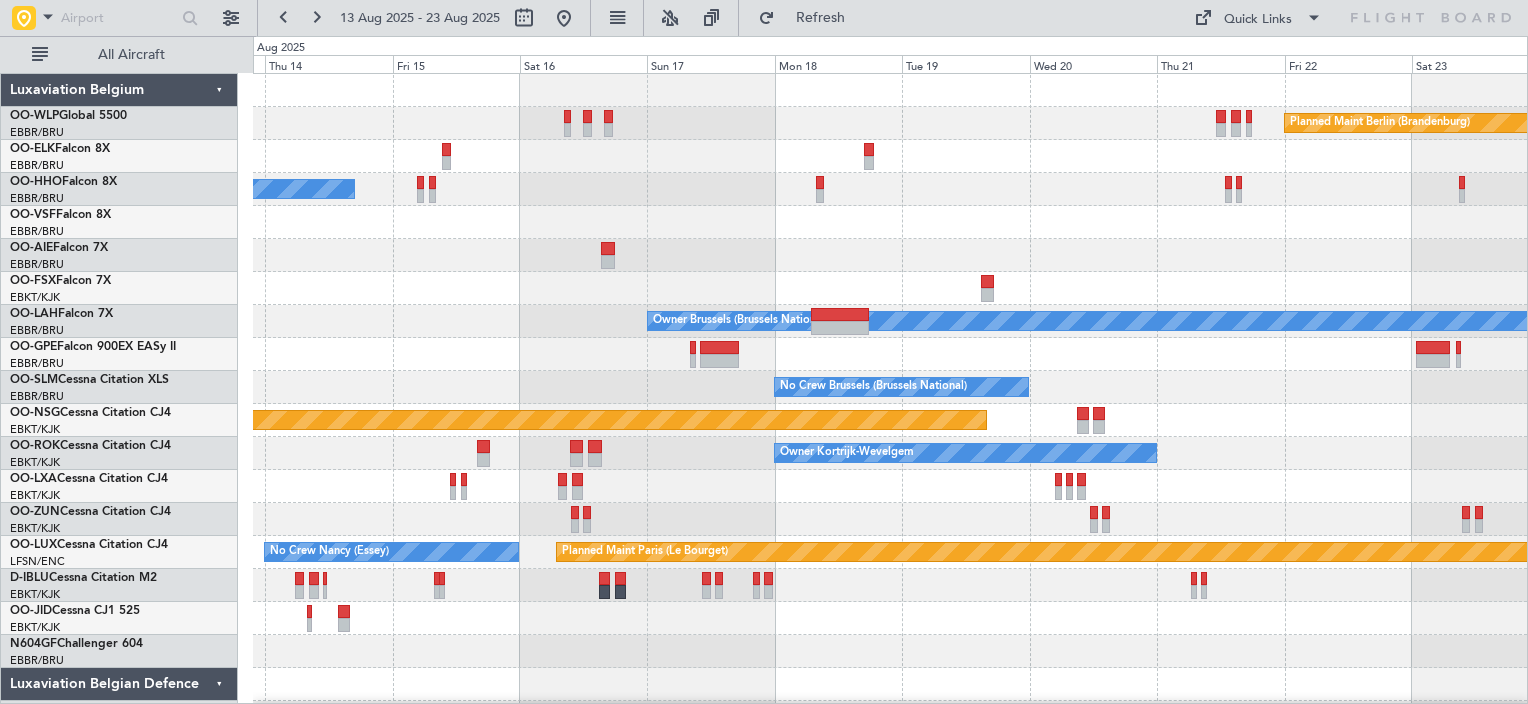 click on "13 Aug 2025 - 23 Aug 2025" at bounding box center [420, 18] 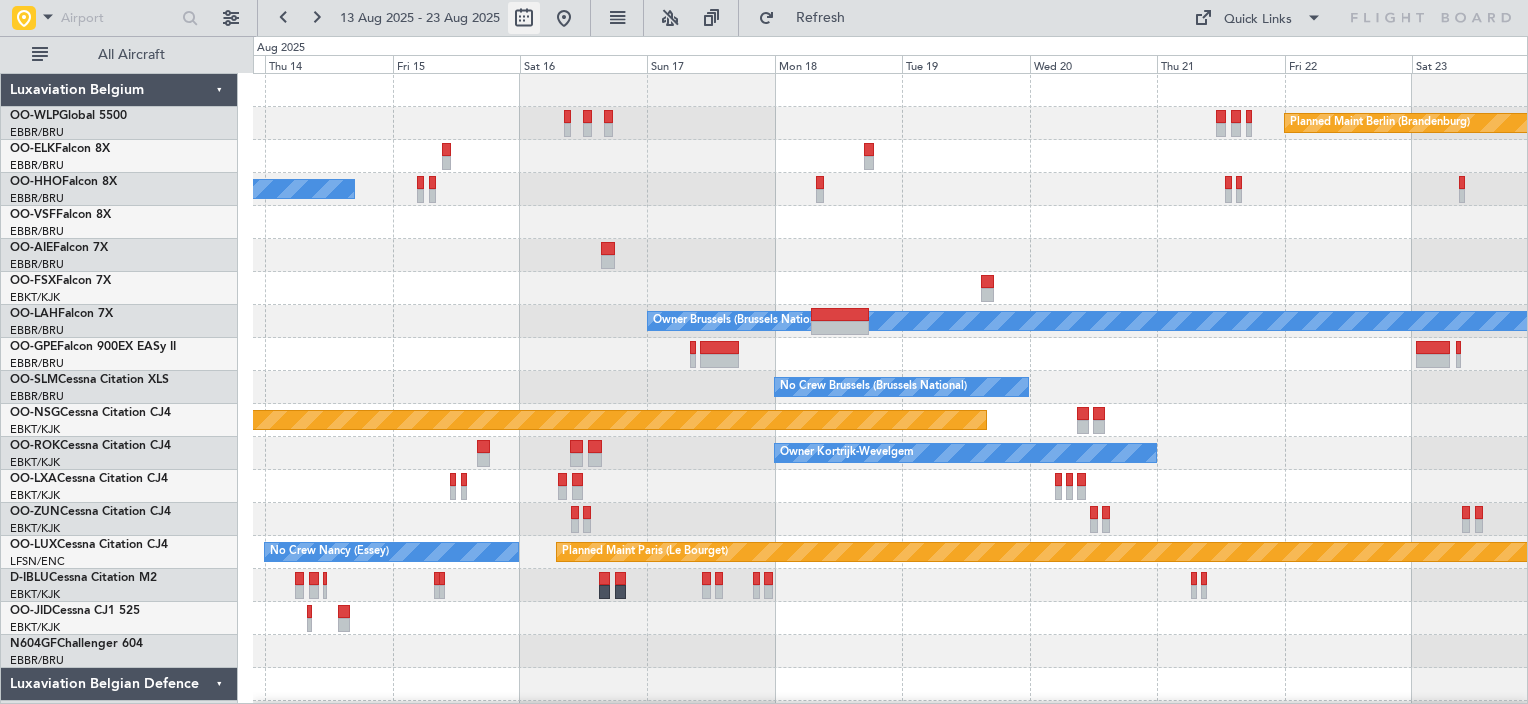 click at bounding box center [524, 18] 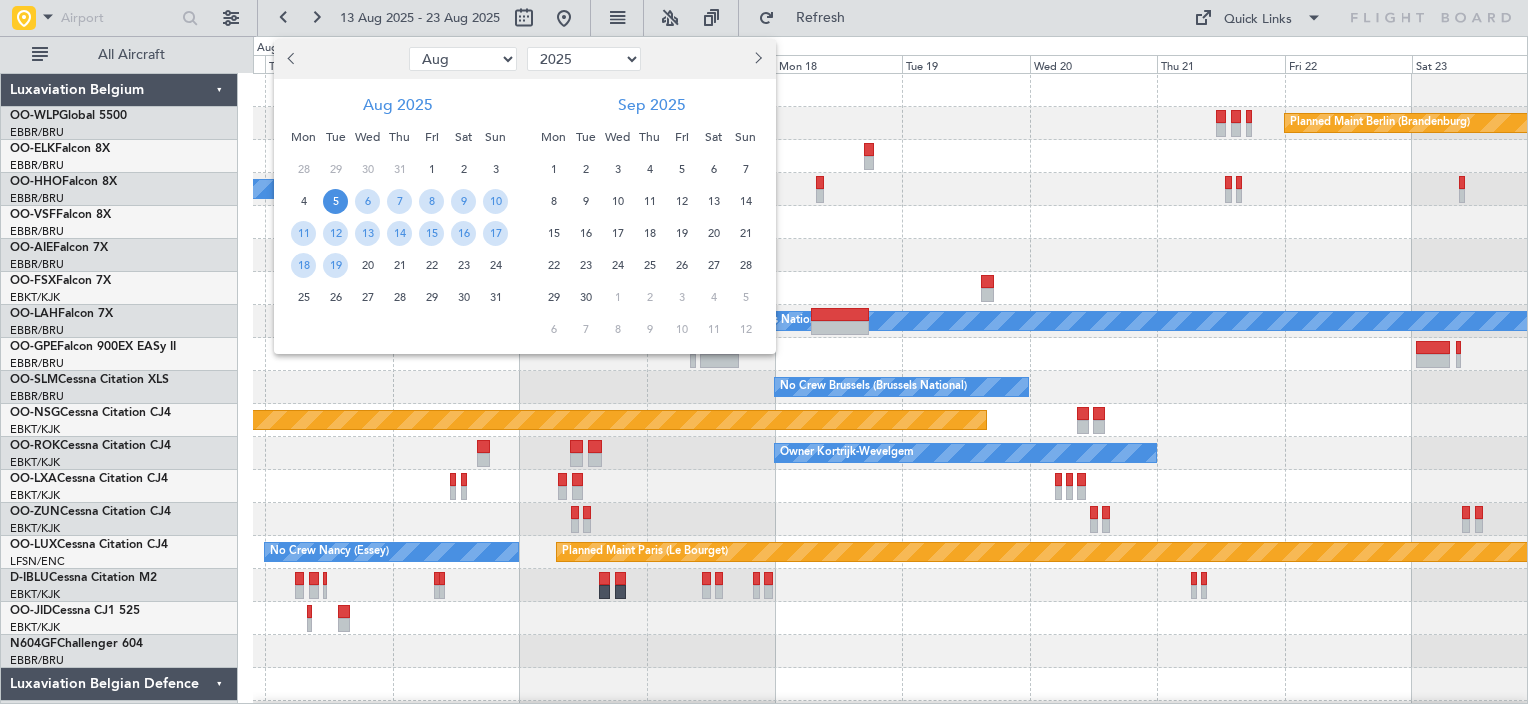 click on "2" at bounding box center [585, 169] 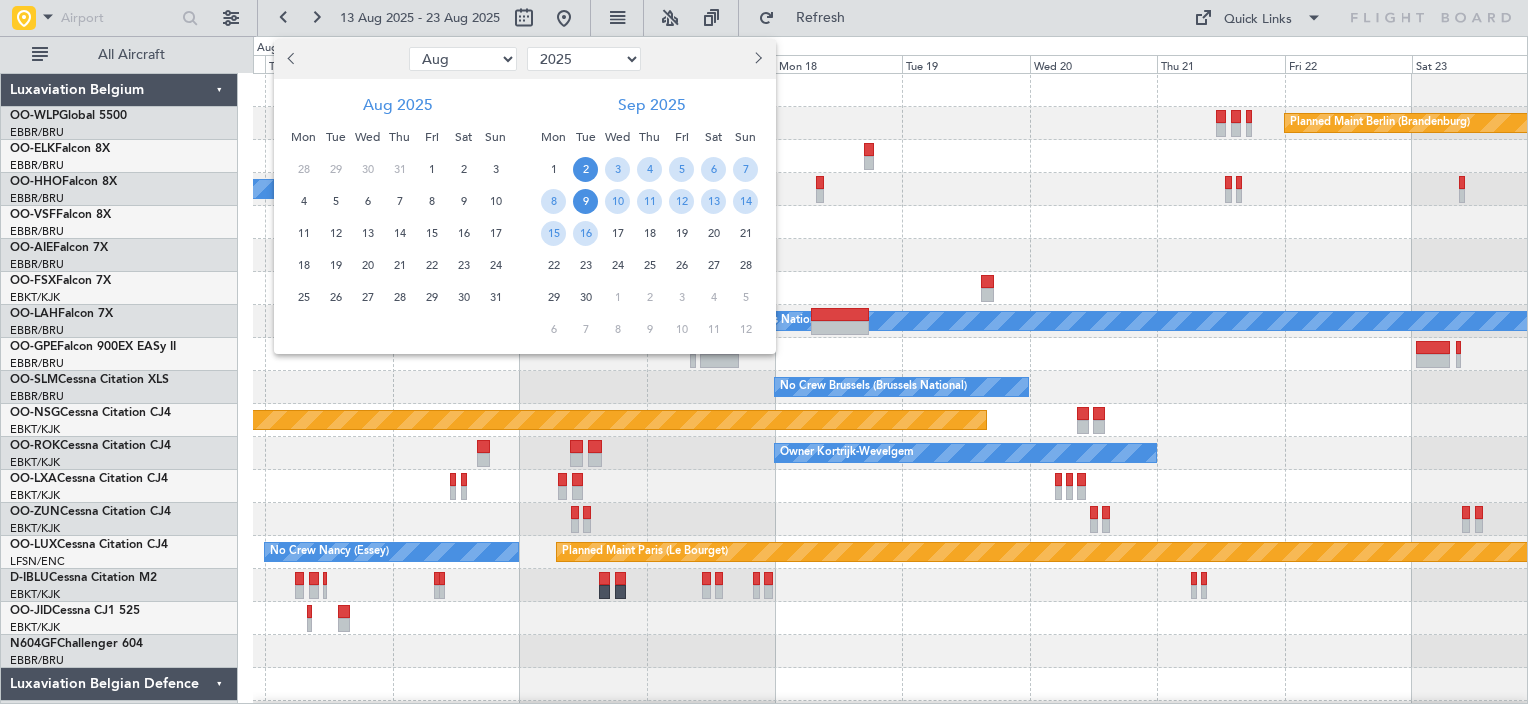 click on "9" at bounding box center (585, 201) 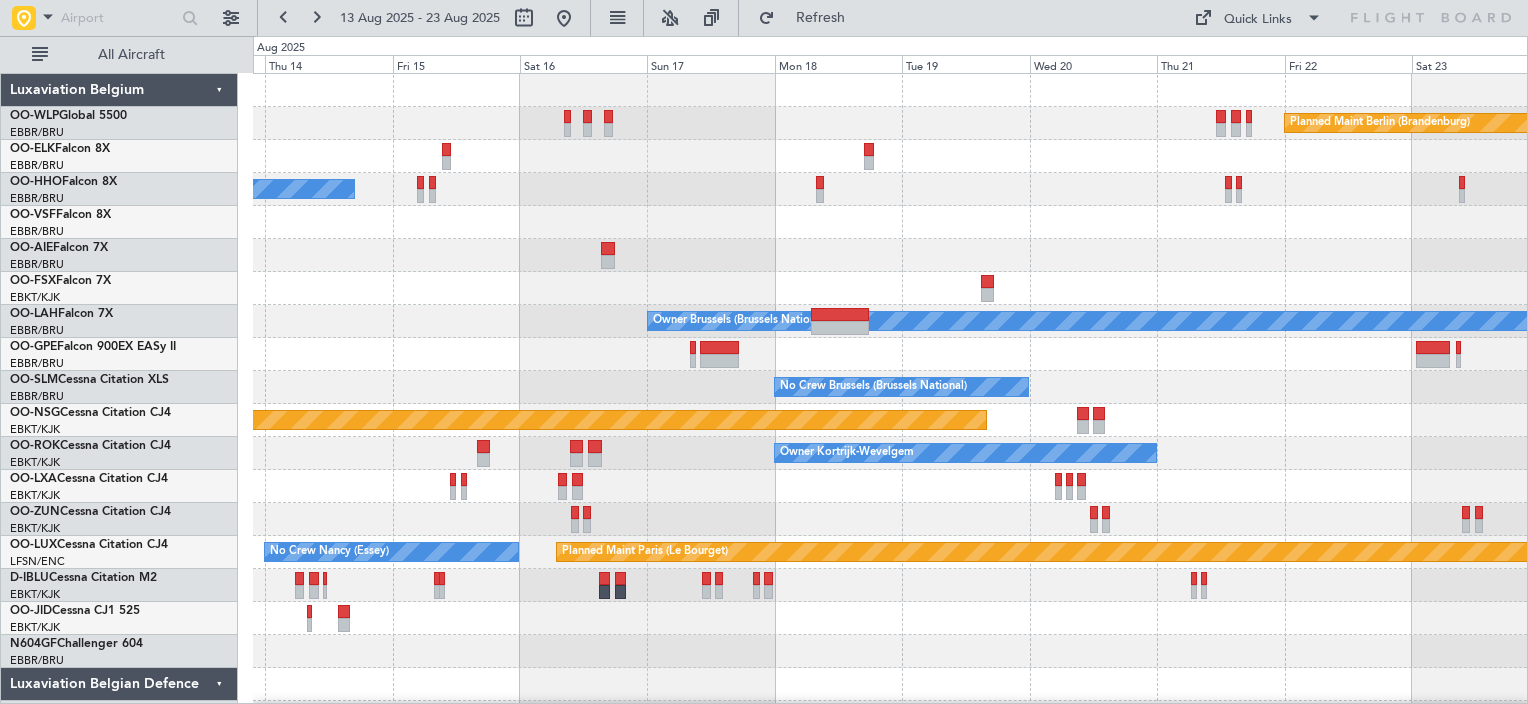 select on "9" 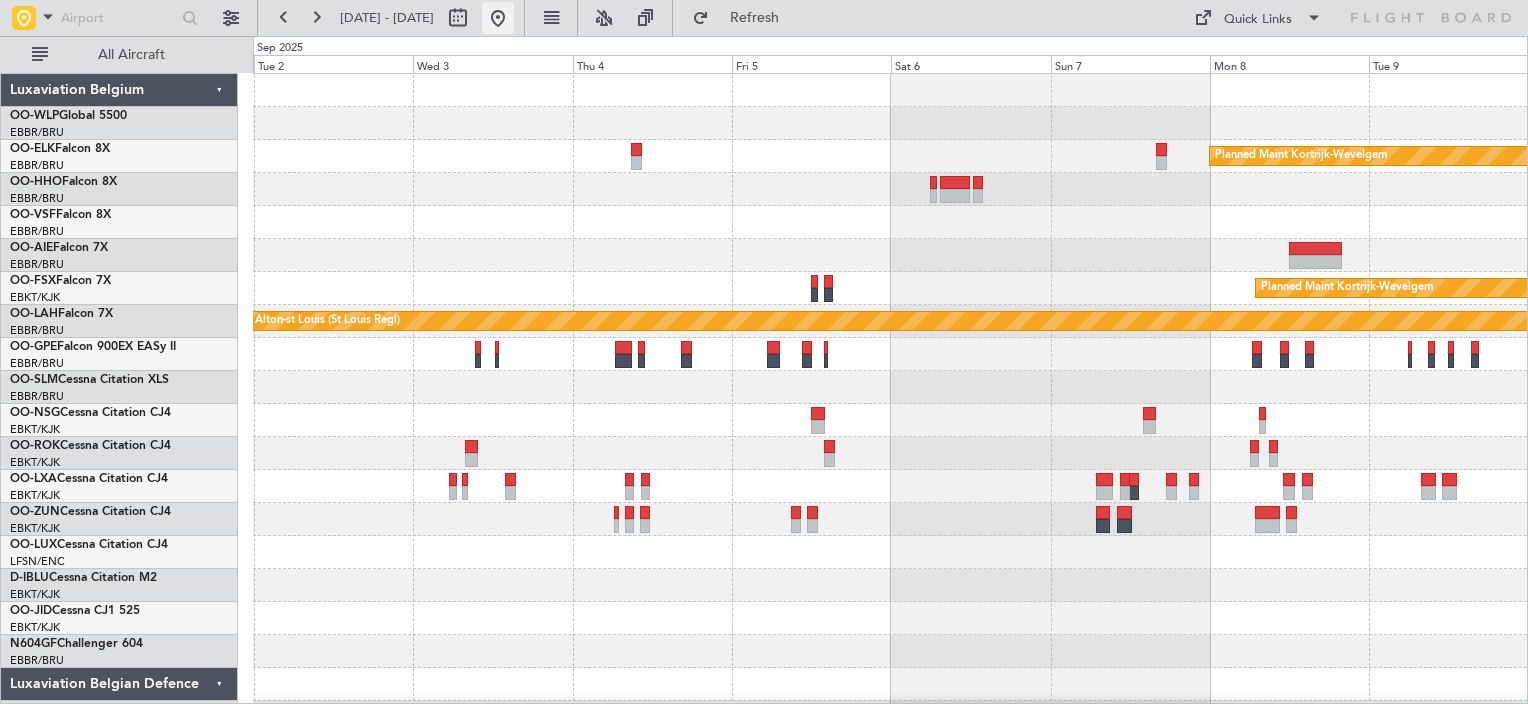 click at bounding box center [498, 18] 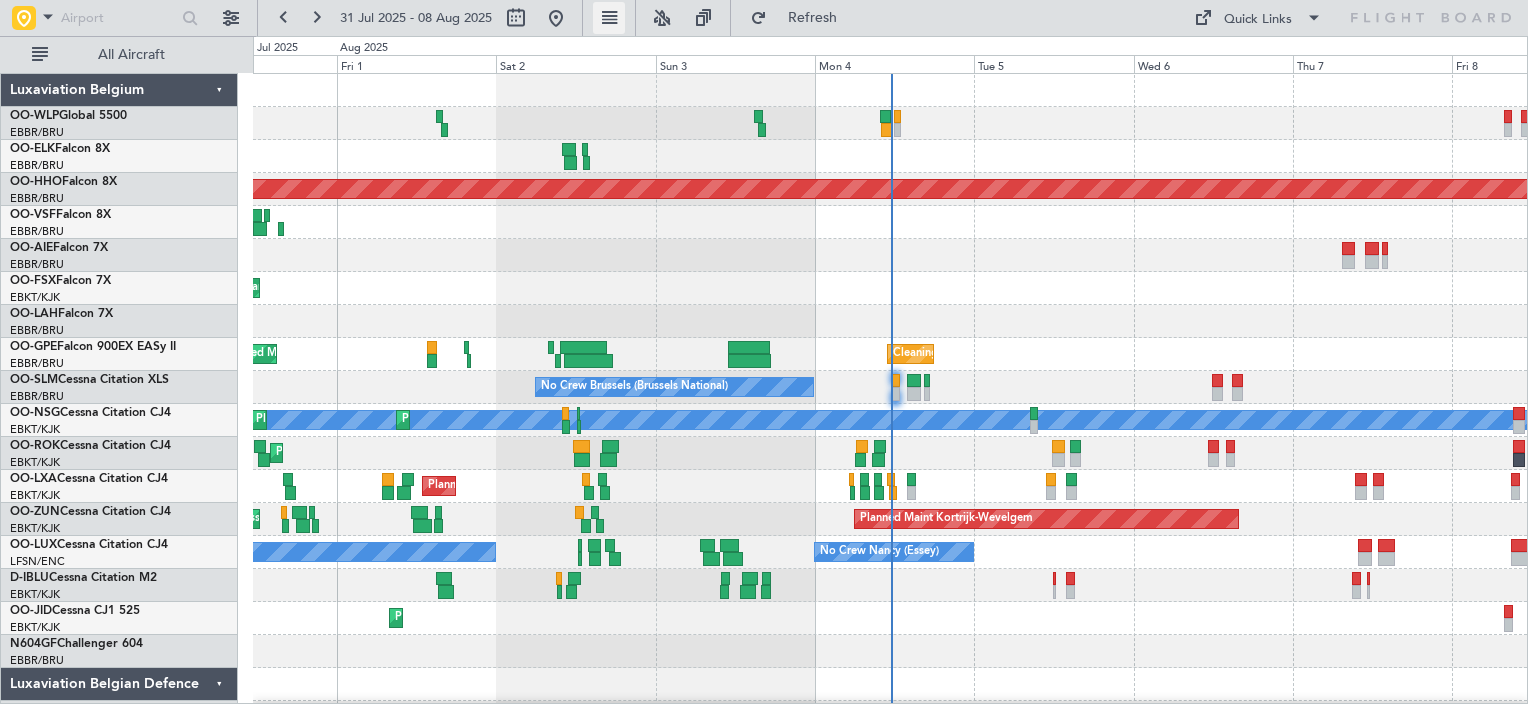 click 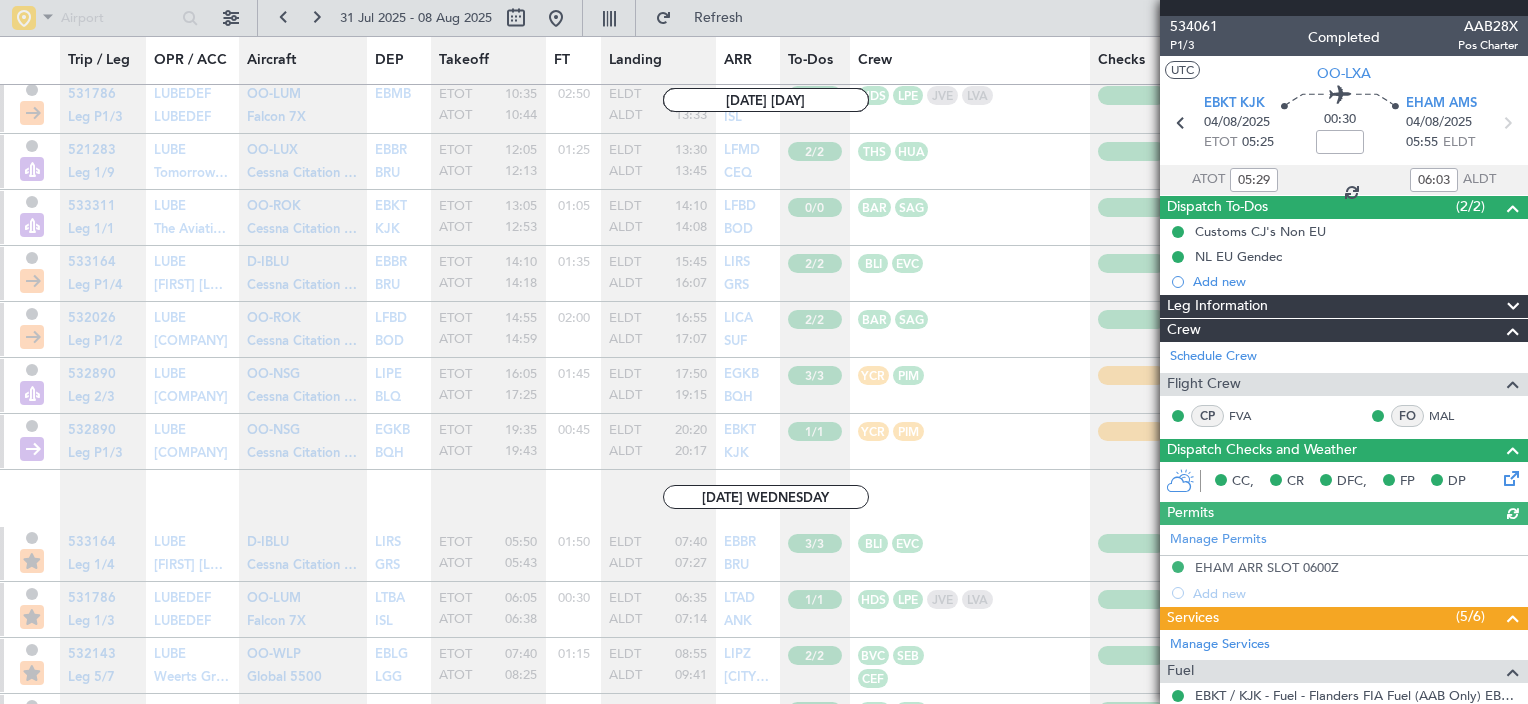 scroll, scrollTop: 9128, scrollLeft: 0, axis: vertical 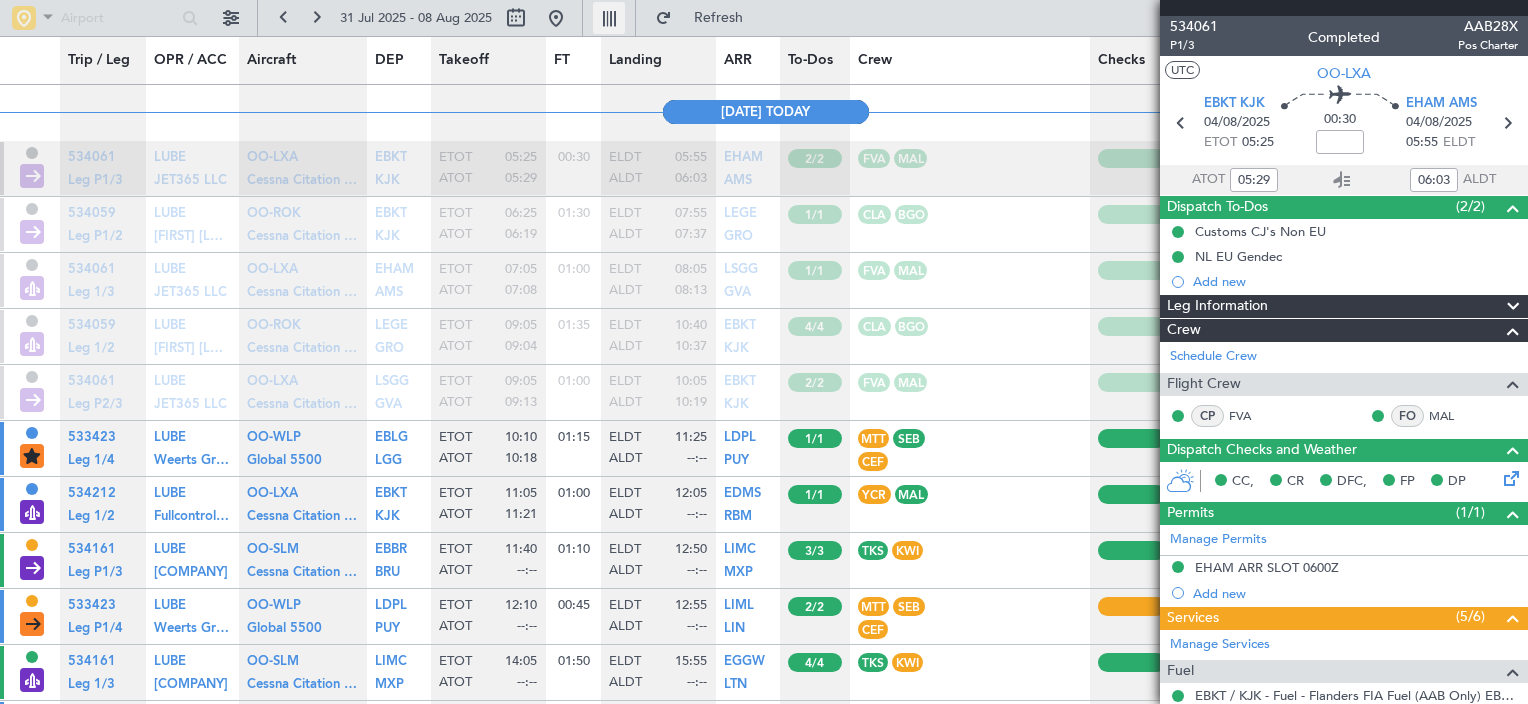 click 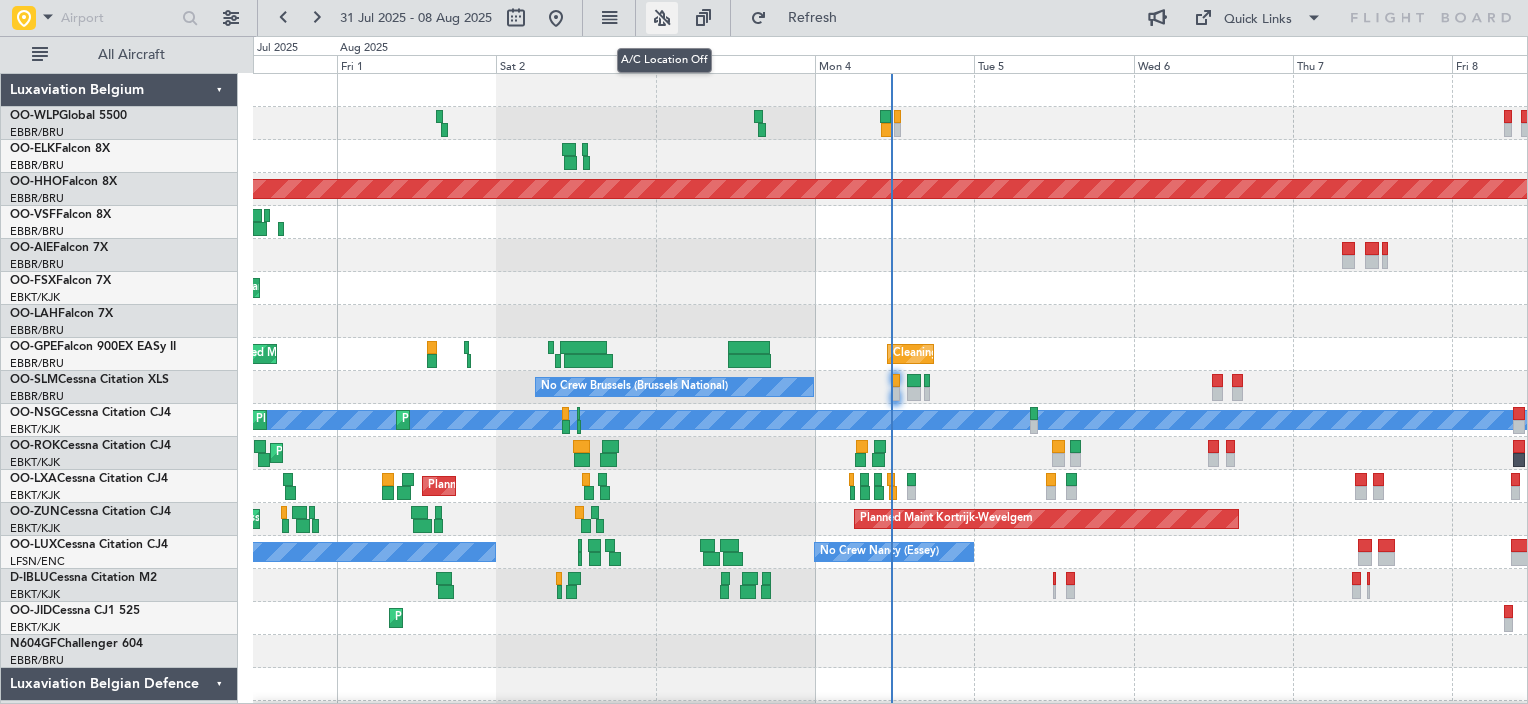click 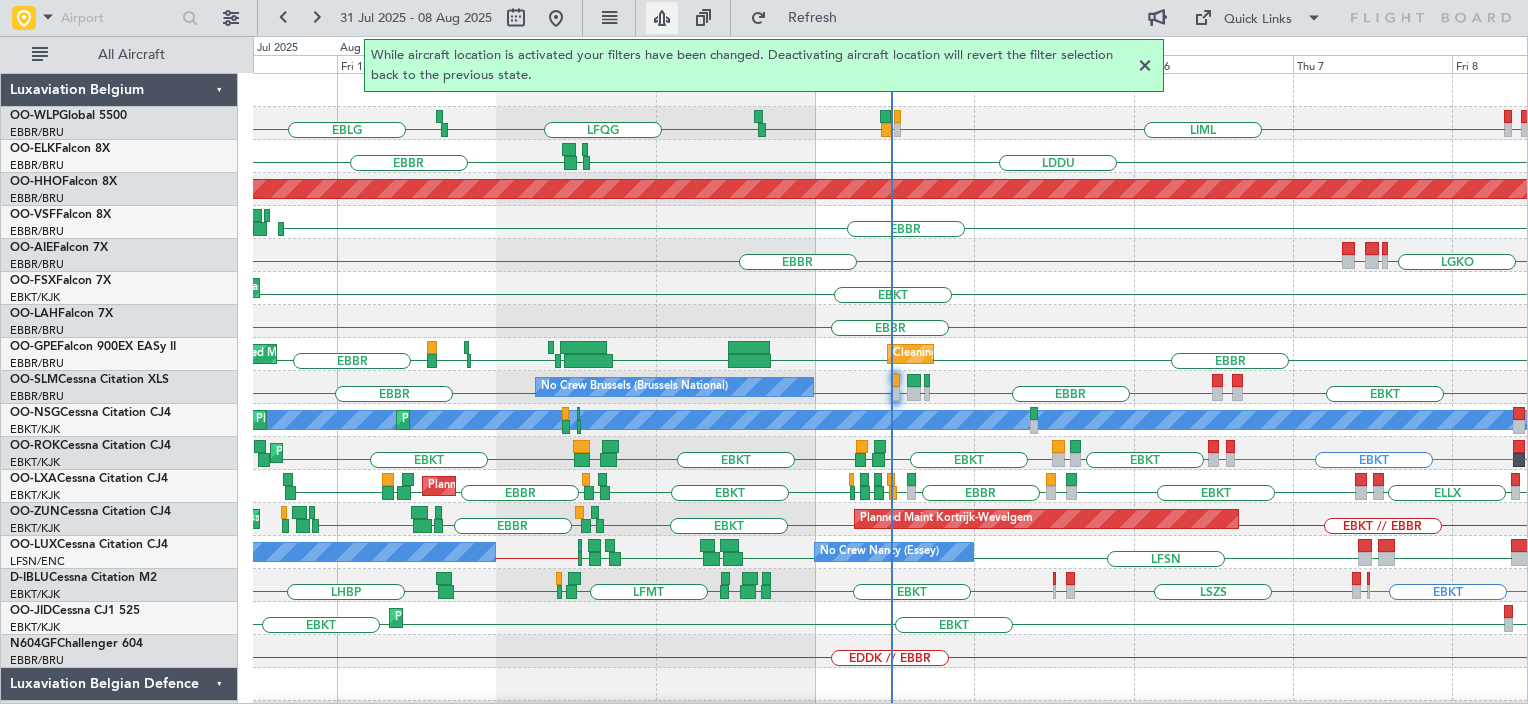 click 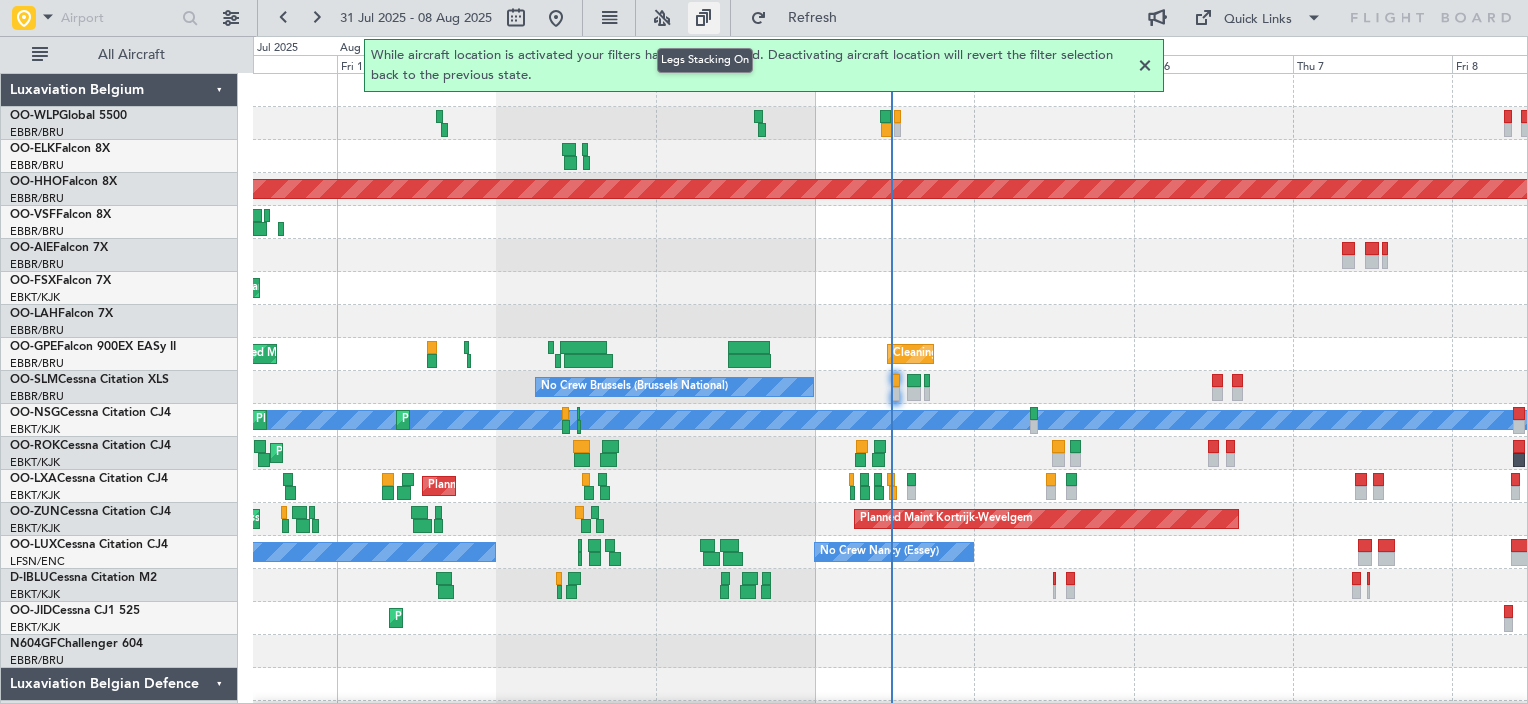 click 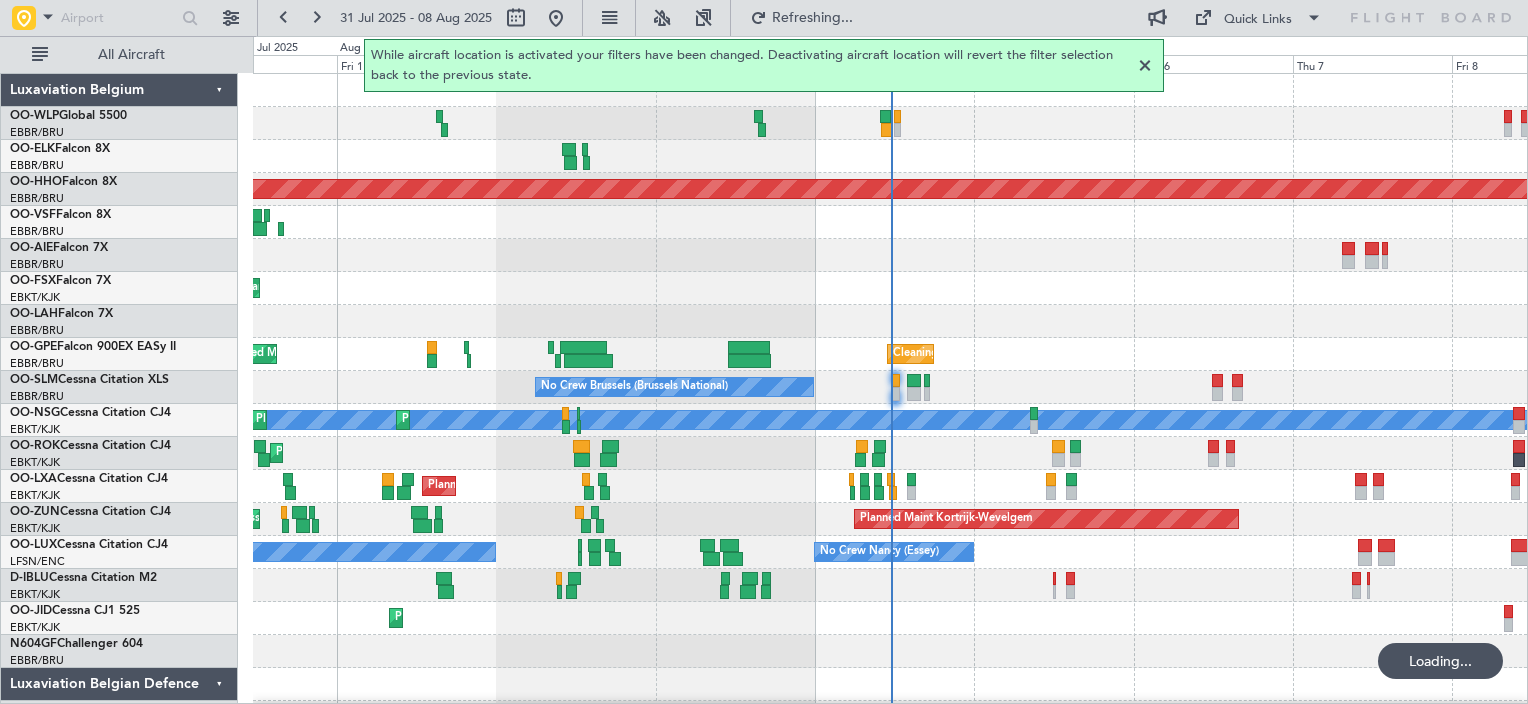 click 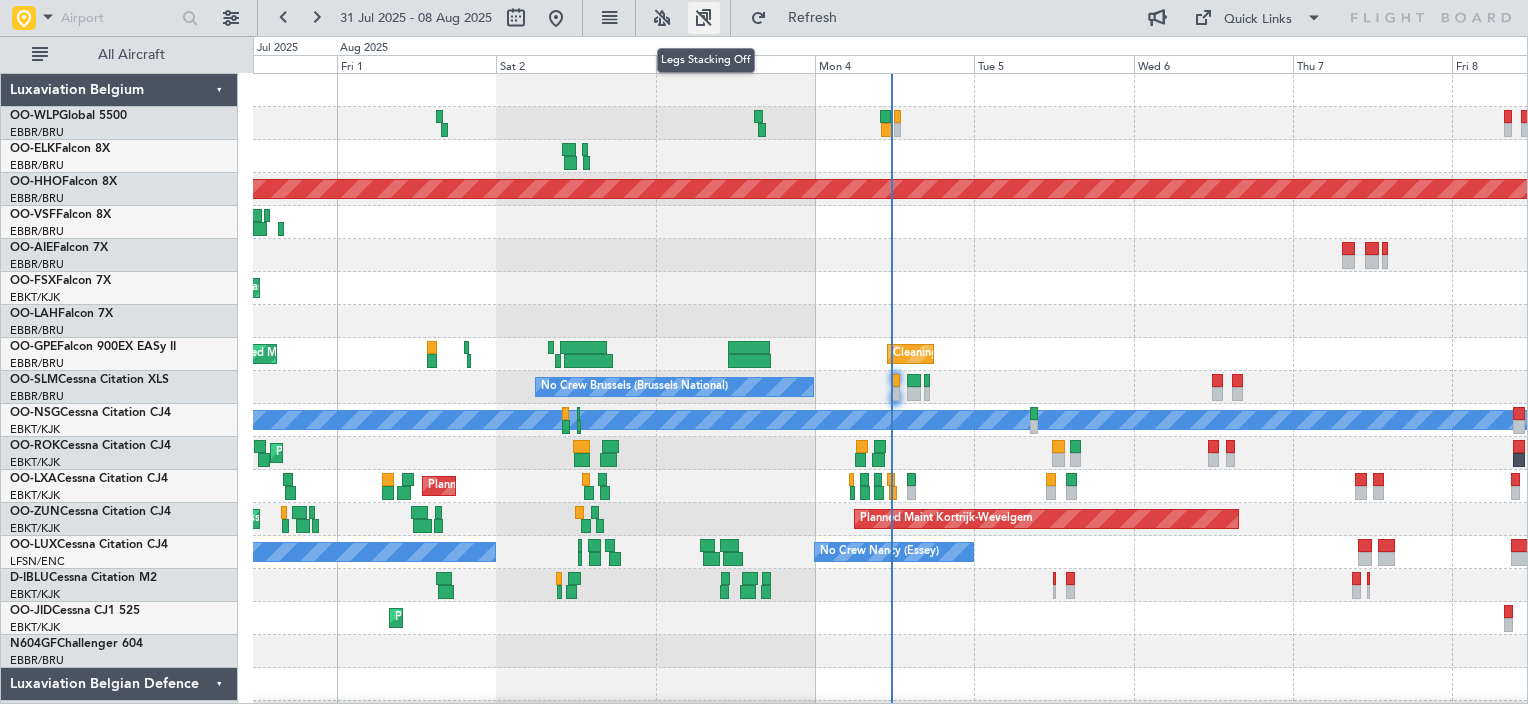click 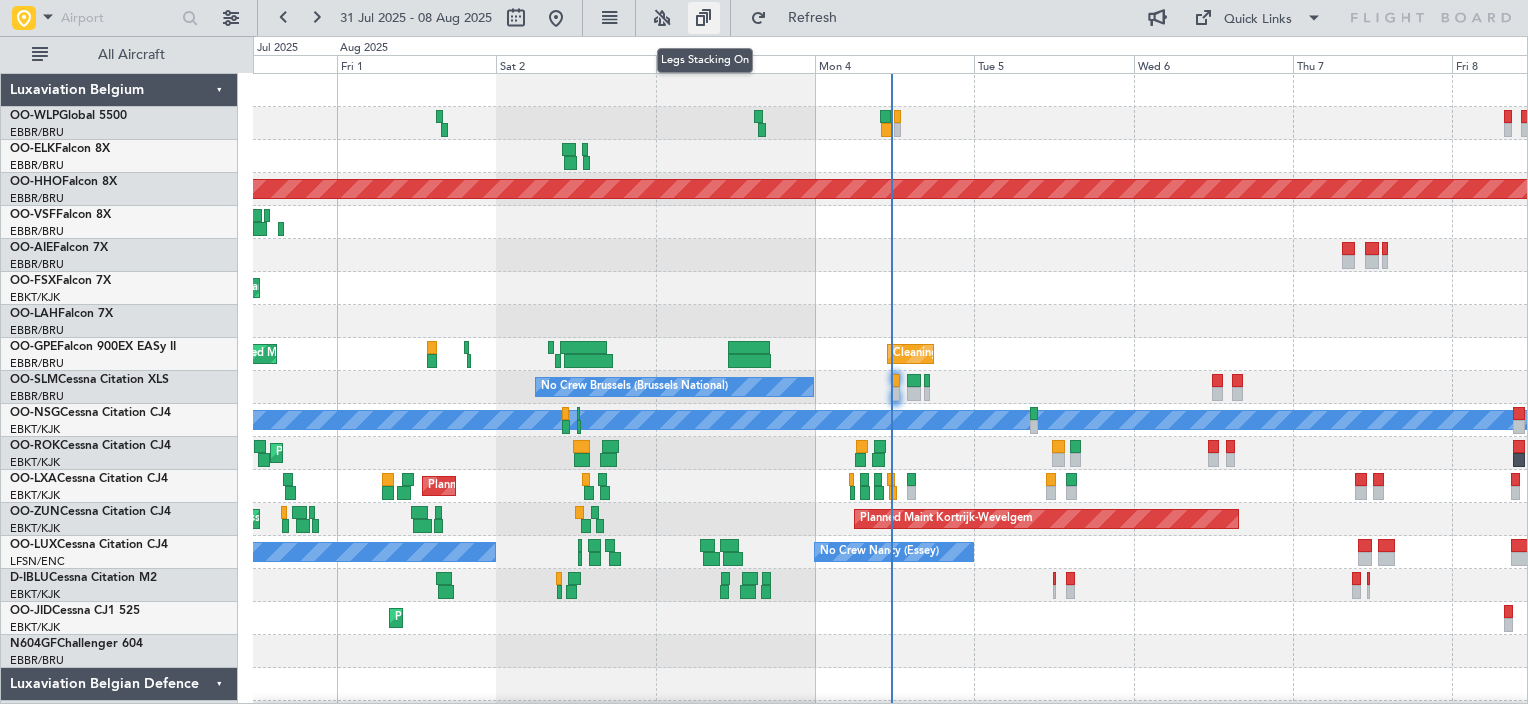 click 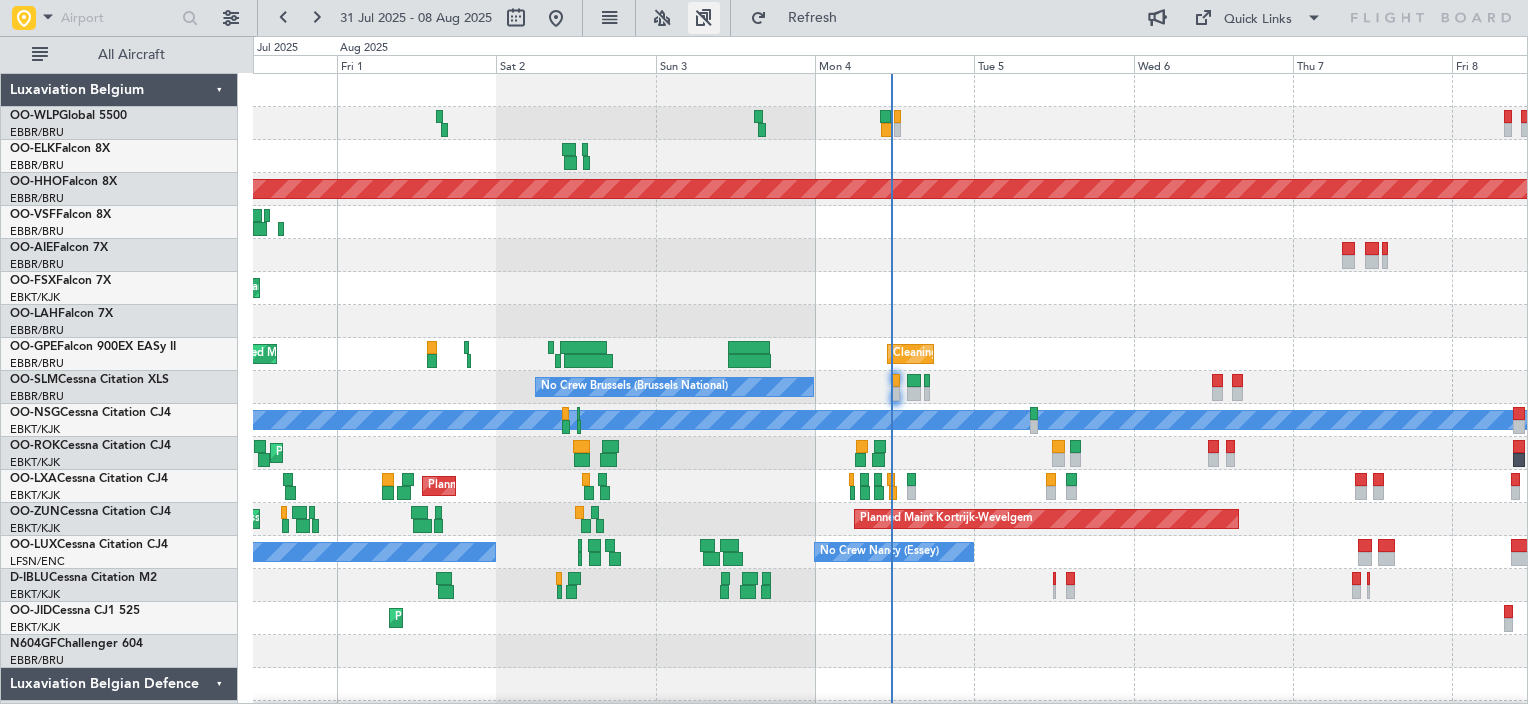 click 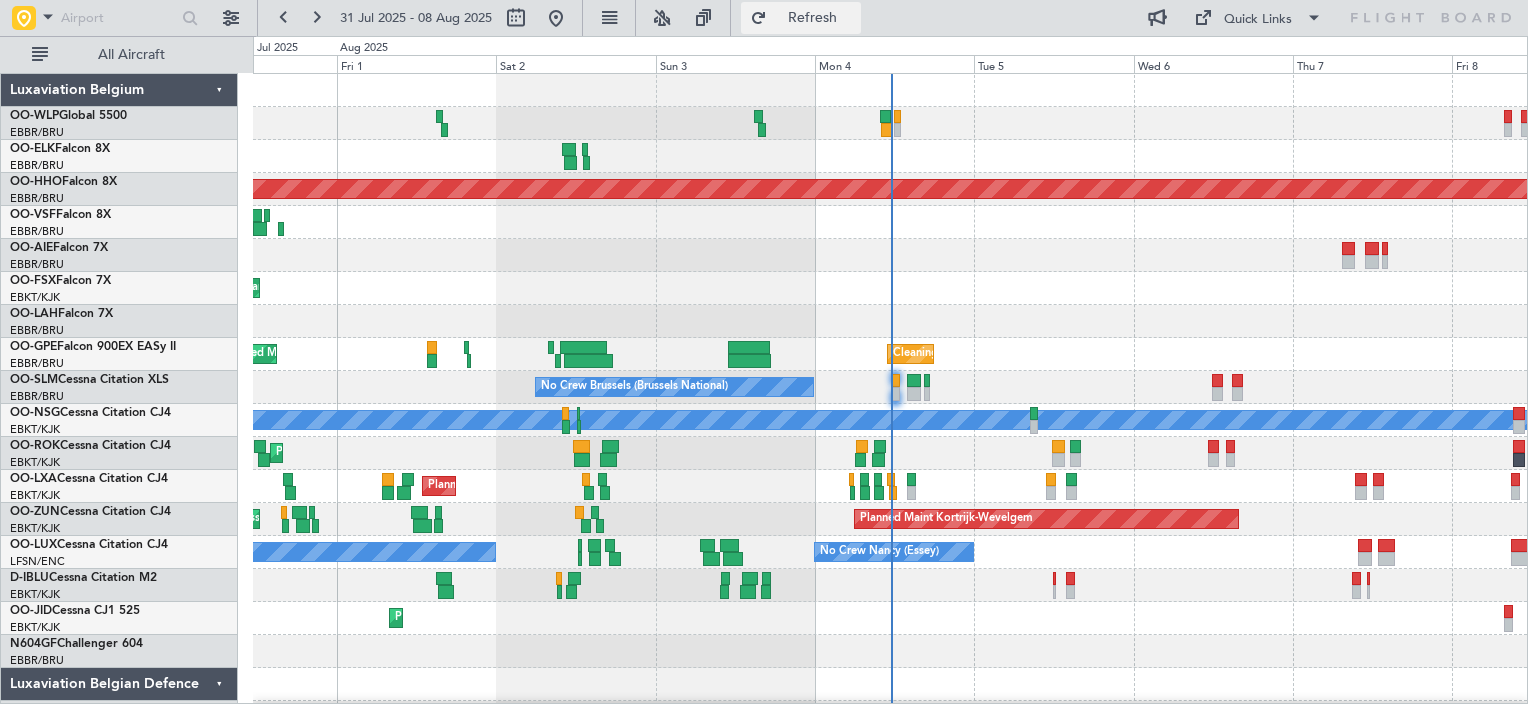 click on "Refresh" 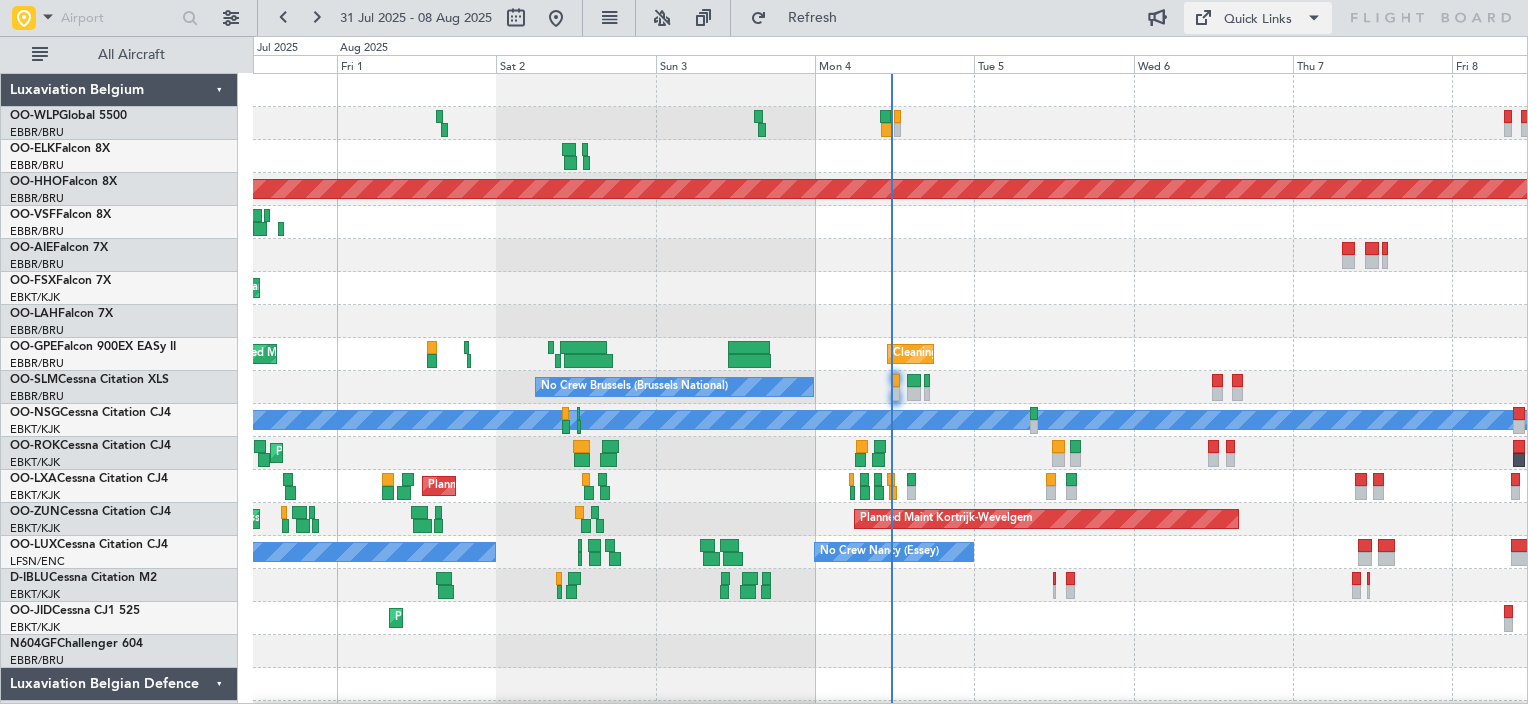 click on "Quick Links" at bounding box center [1258, 20] 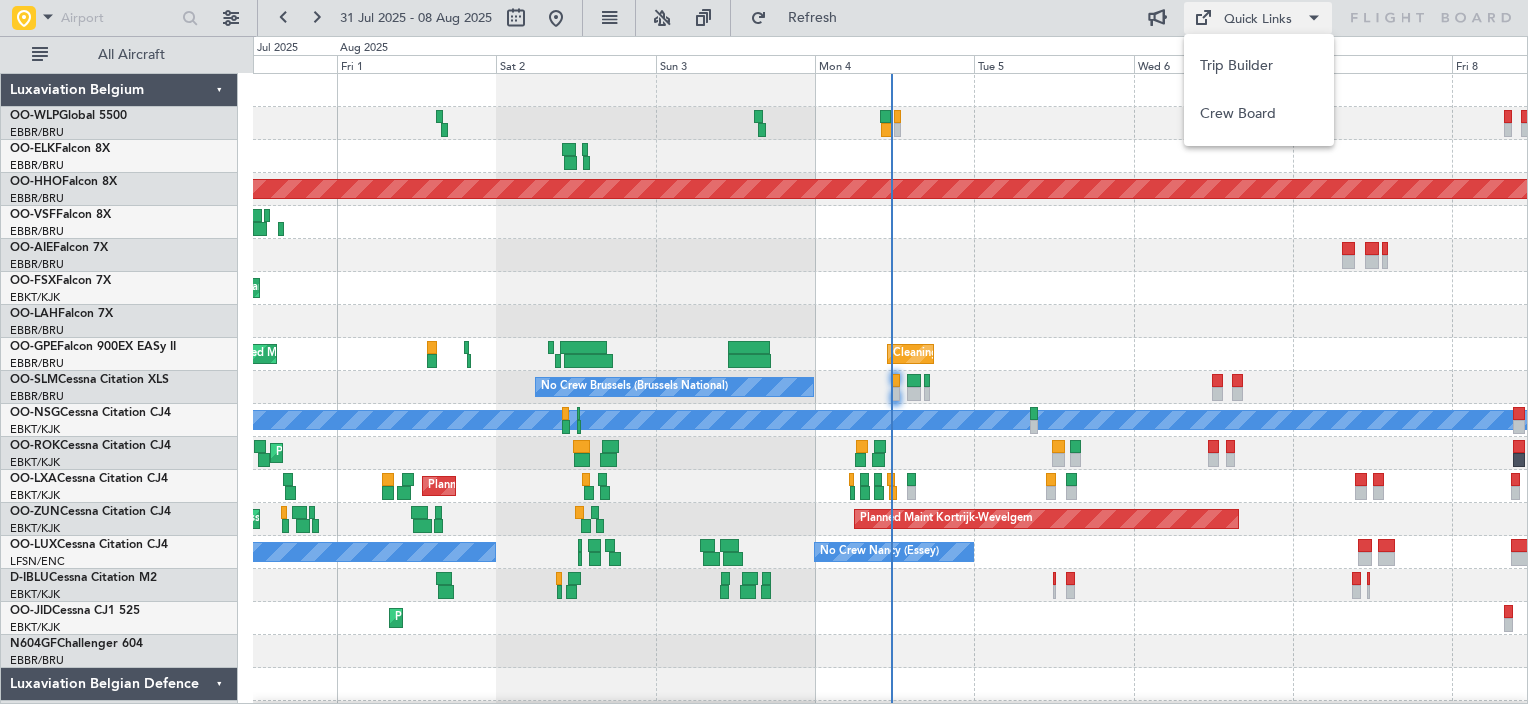 click at bounding box center (764, 352) 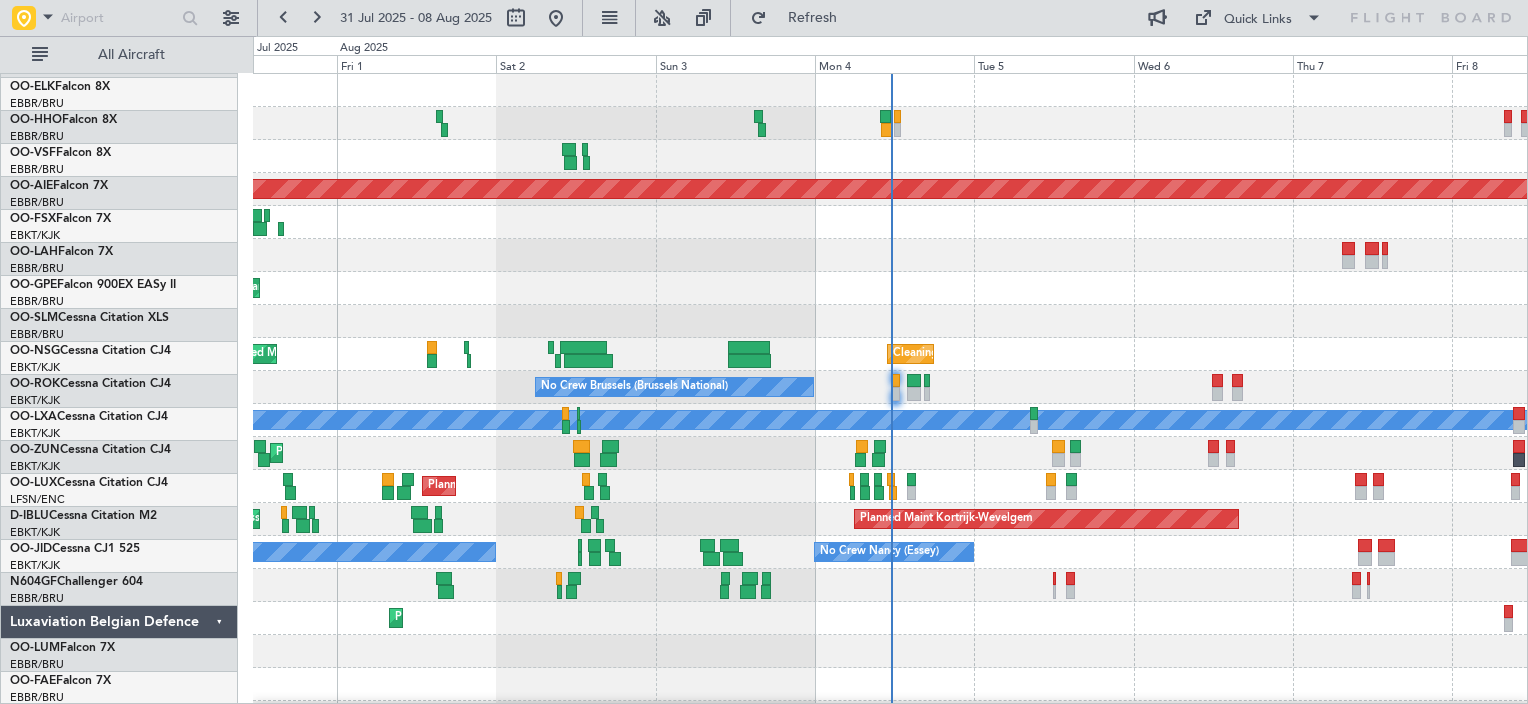 scroll, scrollTop: 0, scrollLeft: 0, axis: both 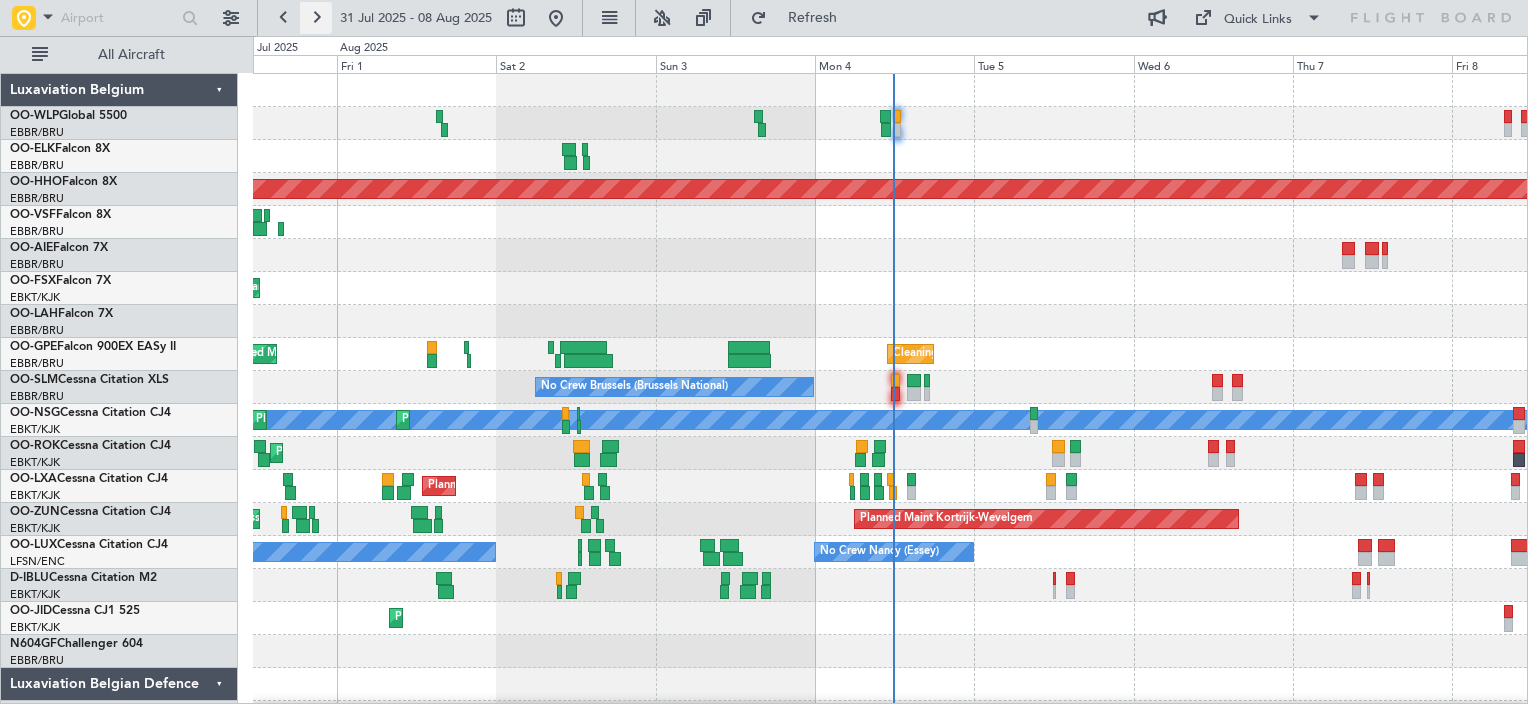 click at bounding box center (316, 18) 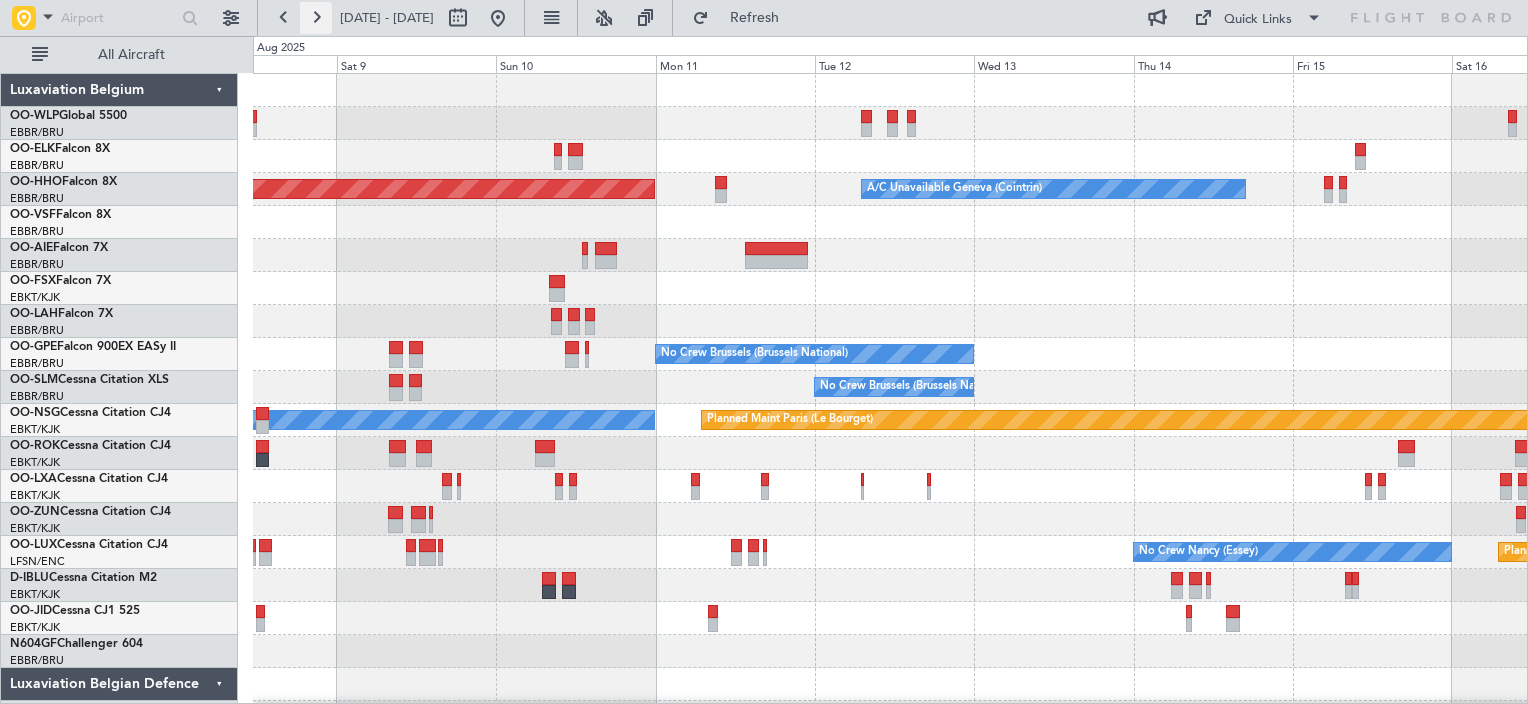 click at bounding box center [316, 18] 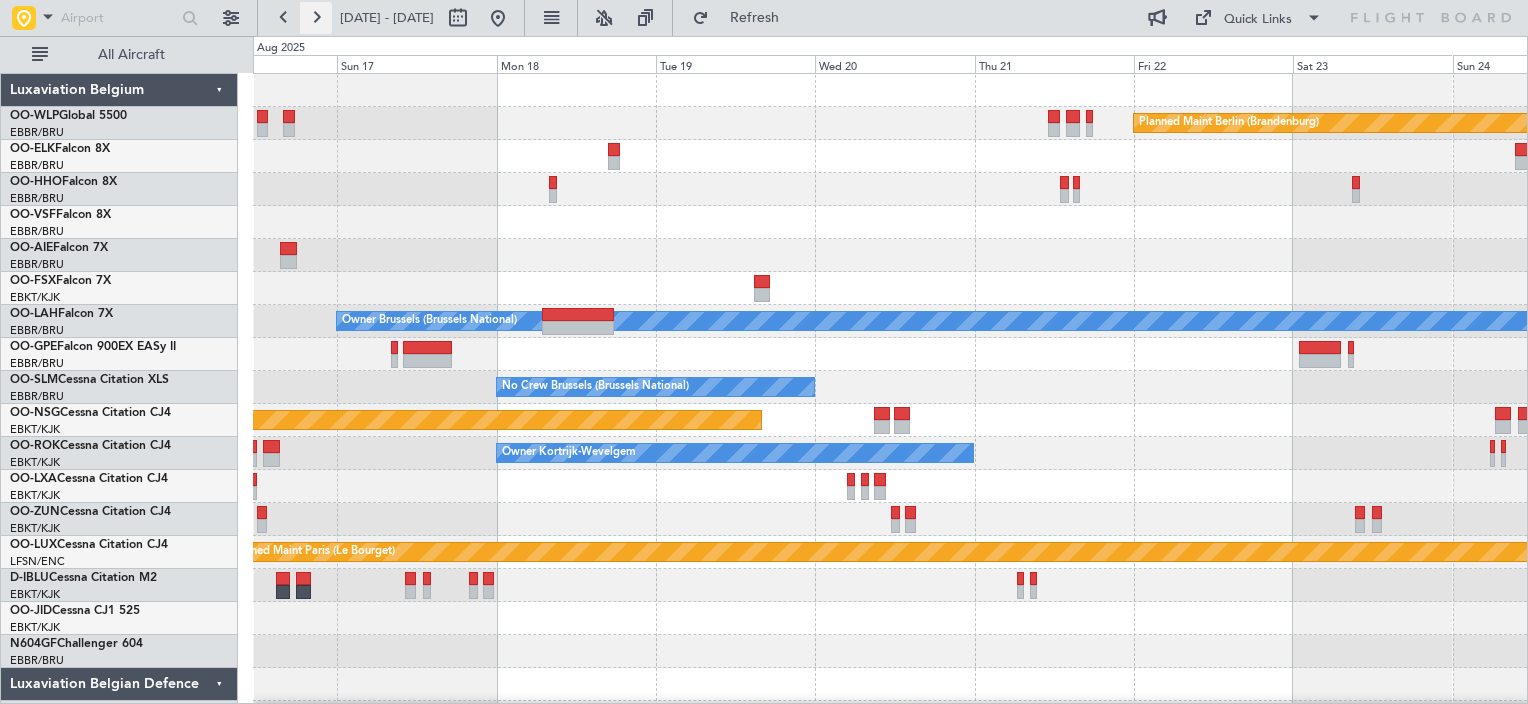 click at bounding box center (316, 18) 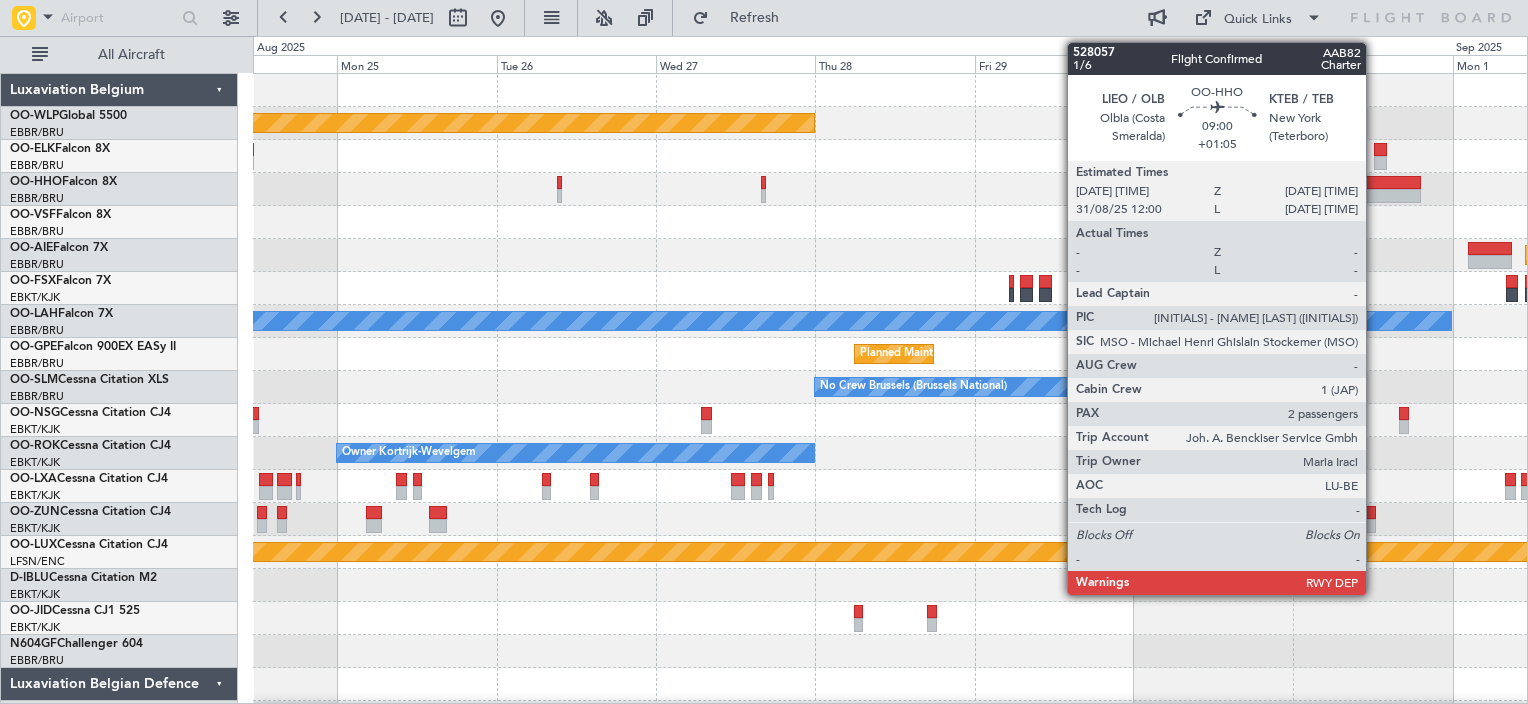 click 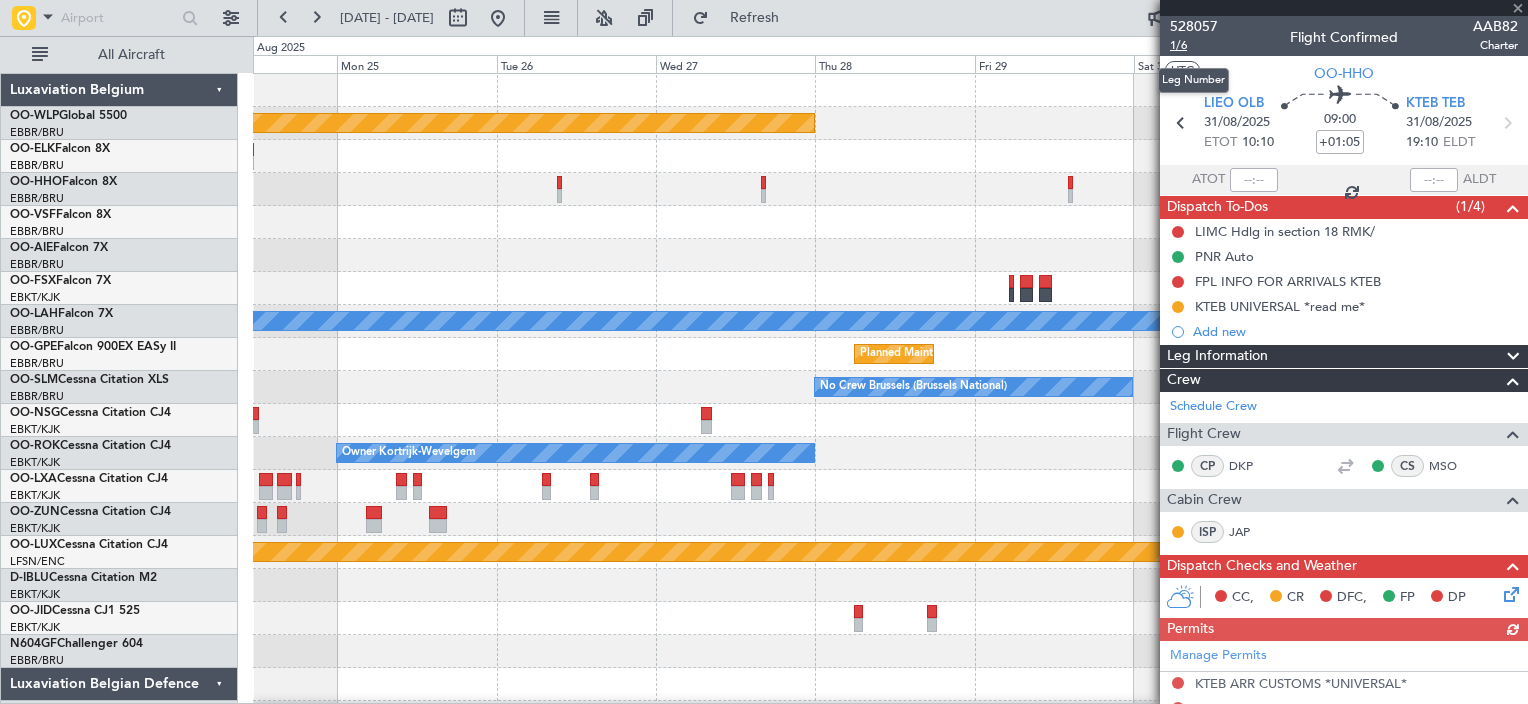 click on "1/6" at bounding box center (1194, 45) 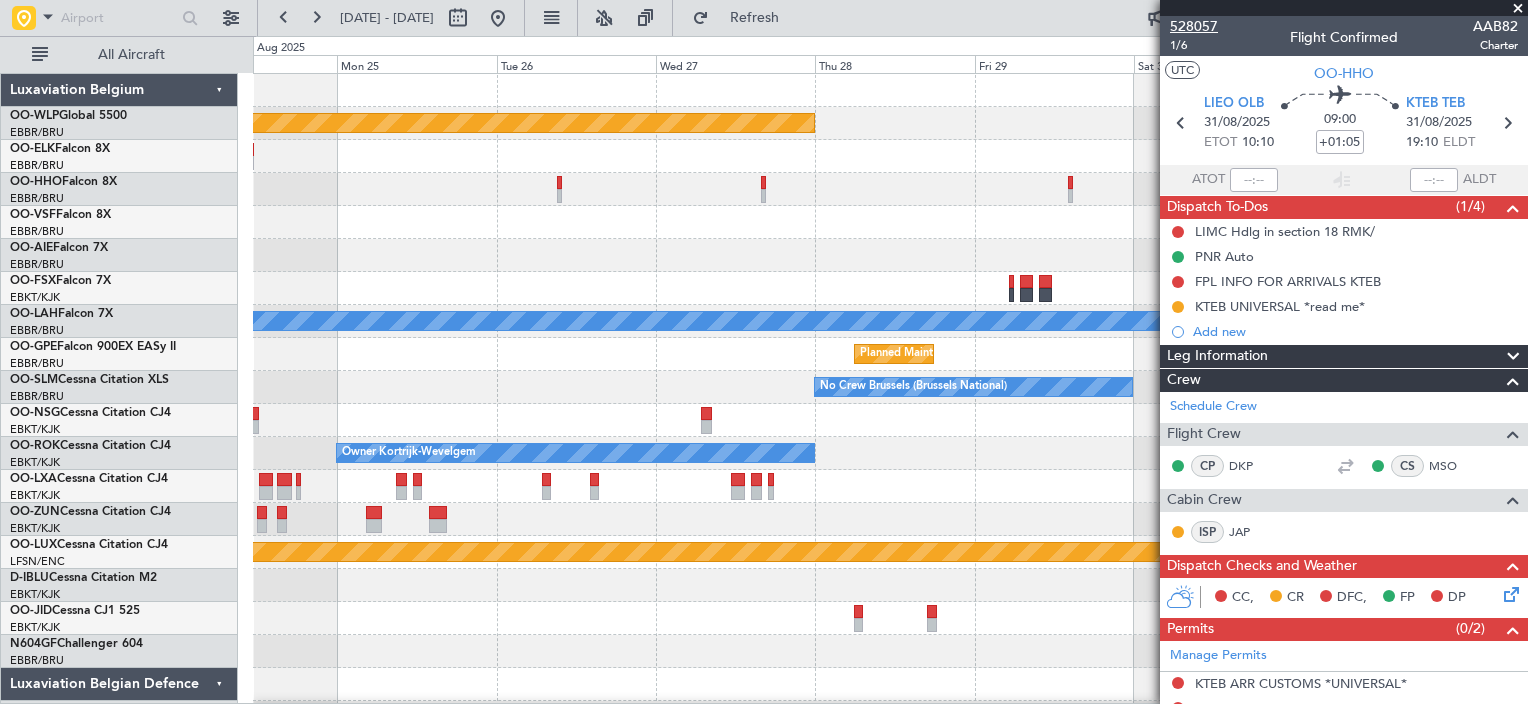 click on "528057" at bounding box center [1194, 26] 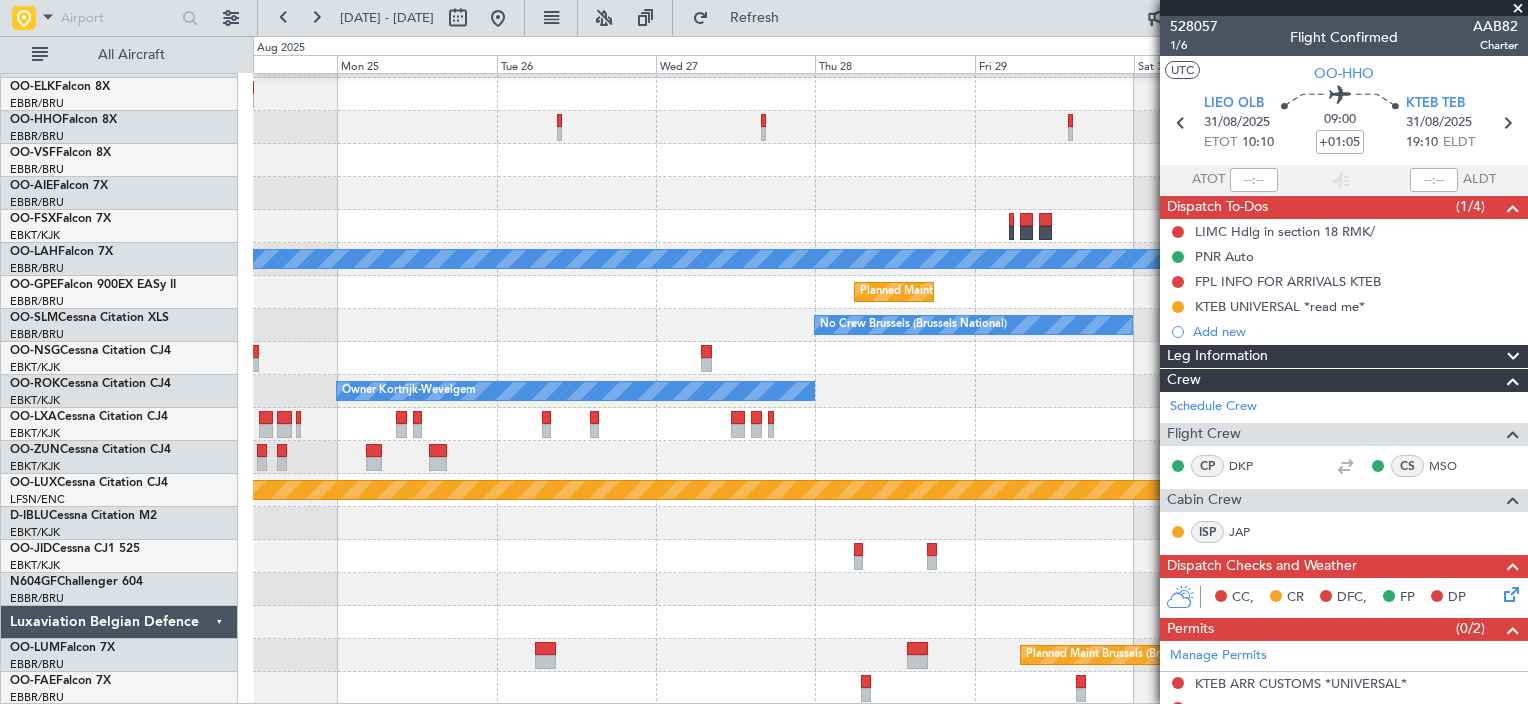 scroll, scrollTop: 0, scrollLeft: 0, axis: both 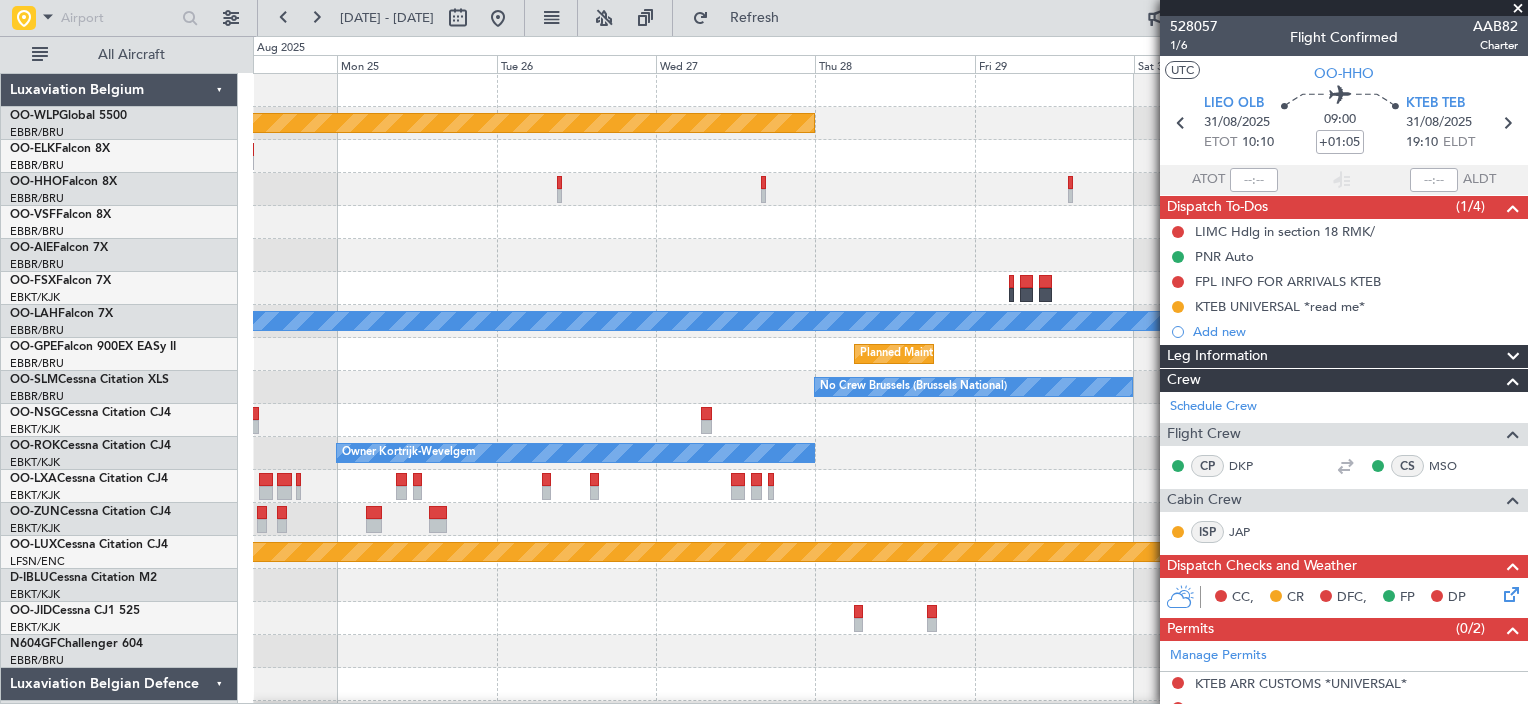 click at bounding box center [1518, 9] 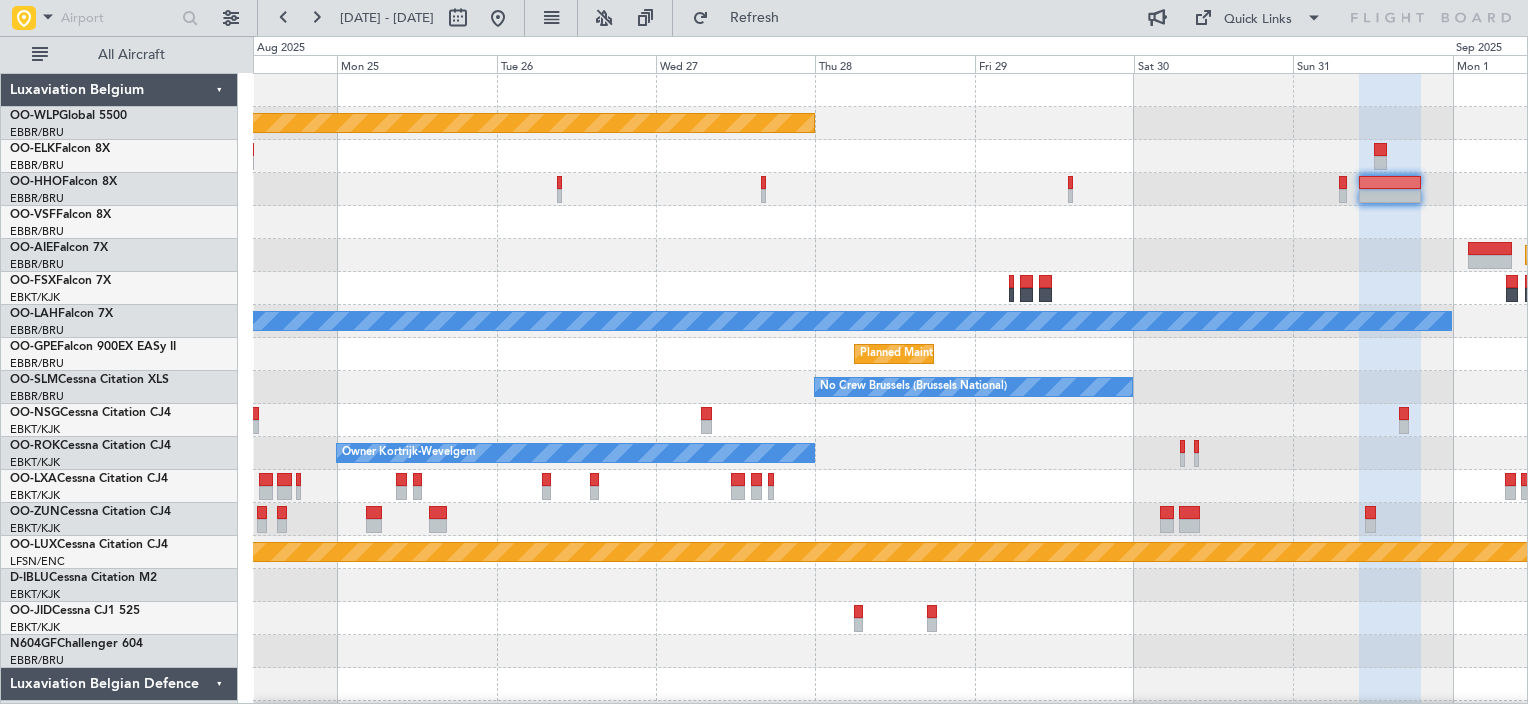 type on "0" 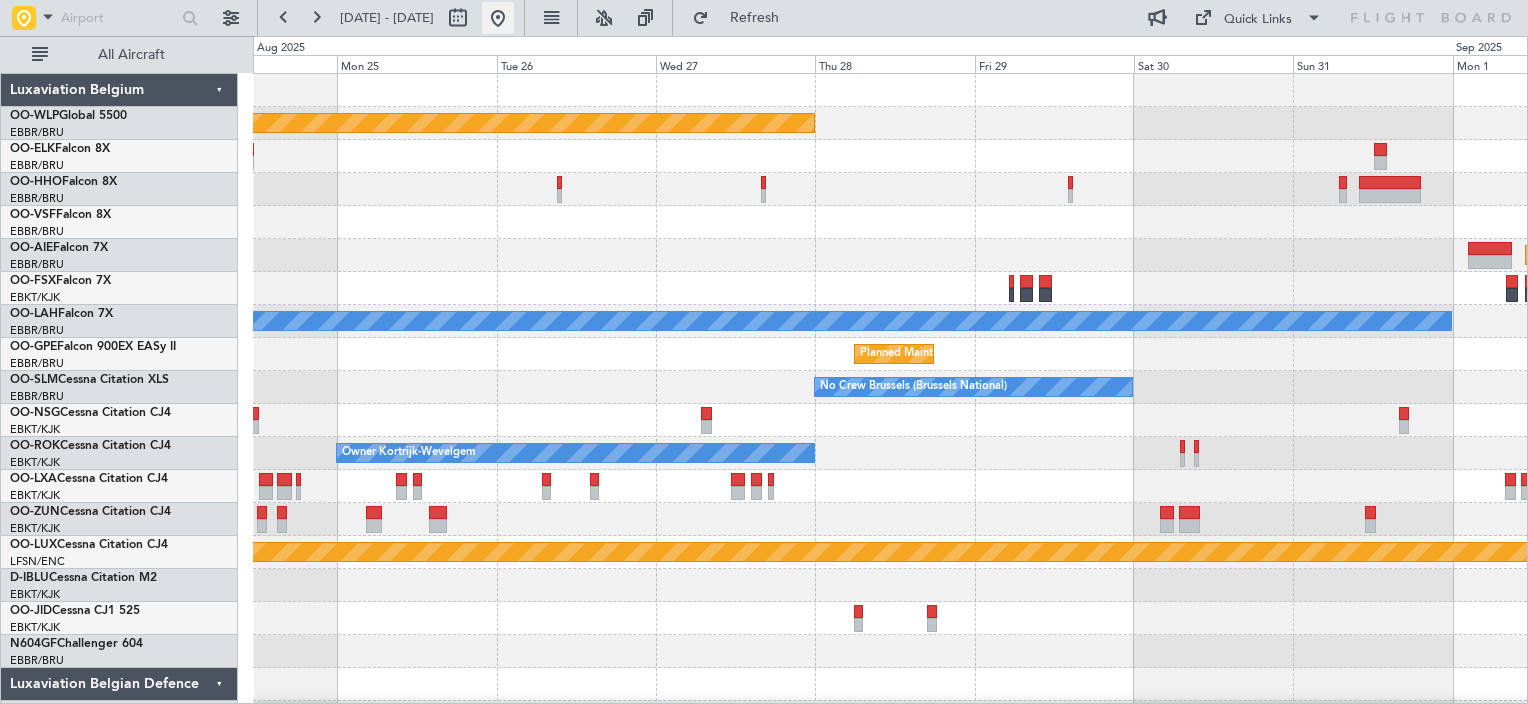 click at bounding box center (498, 18) 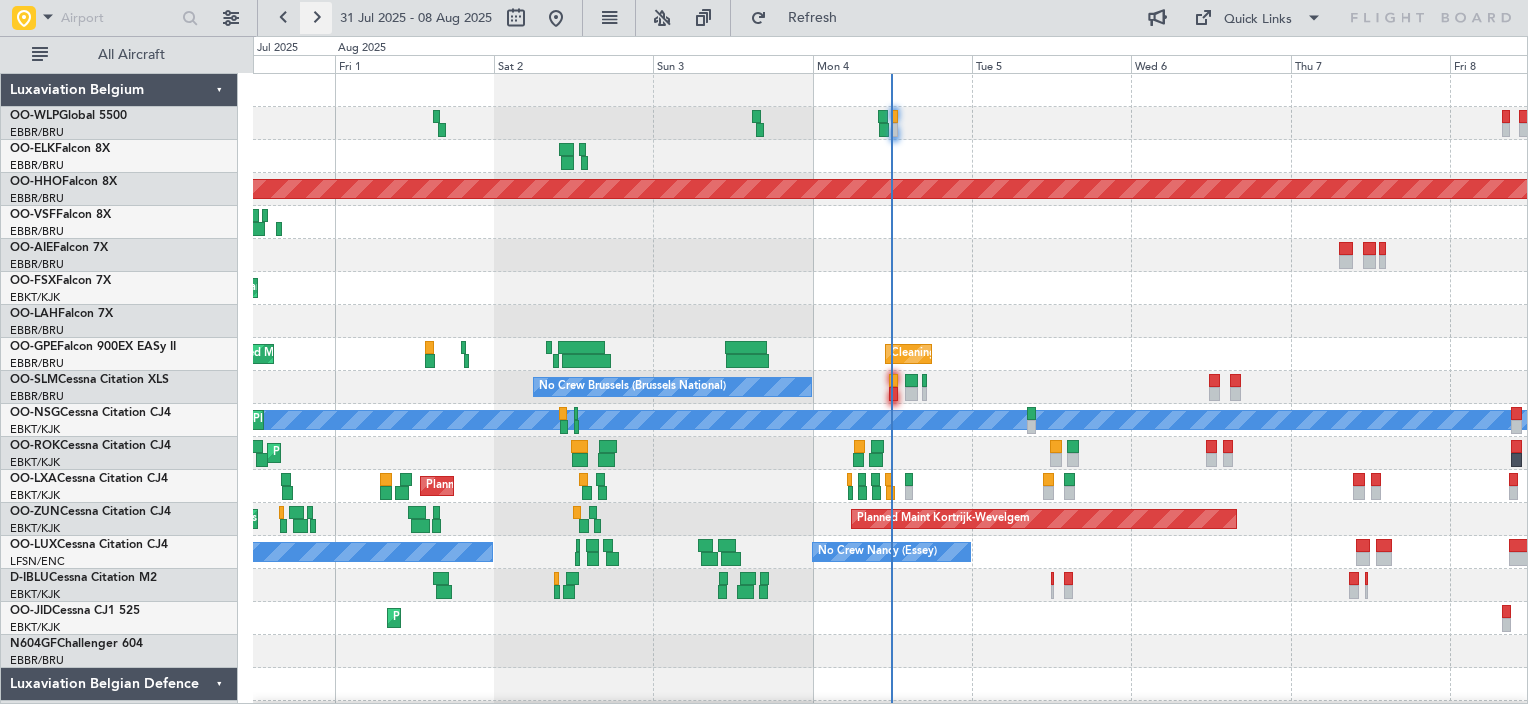 click at bounding box center (316, 18) 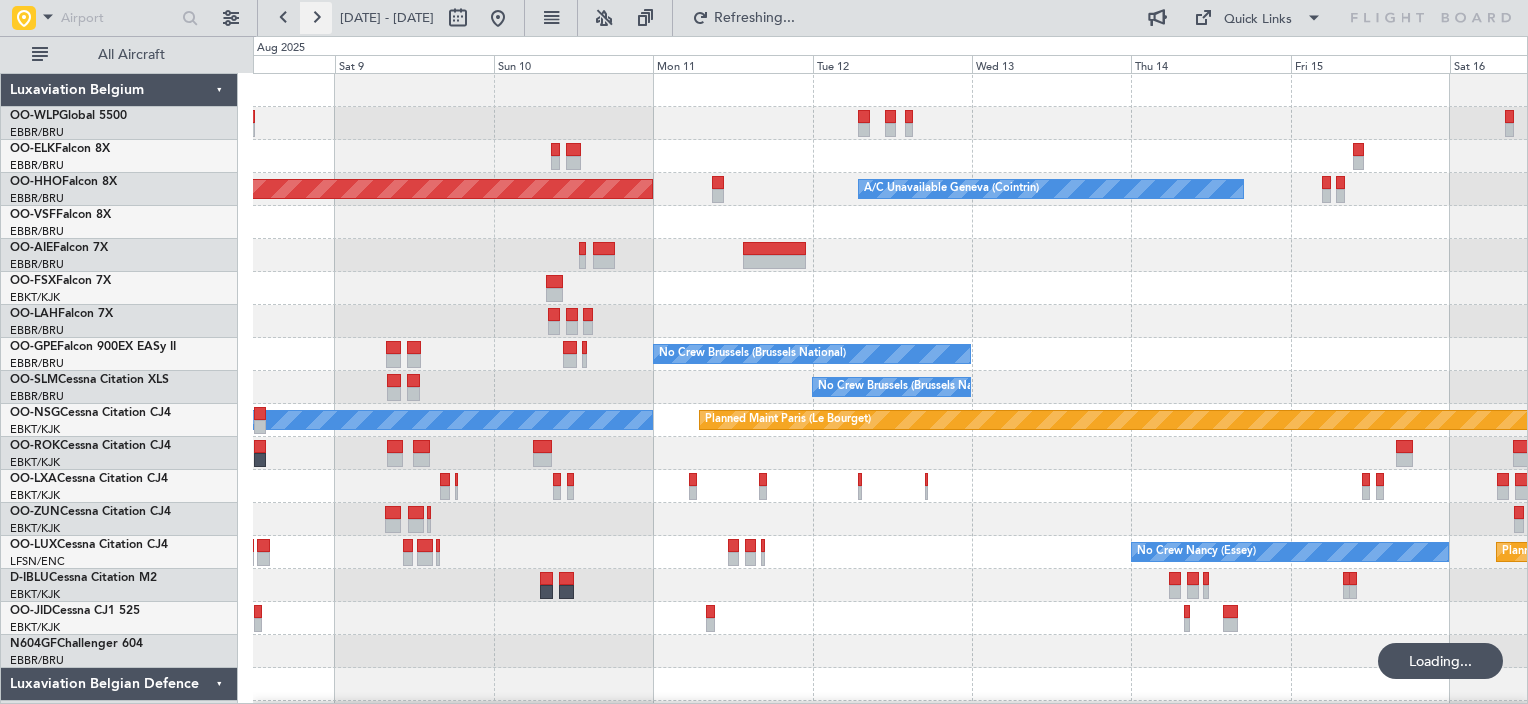 click at bounding box center [316, 18] 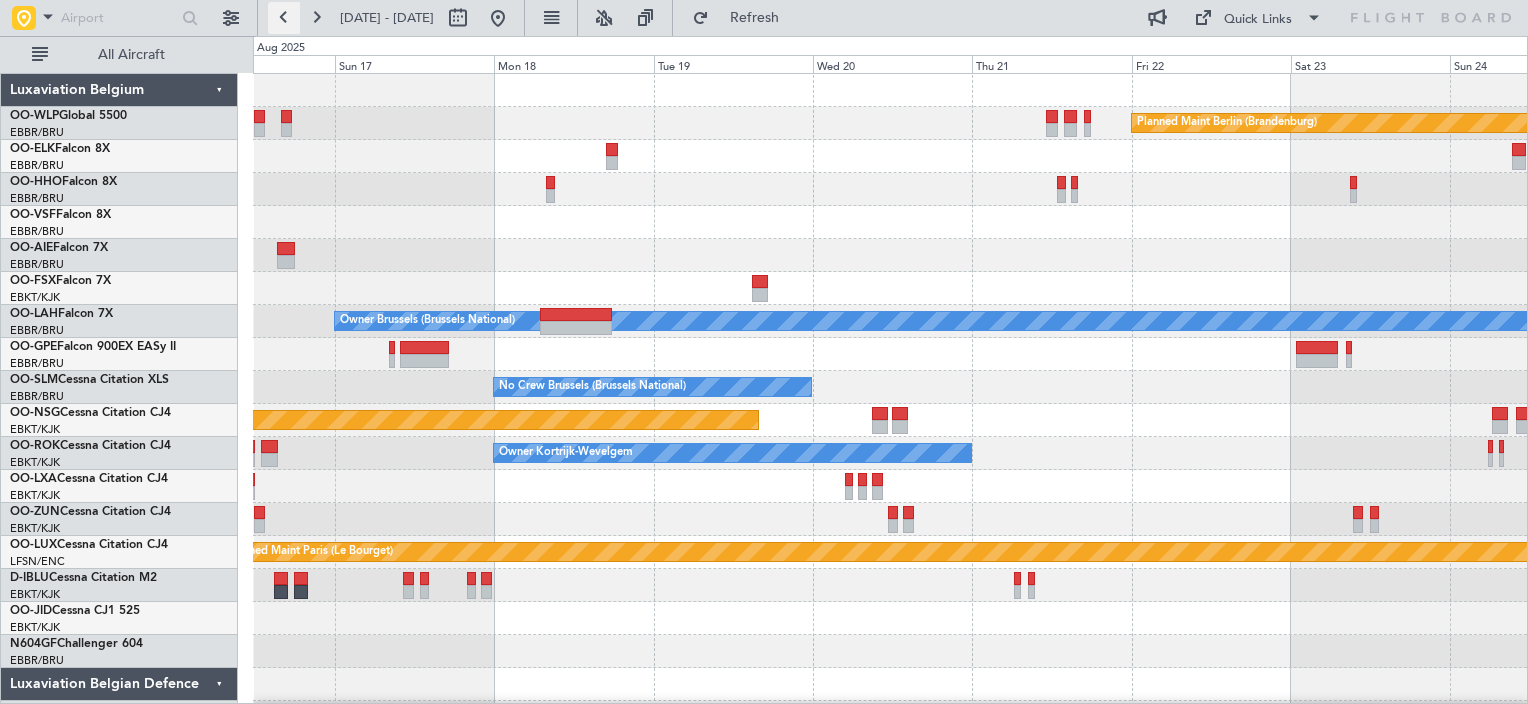 click at bounding box center (284, 18) 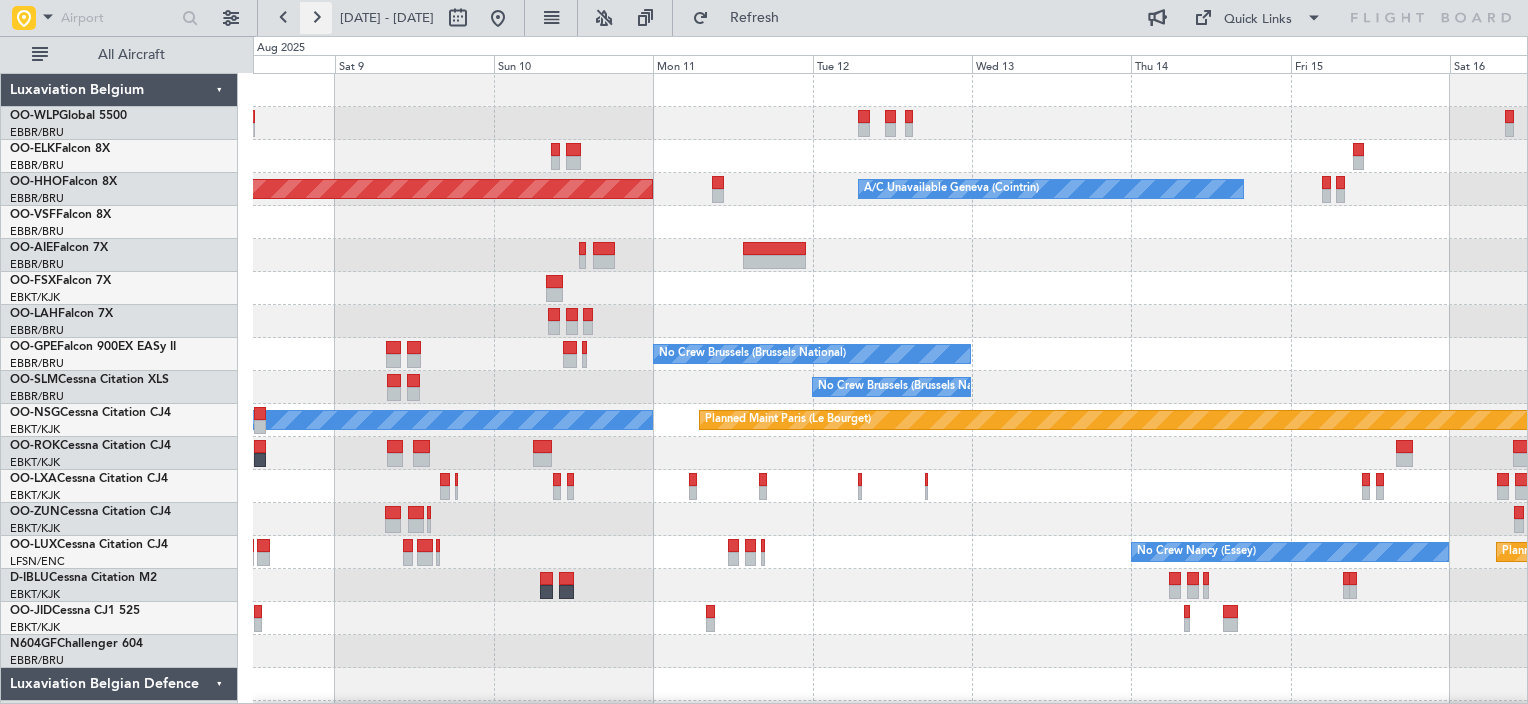 click at bounding box center [316, 18] 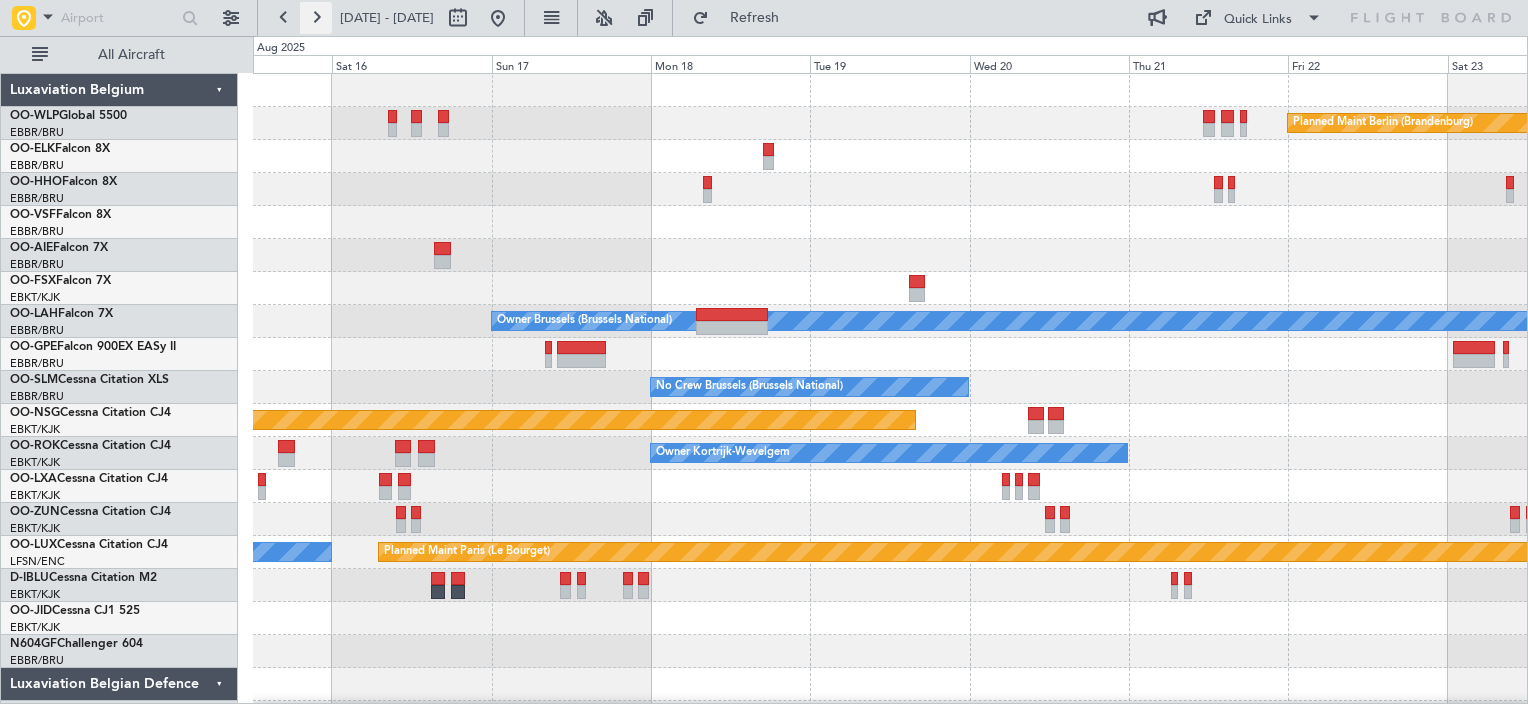 click at bounding box center [316, 18] 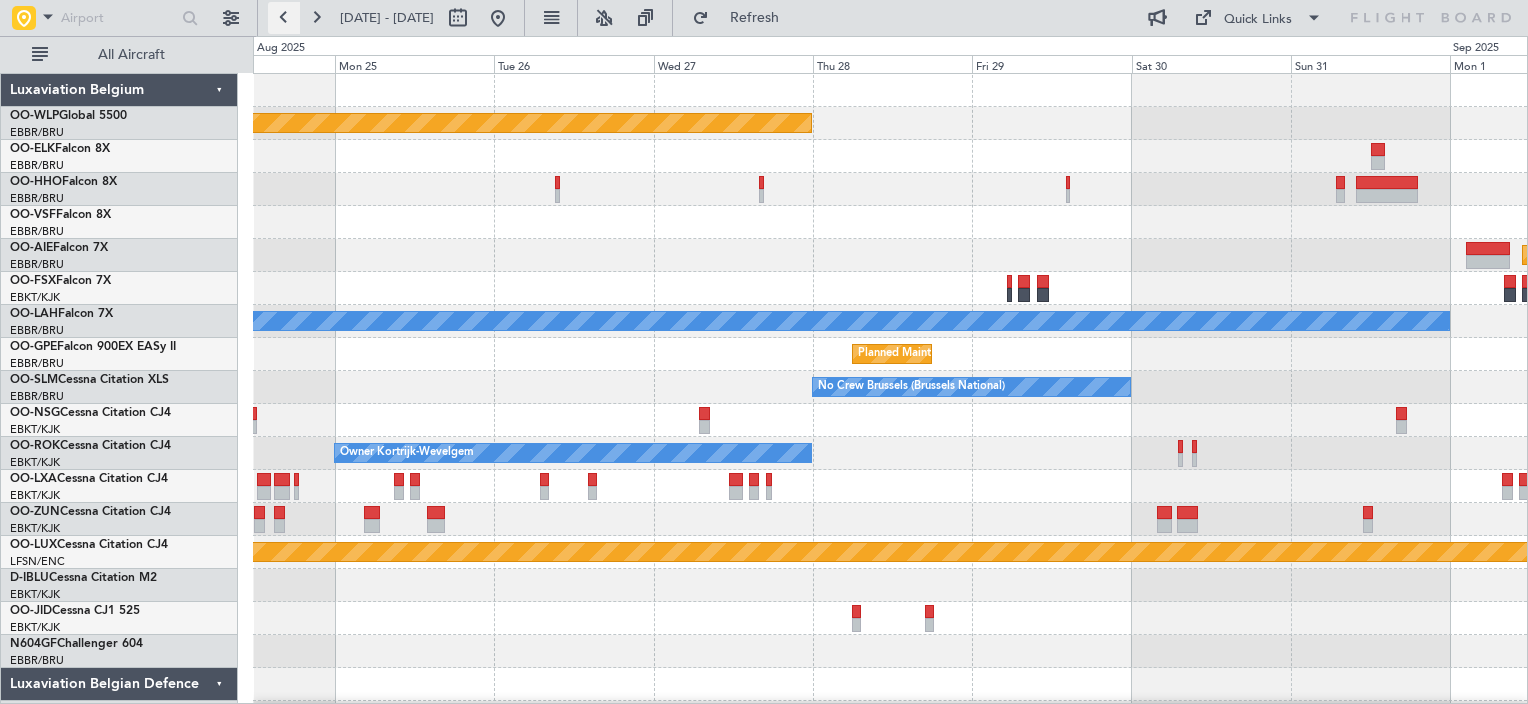 click at bounding box center [284, 18] 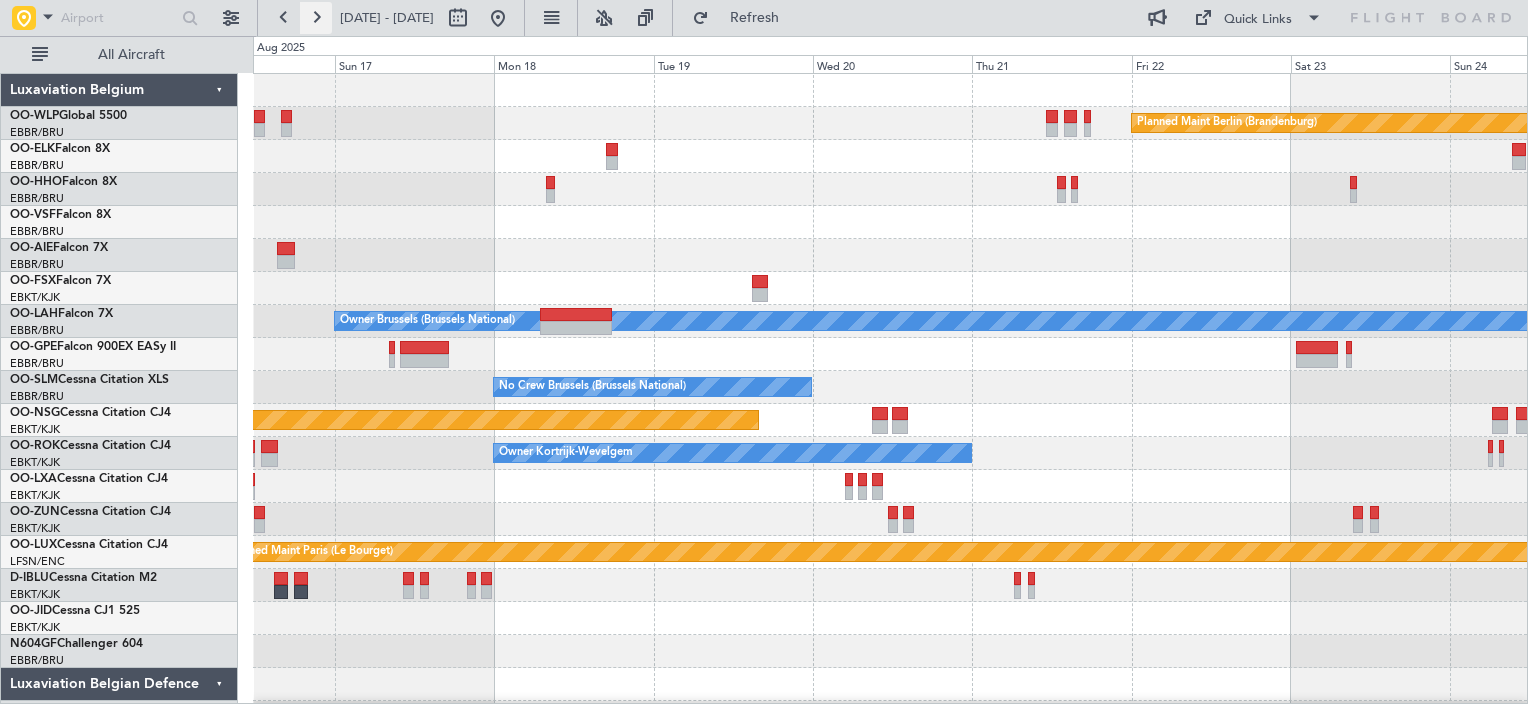 click at bounding box center [316, 18] 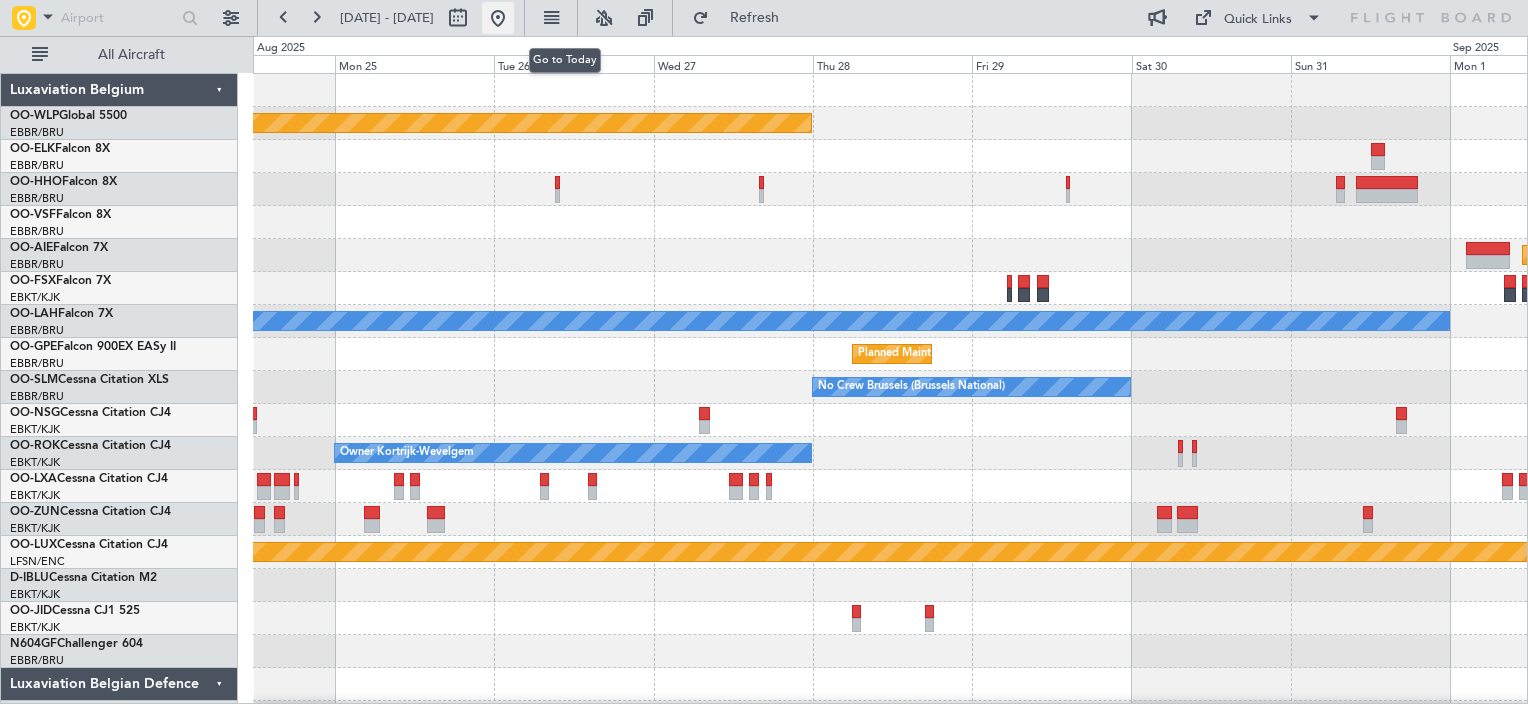 click at bounding box center (498, 18) 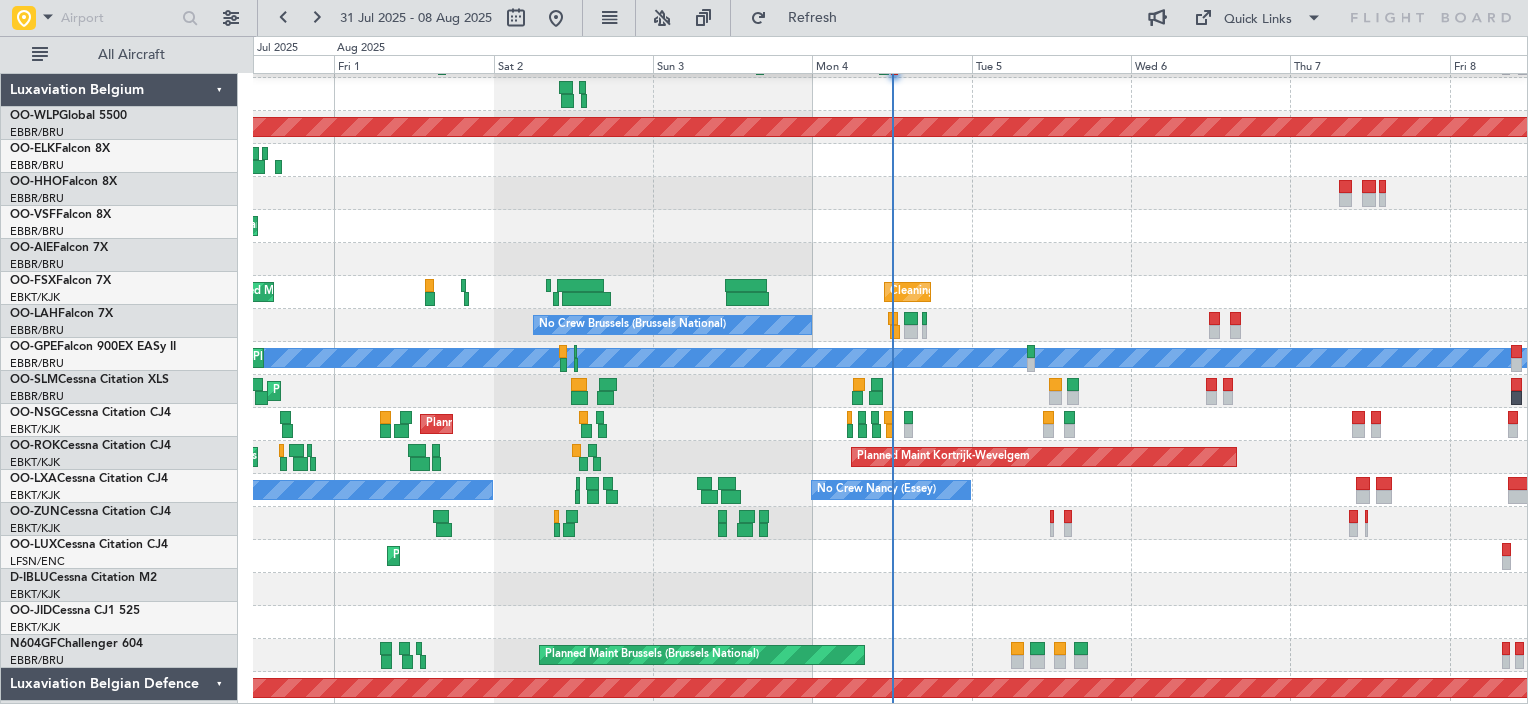 scroll, scrollTop: 62, scrollLeft: 0, axis: vertical 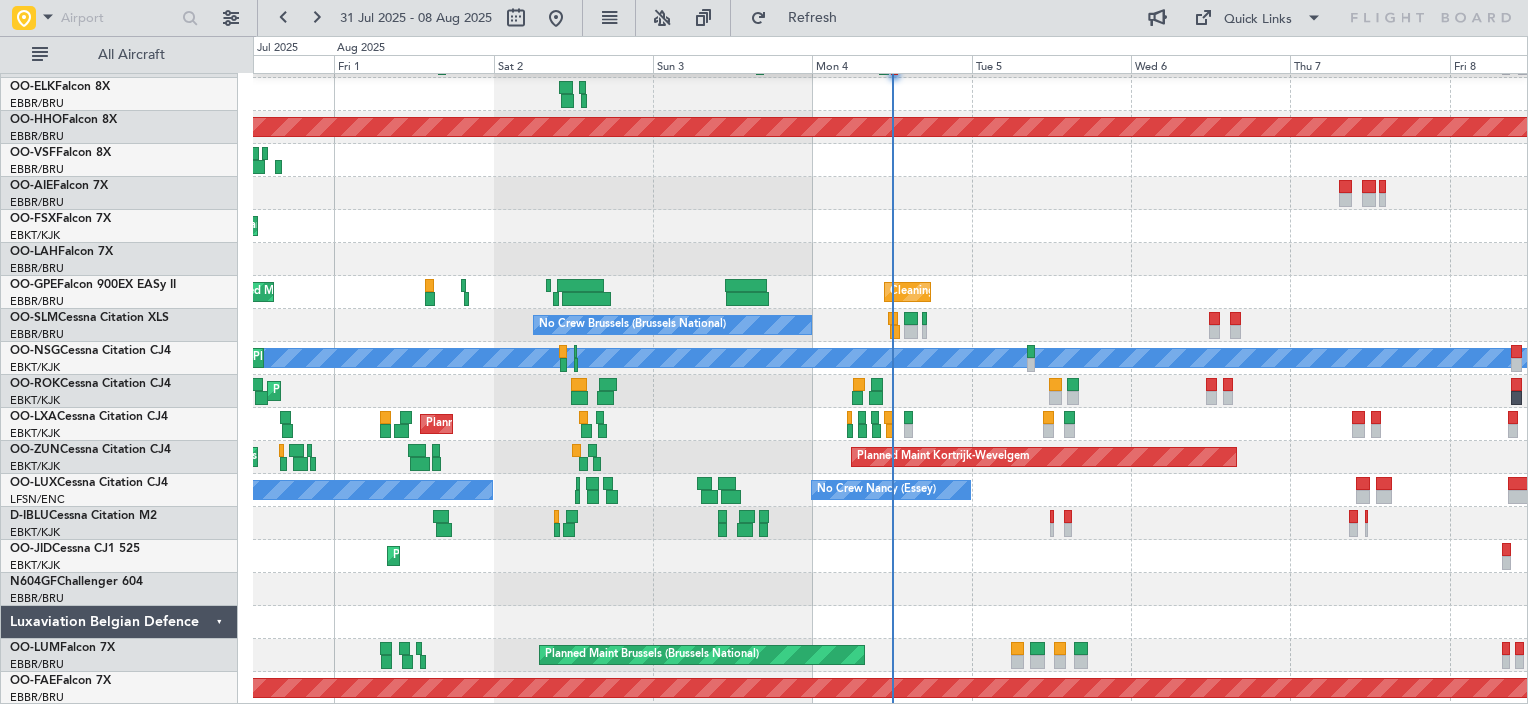 click on "Planned Maint Brussels (Brussels National)" 